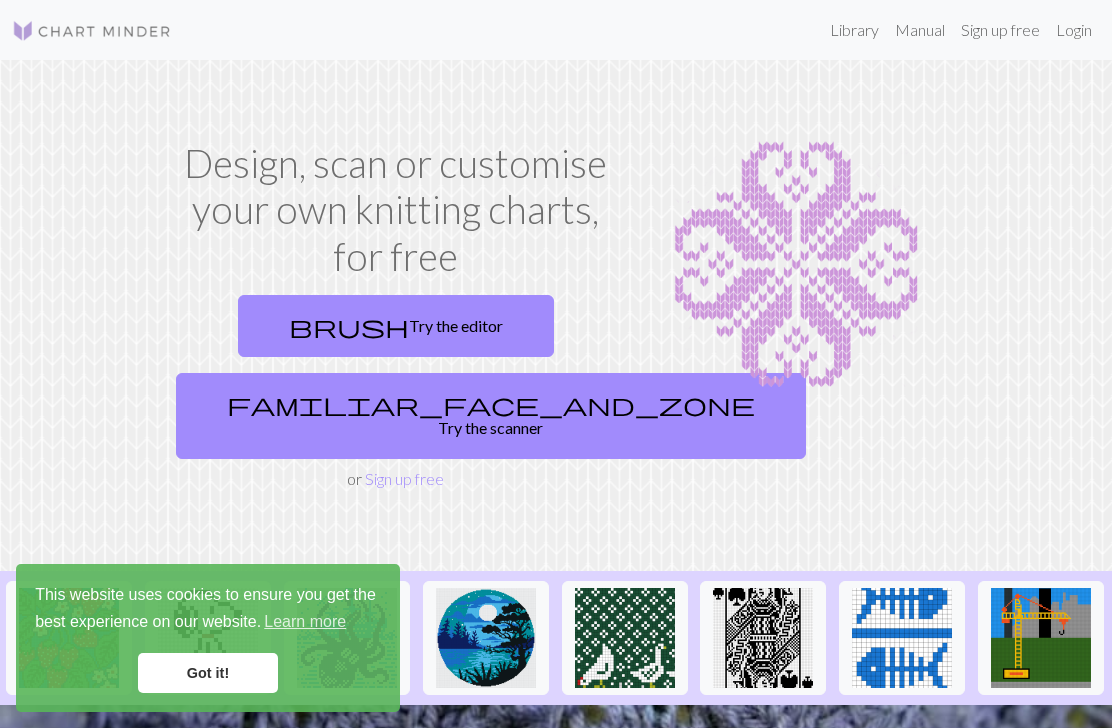 scroll, scrollTop: 0, scrollLeft: 0, axis: both 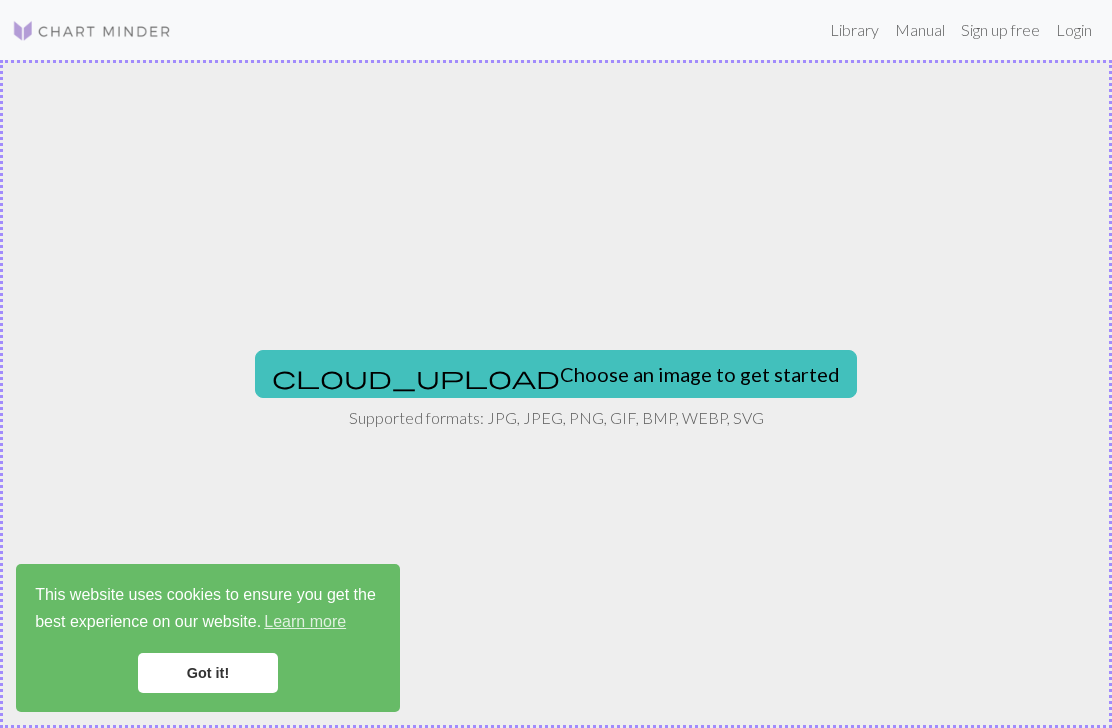 click on "cloud_upload  Choose an image to get started" at bounding box center (556, 374) 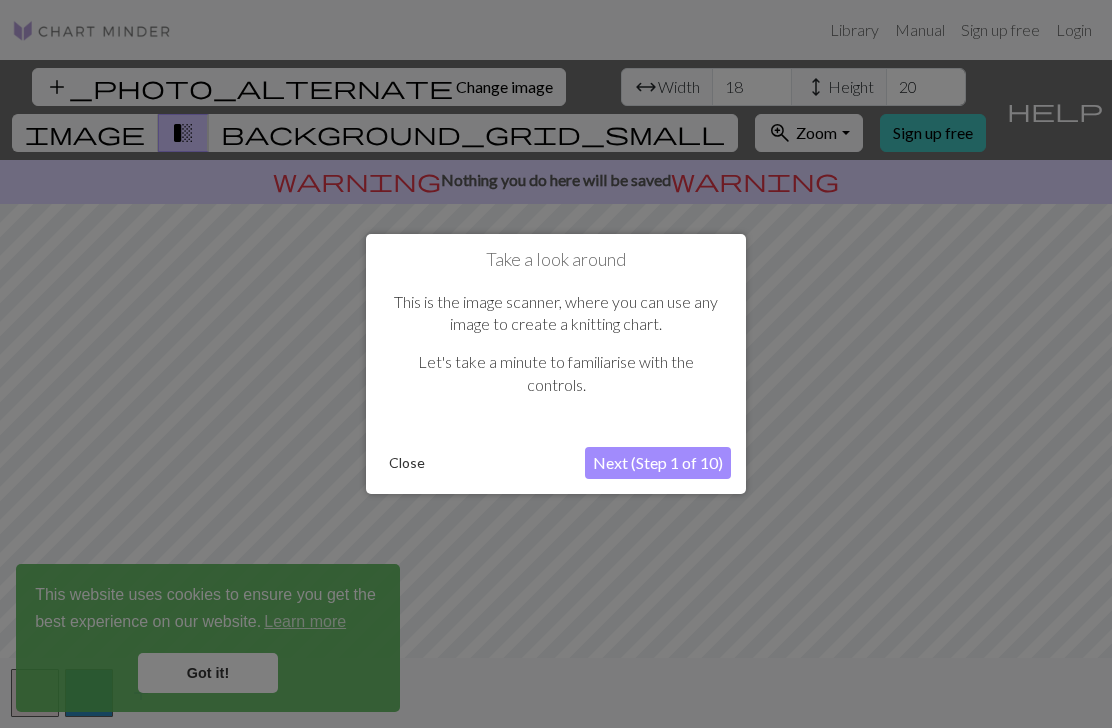 click on "Next (Step 1 of 10)" at bounding box center [658, 463] 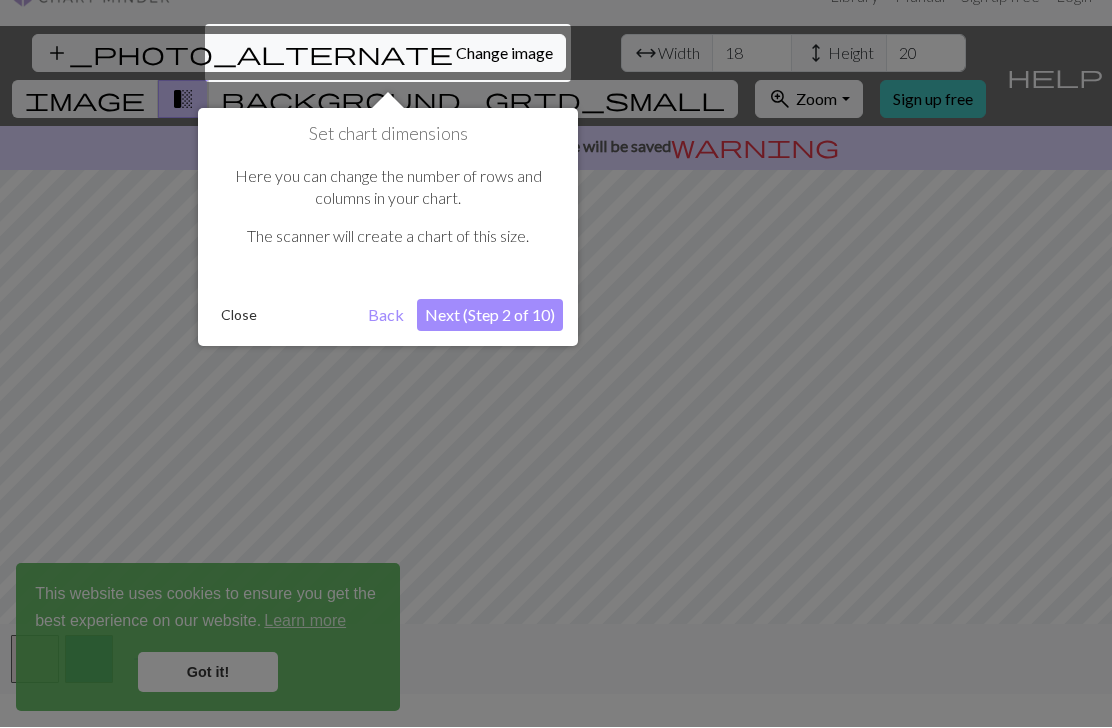 scroll, scrollTop: 38, scrollLeft: 0, axis: vertical 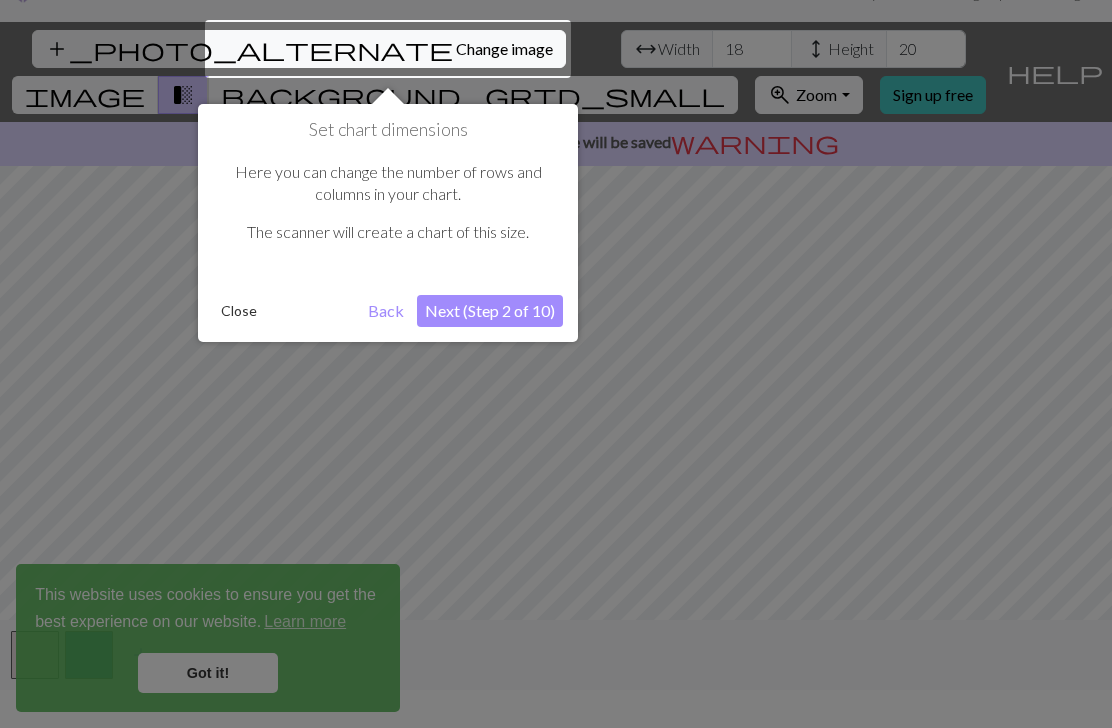 click on "Next (Step 2 of 10)" at bounding box center (490, 311) 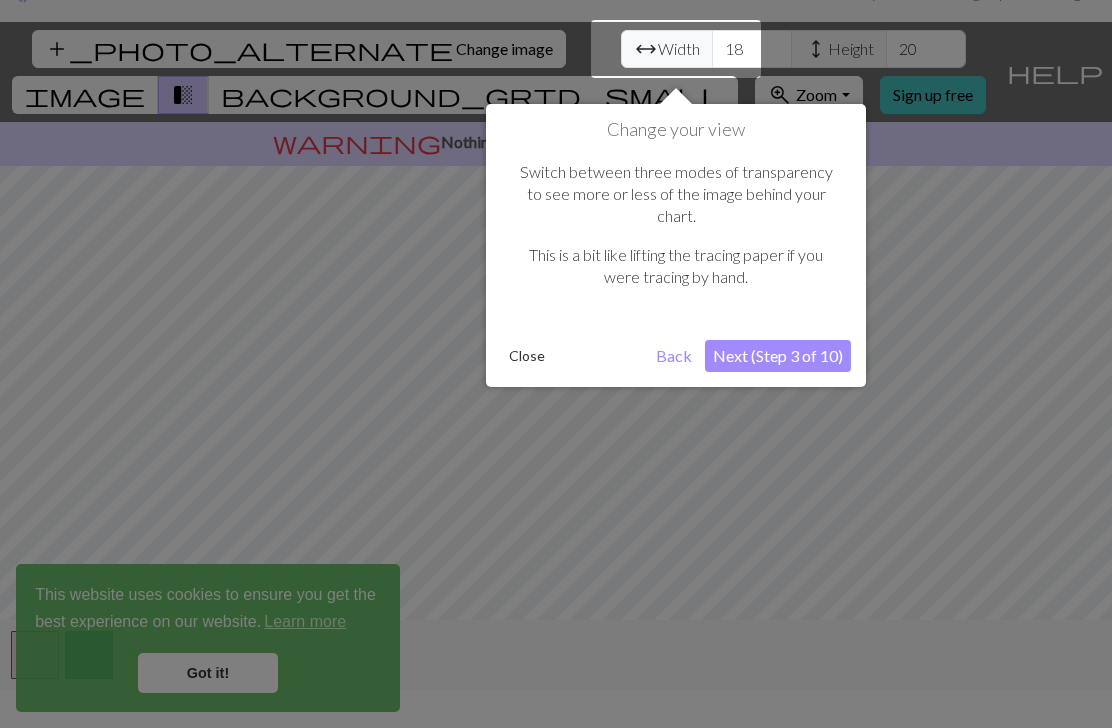 click on "Next (Step 3 of 10)" at bounding box center [778, 356] 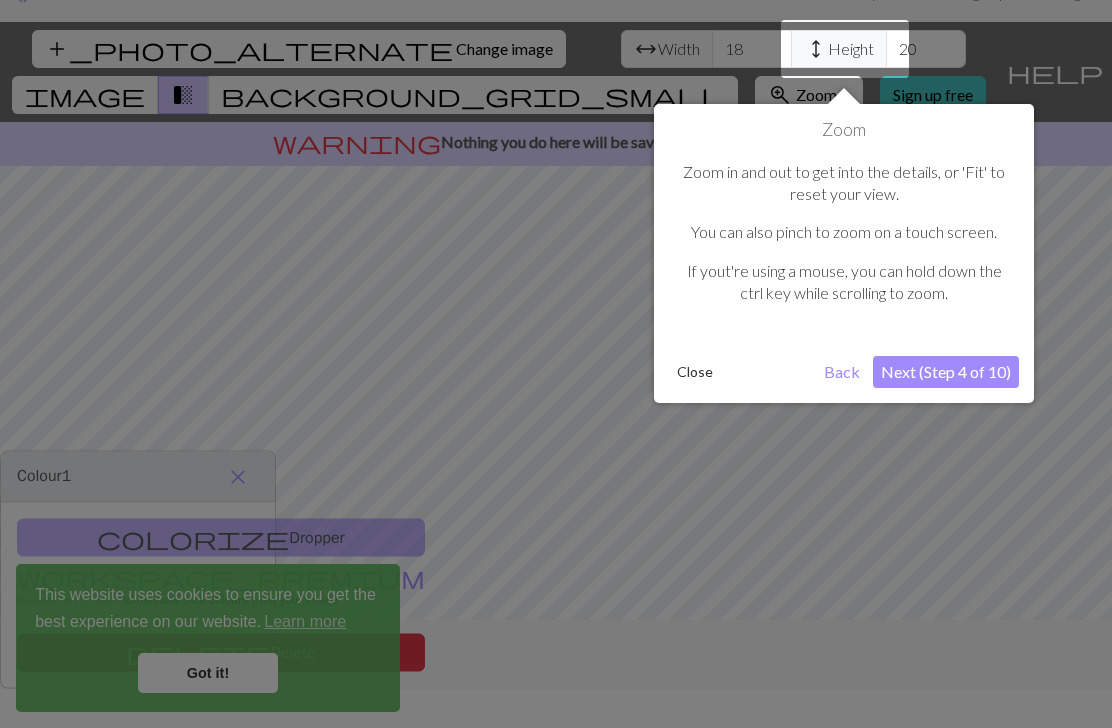 click on "Next (Step 4 of 10)" at bounding box center (946, 372) 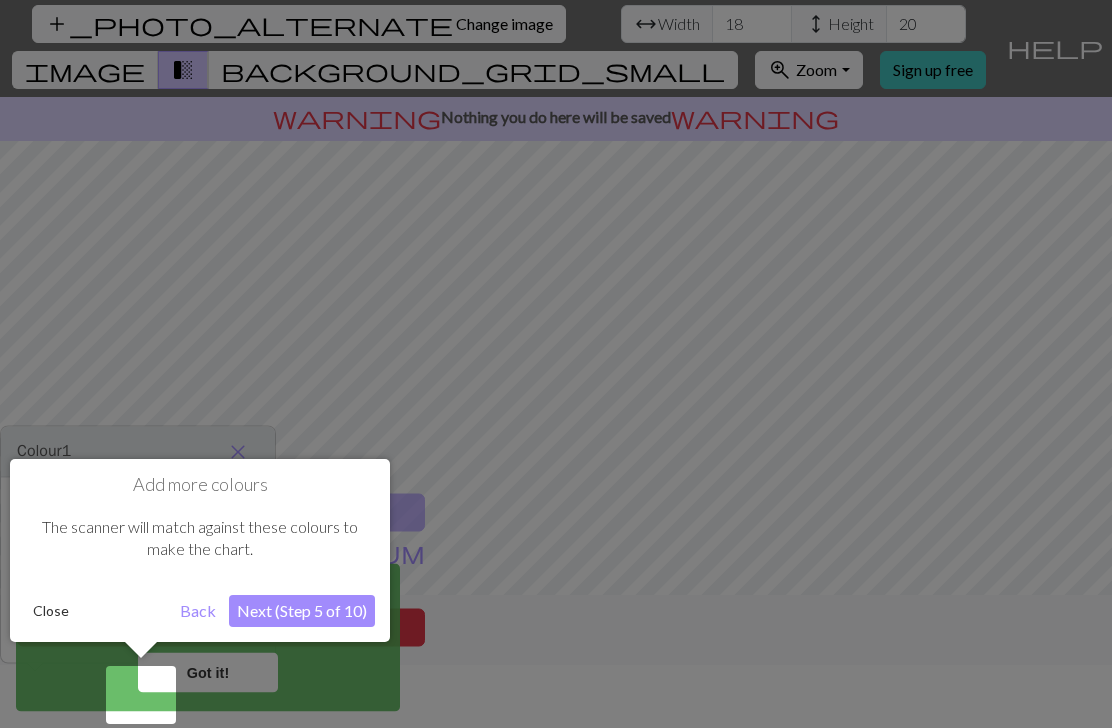 scroll, scrollTop: 66, scrollLeft: 0, axis: vertical 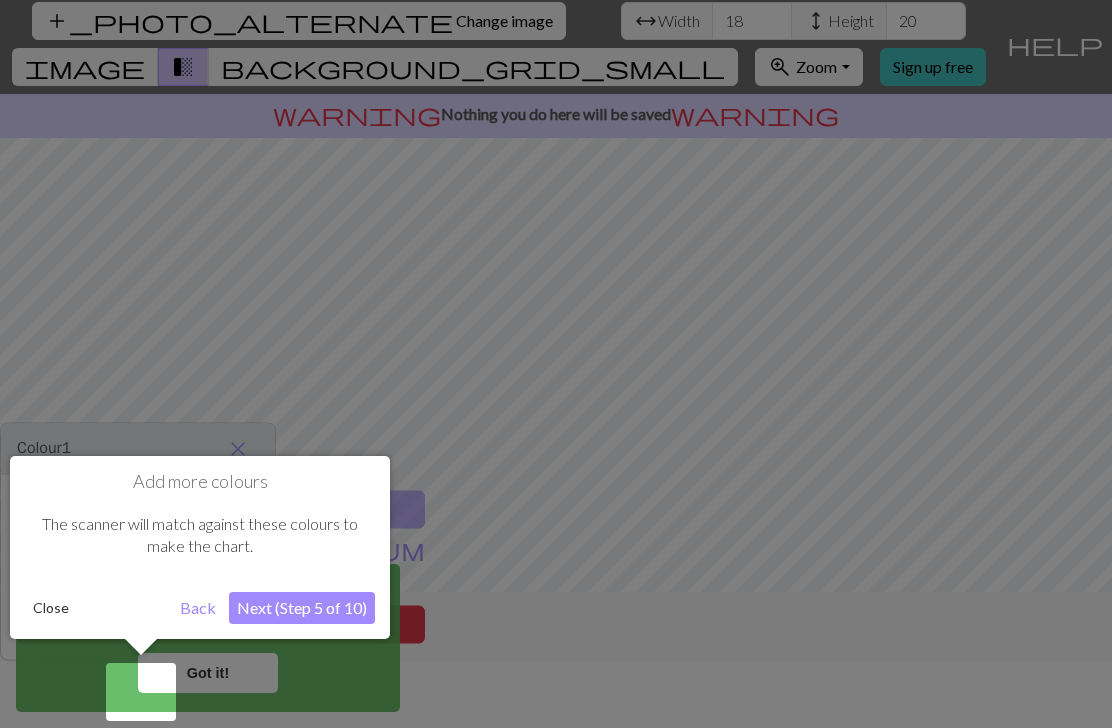 click on "Next (Step 5 of 10)" at bounding box center (302, 608) 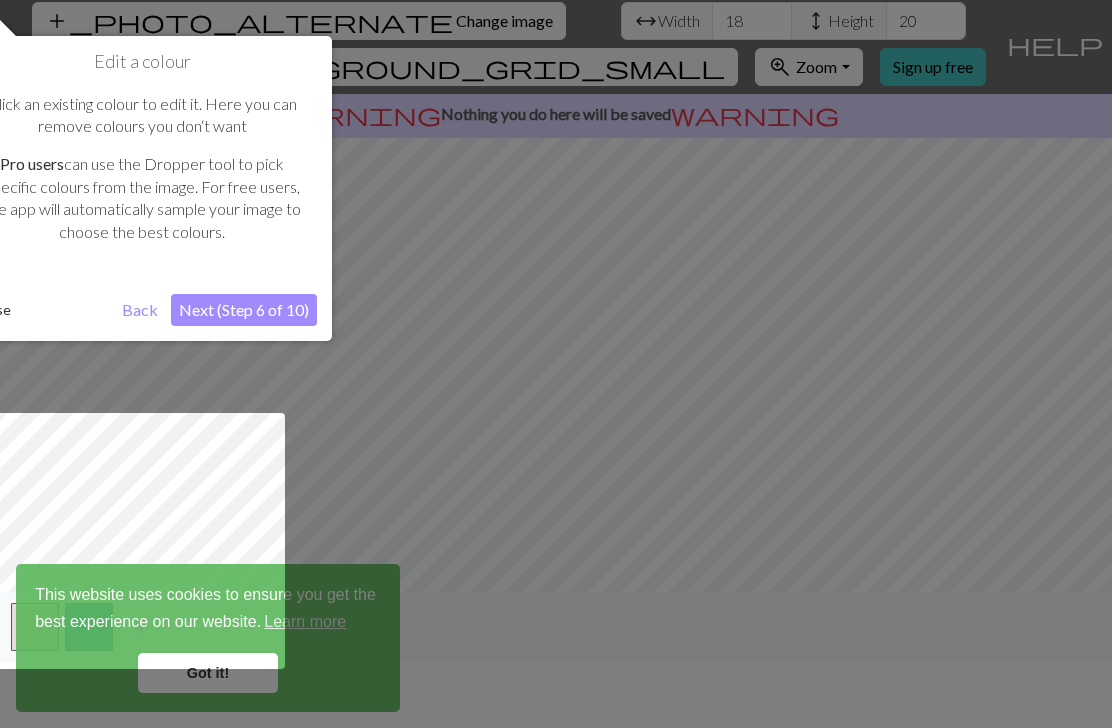 click on "Next (Step 6 of 10)" at bounding box center (244, 310) 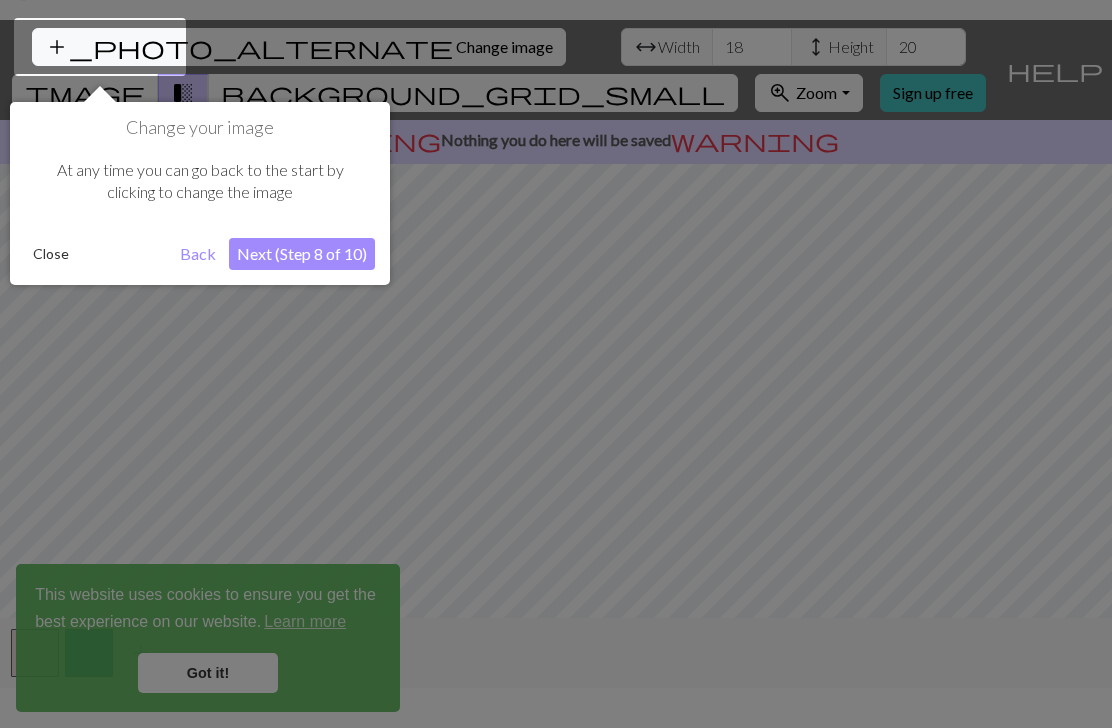 scroll, scrollTop: 38, scrollLeft: 0, axis: vertical 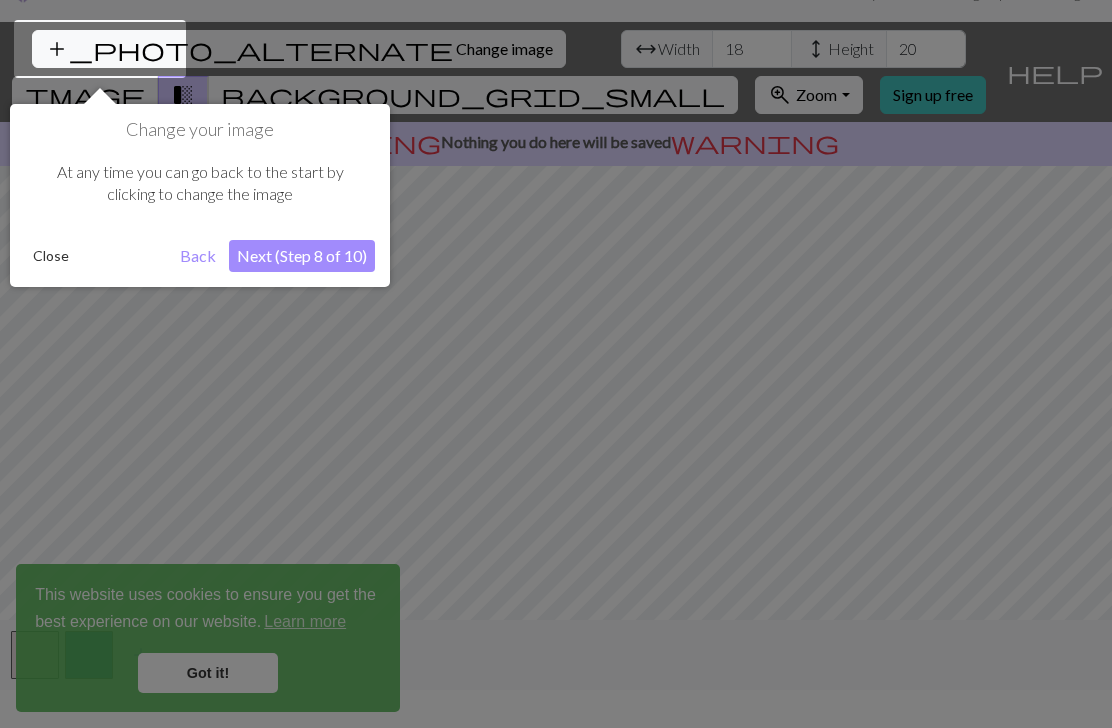 click on "Next (Step 8 of 10)" at bounding box center [302, 256] 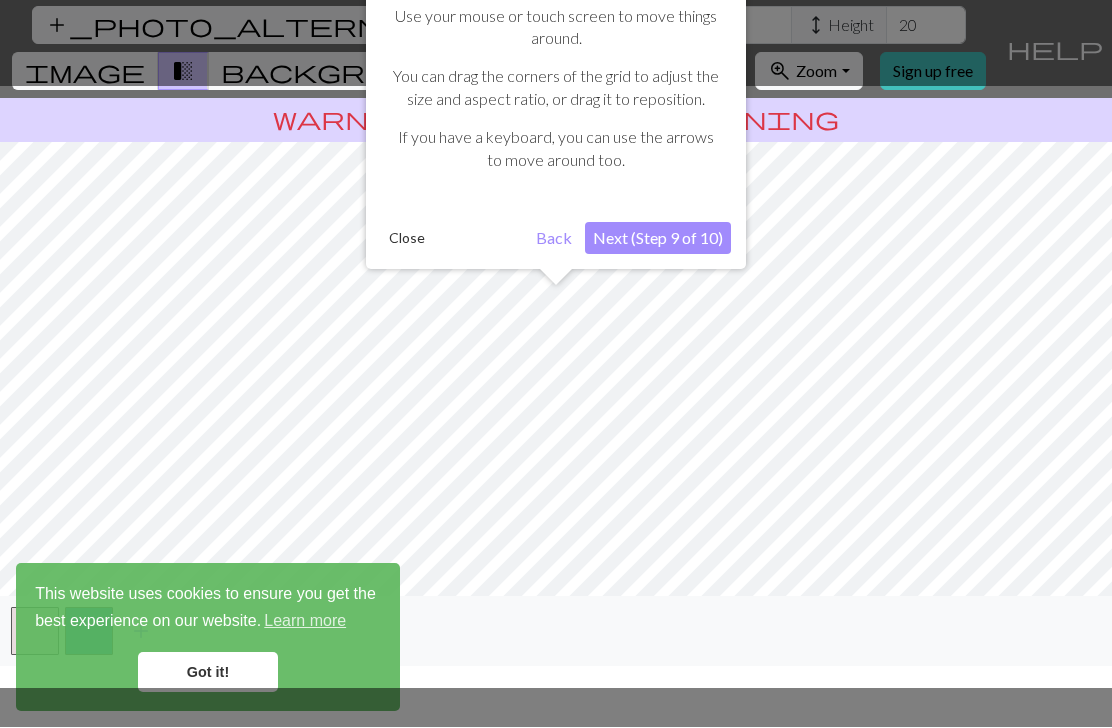 scroll, scrollTop: 66, scrollLeft: 0, axis: vertical 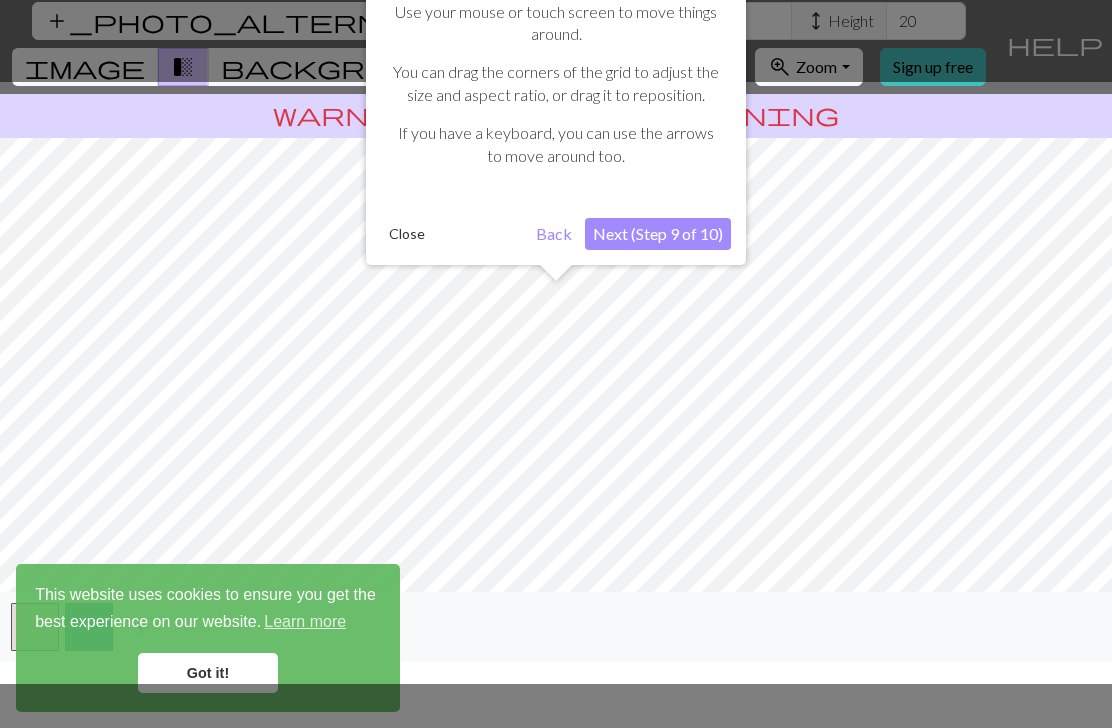 click on "Next (Step 9 of 10)" at bounding box center [658, 234] 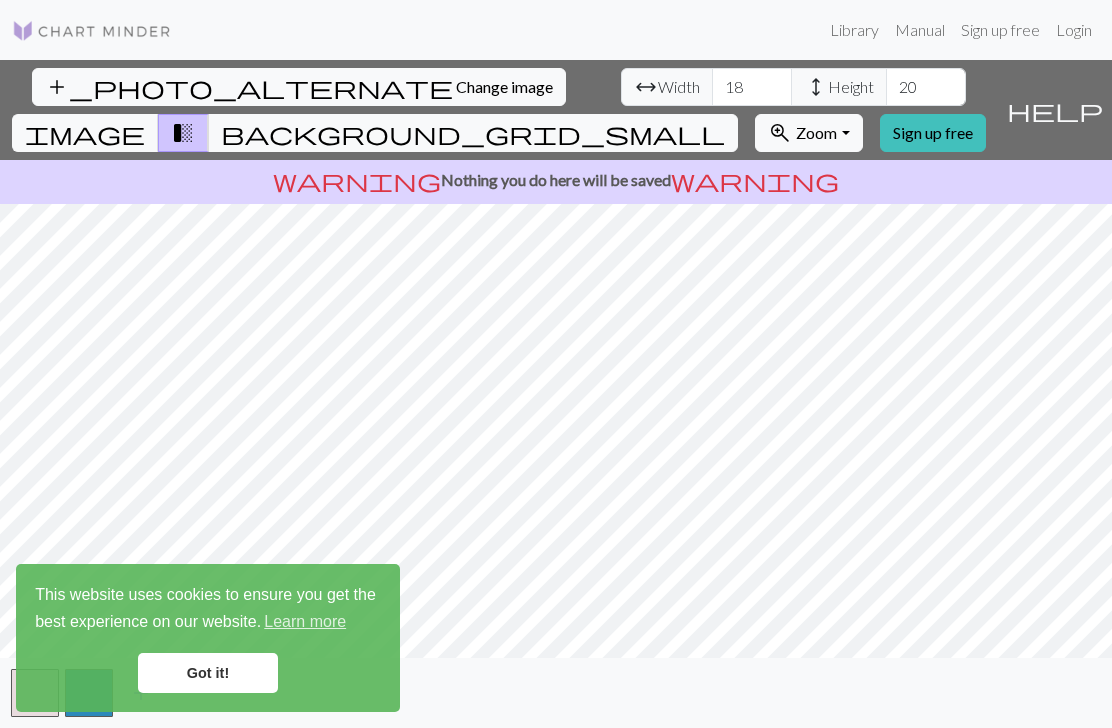 click on "Got it!" at bounding box center [208, 673] 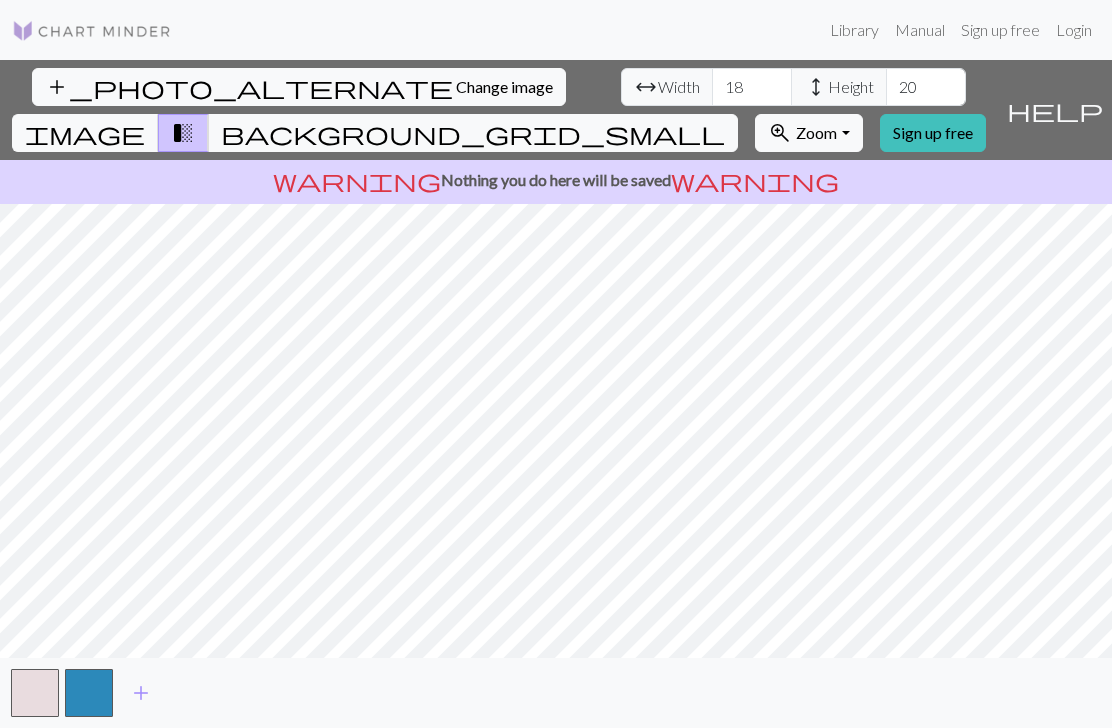 click on "background_grid_small" at bounding box center (473, 133) 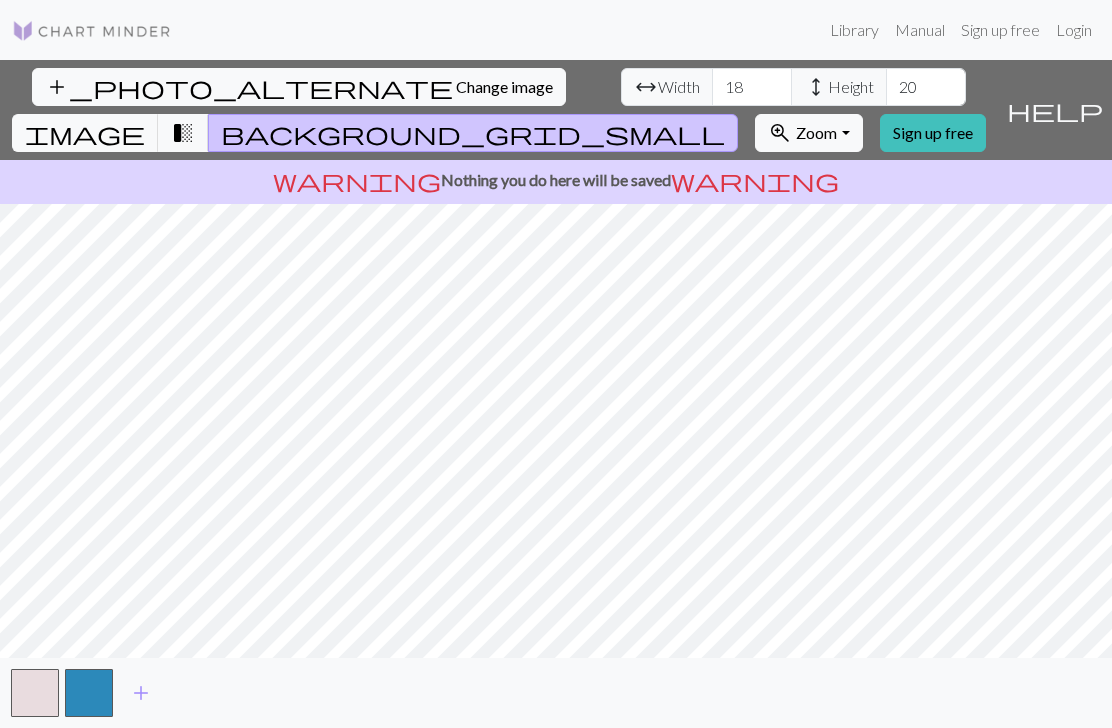 click on "image" at bounding box center (85, 133) 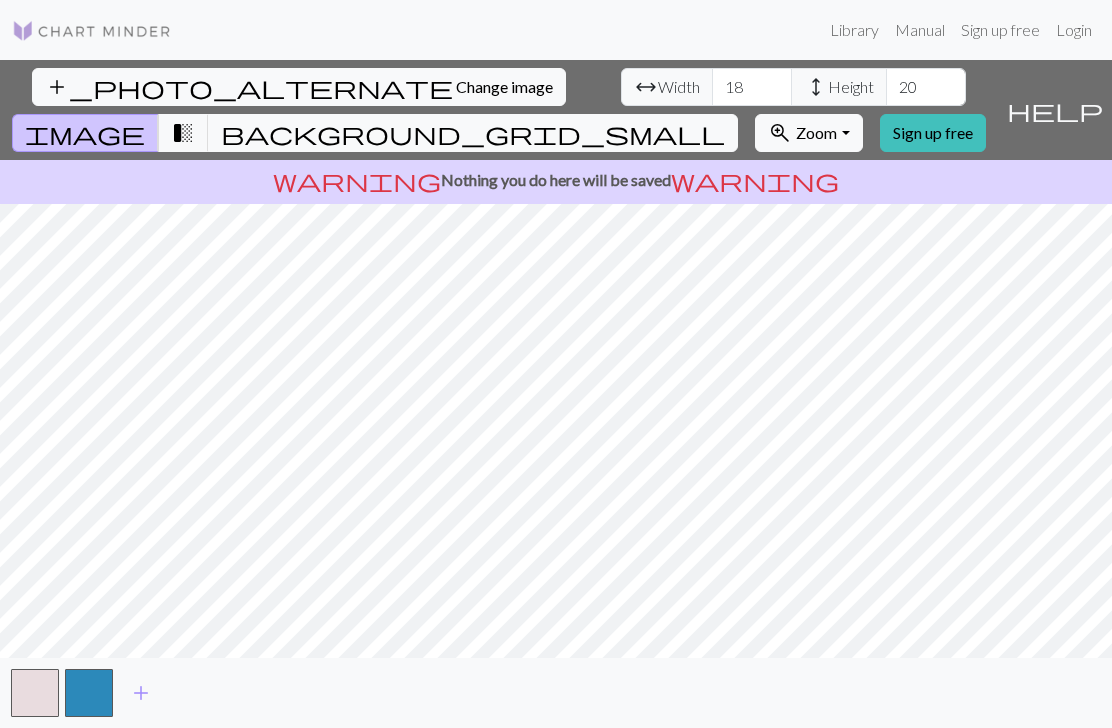 click on "Sign up free" at bounding box center (933, 133) 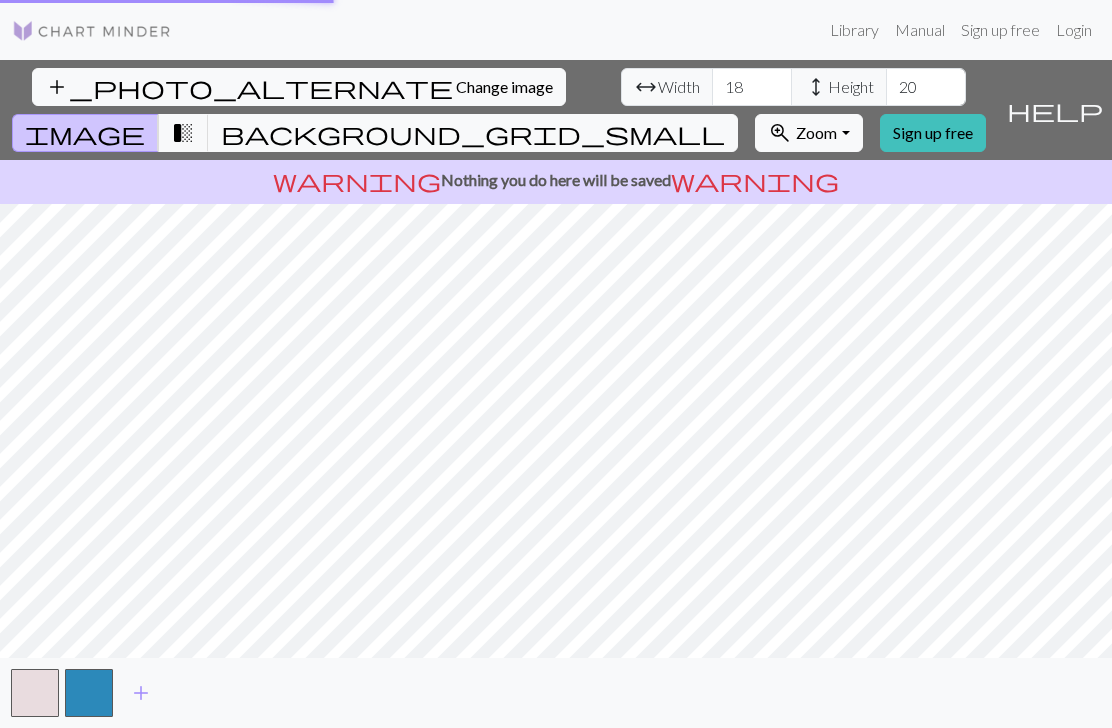 scroll, scrollTop: 0, scrollLeft: 0, axis: both 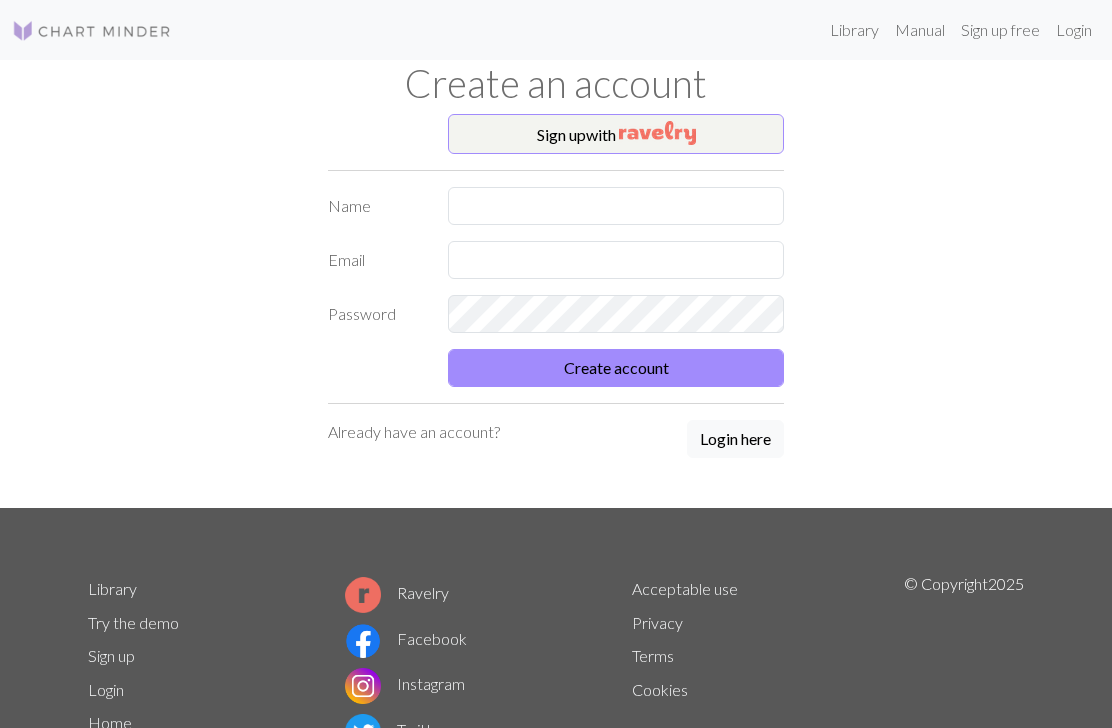 click on "Login here" at bounding box center (735, 439) 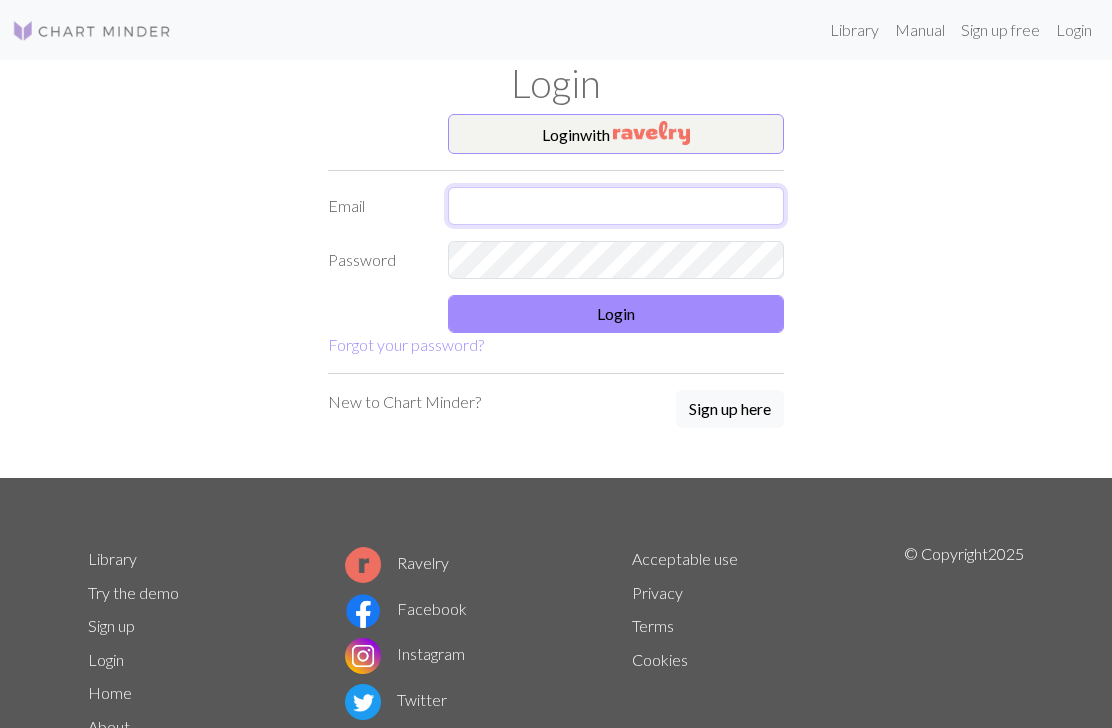 click at bounding box center (616, 206) 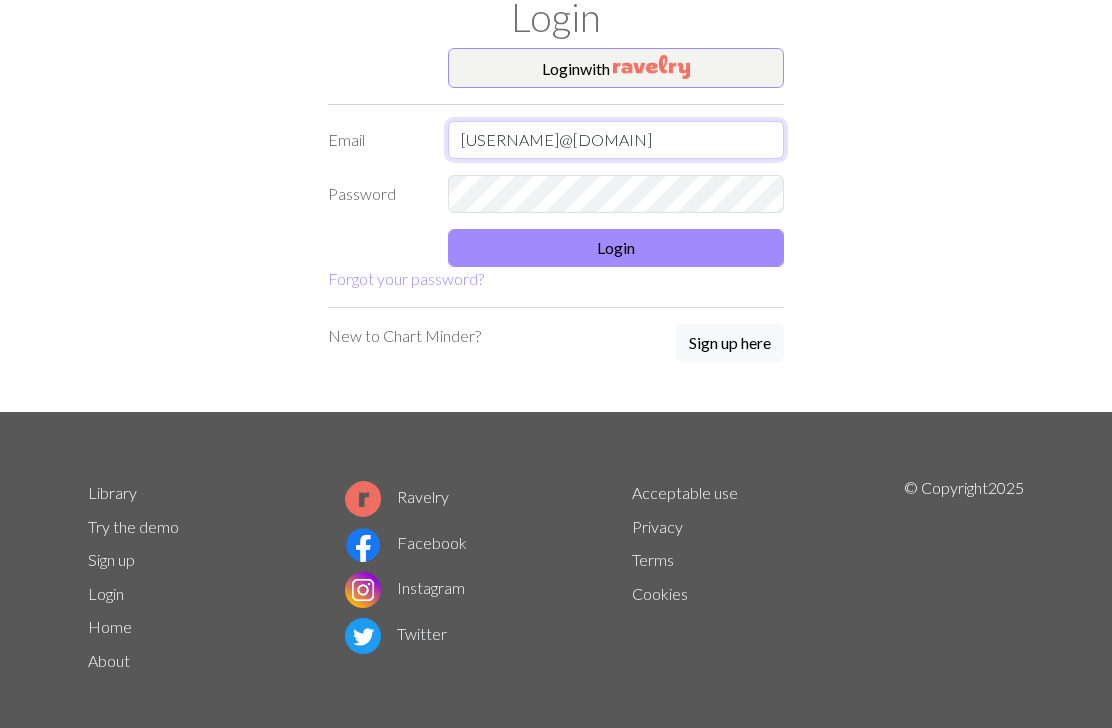 type on "attyfox612@outlook.com" 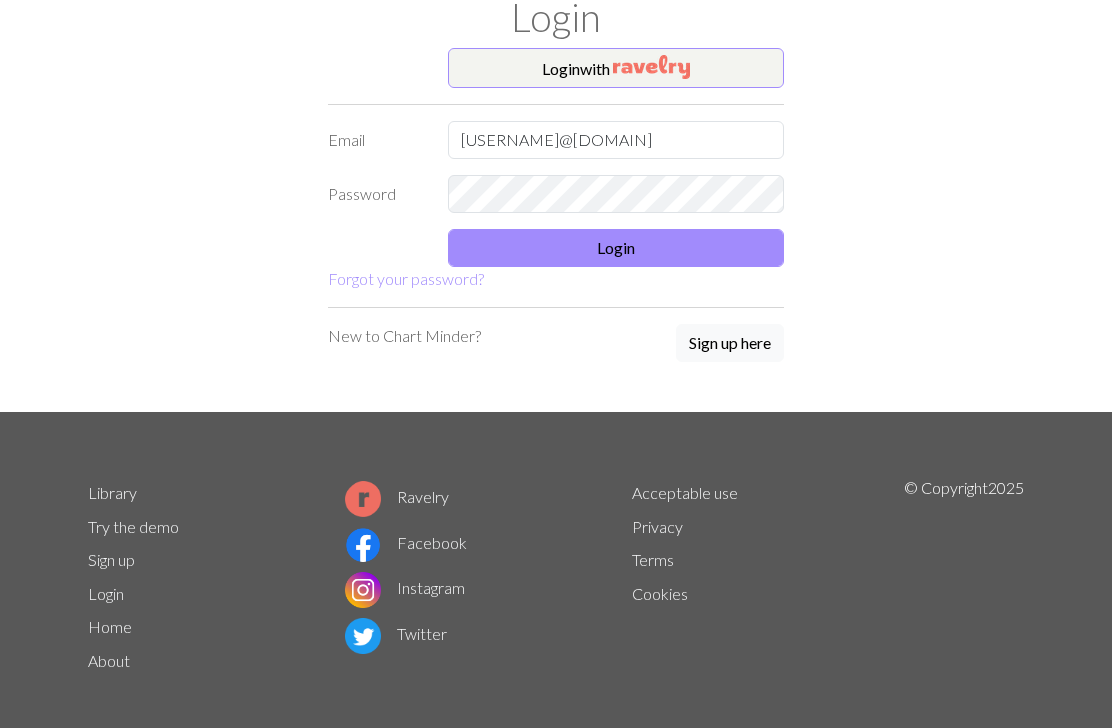 click on "Login" at bounding box center [616, 248] 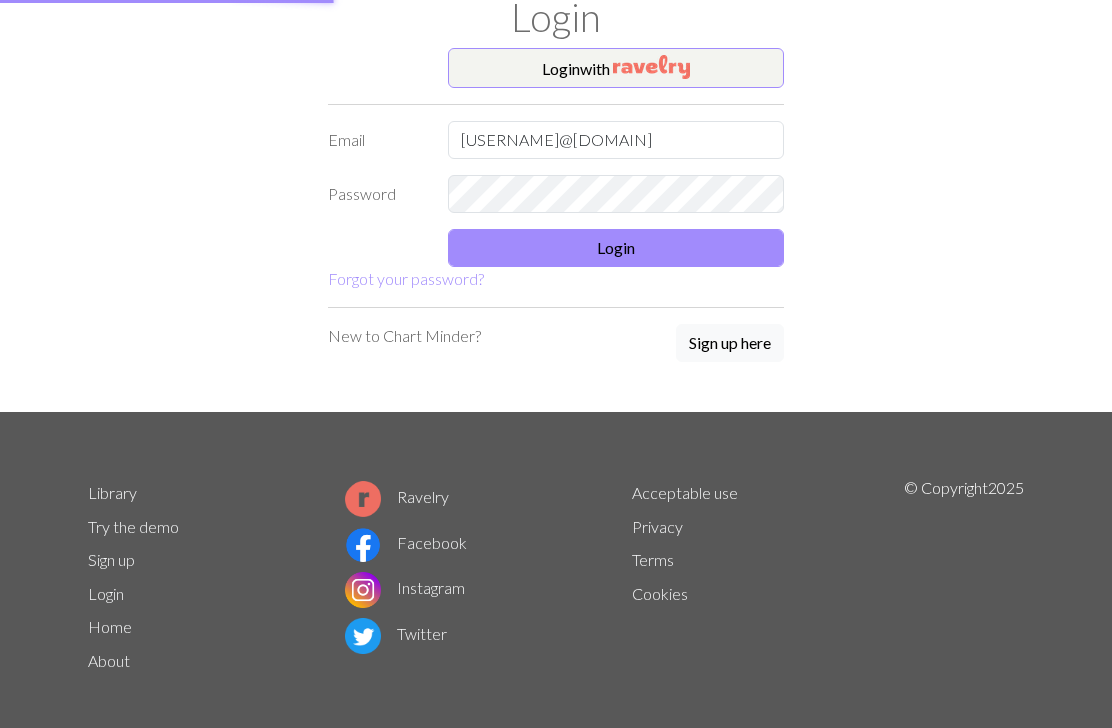 scroll, scrollTop: 60, scrollLeft: 0, axis: vertical 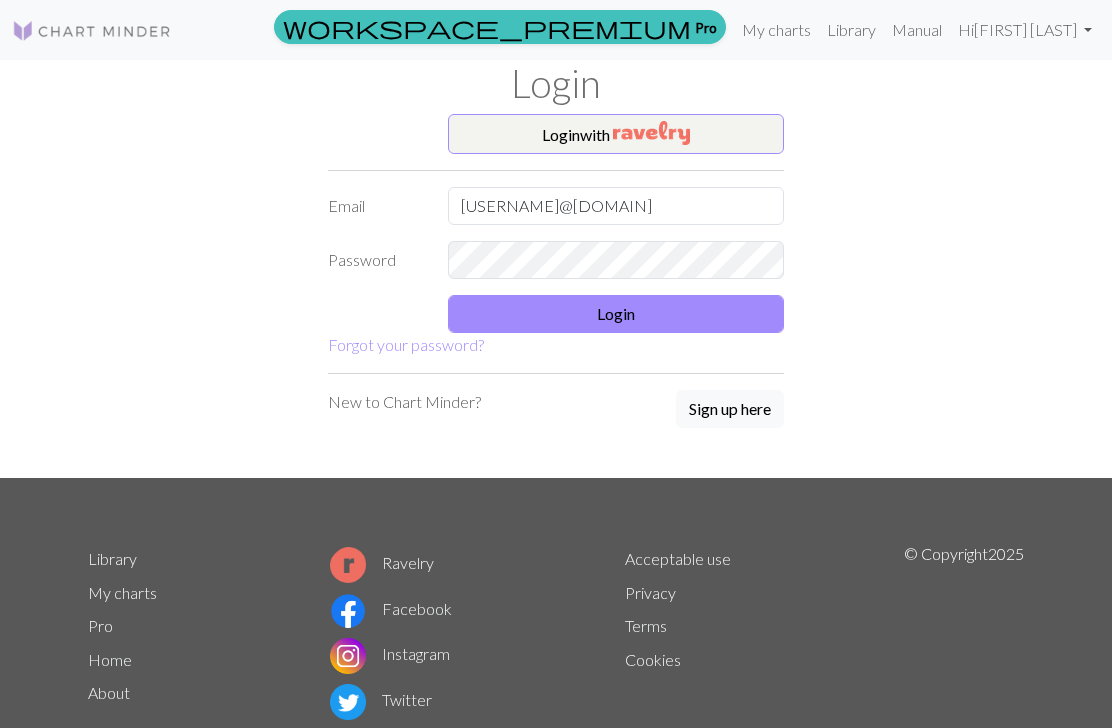 click on "Login" at bounding box center (616, 314) 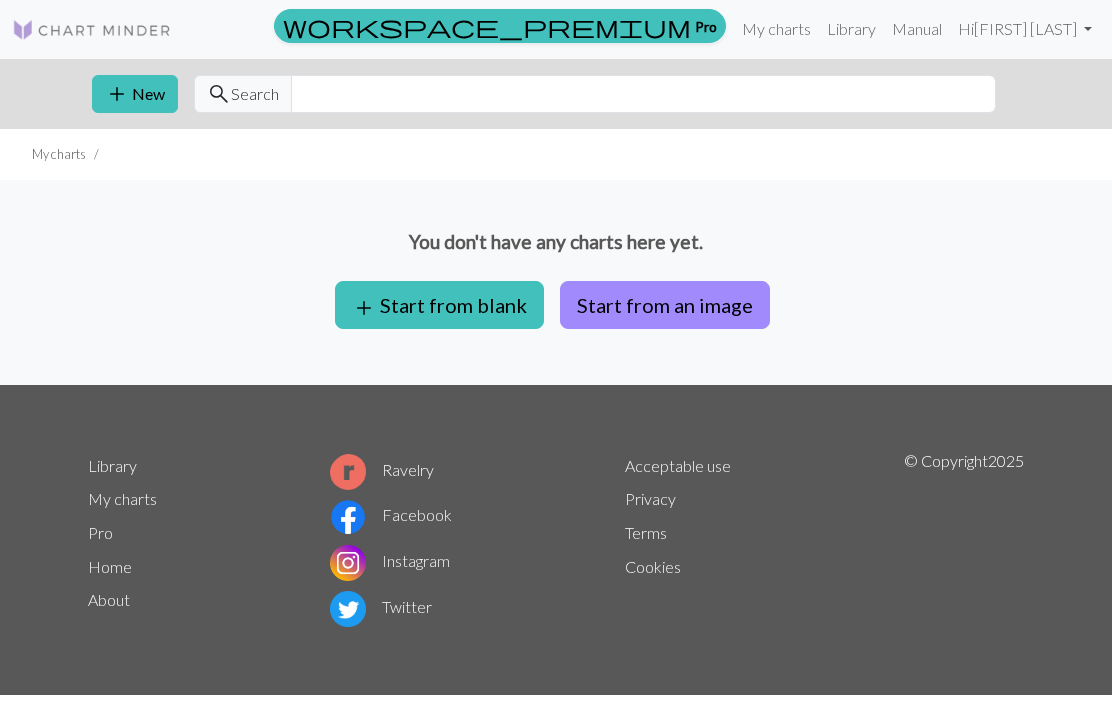 click on "Start from an image" at bounding box center [665, 306] 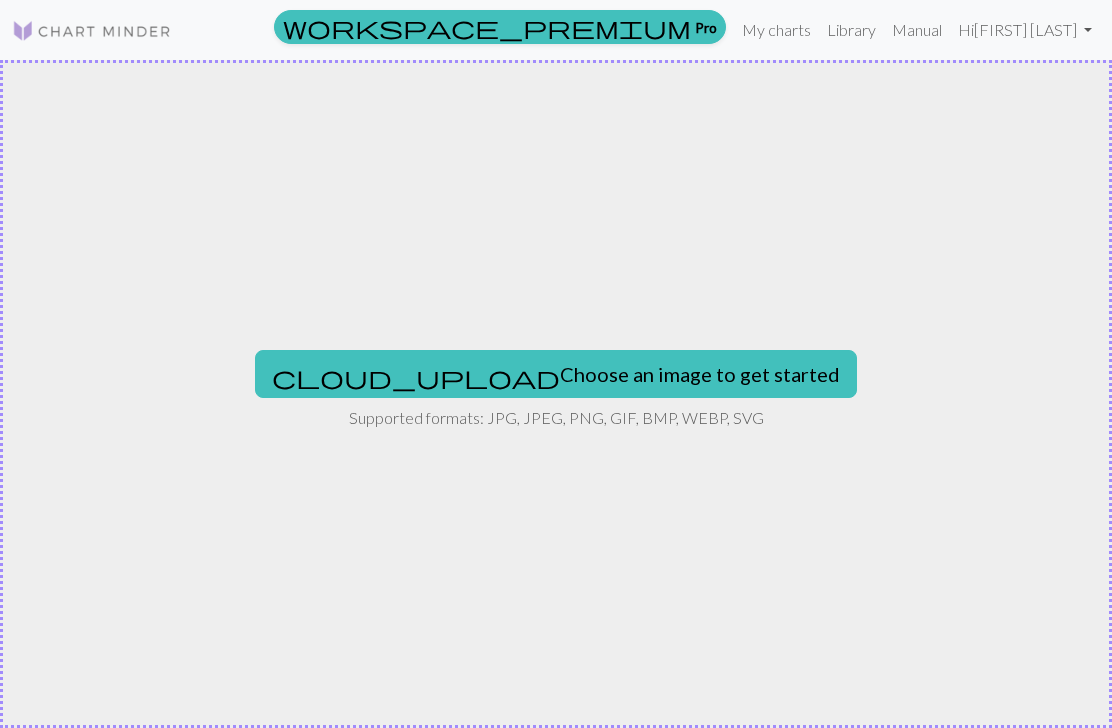 click on "cloud_upload  Choose an image to get started" at bounding box center [556, 374] 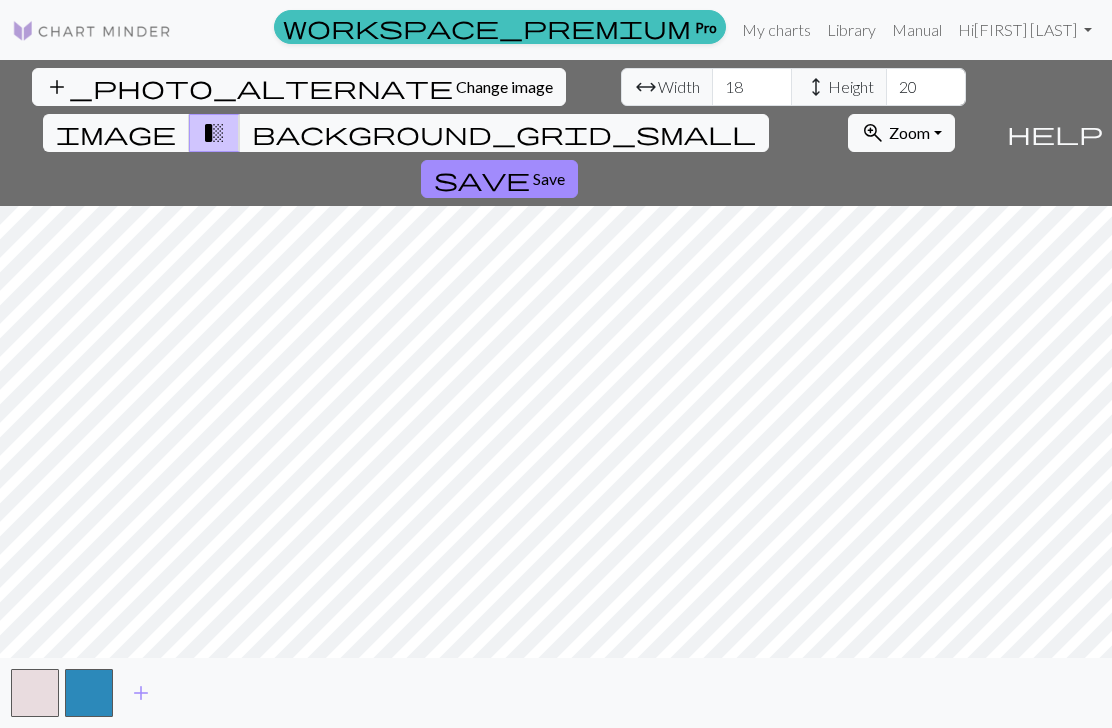 click on "Save" at bounding box center (549, 178) 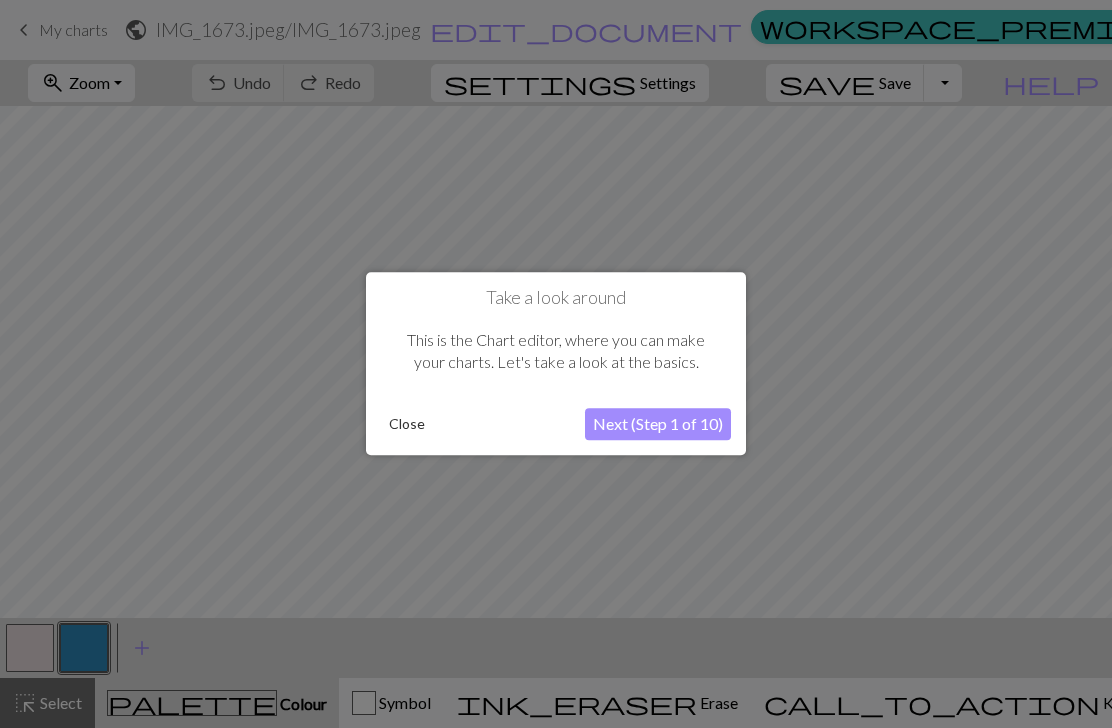 click on "Next (Step 1 of 10)" at bounding box center [658, 425] 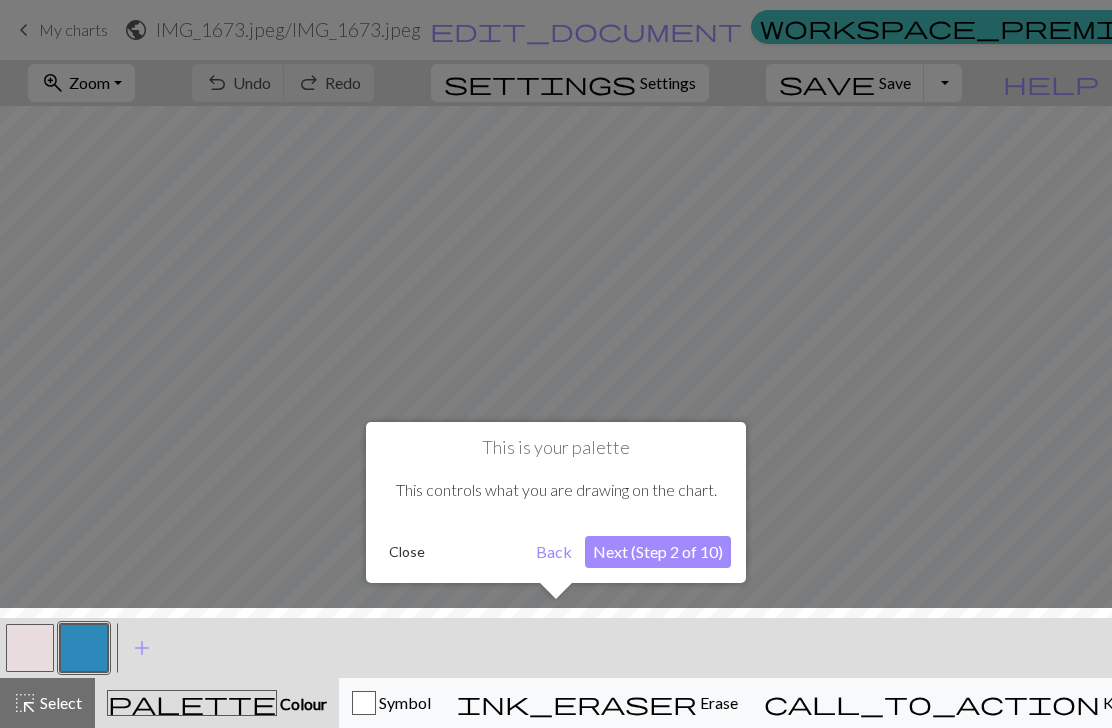 click on "Next (Step 2 of 10)" at bounding box center [658, 552] 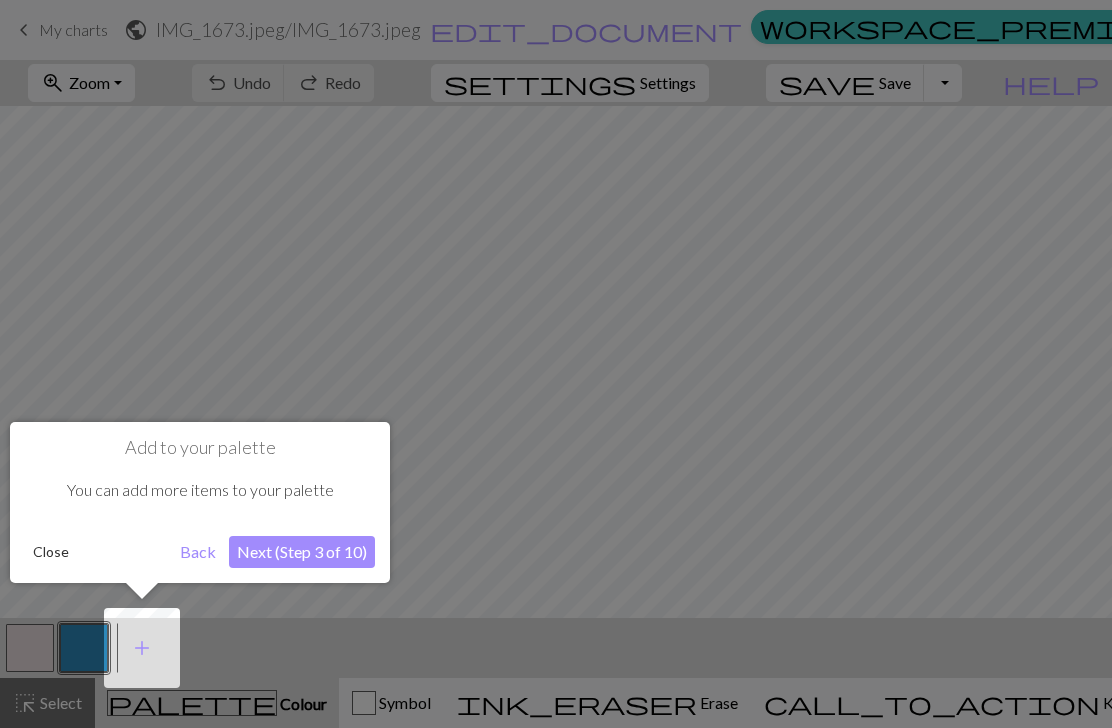 click on "Next (Step 3 of 10)" at bounding box center (302, 552) 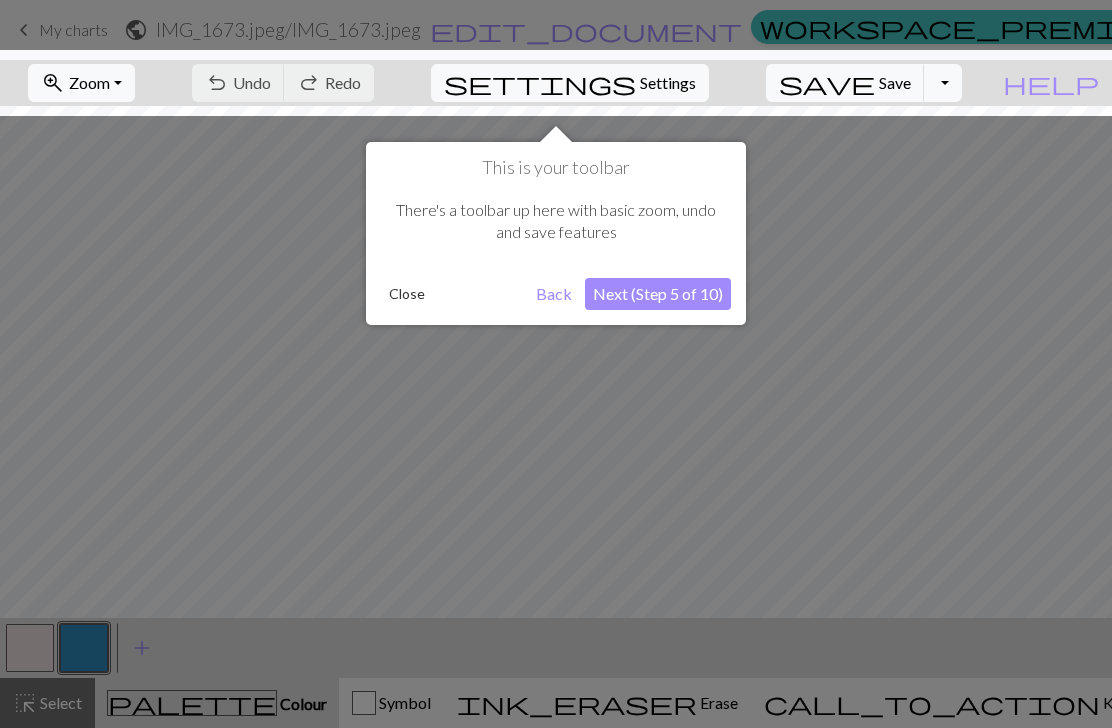click on "Next (Step 5 of 10)" at bounding box center [658, 294] 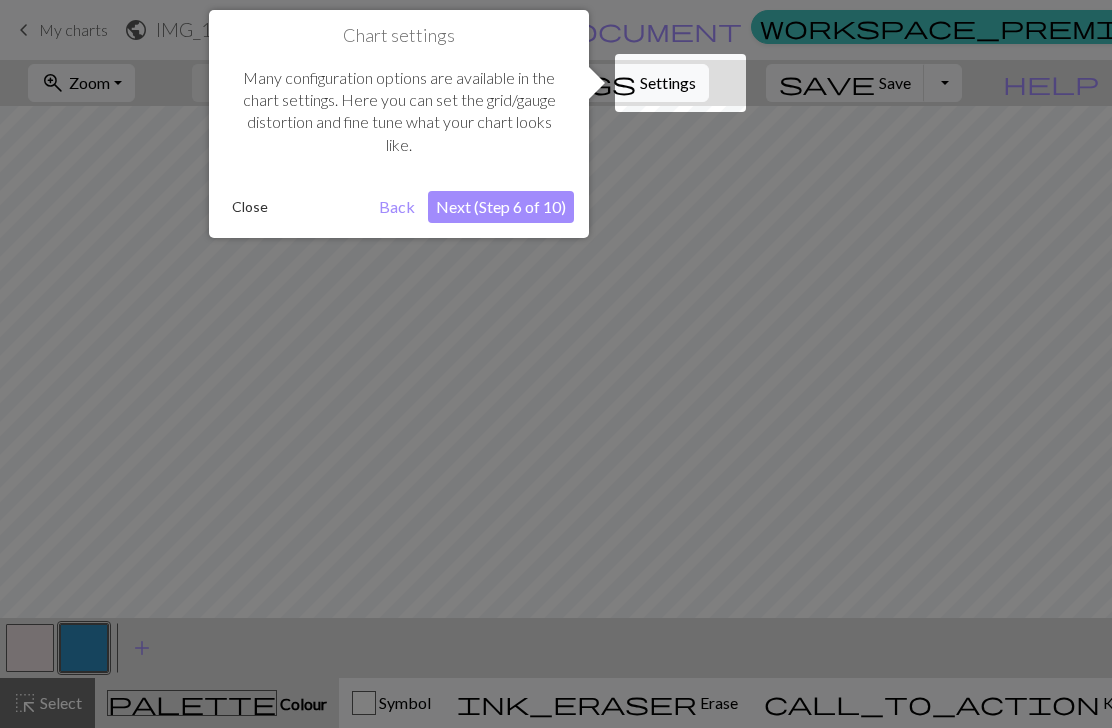 click on "Next (Step 6 of 10)" at bounding box center [501, 207] 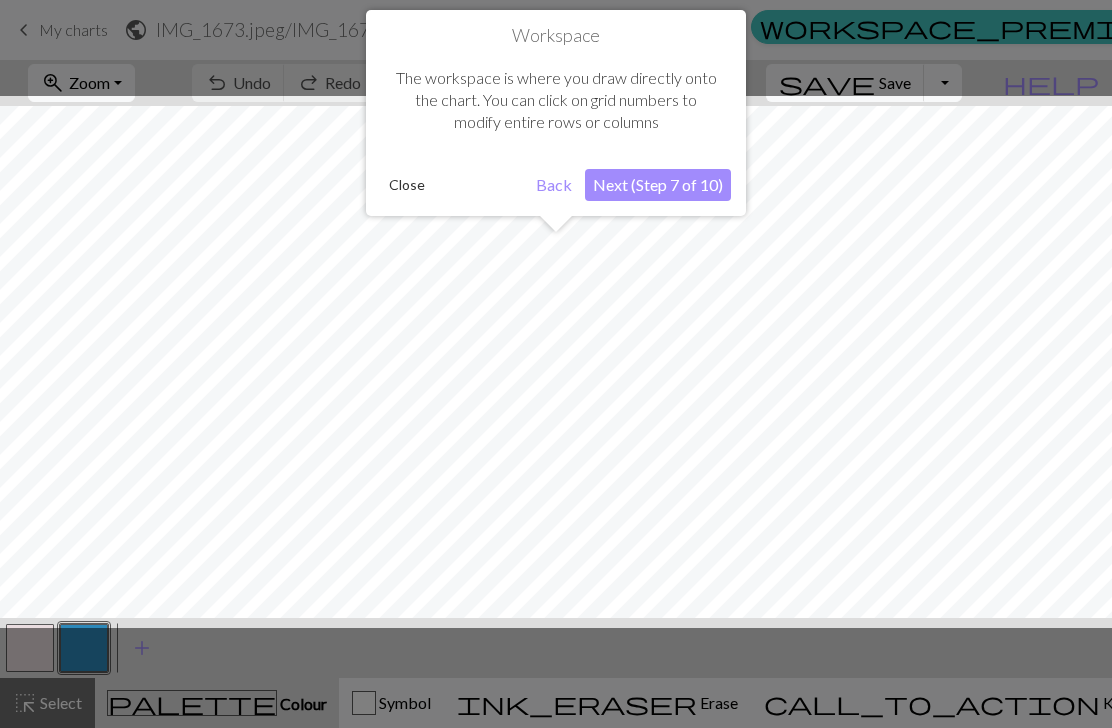 click on "Next (Step 7 of 10)" at bounding box center [658, 185] 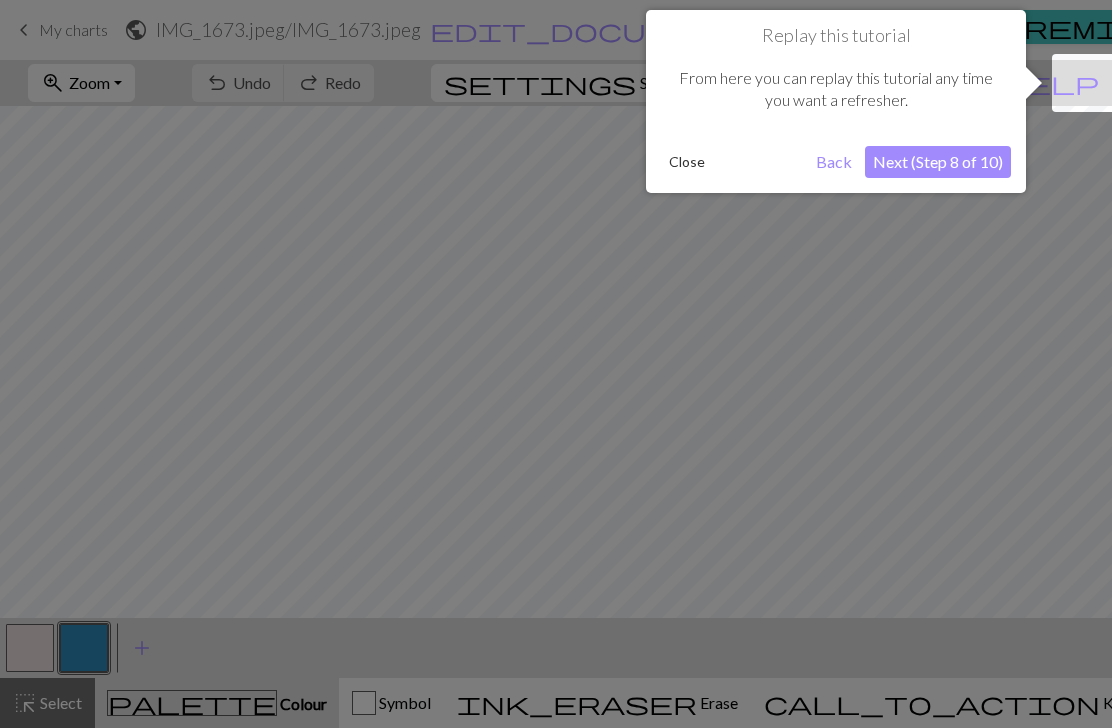 click on "Next (Step 8 of 10)" at bounding box center [938, 162] 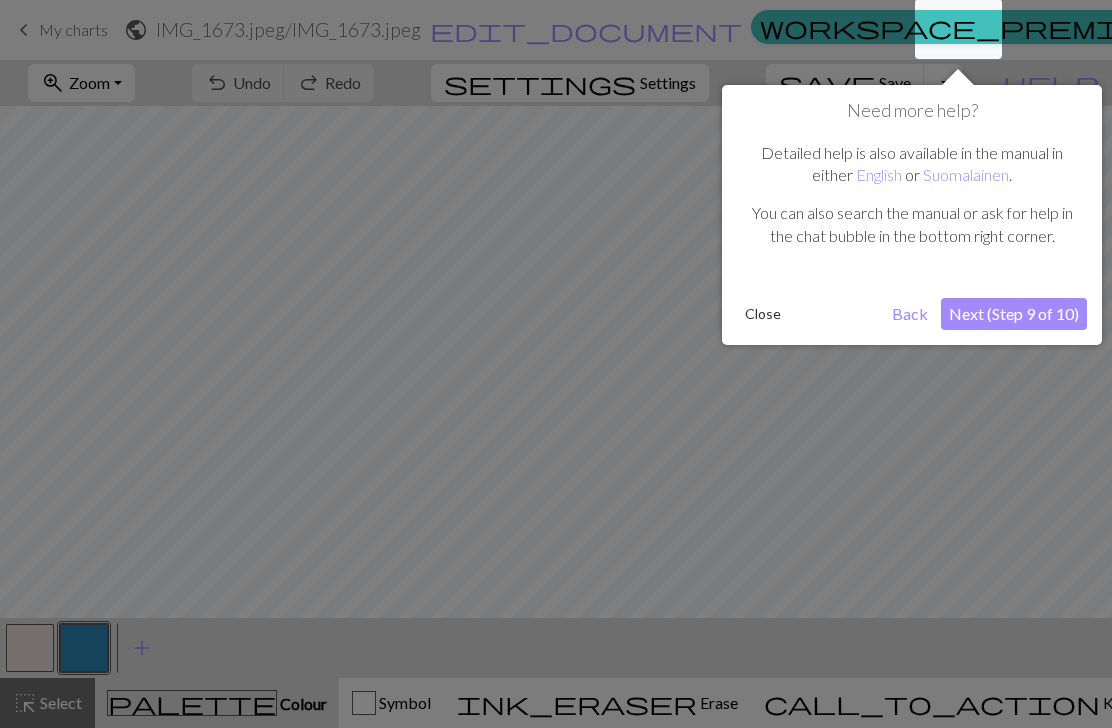 click on "Next (Step 9 of 10)" at bounding box center (1014, 314) 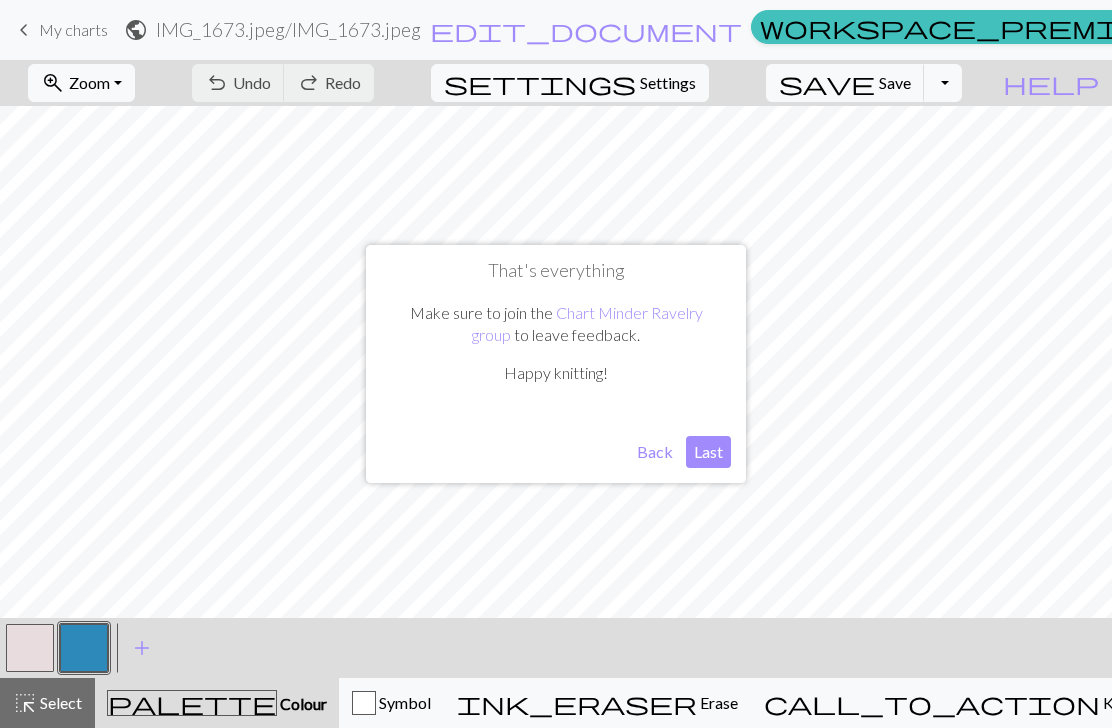 click on "Last" at bounding box center [708, 452] 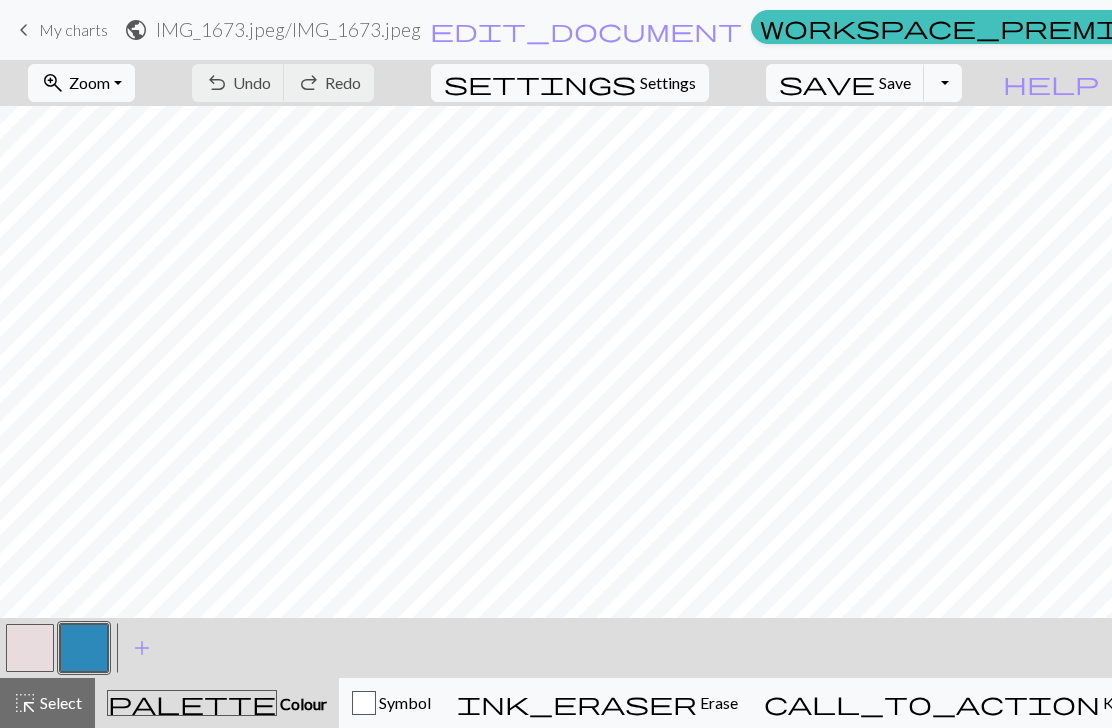 click on "keyboard_arrow_left   My charts" at bounding box center [60, 30] 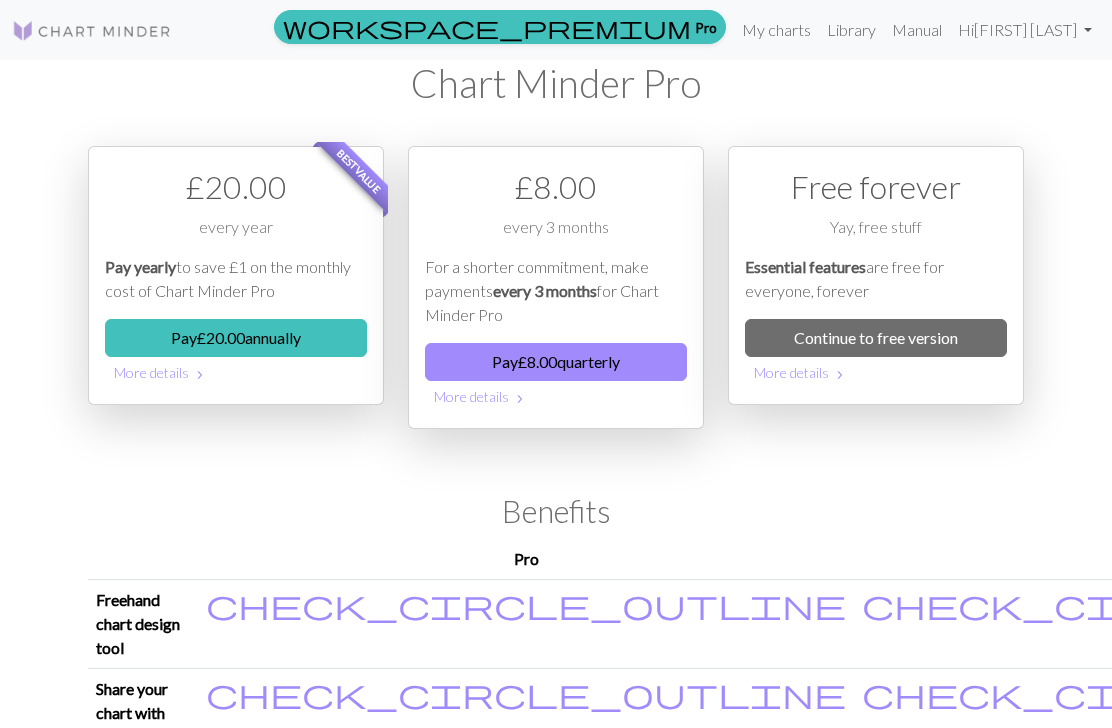 click on "Continue to free version" at bounding box center [876, 338] 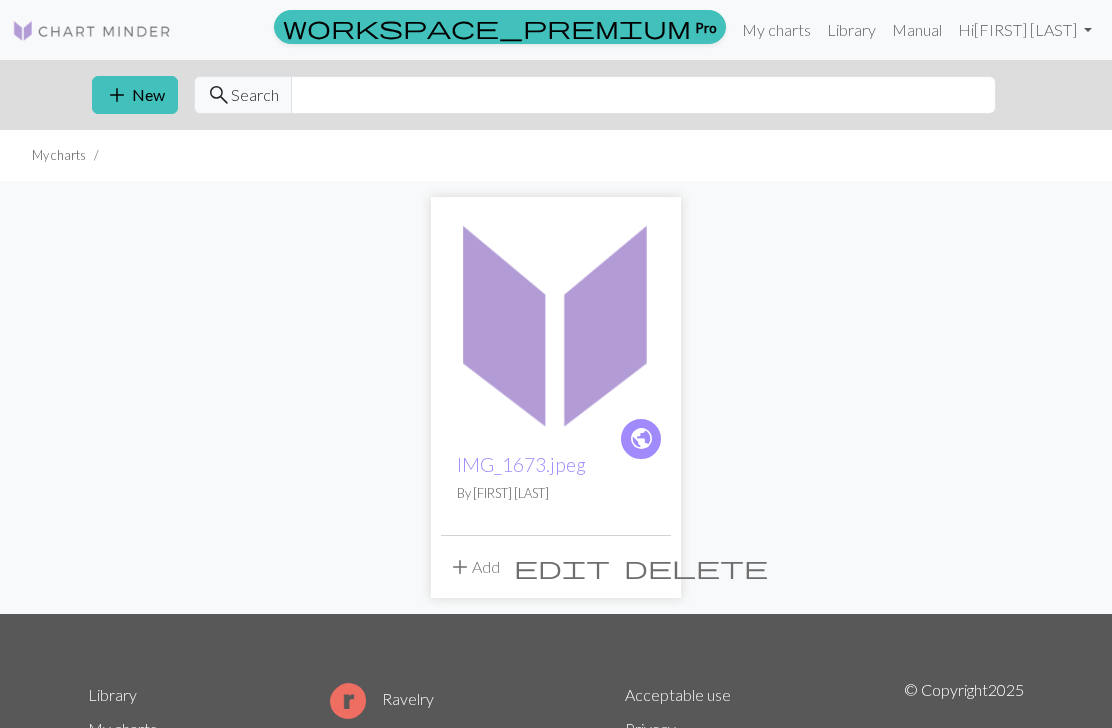 click on "My charts" at bounding box center [776, 30] 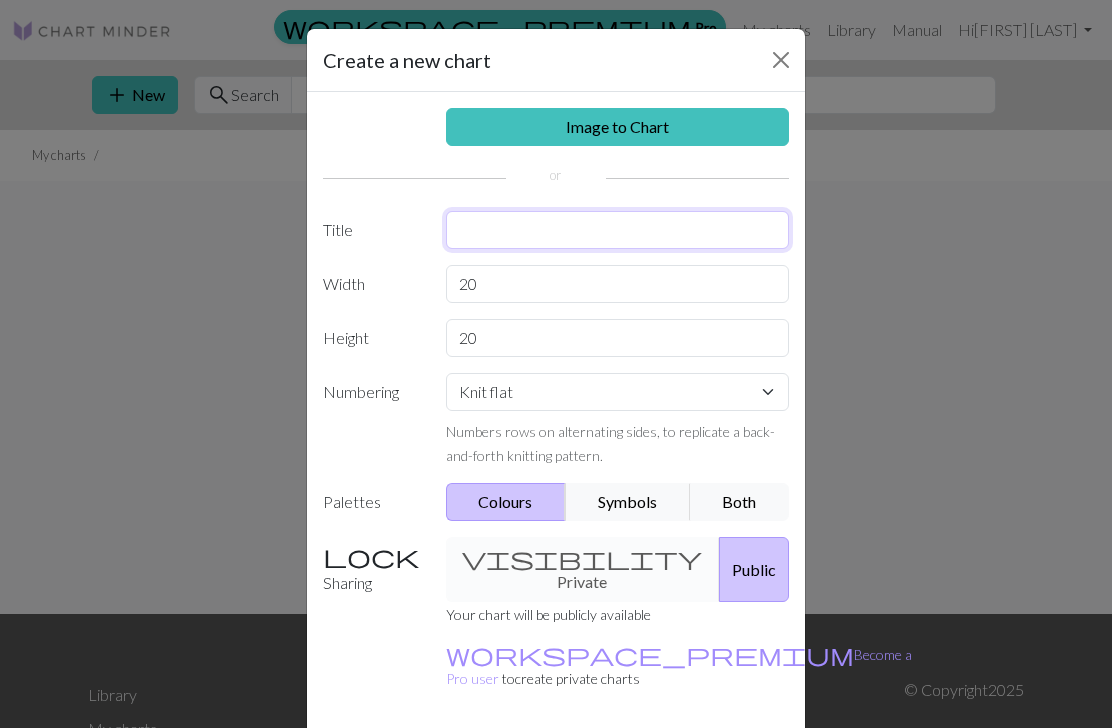 click at bounding box center [618, 230] 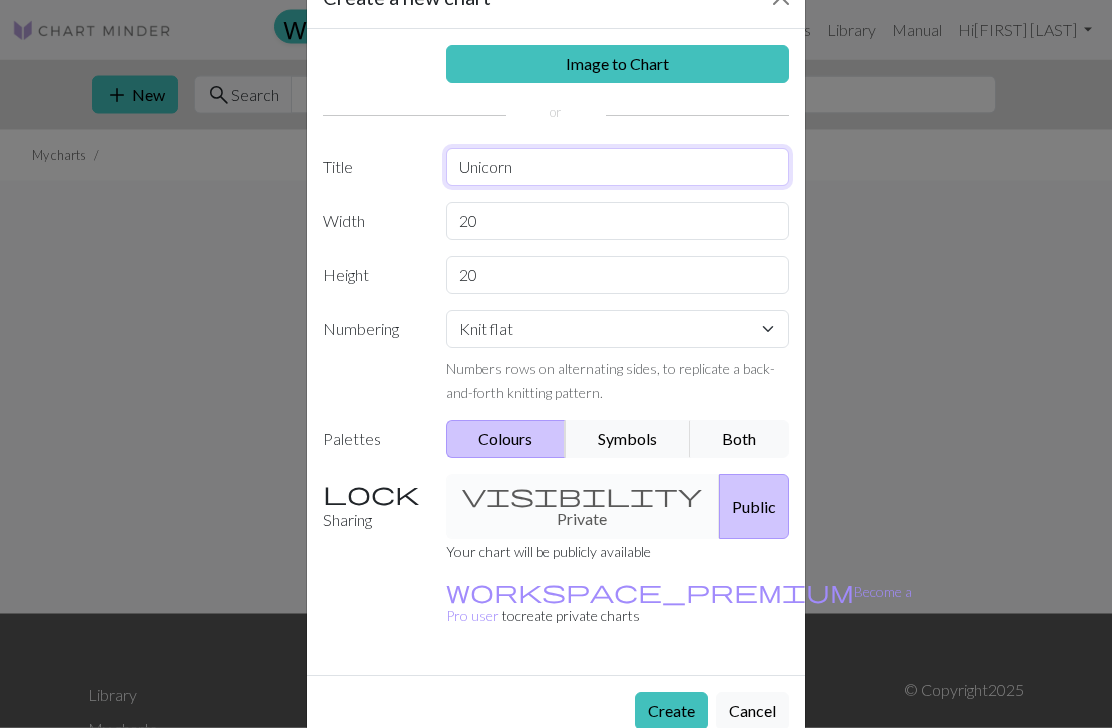 scroll, scrollTop: 61, scrollLeft: 0, axis: vertical 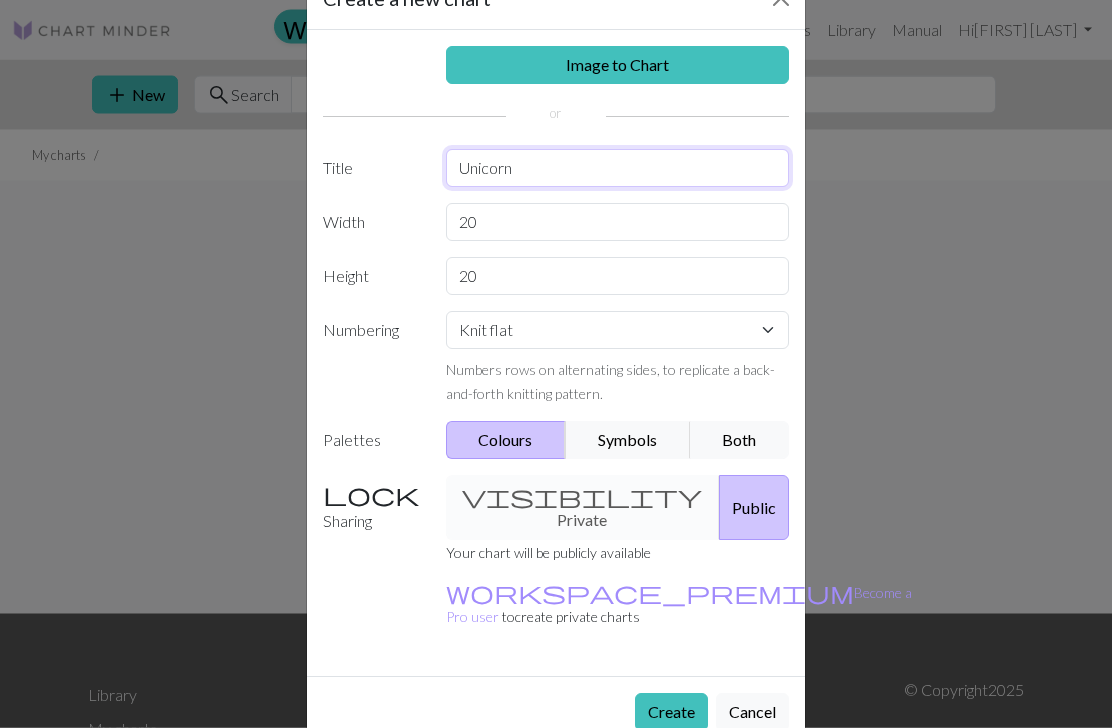 type on "Unicorn" 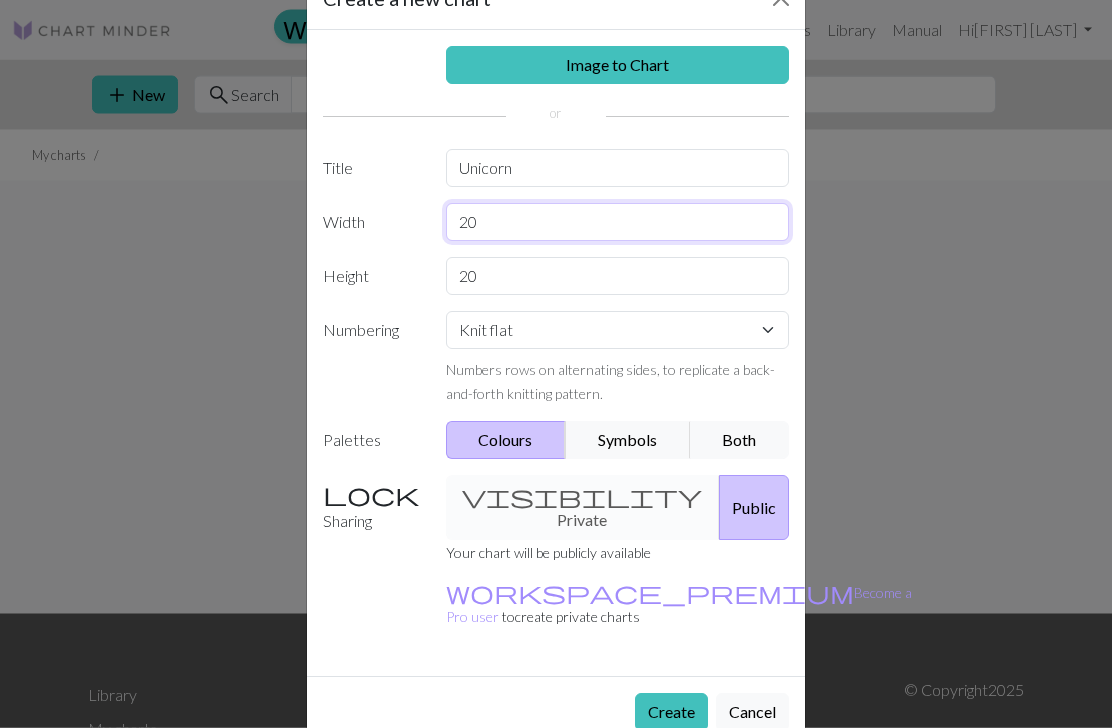 click on "20" at bounding box center (618, 223) 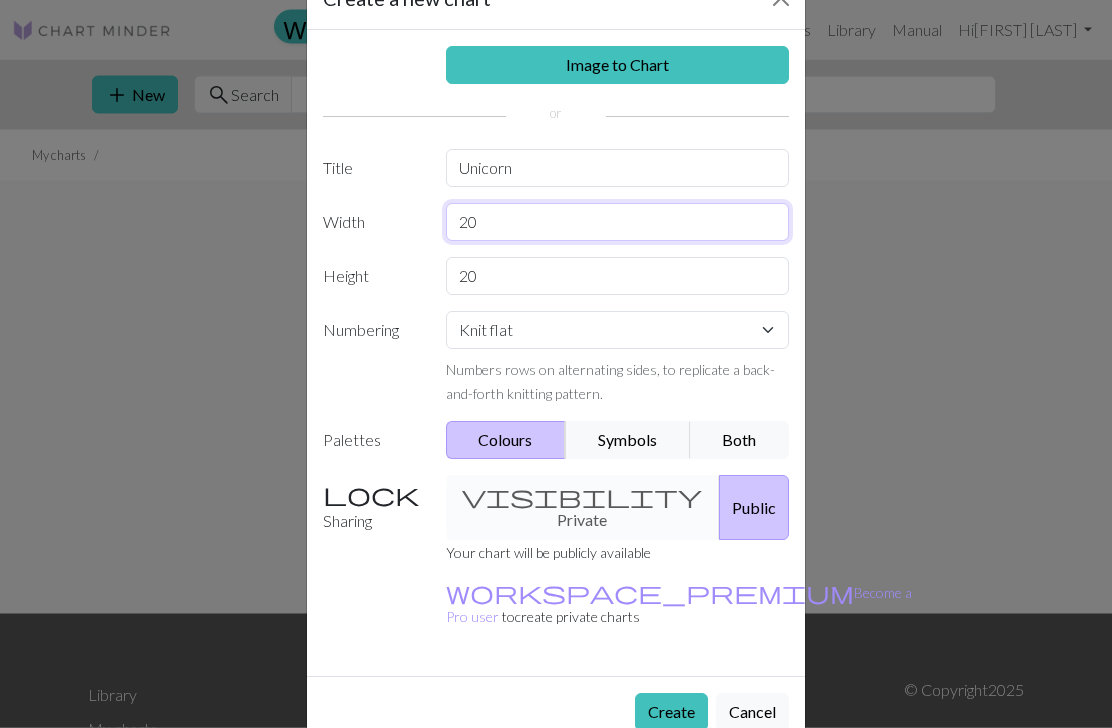 type on "2" 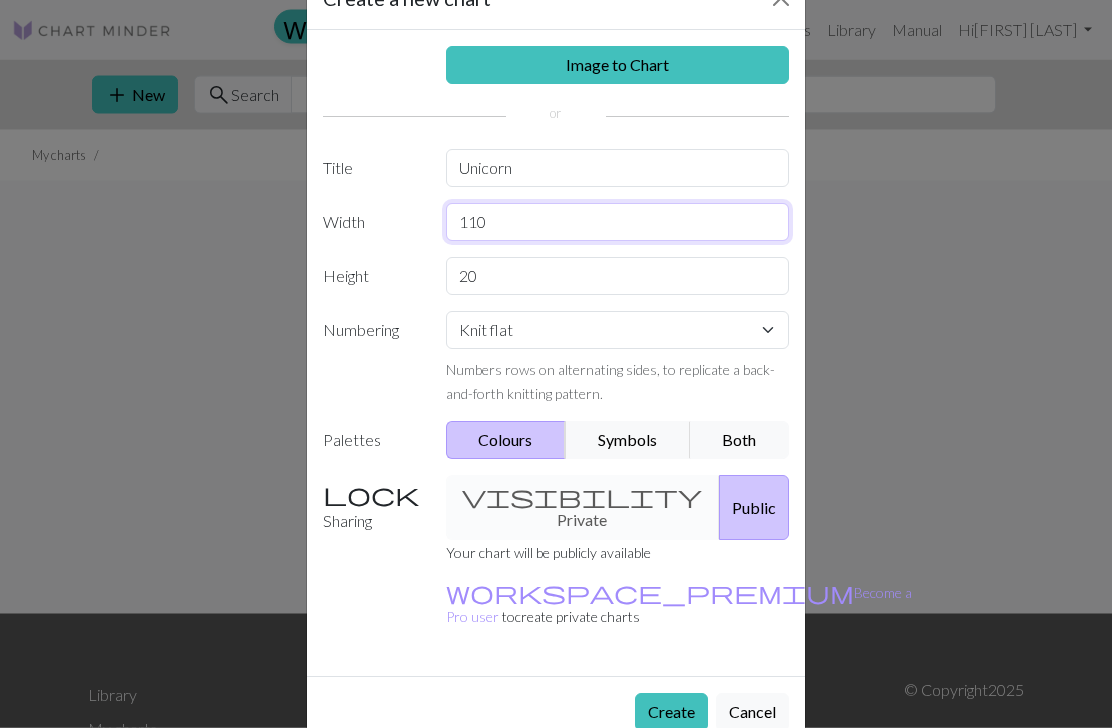 type on "110" 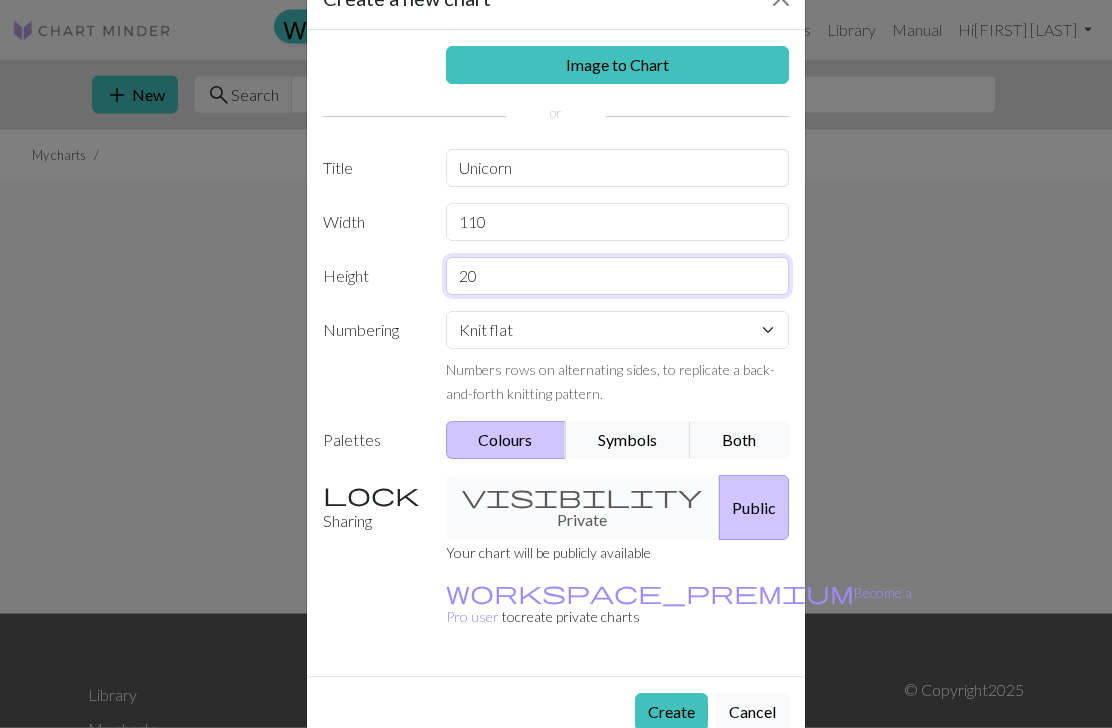 click on "20" at bounding box center [618, 277] 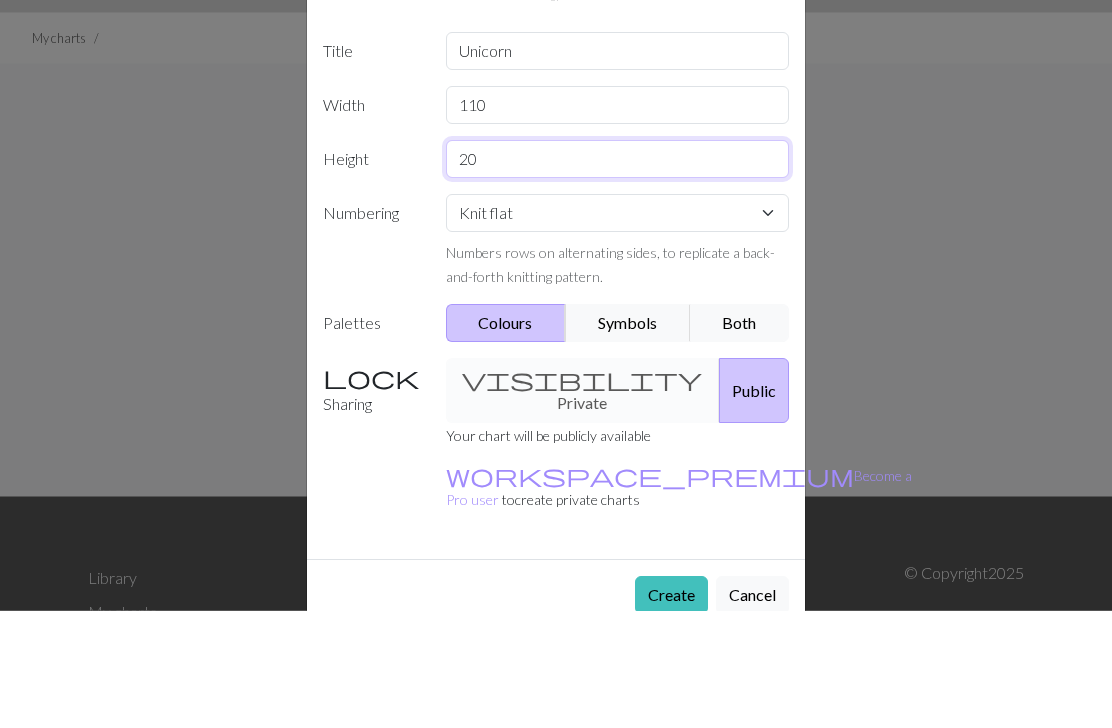 type on "2" 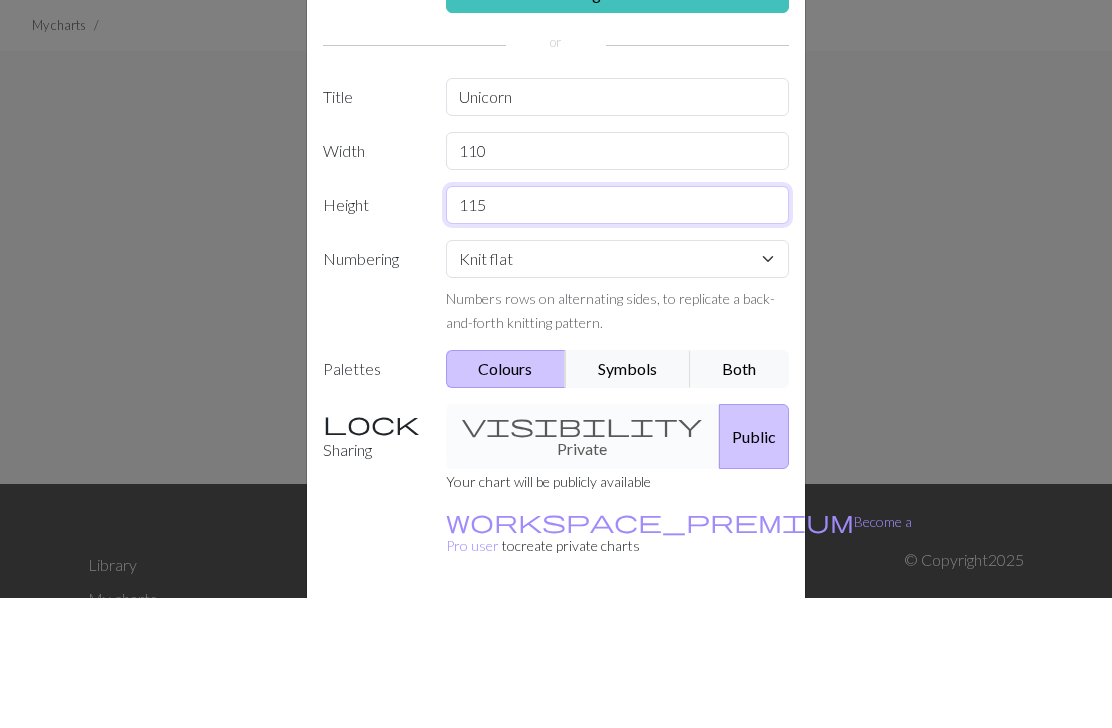 scroll, scrollTop: 0, scrollLeft: 0, axis: both 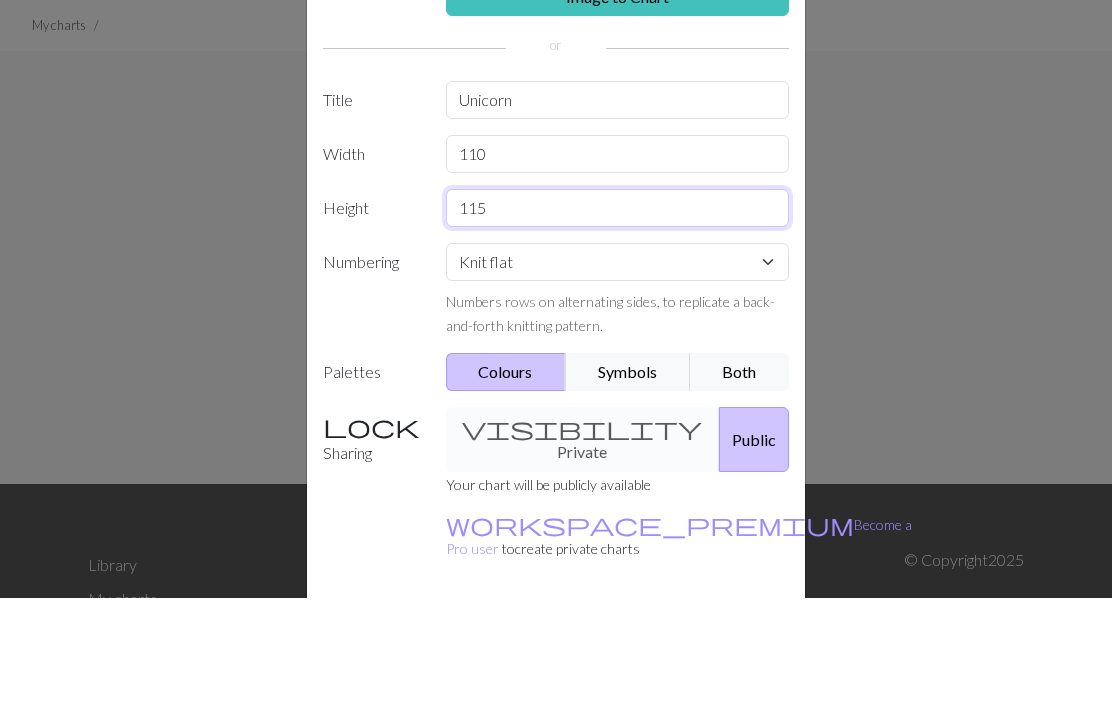 type on "115" 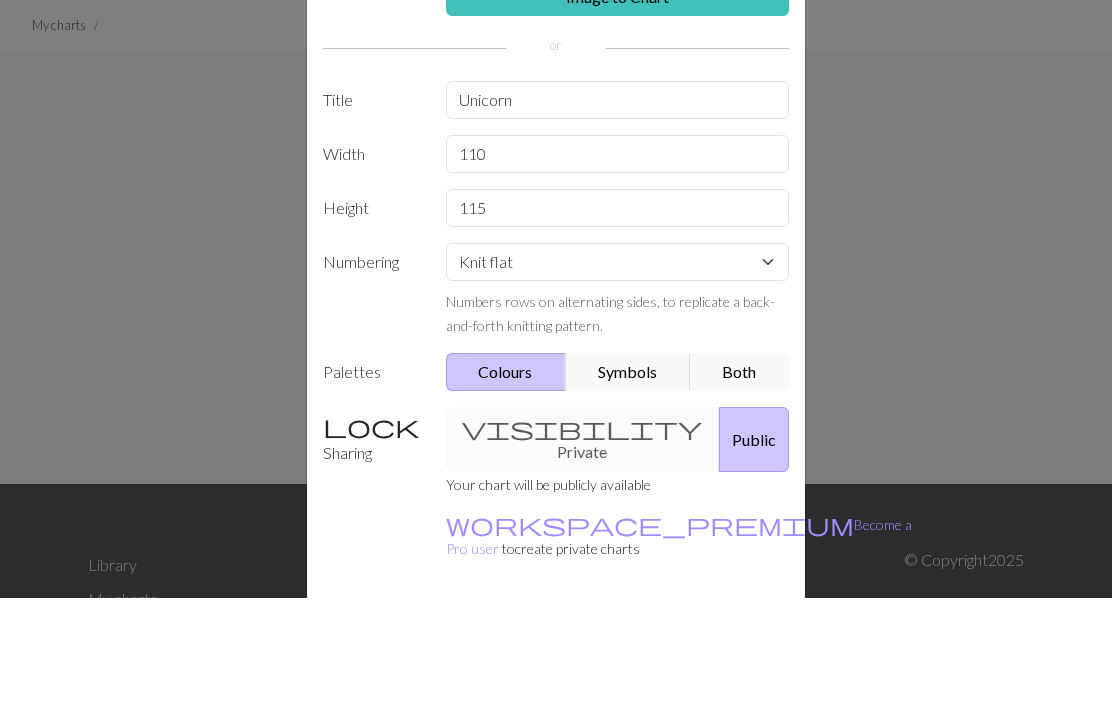 click on "Numbers rows on alternating sides, to replicate a back-and-forth knitting pattern." at bounding box center [618, 443] 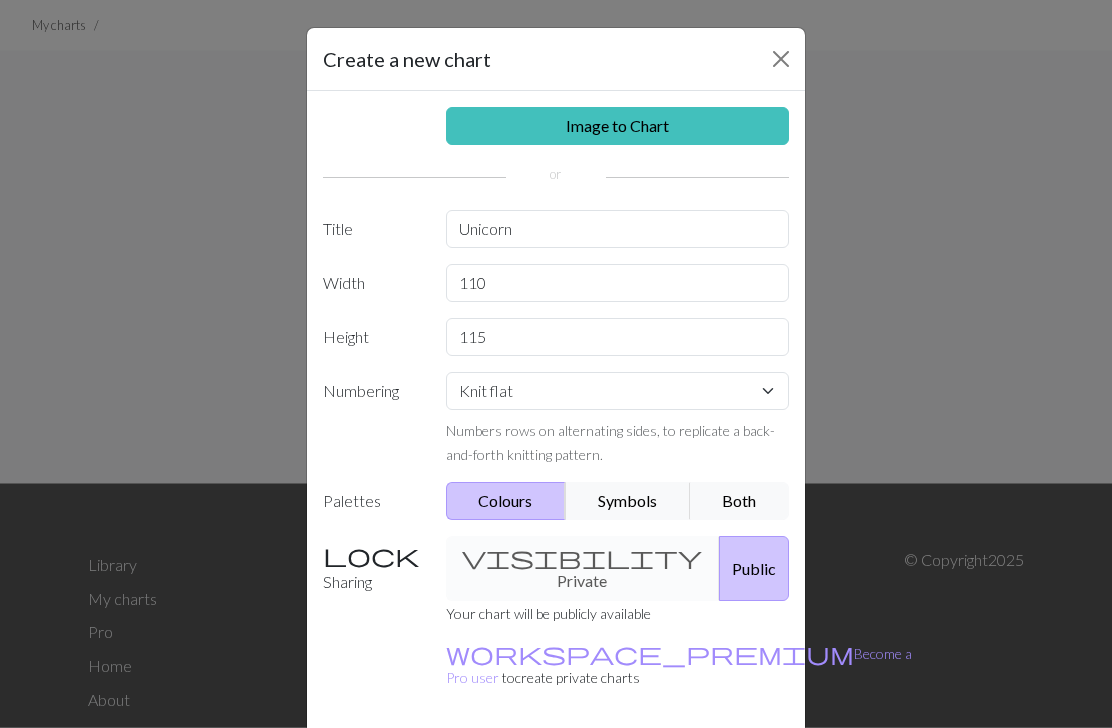 click on "Create" at bounding box center [671, 774] 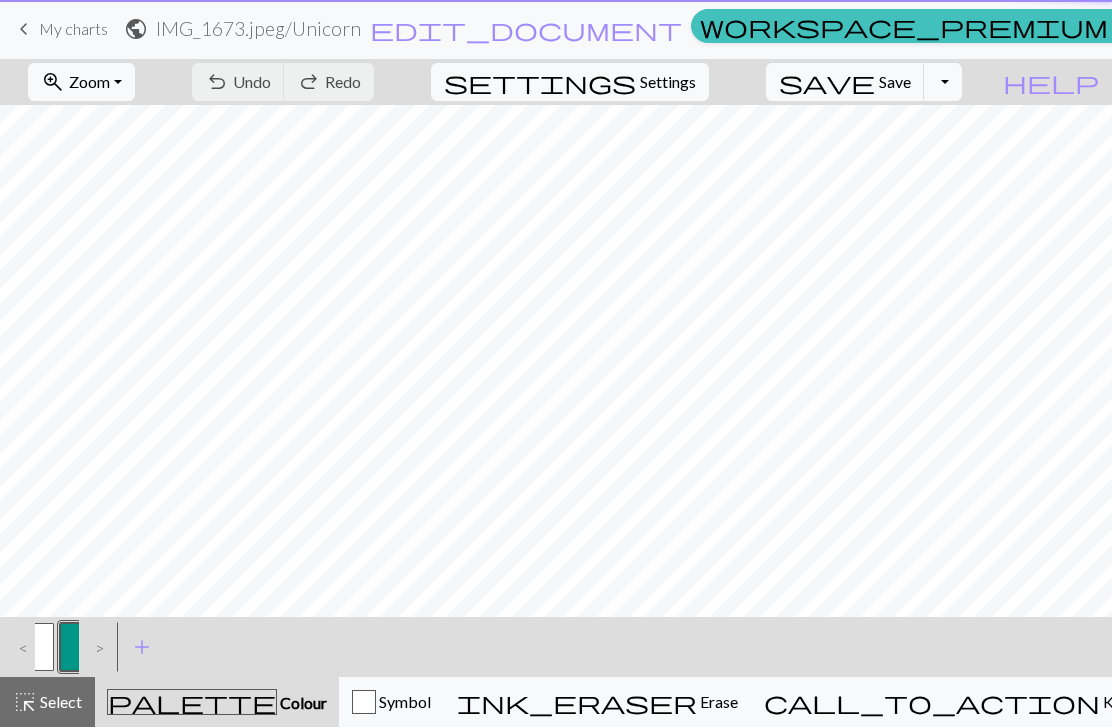 click on "settings  Settings" at bounding box center [570, 83] 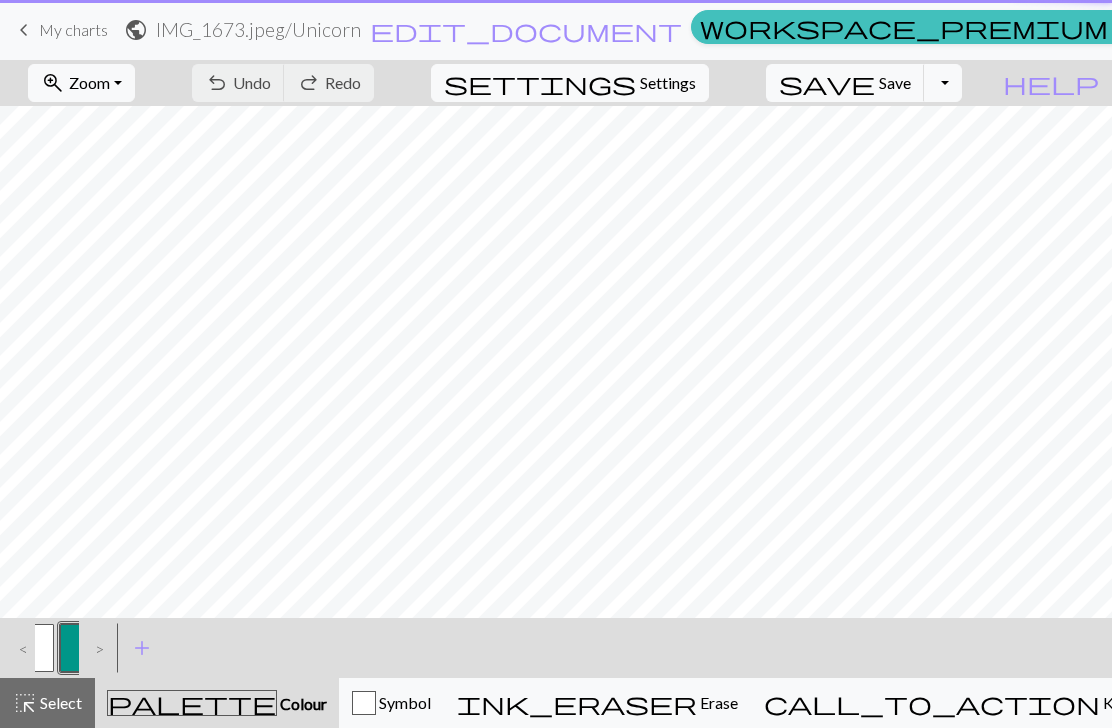 select on "aran" 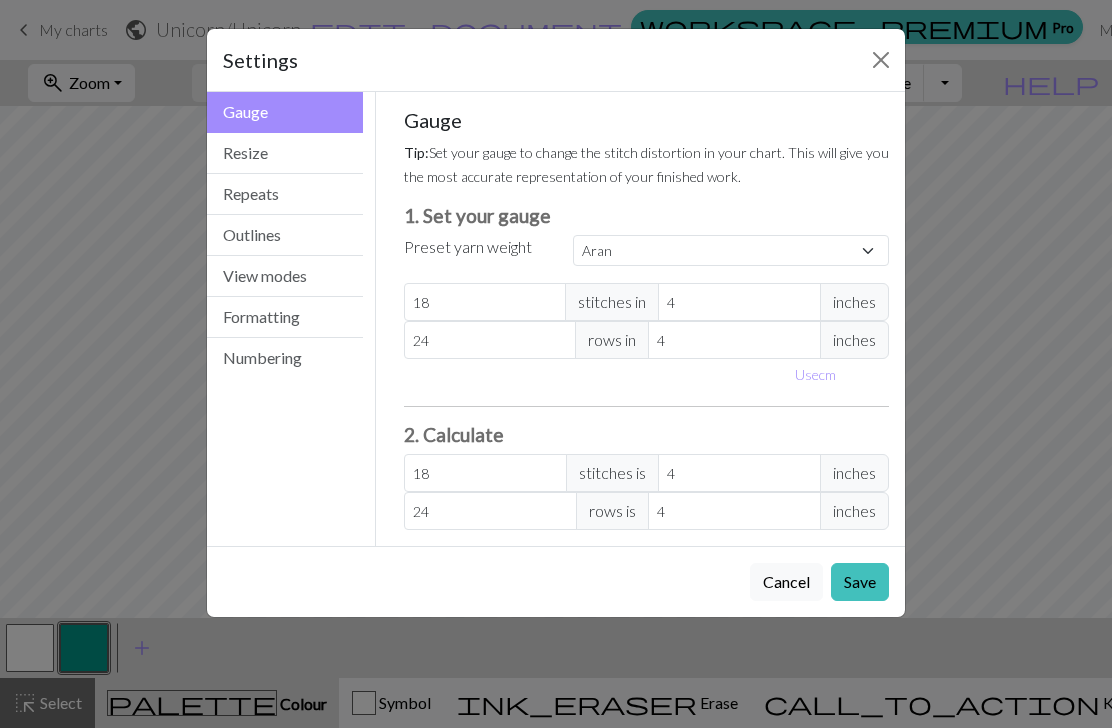 click on "Save" at bounding box center (860, 582) 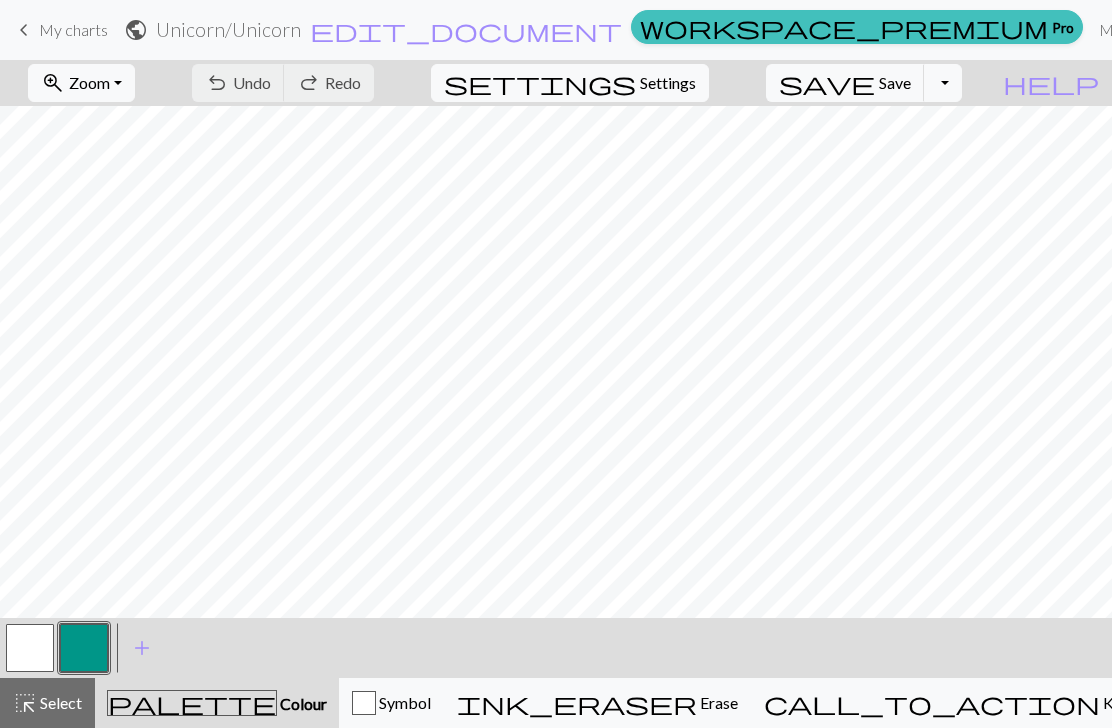 click on "highlight_alt   Select   Select" at bounding box center (47, 703) 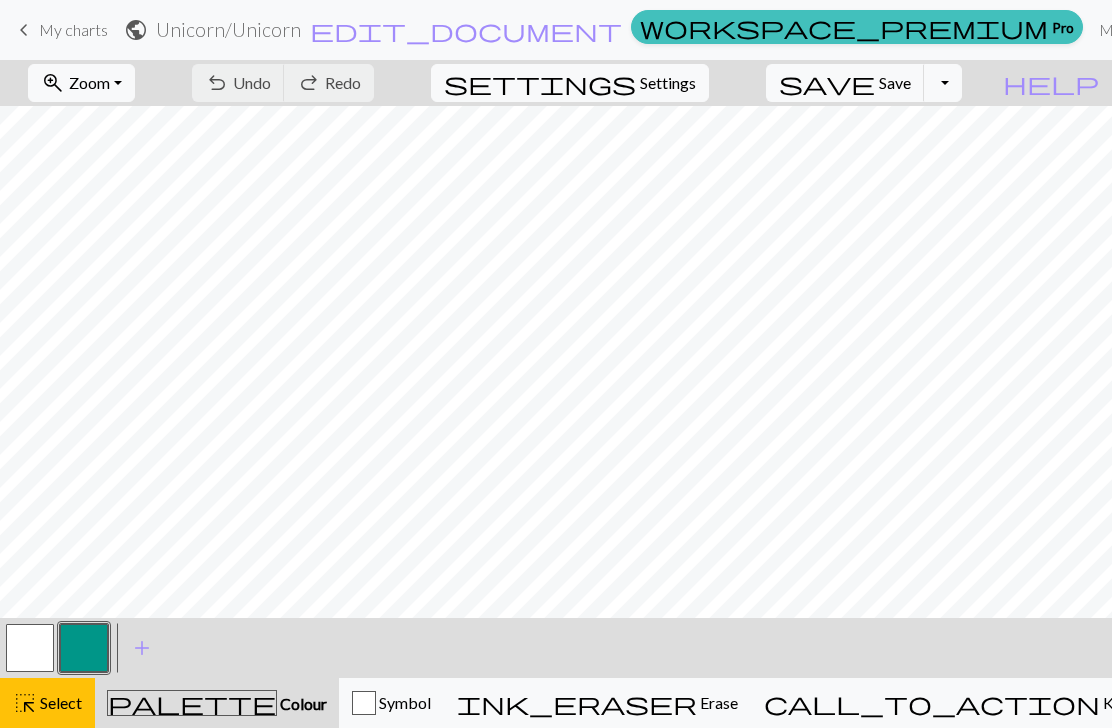 click on "Select" at bounding box center (59, 702) 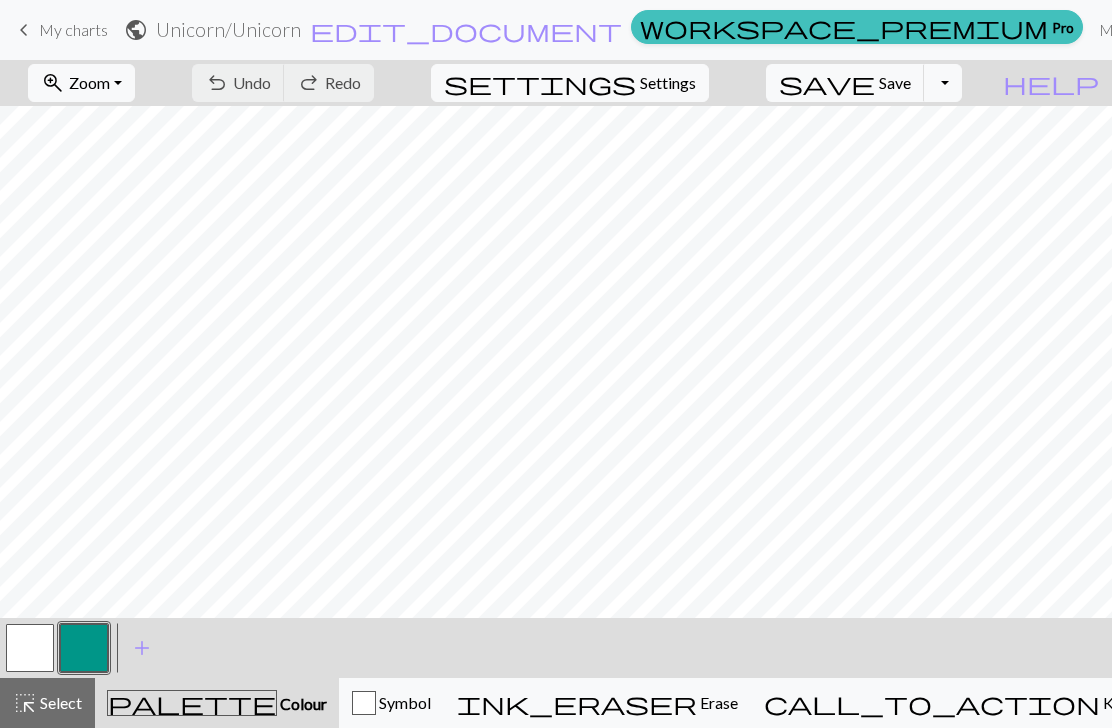 click on "Unicorn  /  Unicorn" at bounding box center [228, 29] 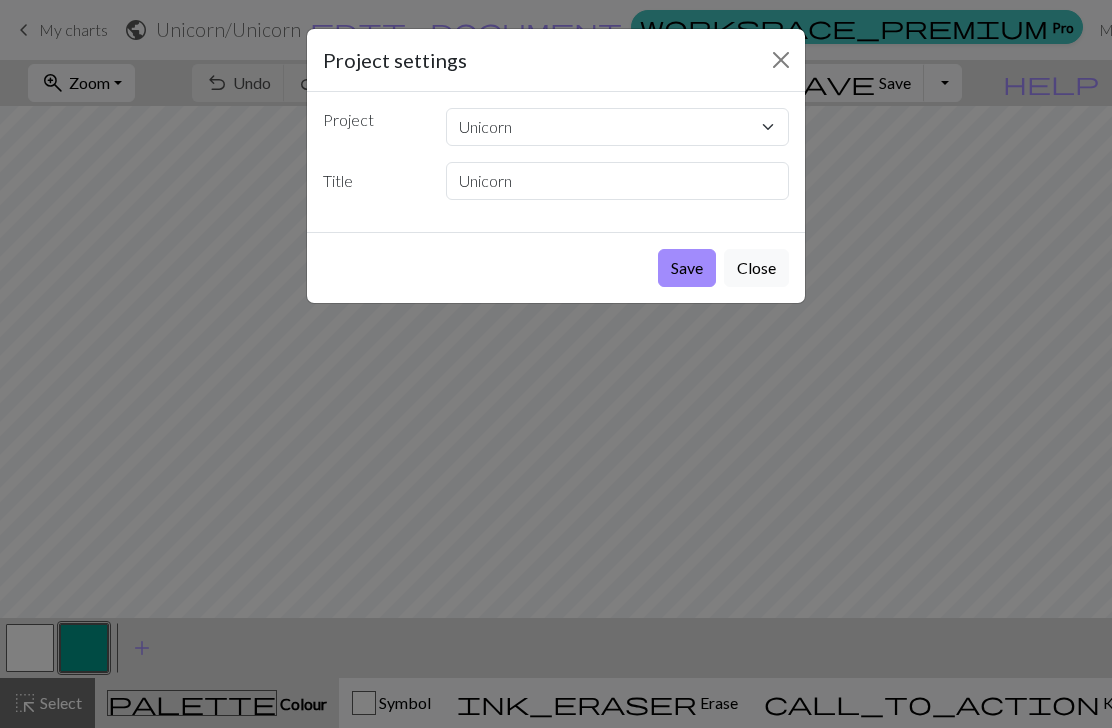 click on "Close" at bounding box center (756, 268) 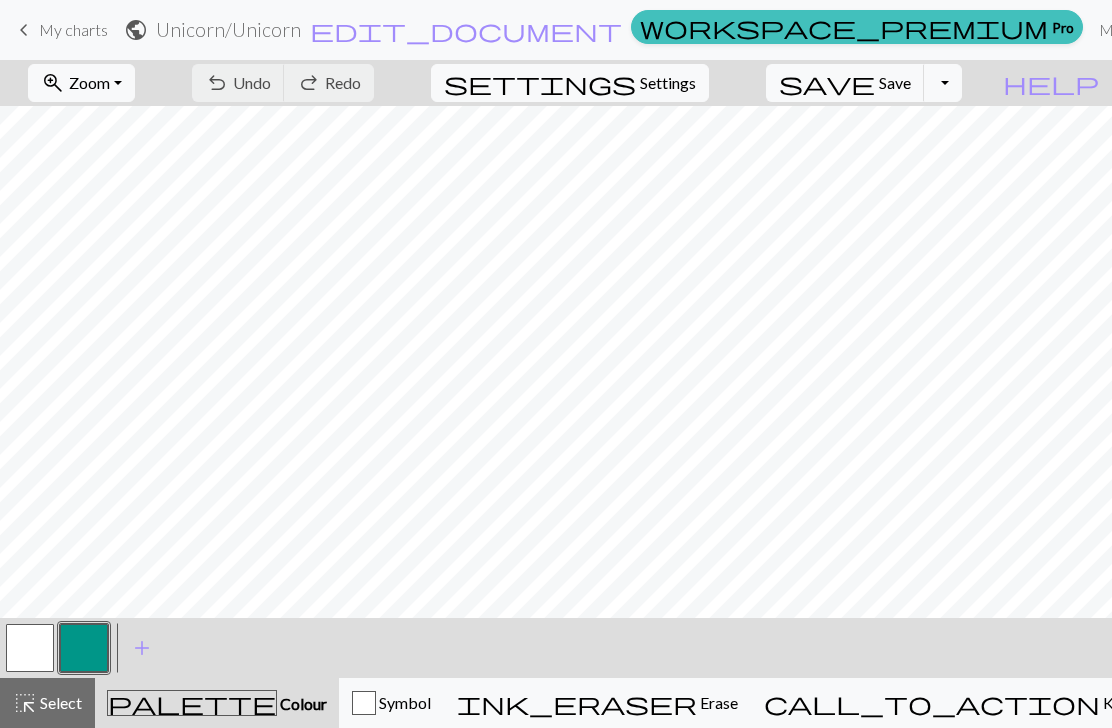 click on "keyboard_arrow_left" at bounding box center (24, 30) 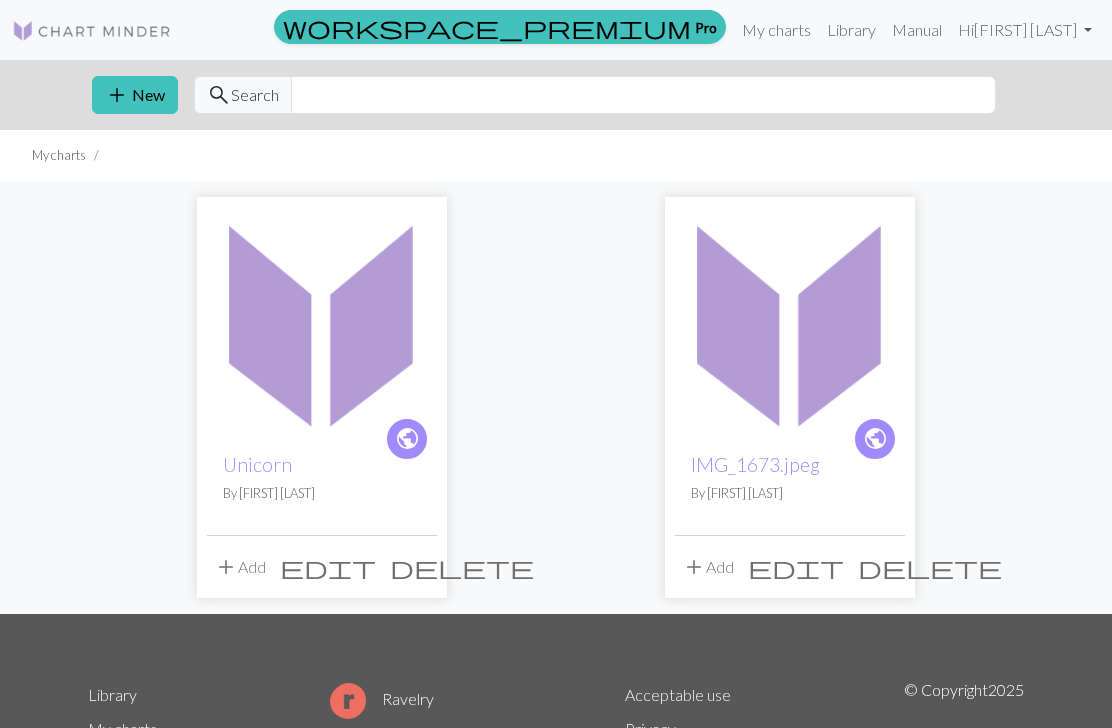 click at bounding box center [790, 322] 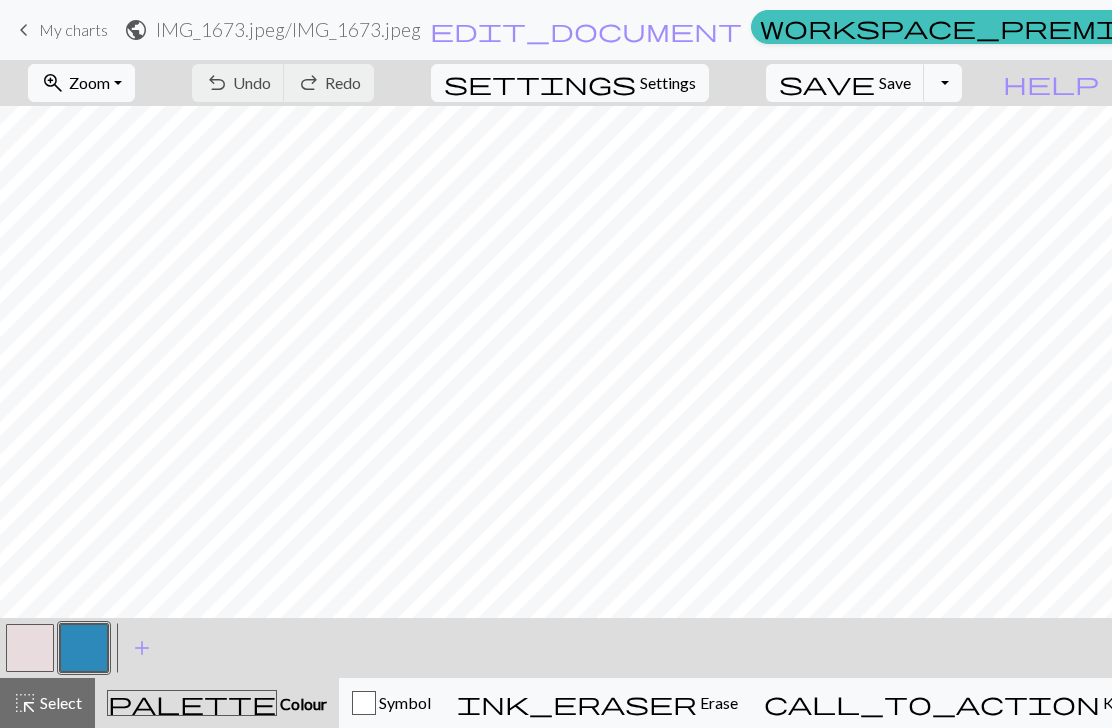 click on "undo Undo Undo redo Redo Redo" at bounding box center (283, 83) 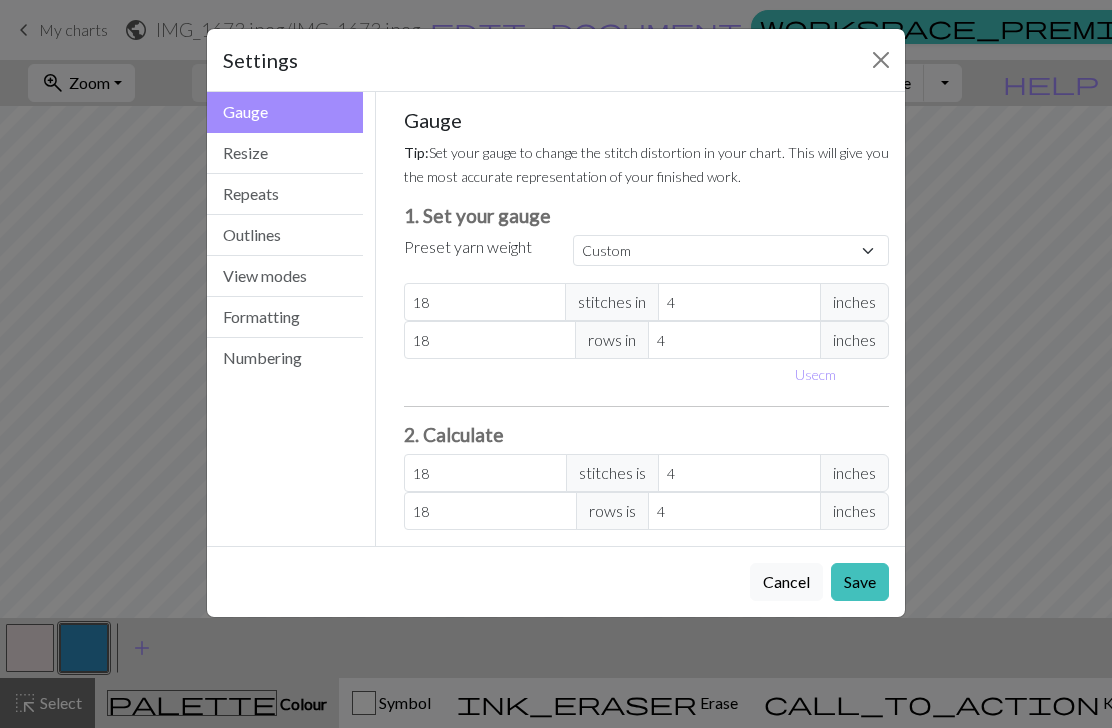 click on "Resize" at bounding box center (285, 153) 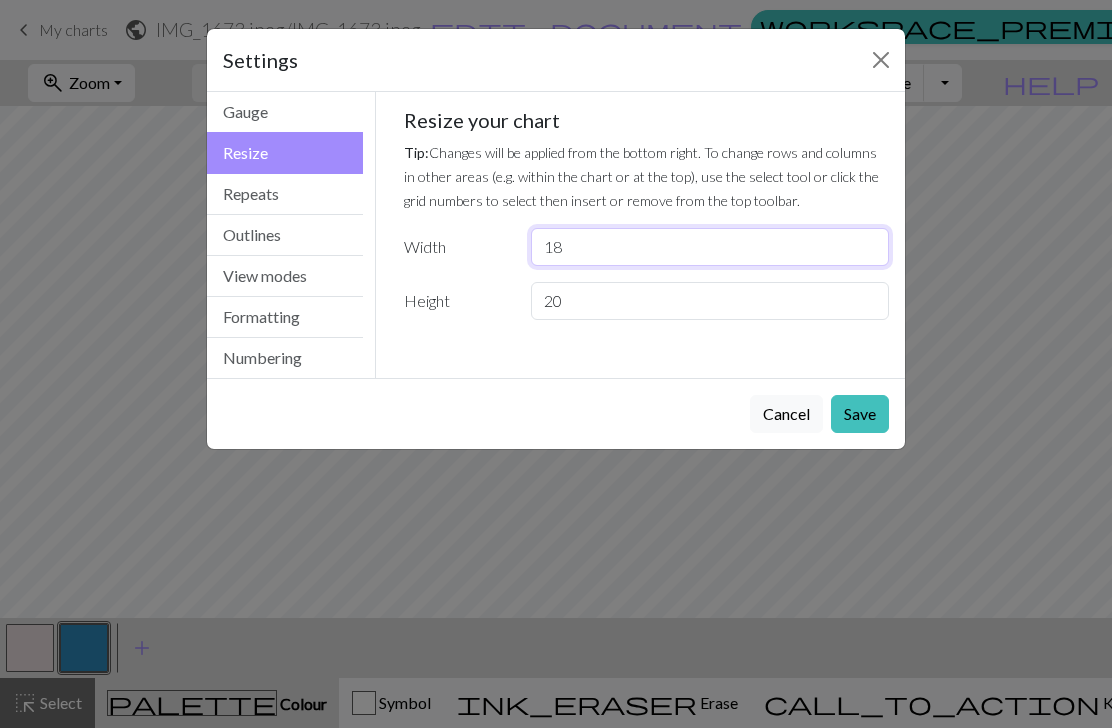 click on "18" at bounding box center [710, 247] 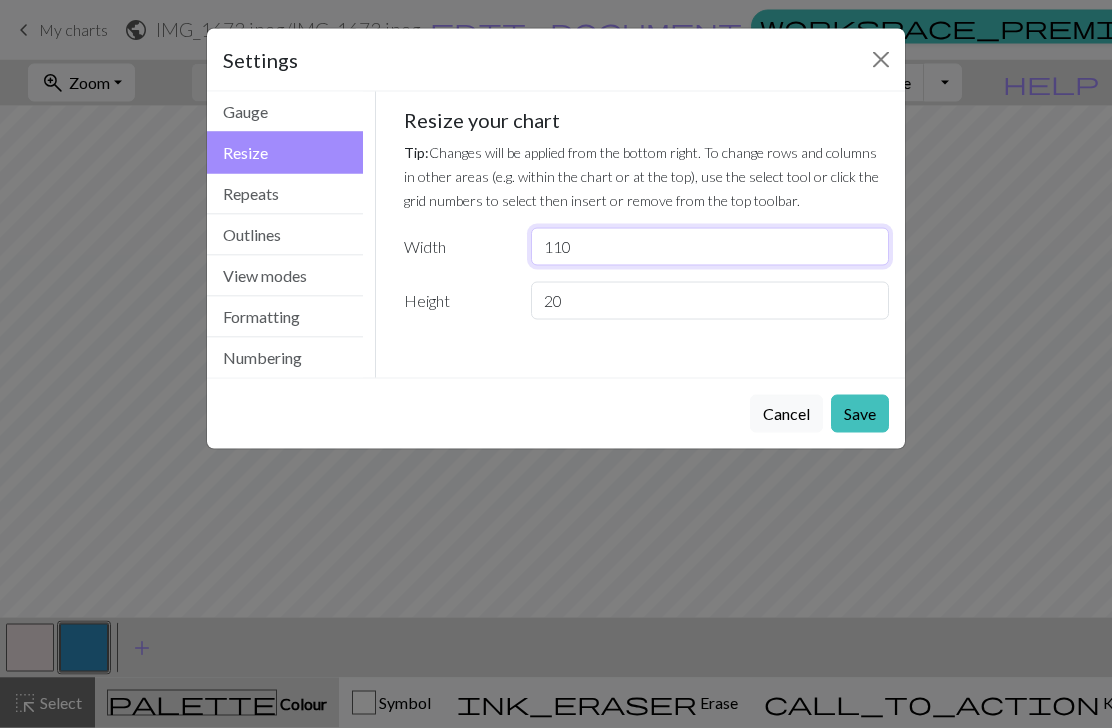 type on "110" 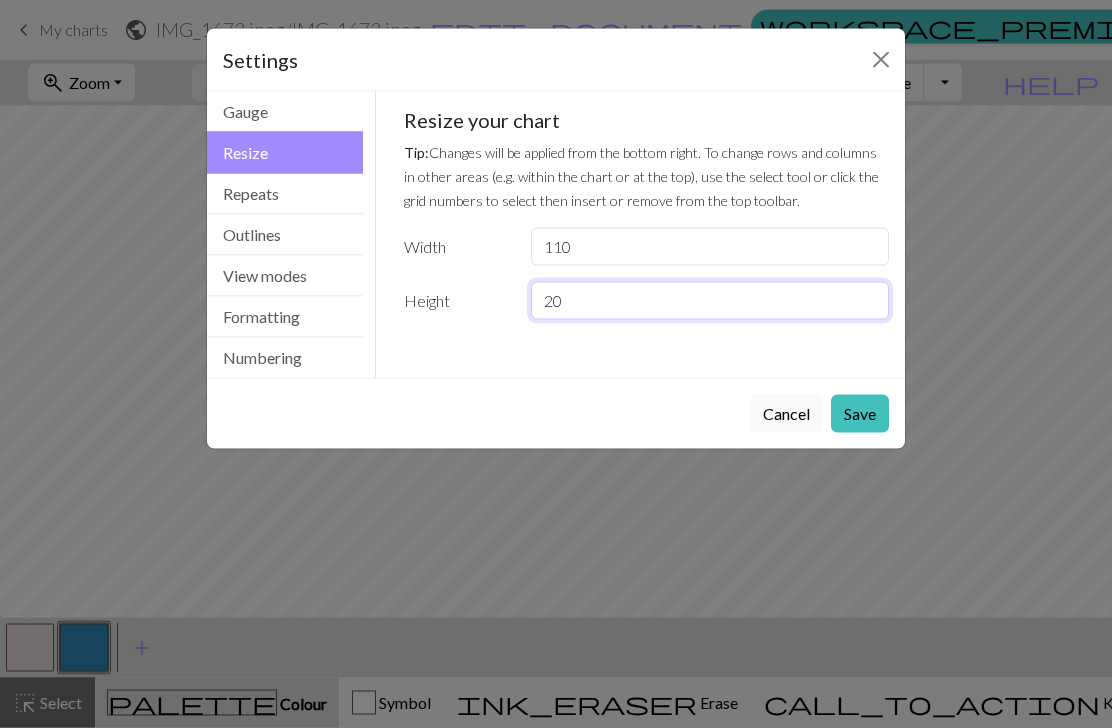 click on "20" at bounding box center [710, 301] 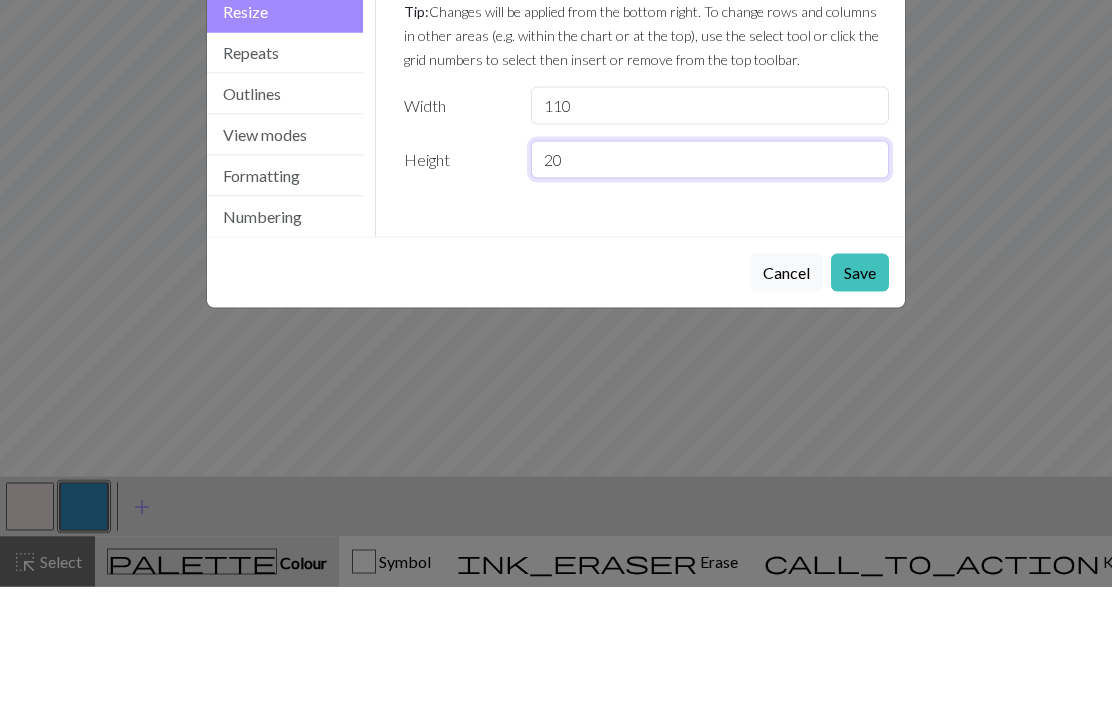 type on "2" 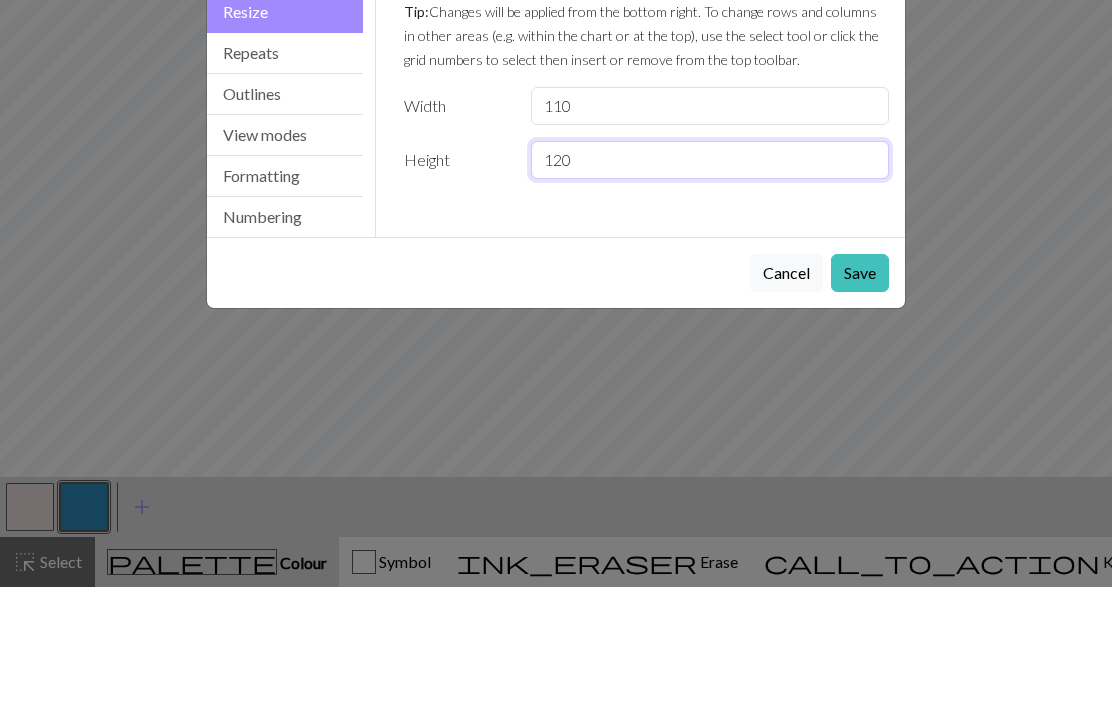 type on "120" 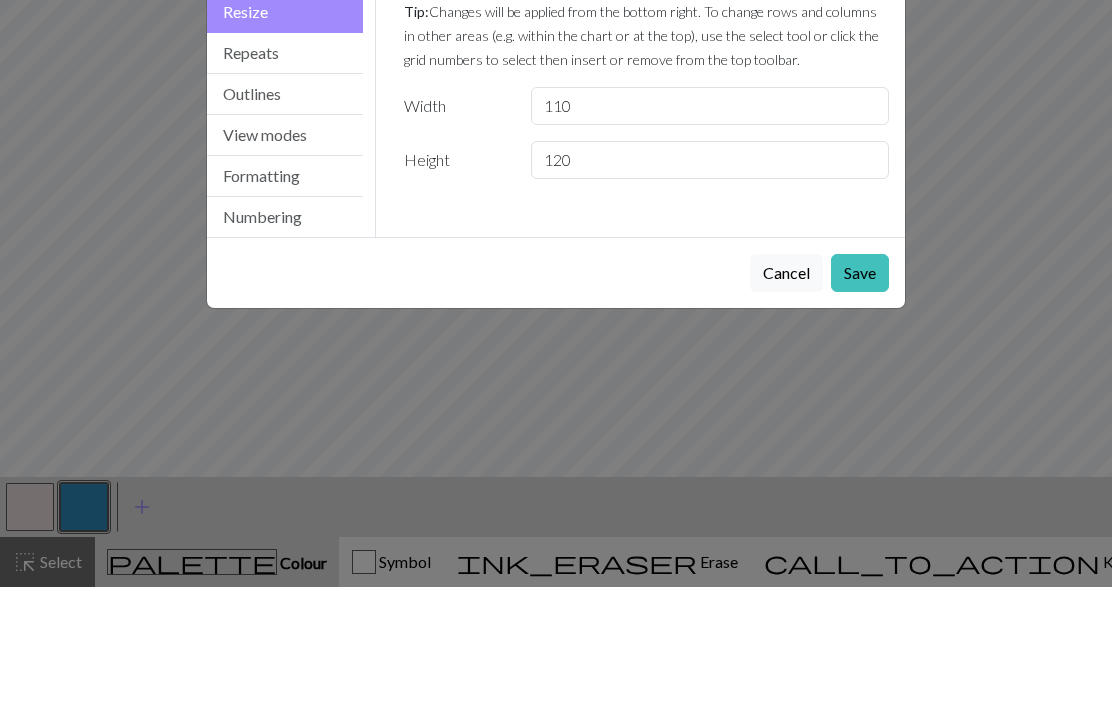 click on "Save" at bounding box center [860, 414] 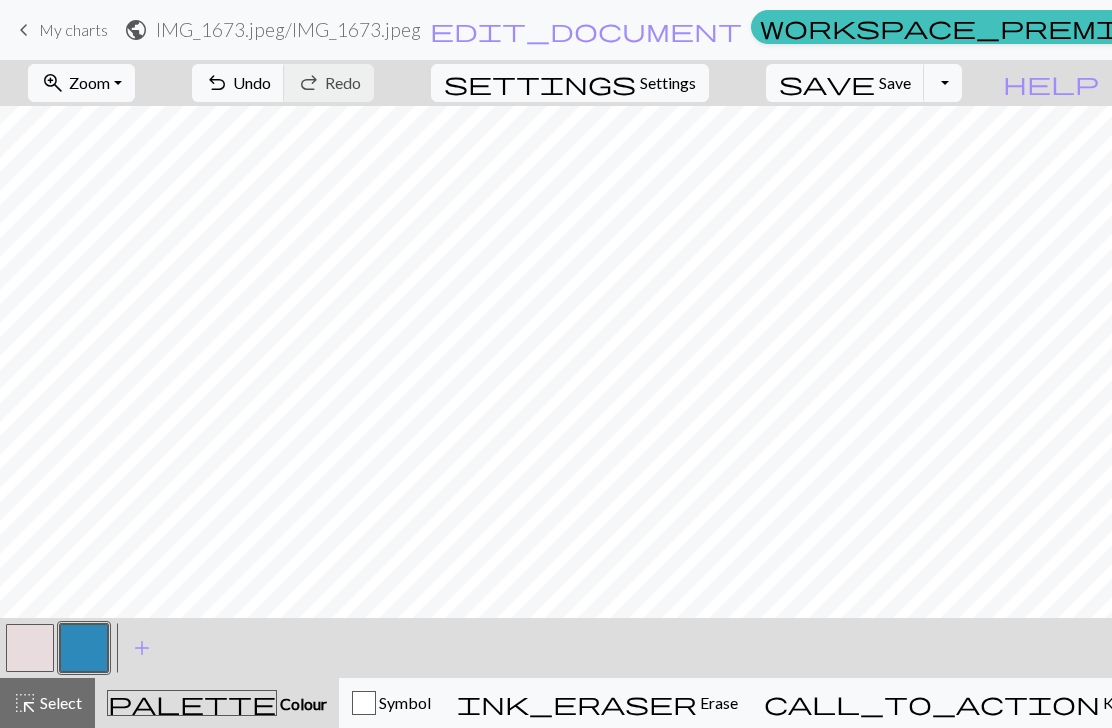 click on "Toggle Dropdown" at bounding box center (943, 83) 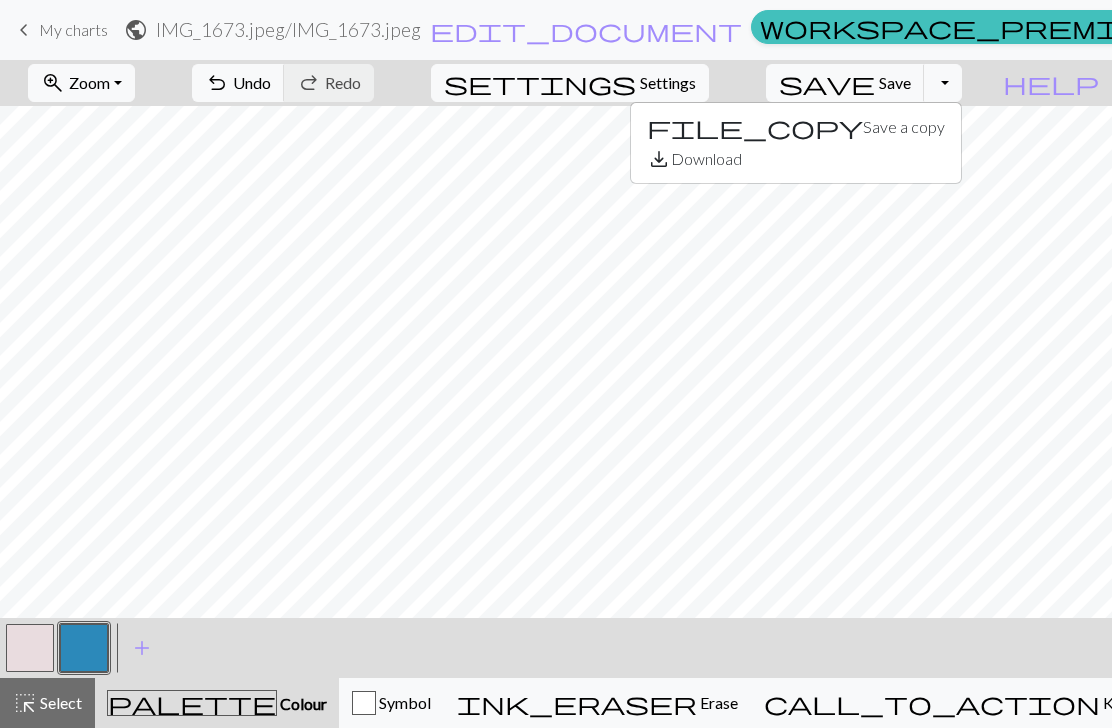 click on "Toggle Dropdown" at bounding box center (943, 83) 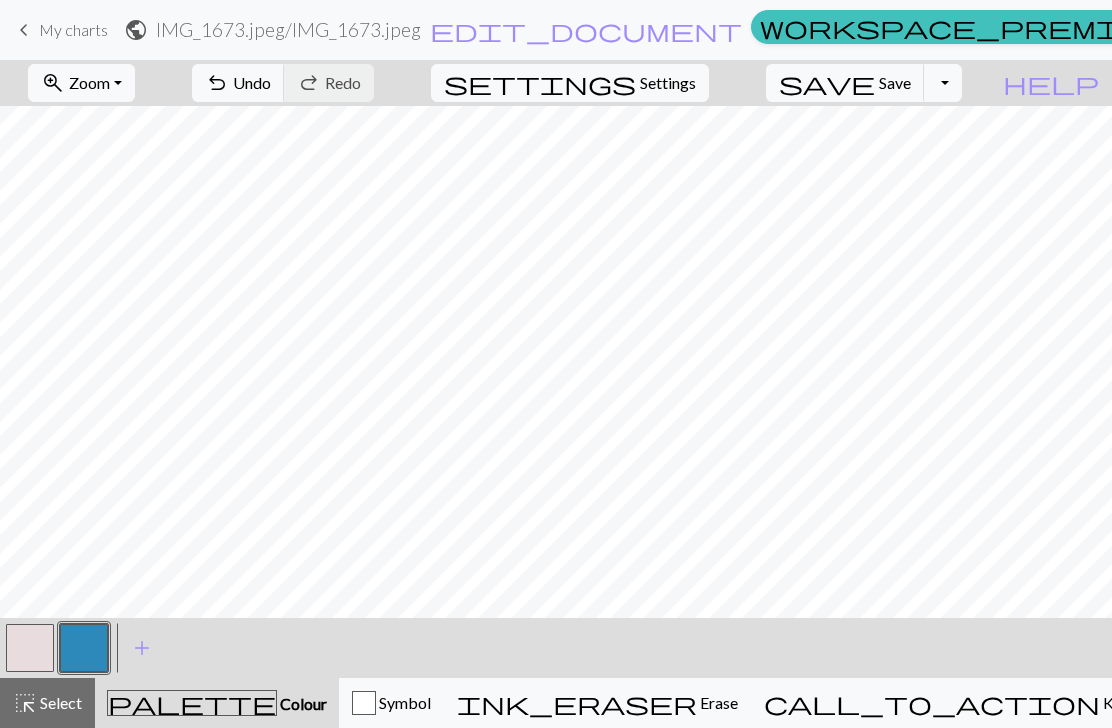 click on "keyboard_arrow_left" at bounding box center [24, 30] 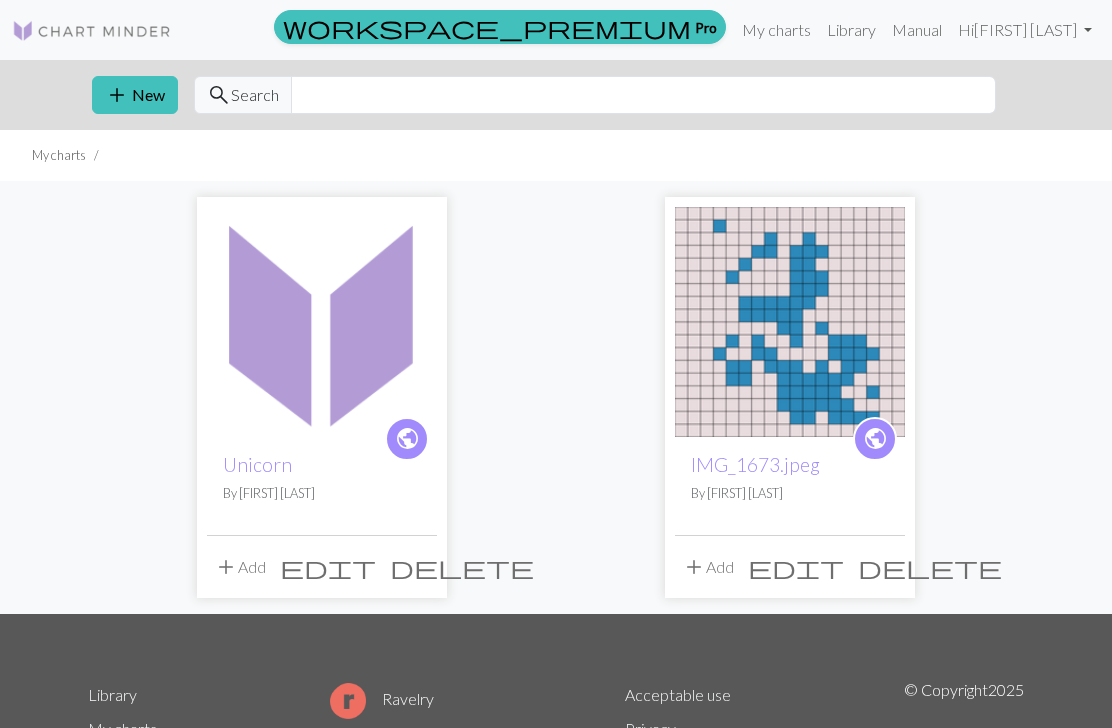 click on "delete" at bounding box center [930, 567] 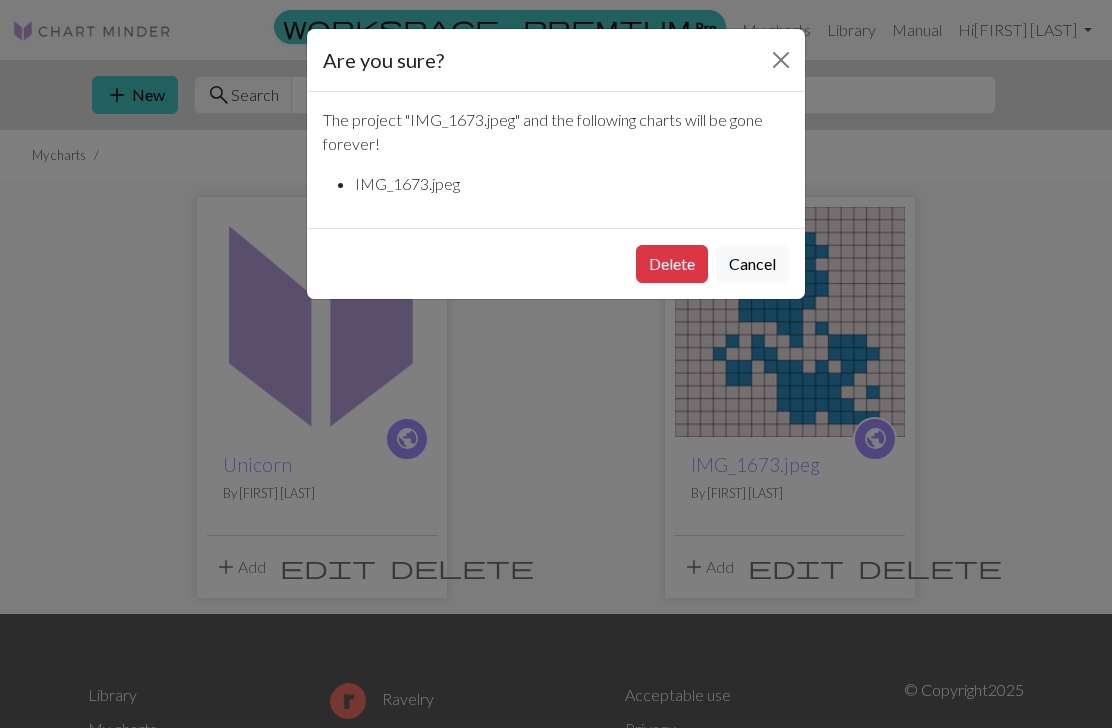 click on "Delete" at bounding box center [672, 264] 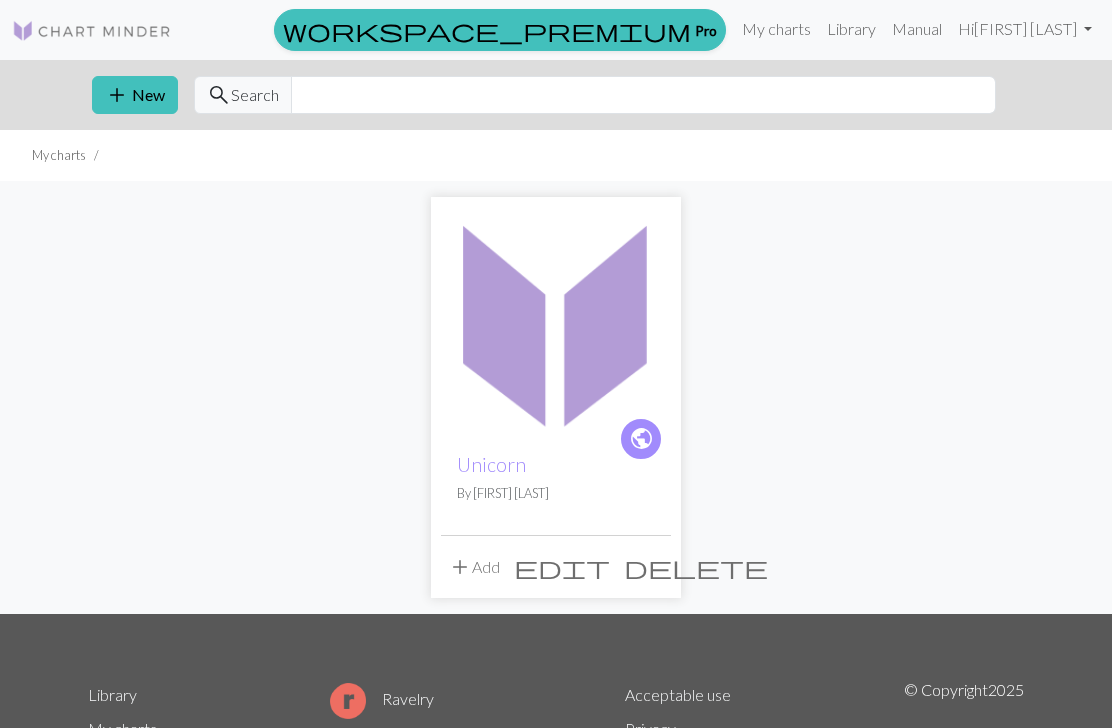 scroll, scrollTop: 0, scrollLeft: 0, axis: both 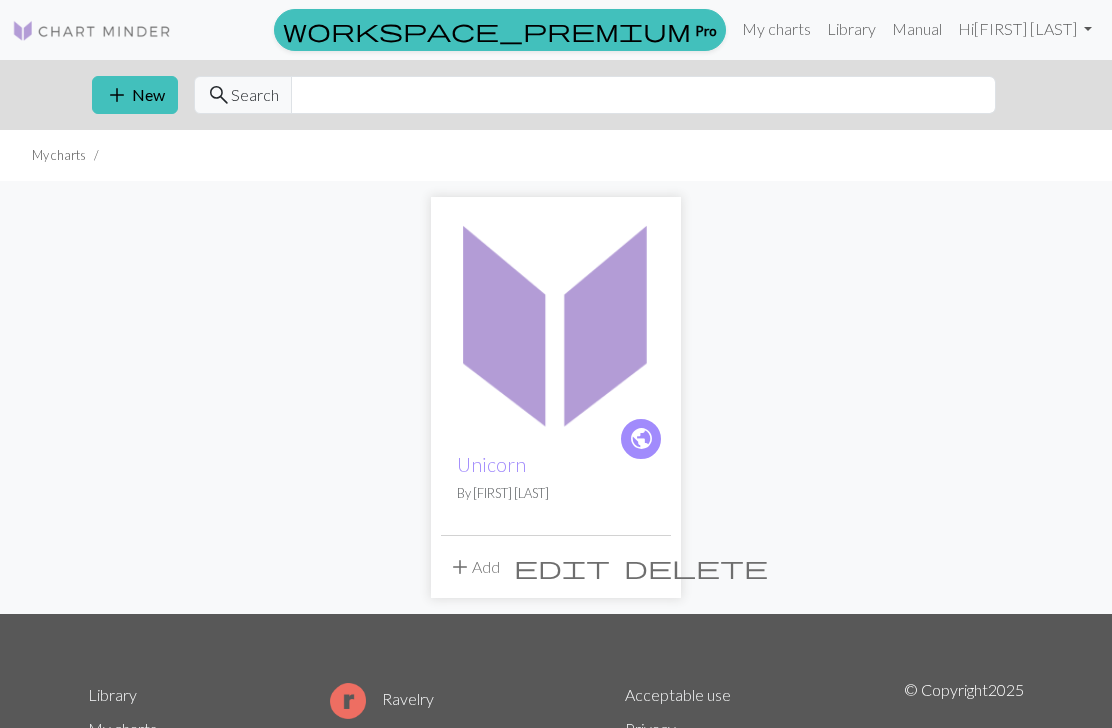 click on "delete" at bounding box center [696, 567] 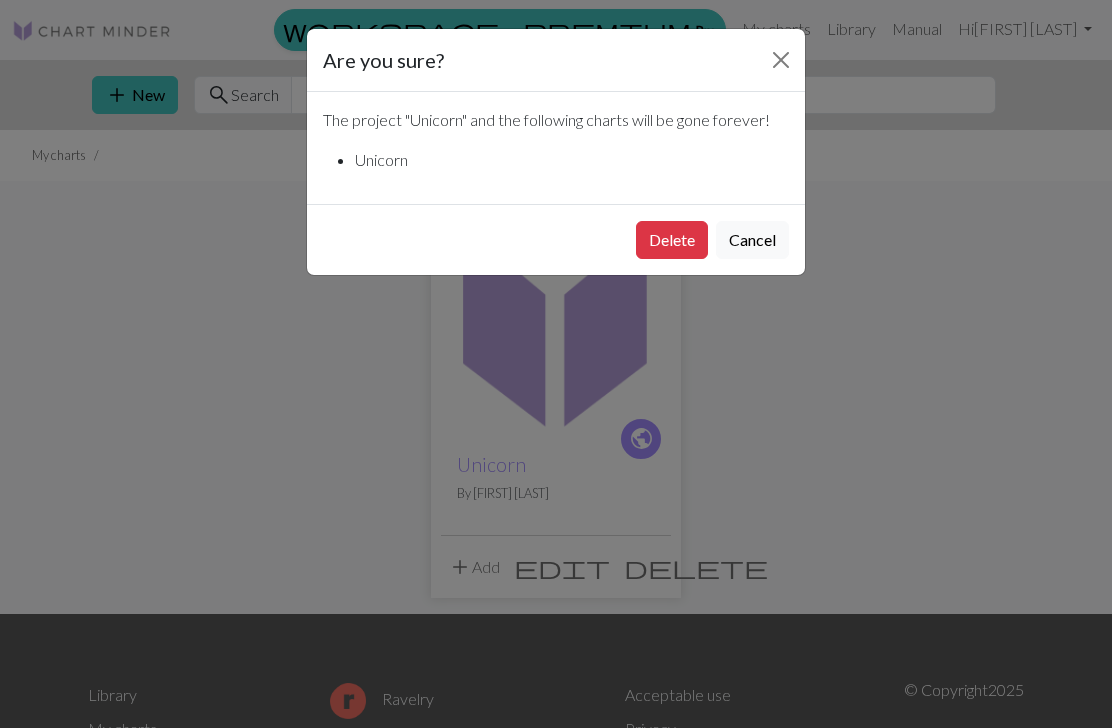click on "Delete" at bounding box center (672, 240) 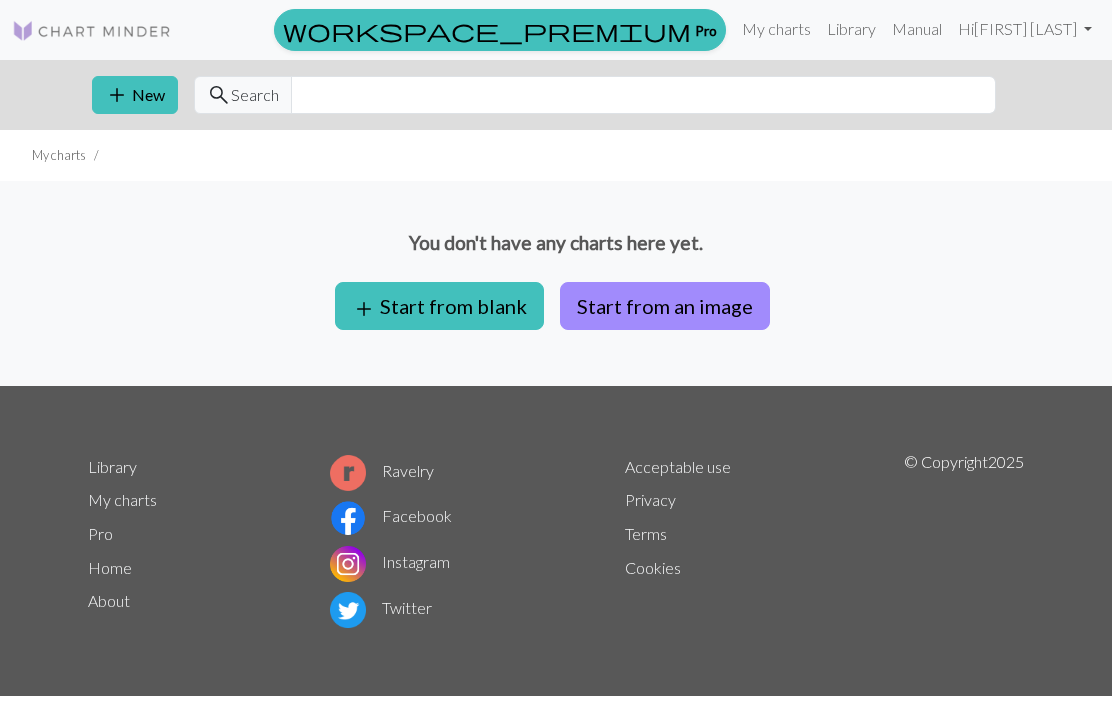 scroll, scrollTop: 0, scrollLeft: 0, axis: both 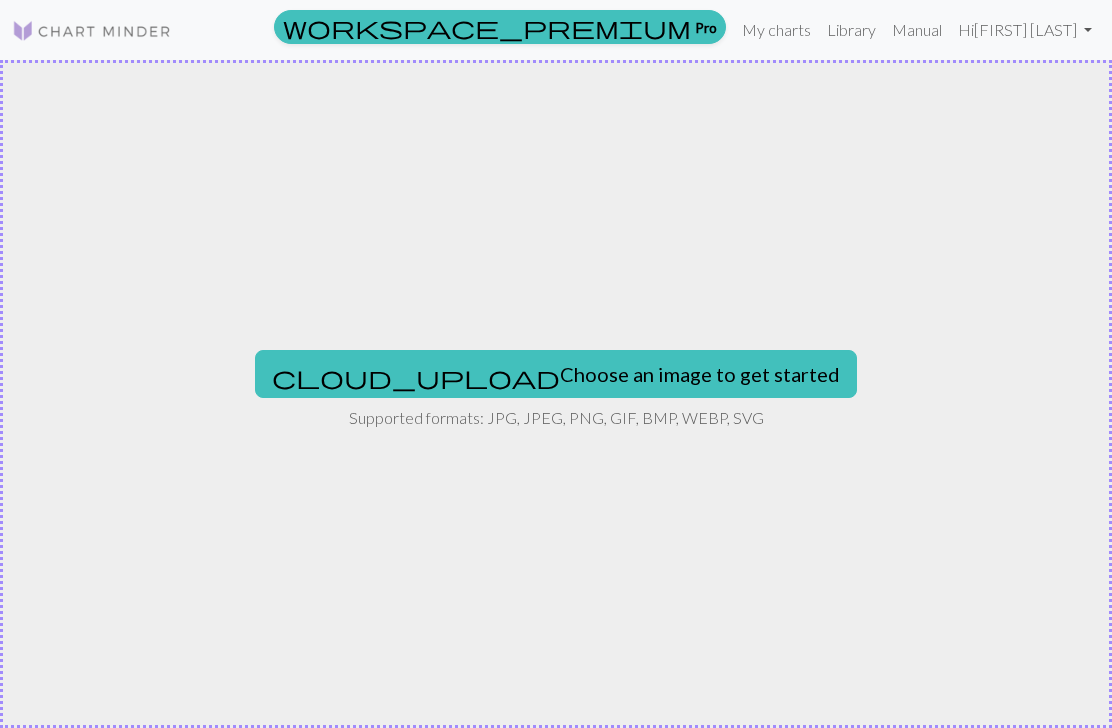 click on "cloud_upload  Choose an image to get started" at bounding box center [556, 374] 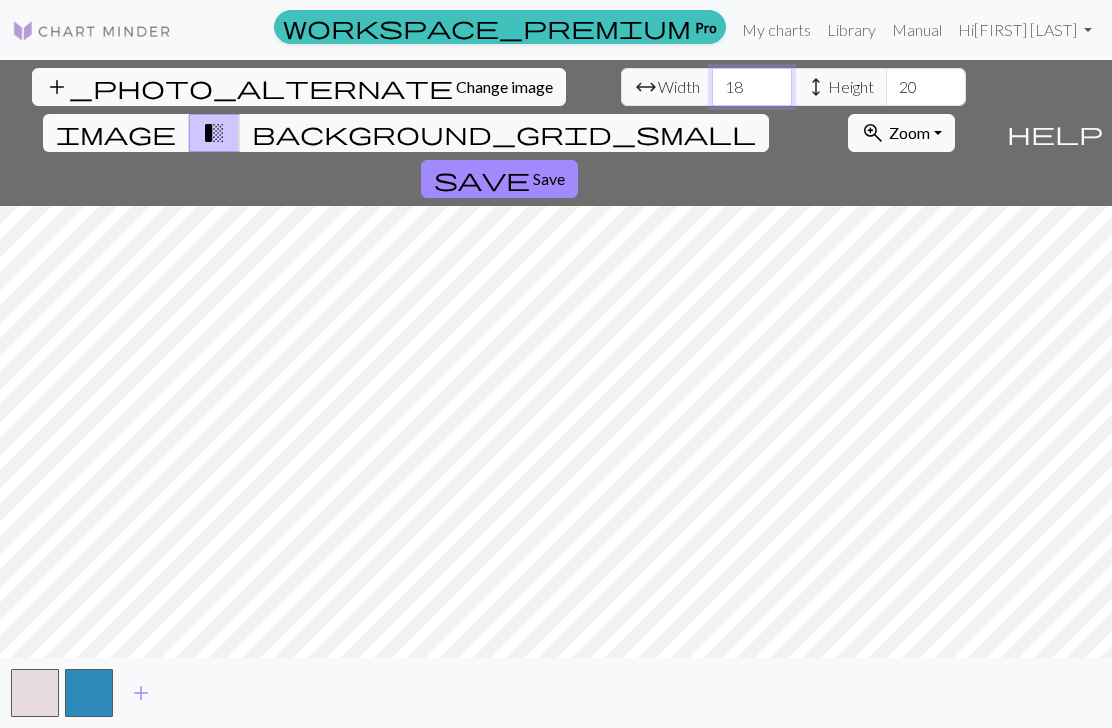 click on "18" at bounding box center [752, 87] 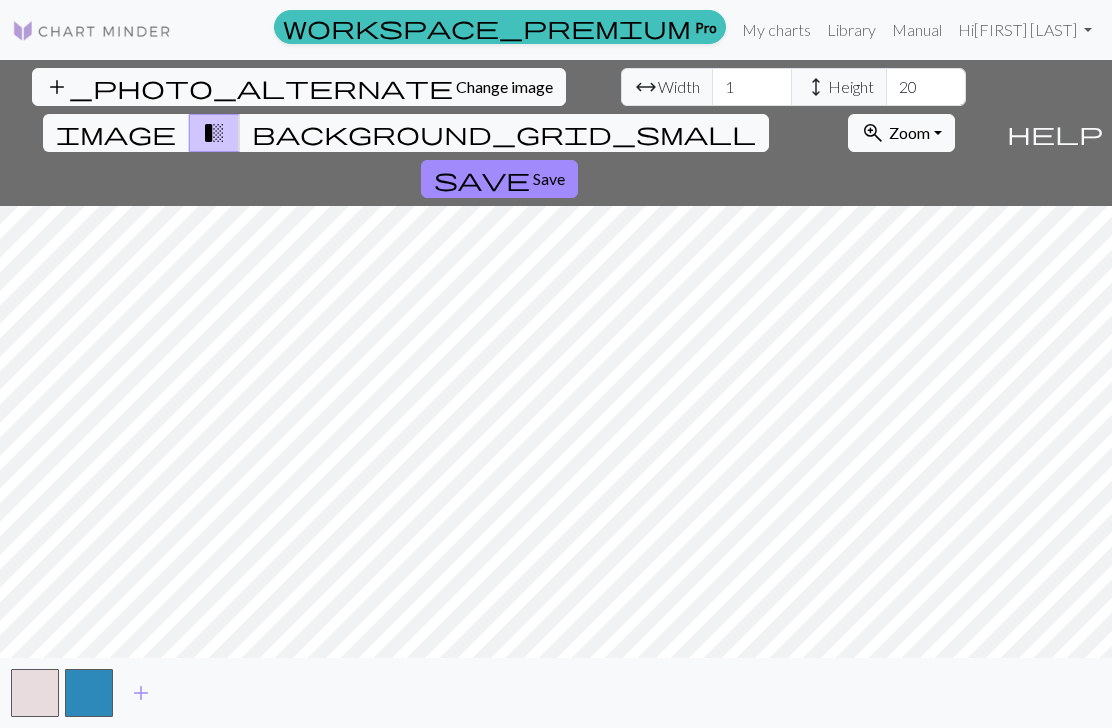 click on "arrow_range" at bounding box center [646, 87] 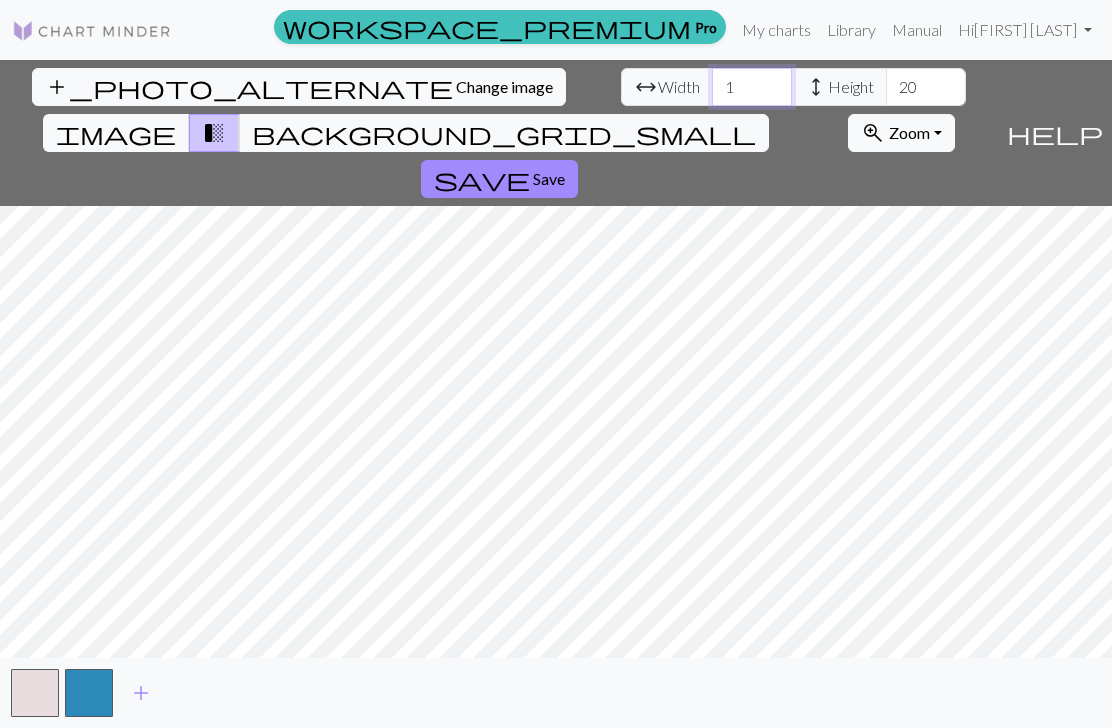 click on "1" at bounding box center (752, 87) 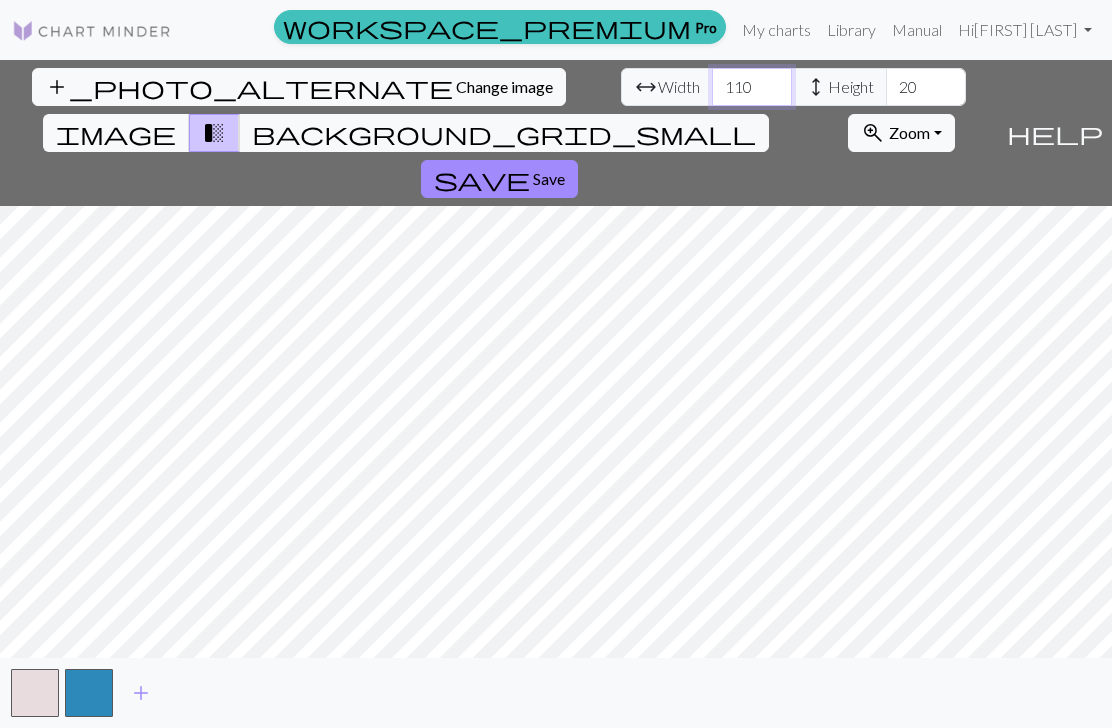 type on "110" 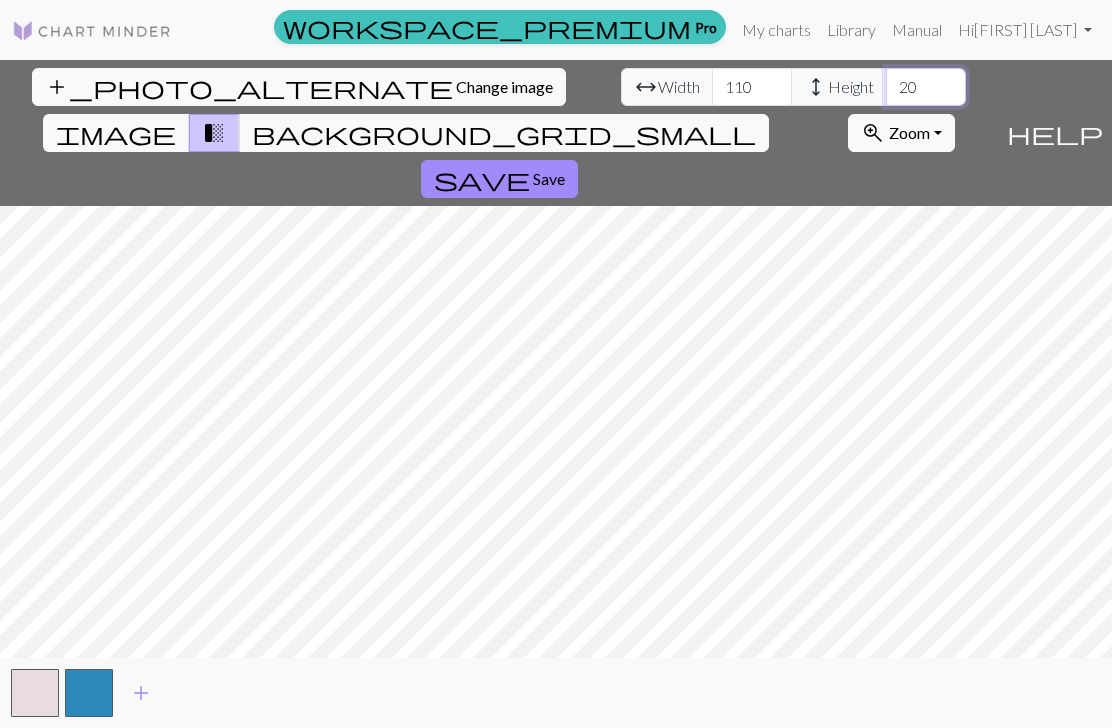 click on "20" at bounding box center (926, 87) 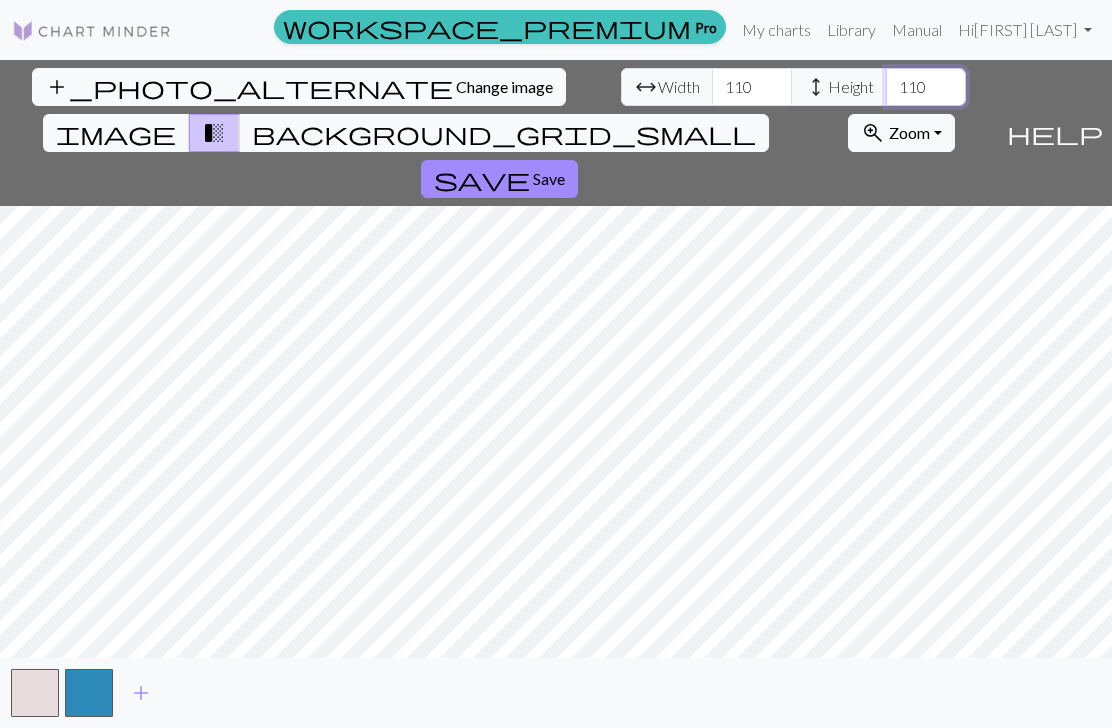 type on "110" 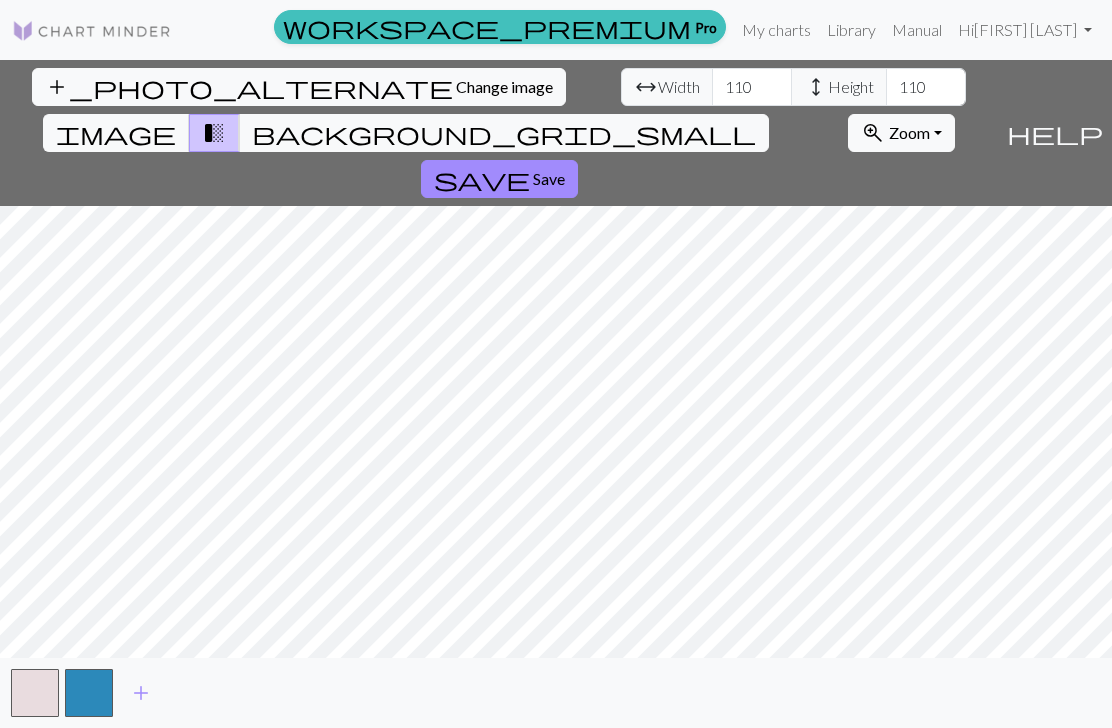 click on "transition_fade" at bounding box center (214, 133) 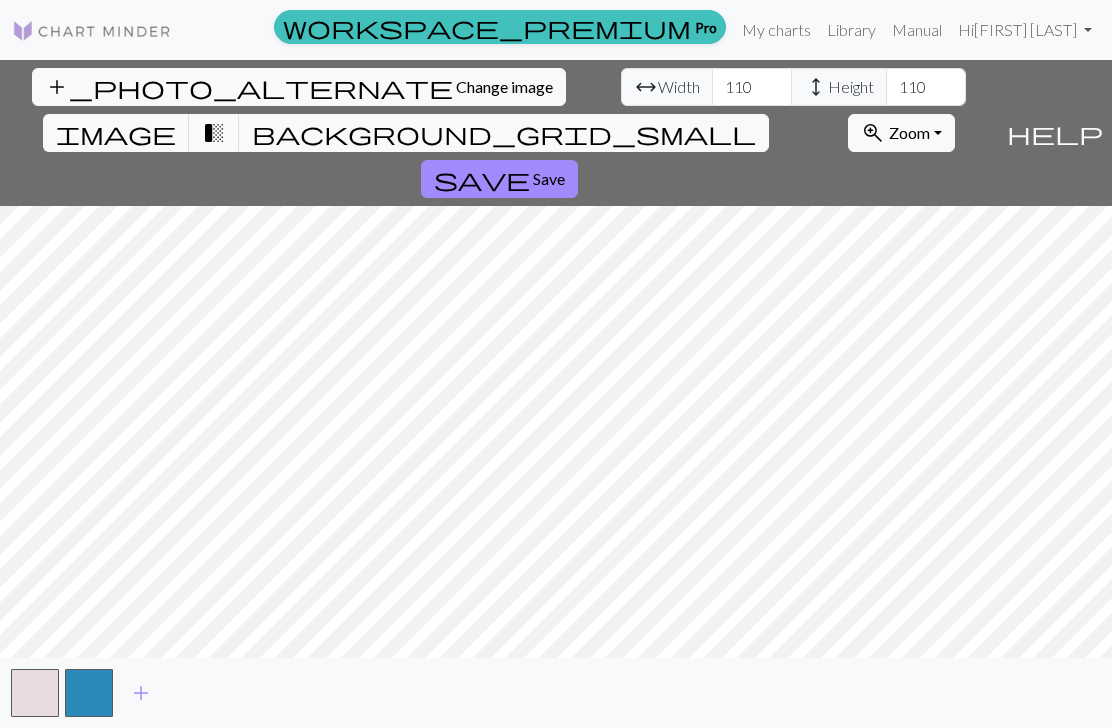 click on "transition_fade" at bounding box center (214, 133) 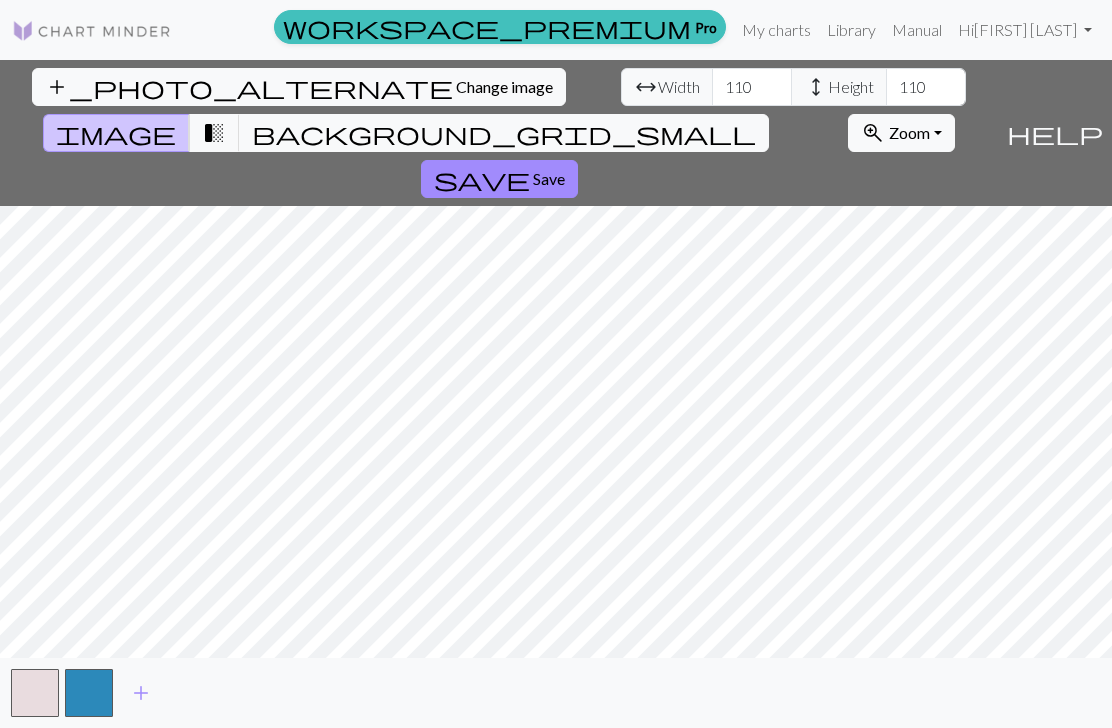 click on "zoom_in Zoom Zoom" at bounding box center [901, 133] 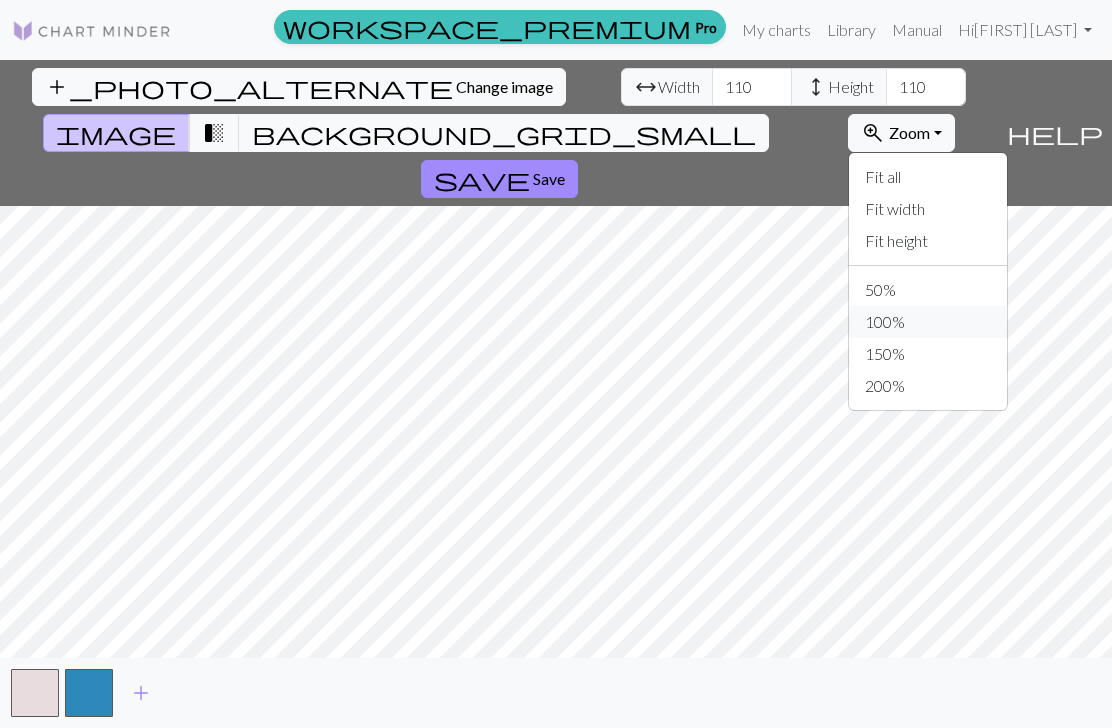 click on "100%" at bounding box center [928, 322] 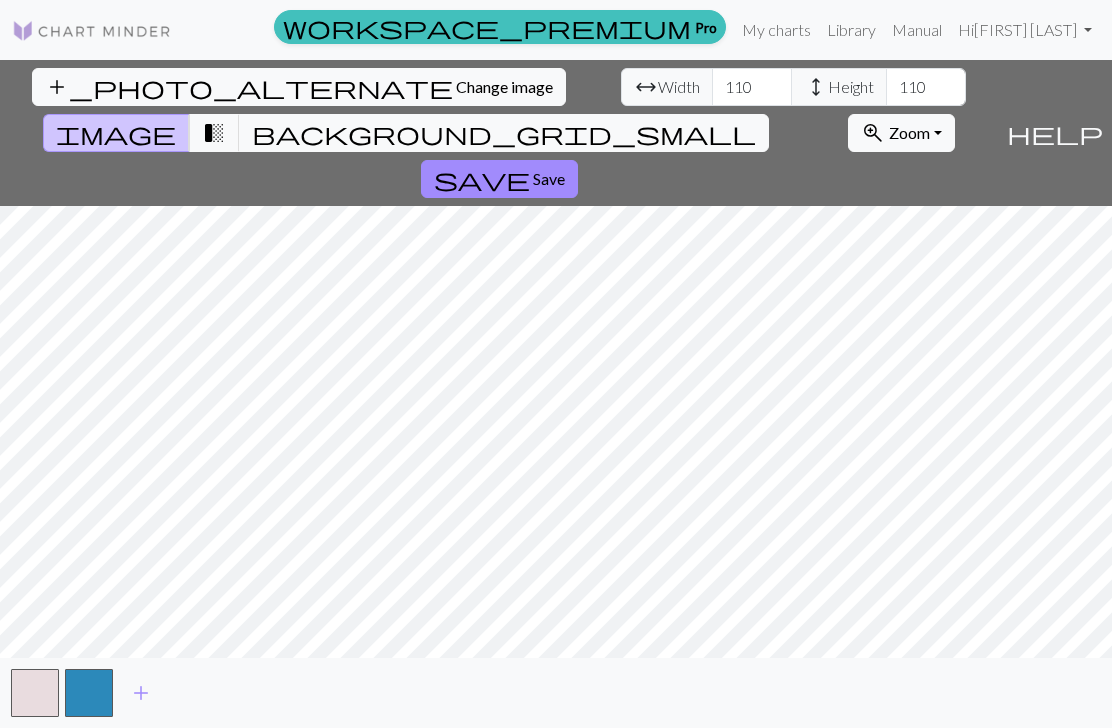click on "Save" at bounding box center [549, 178] 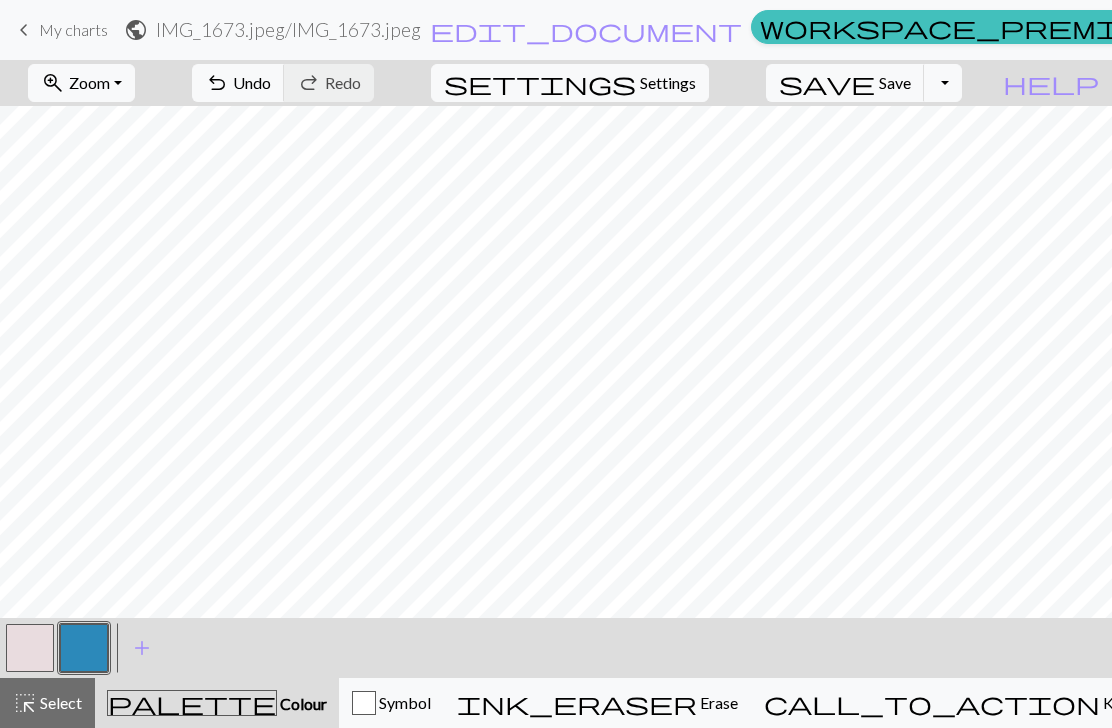 click on "Undo" at bounding box center (252, 82) 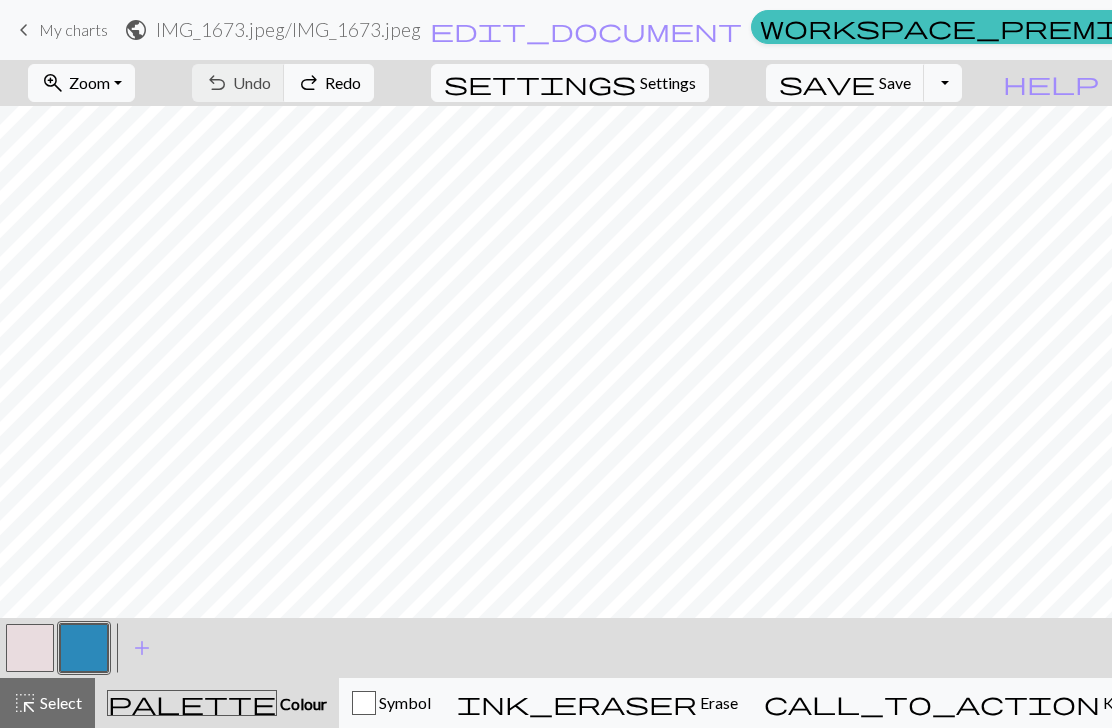 click on "zoom_in Zoom Zoom" at bounding box center (81, 83) 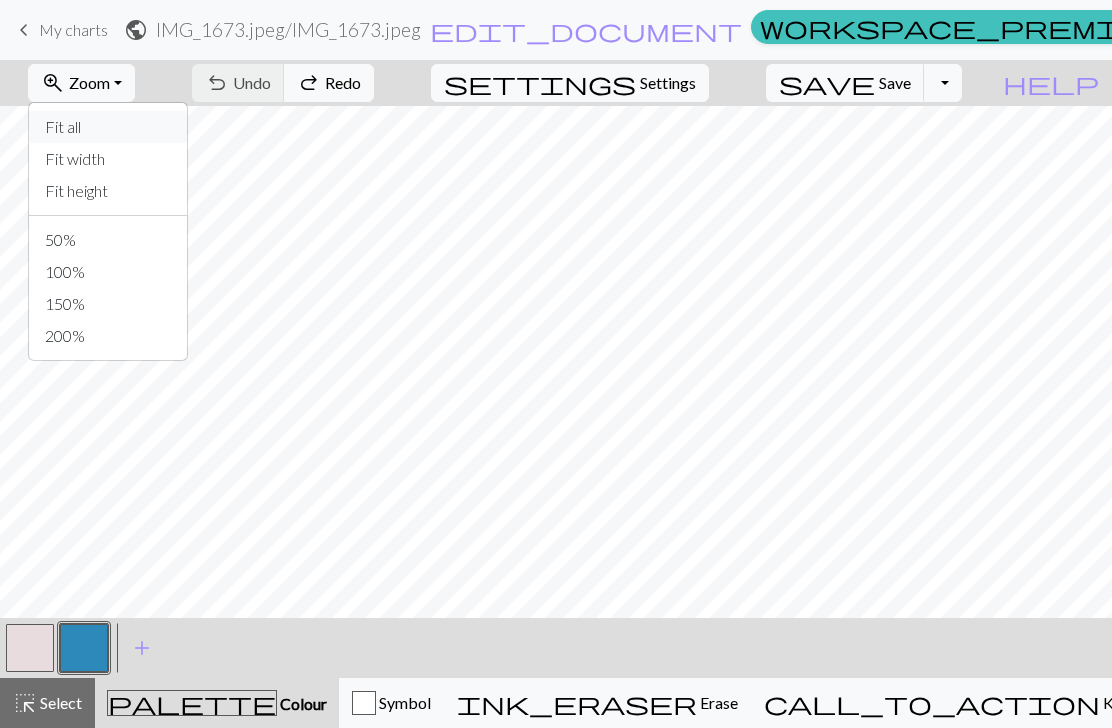 click on "Fit all" at bounding box center (108, 127) 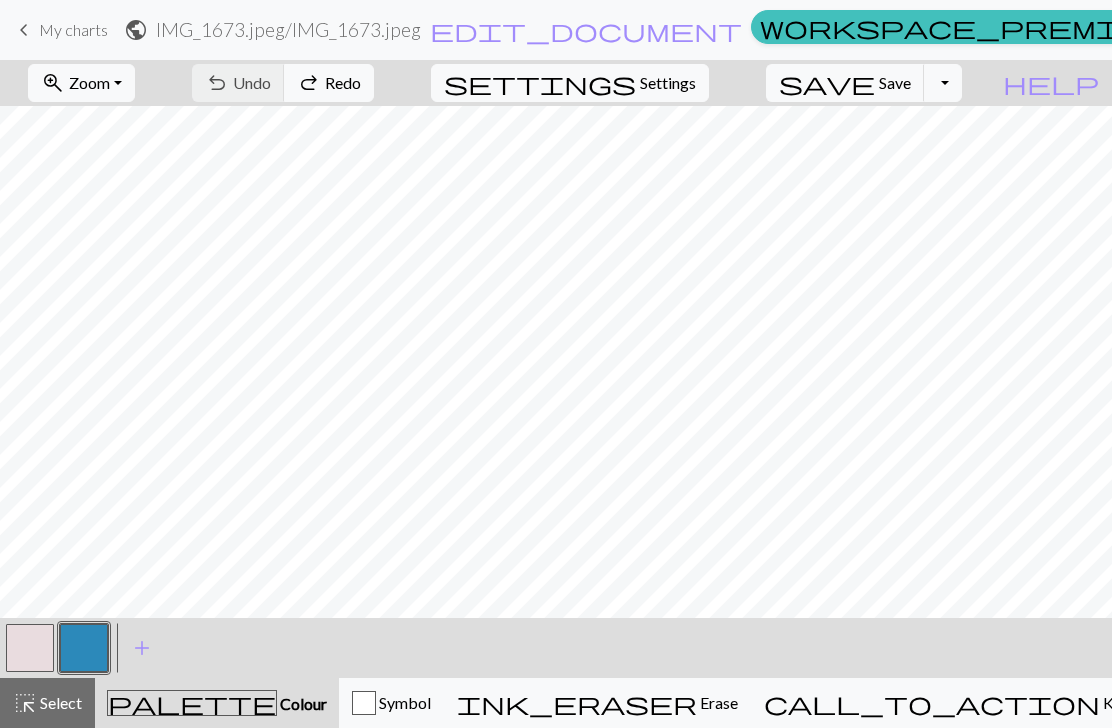 click at bounding box center [30, 648] 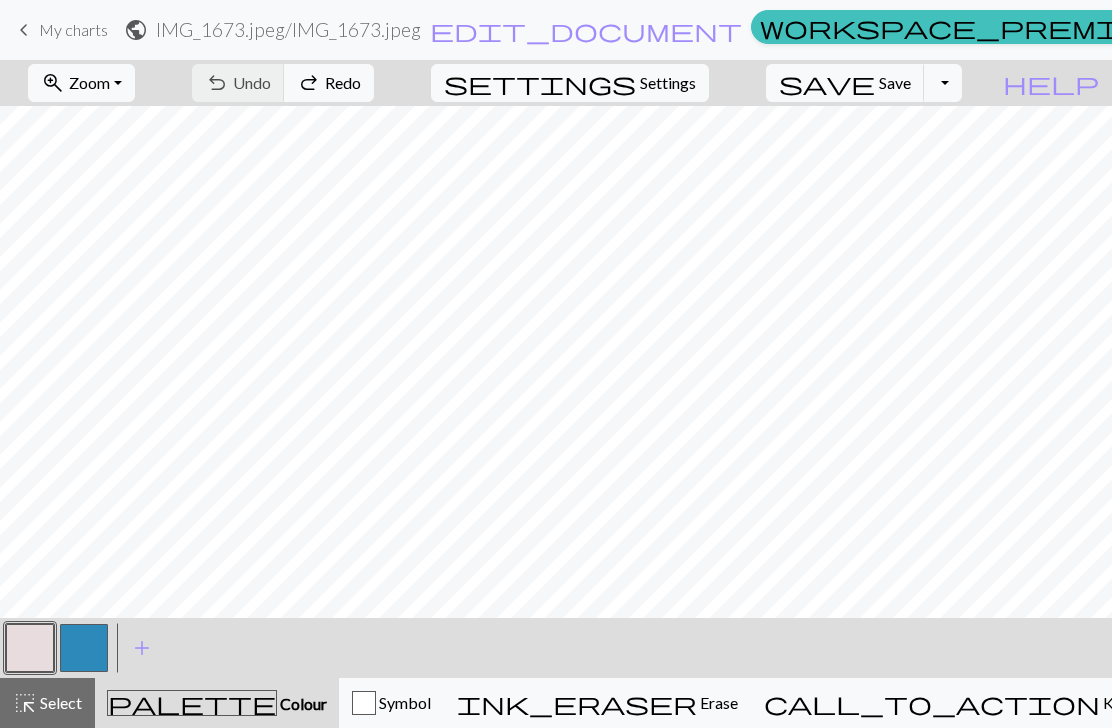 click at bounding box center [30, 648] 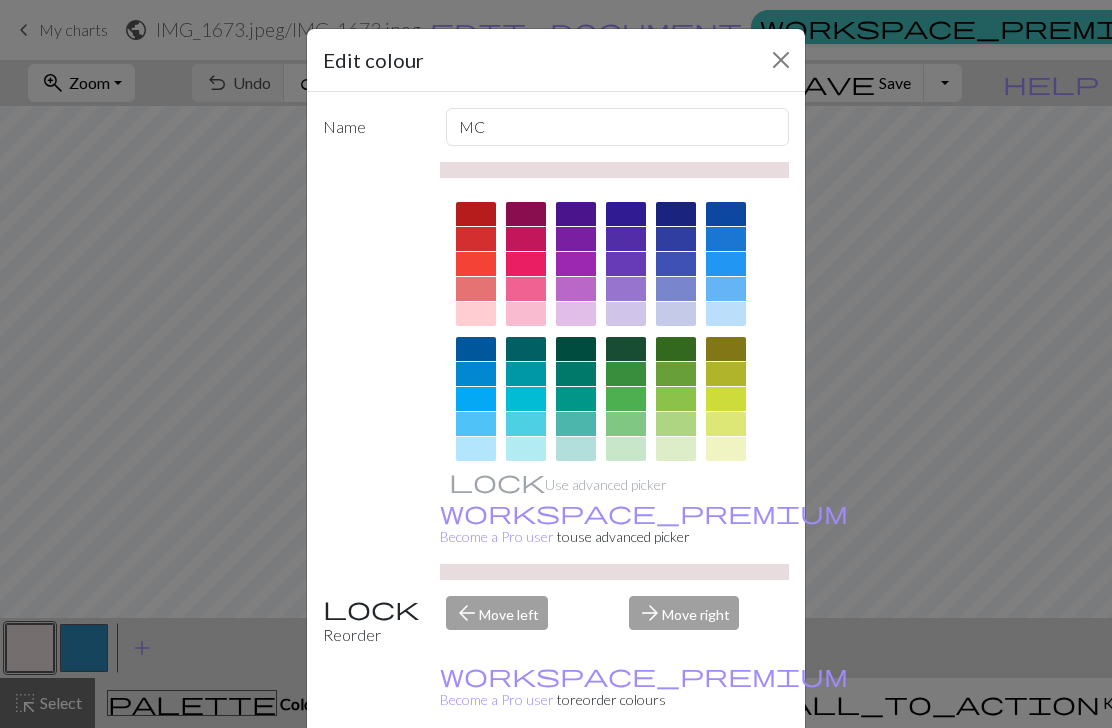 click on "Edit colour Name MC Use advanced picker workspace_premium Become a Pro user   to  use advanced picker Reorder arrow_back Move left arrow_forward Move right workspace_premium Become a Pro user   to  reorder colours Delete Done Cancel" at bounding box center [556, 364] 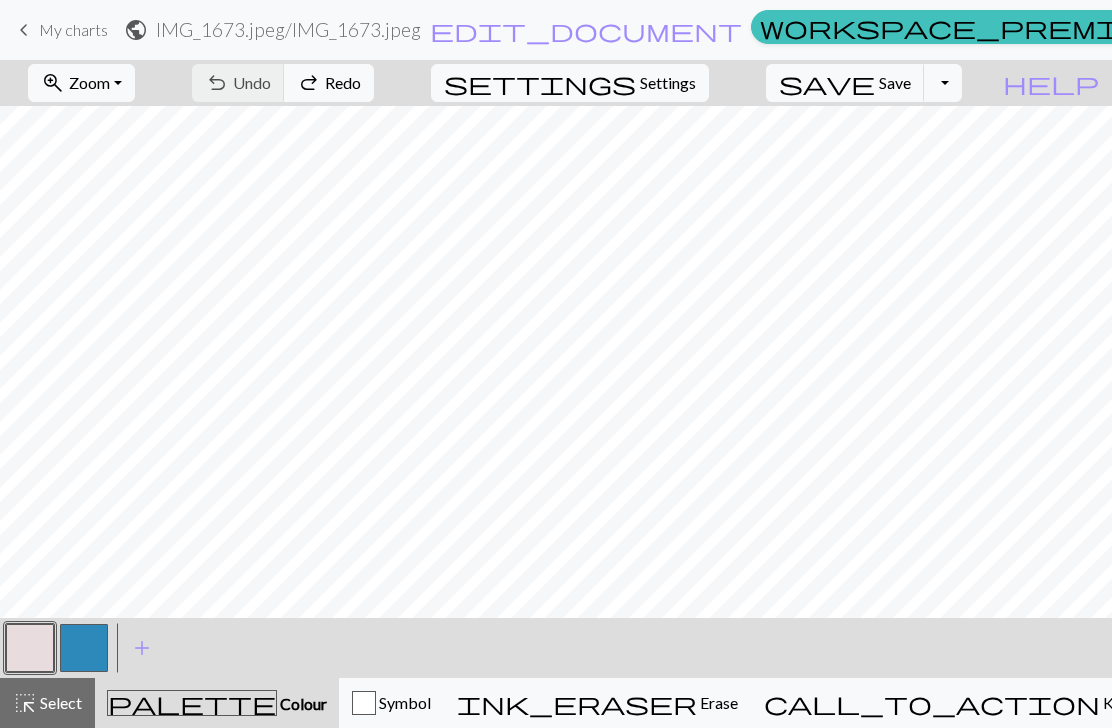 click on "zoom_in Zoom Zoom" at bounding box center [81, 83] 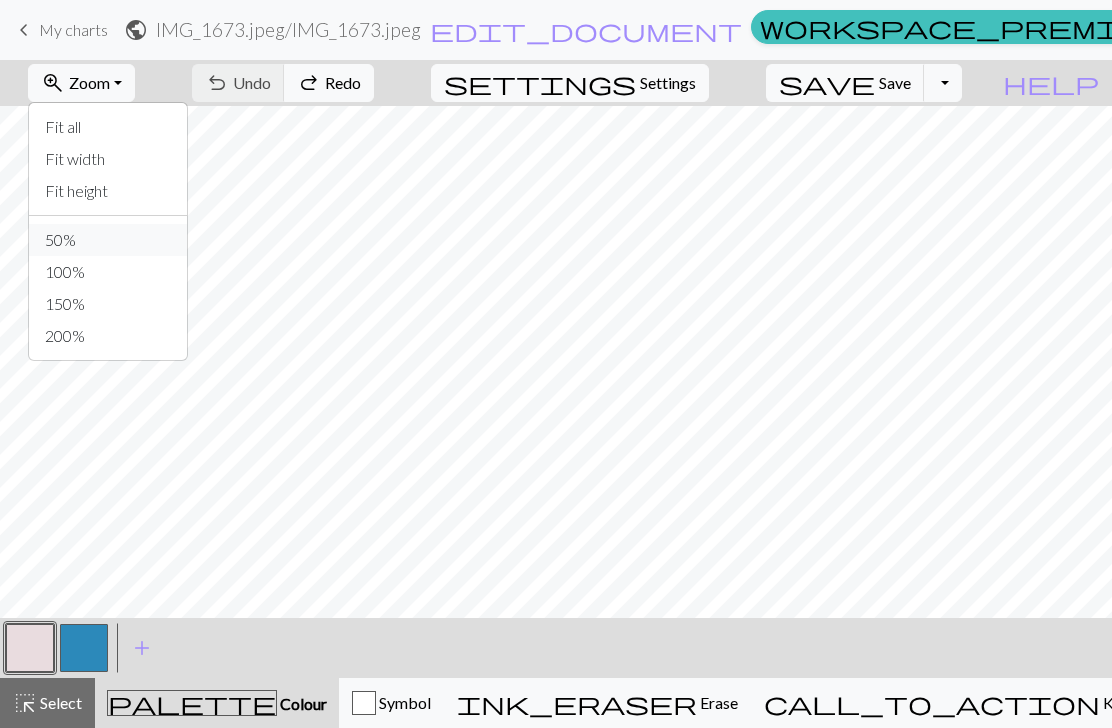 click on "50%" at bounding box center (108, 240) 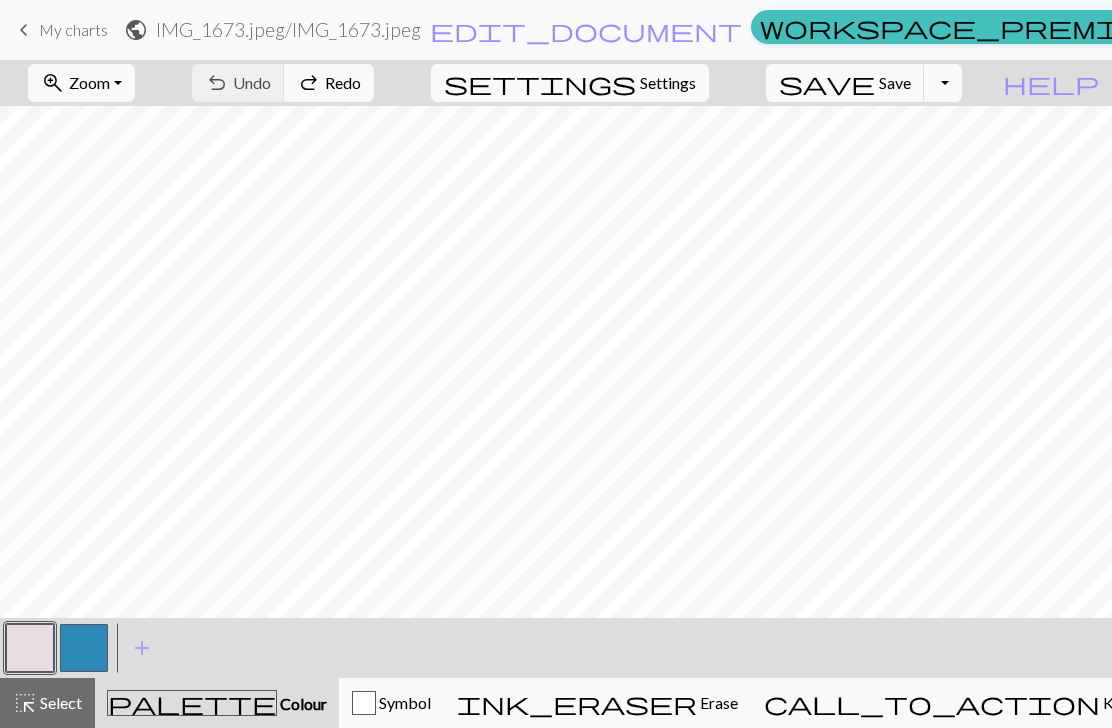 click on "Zoom" at bounding box center [89, 82] 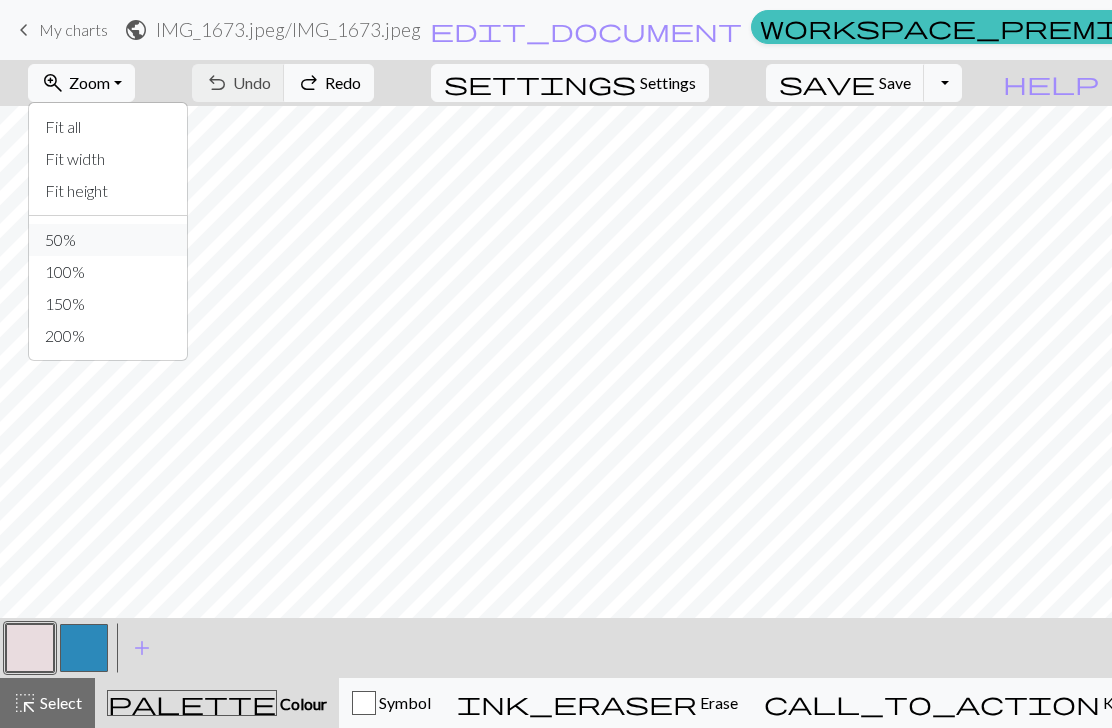 click on "50%" at bounding box center (108, 240) 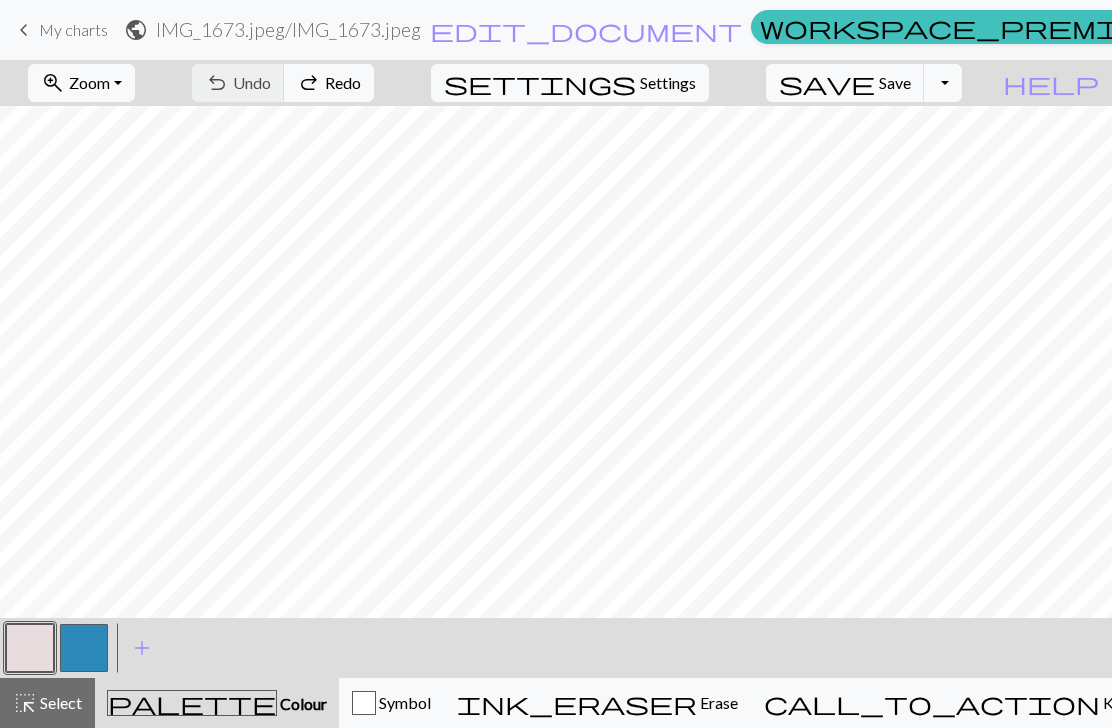 click on "zoom_in Zoom Zoom" at bounding box center [81, 83] 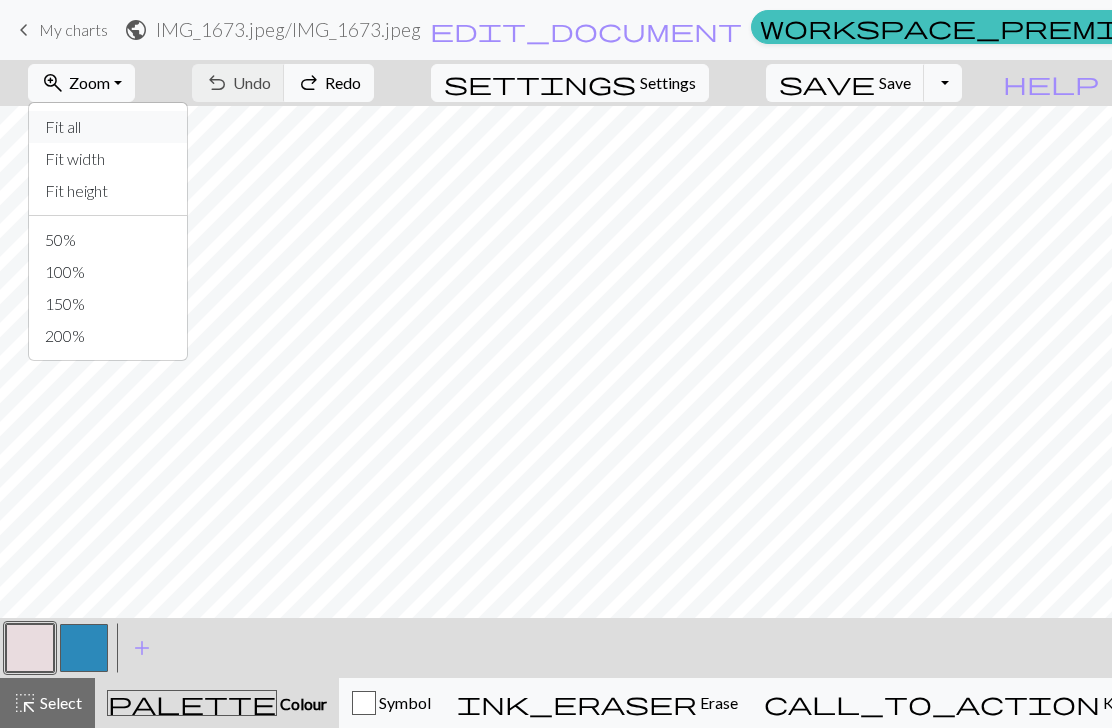 click on "Fit all" at bounding box center [108, 127] 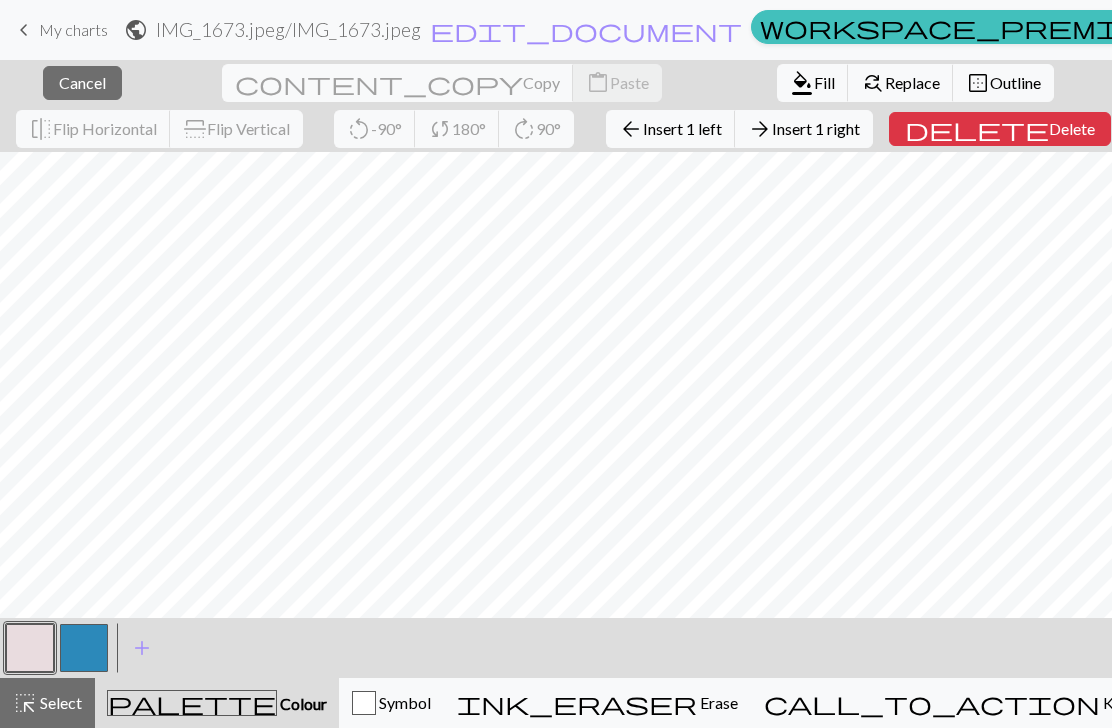 click on "rotate_left" at bounding box center [359, 129] 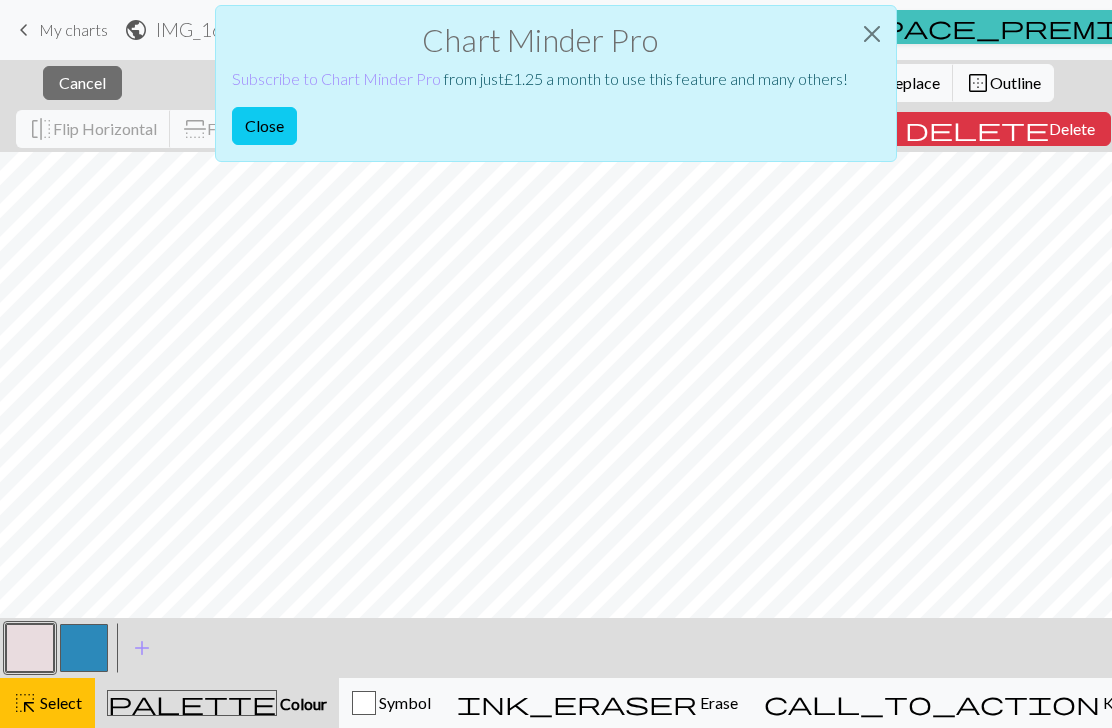 click at bounding box center (872, 34) 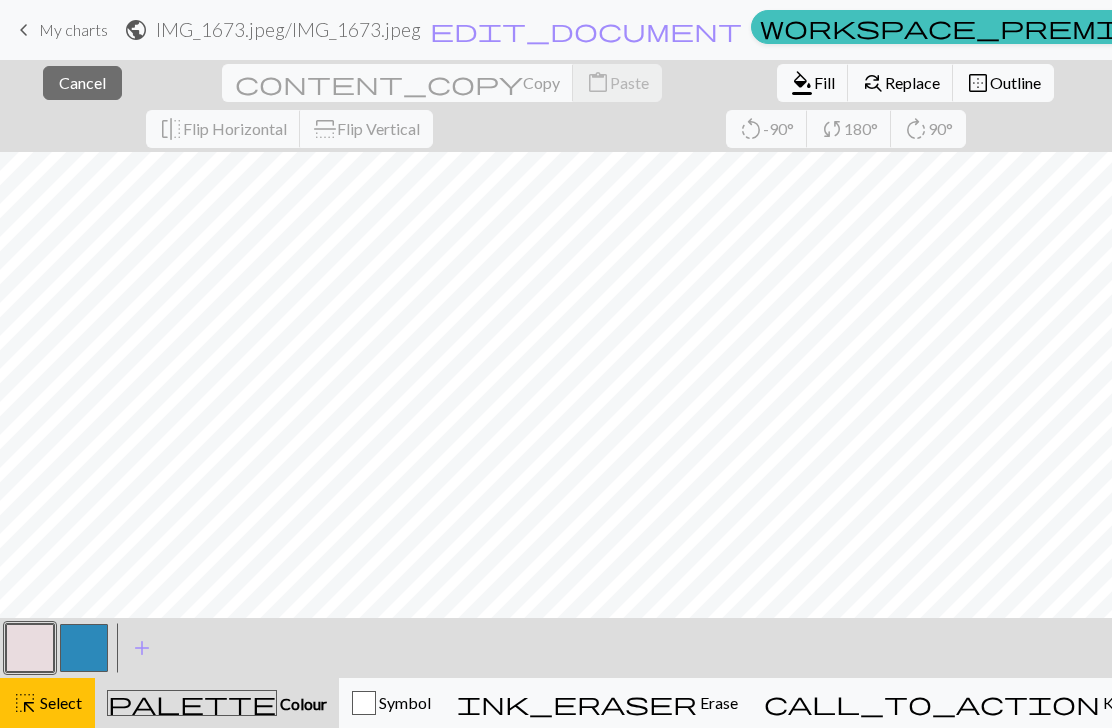 click on "close Cancel content_copy  Copy content_paste  Paste format_color_fill  Fill find_replace  Replace border_outer  Outline flip  Flip Horizontal flip  Flip Vertical rotate_left  -90° sync  180° rotate_right  90°" at bounding box center [556, 106] 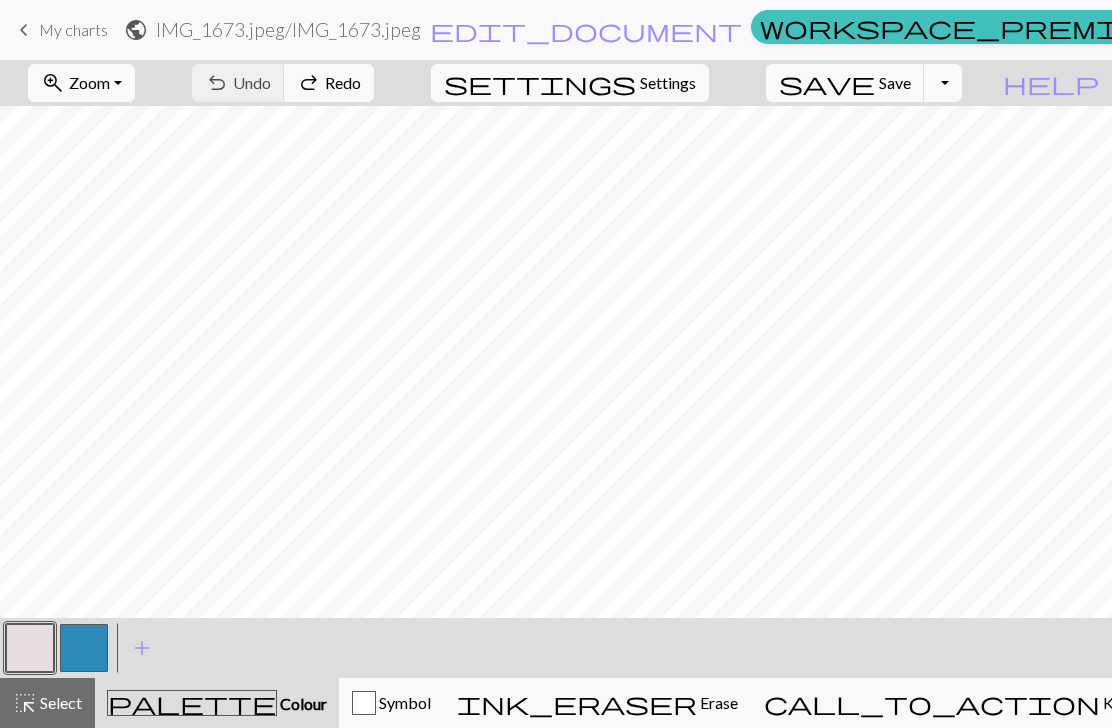 click on "Manual" at bounding box center [1394, 30] 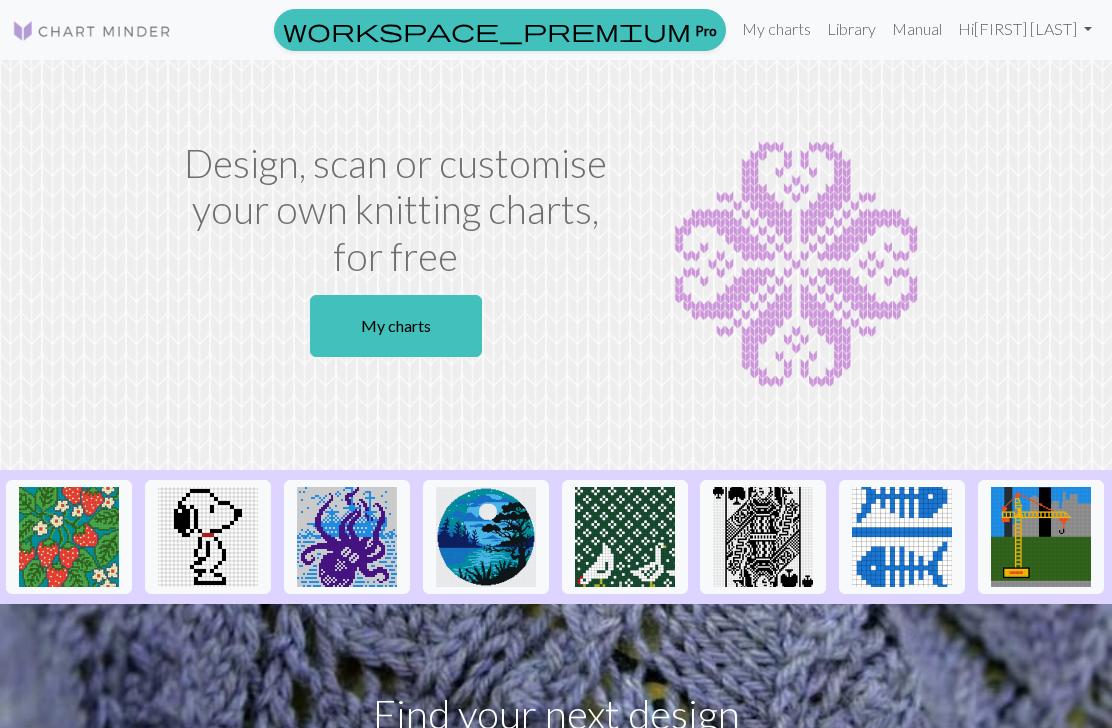 scroll, scrollTop: 0, scrollLeft: 0, axis: both 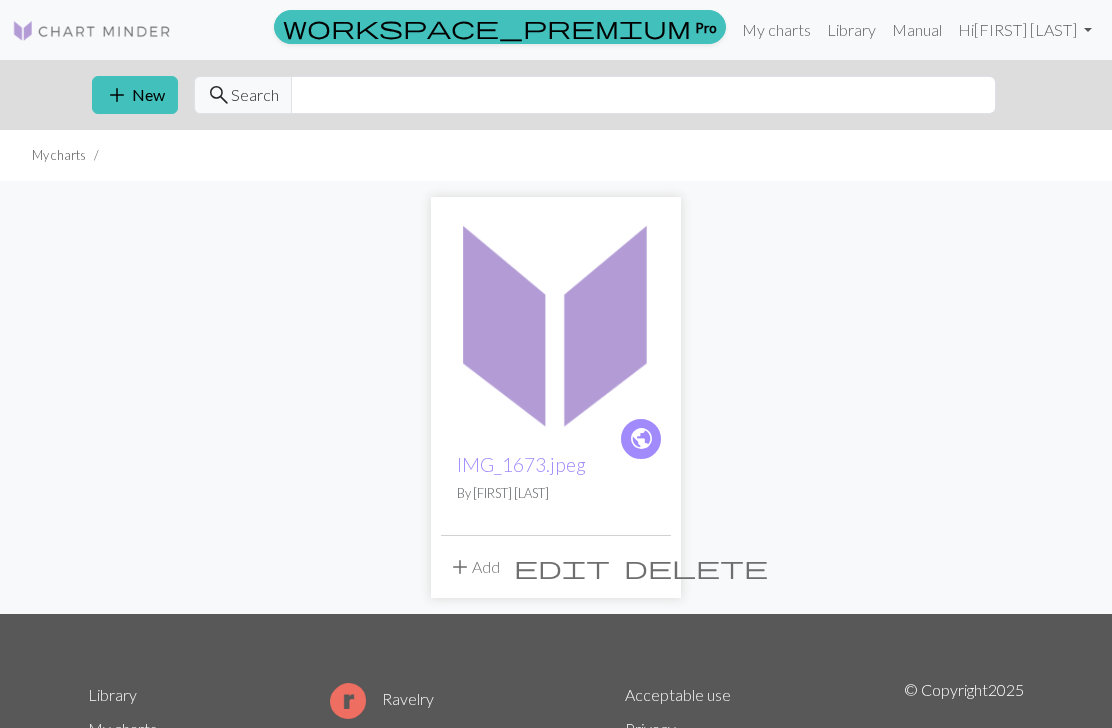 click at bounding box center [556, 322] 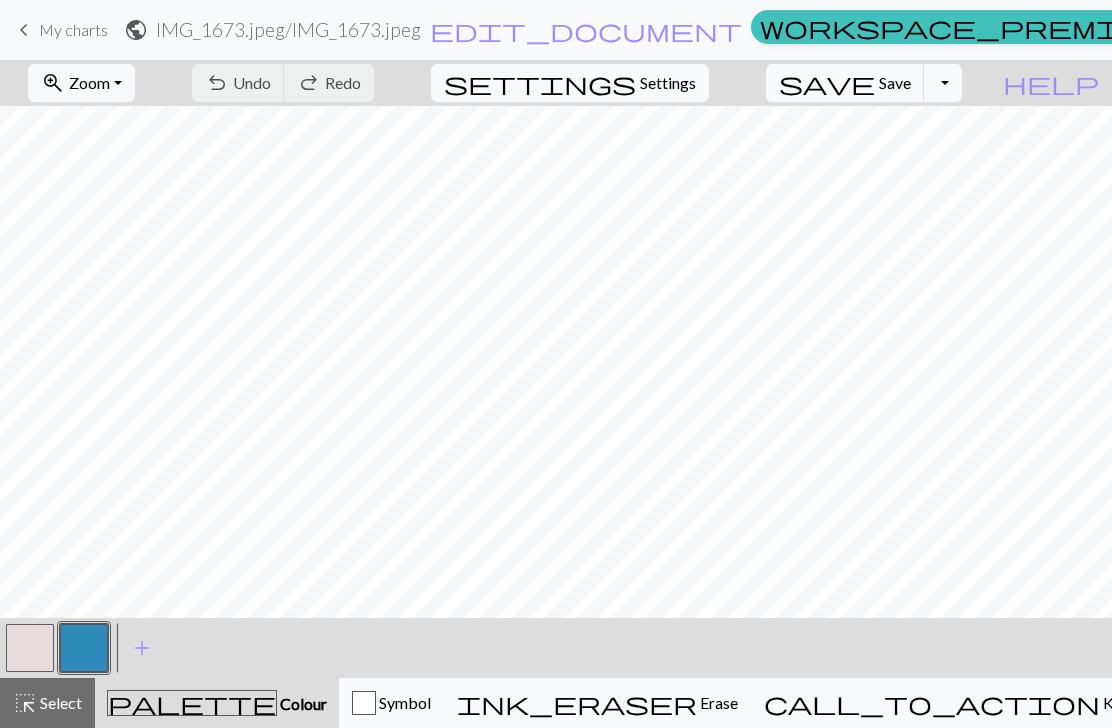 click on "IMG_1673.jpeg  /  IMG_1673.jpeg" at bounding box center (288, 29) 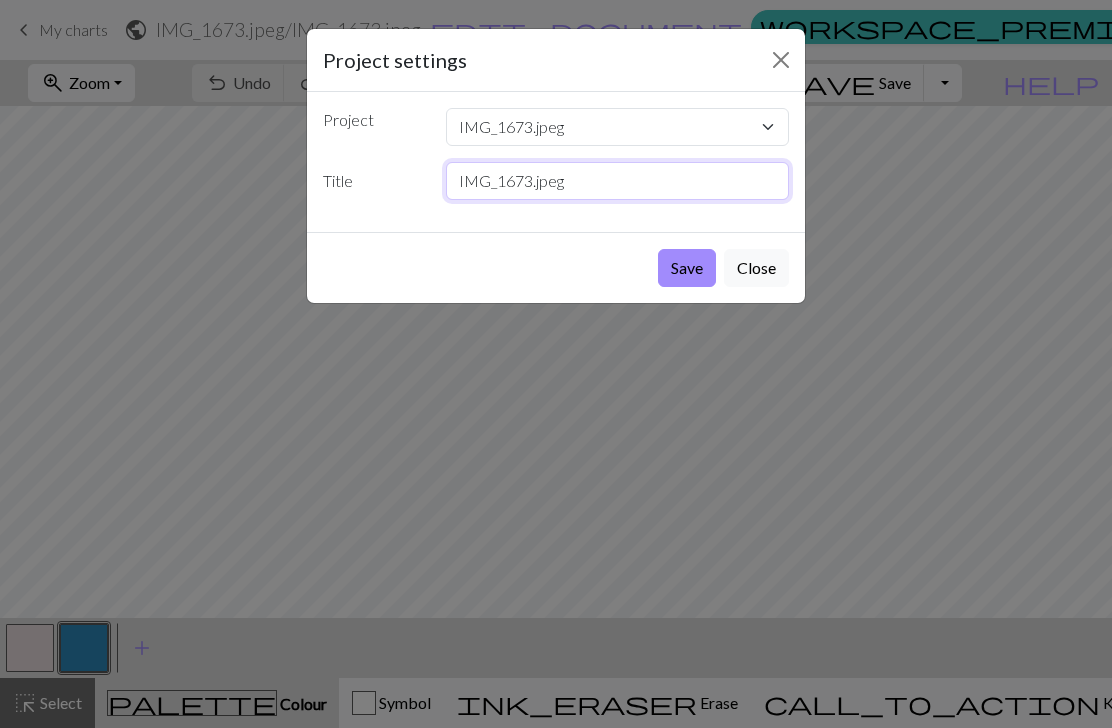 click on "IMG_1673.jpeg" at bounding box center [618, 181] 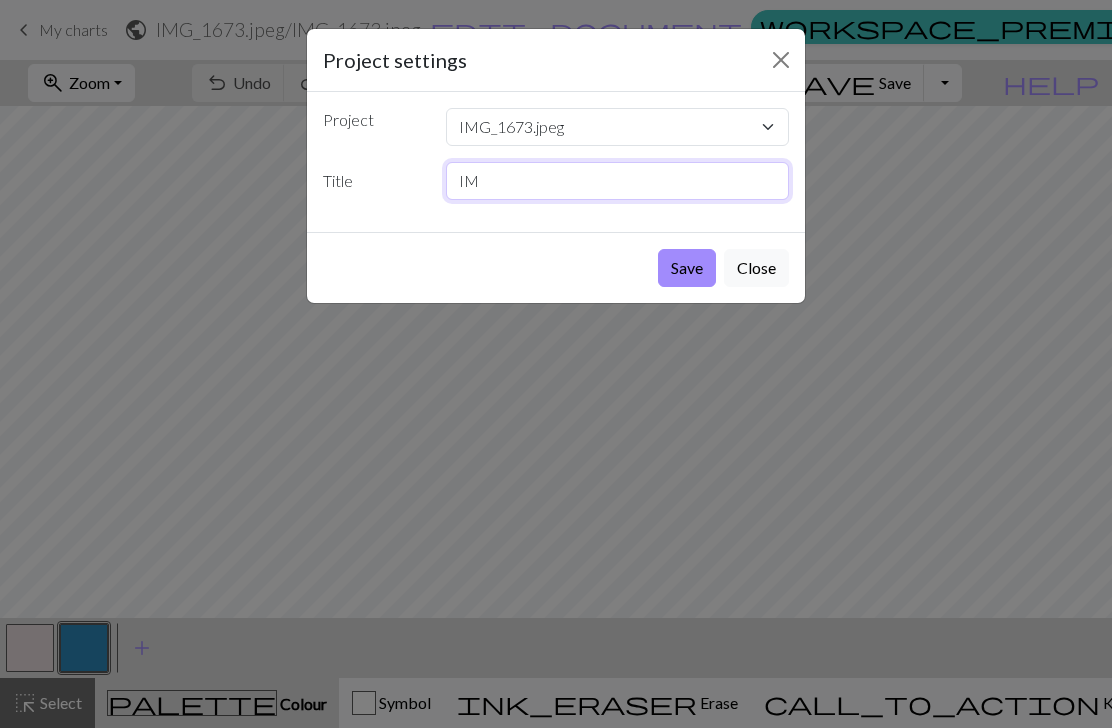 type on "I" 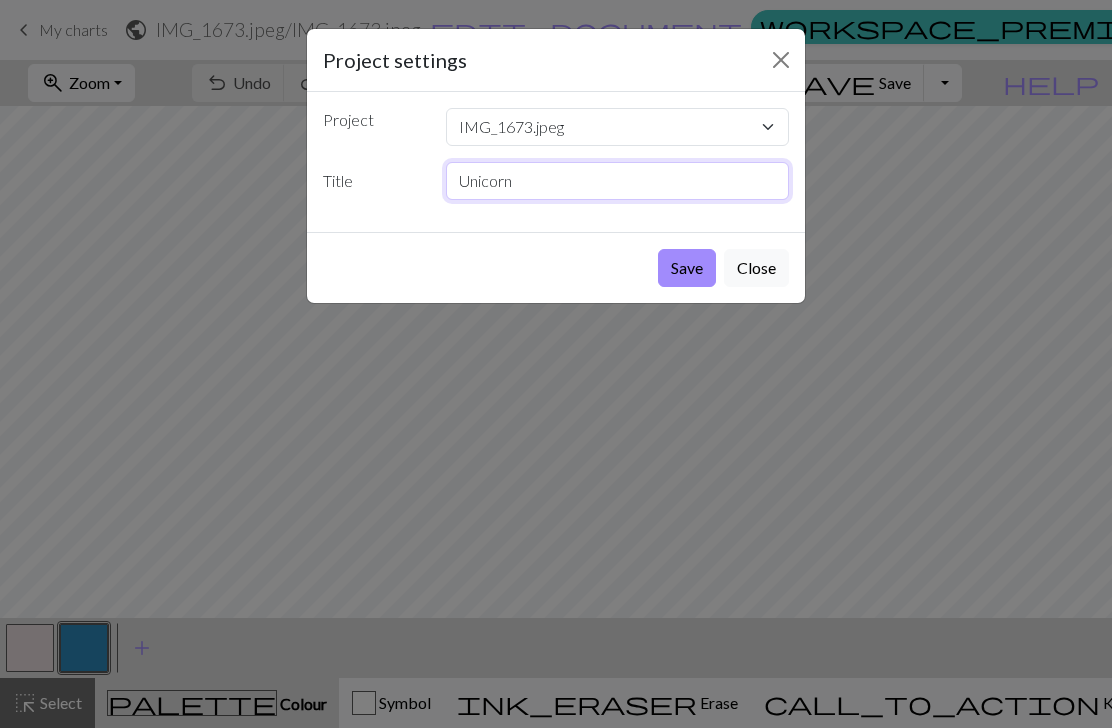 type on "Unicorn" 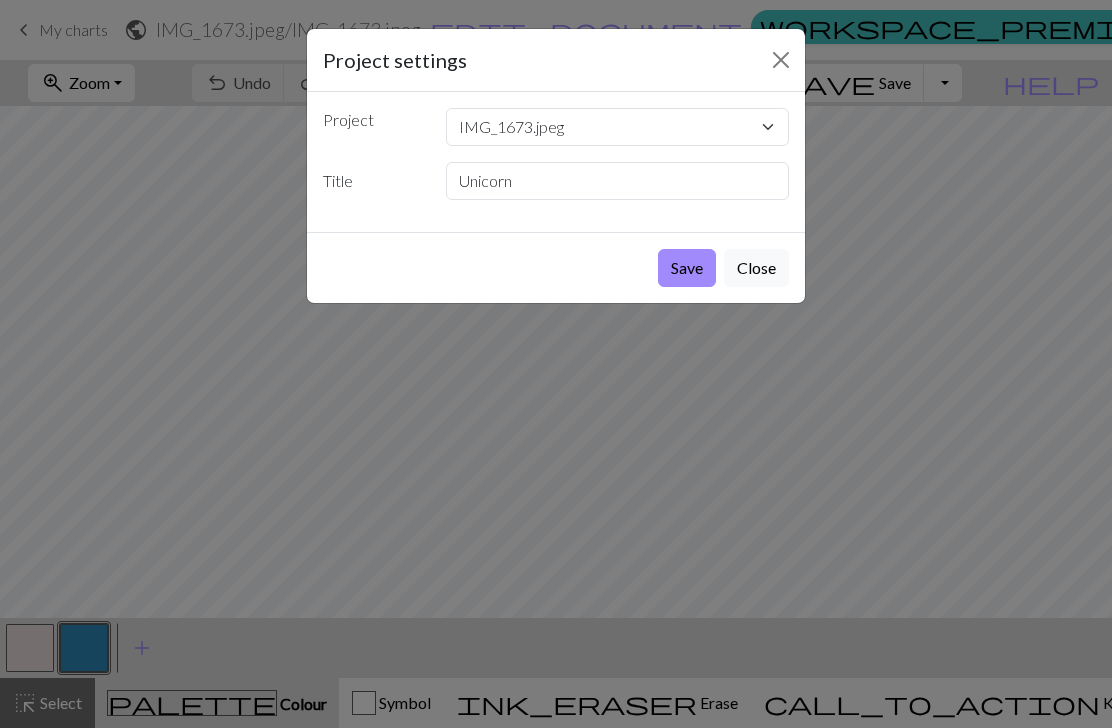 click on "Save" at bounding box center (687, 268) 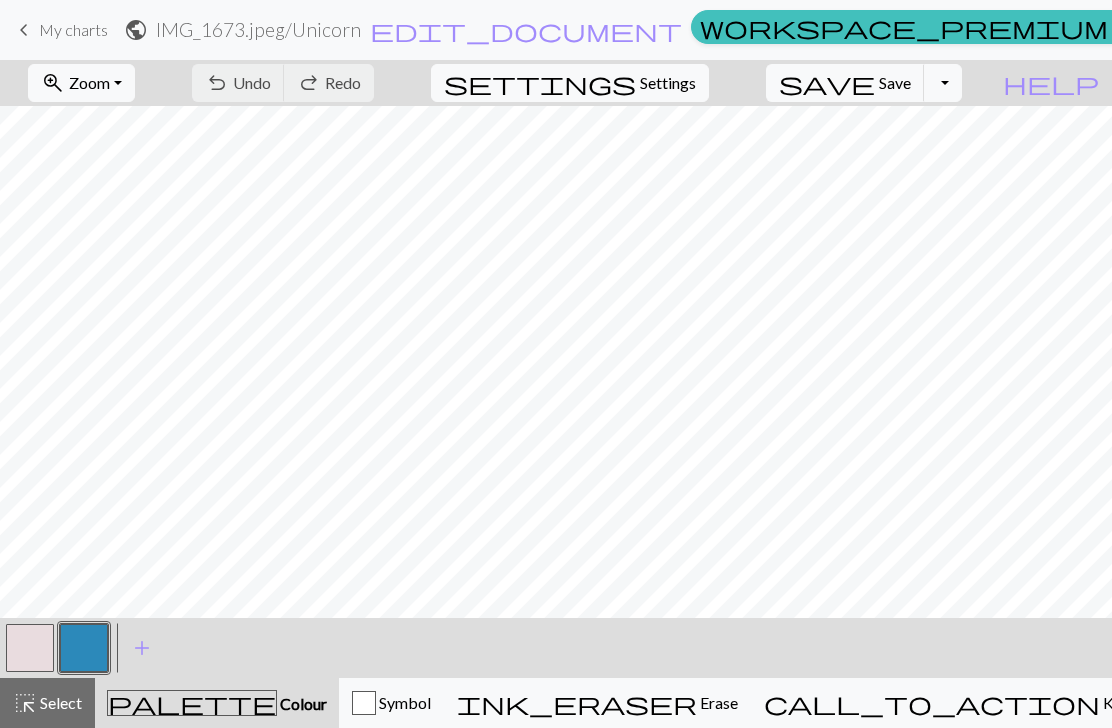 click on "Settings" at bounding box center (668, 83) 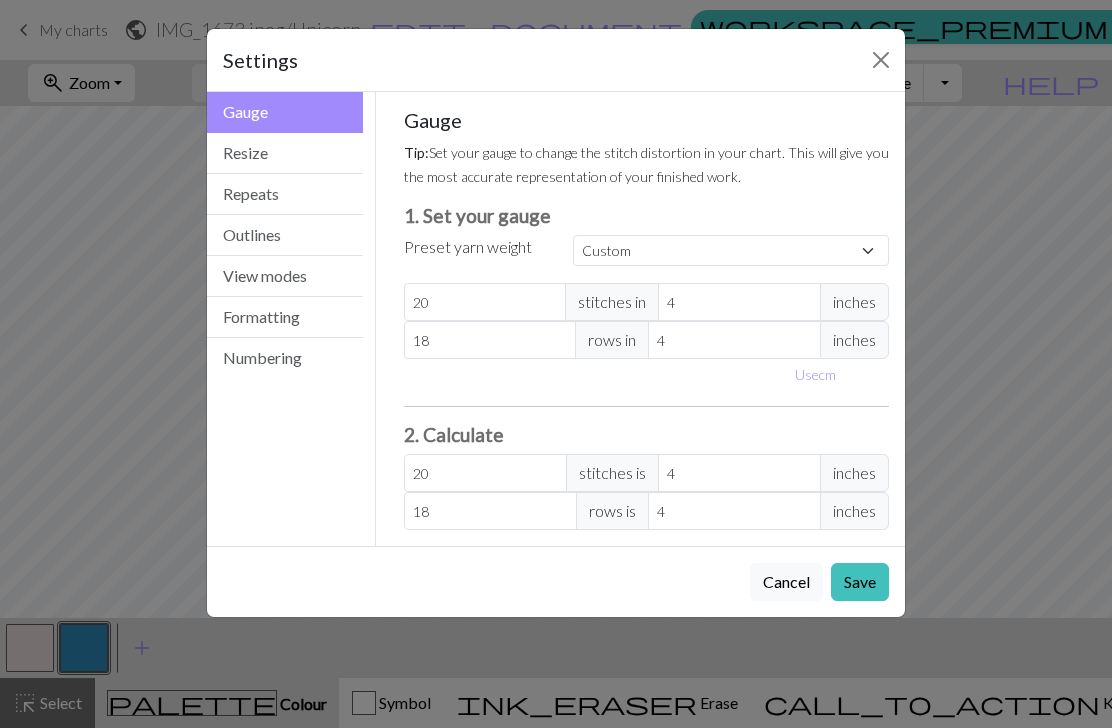 click on "Resize" at bounding box center (285, 153) 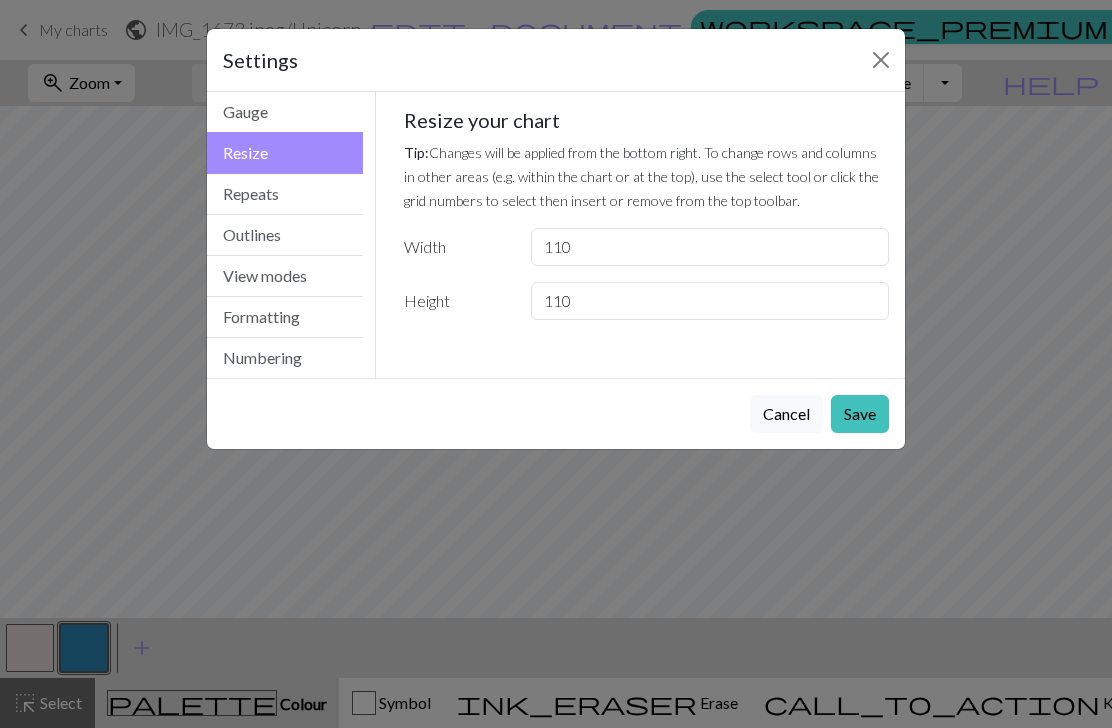 click on "View modes" at bounding box center (285, 276) 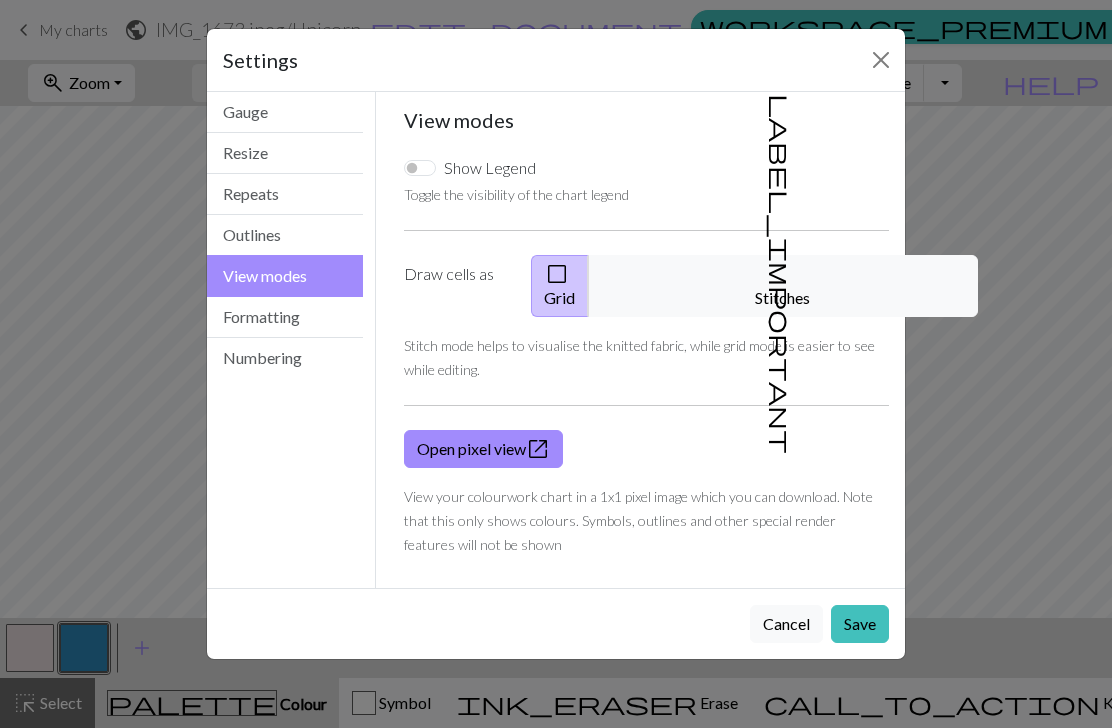 click on "label_important Stitches" at bounding box center [783, 286] 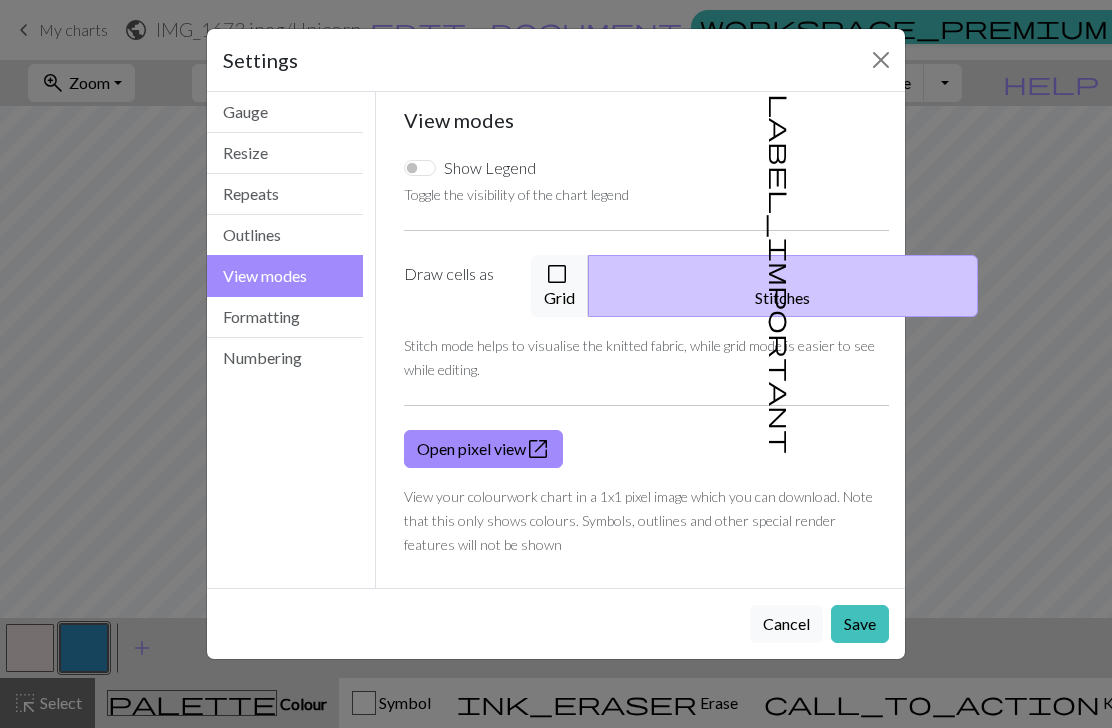 click on "check_box_outline_blank Grid" at bounding box center [560, 286] 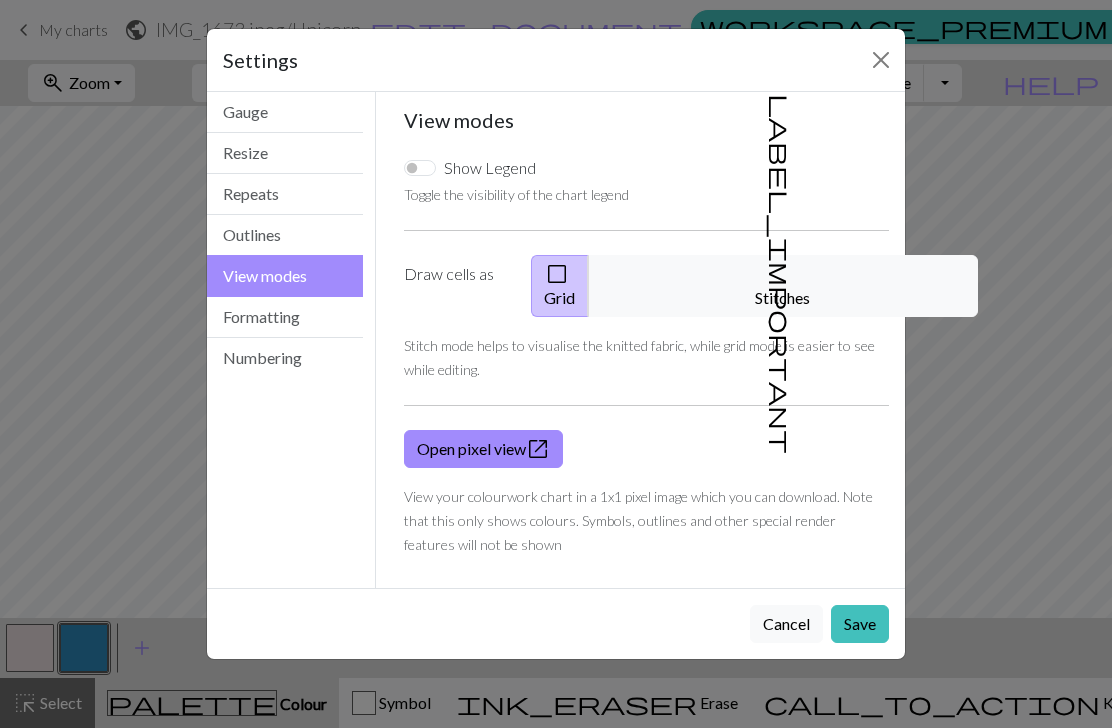 click on "label_important Stitches" at bounding box center (783, 286) 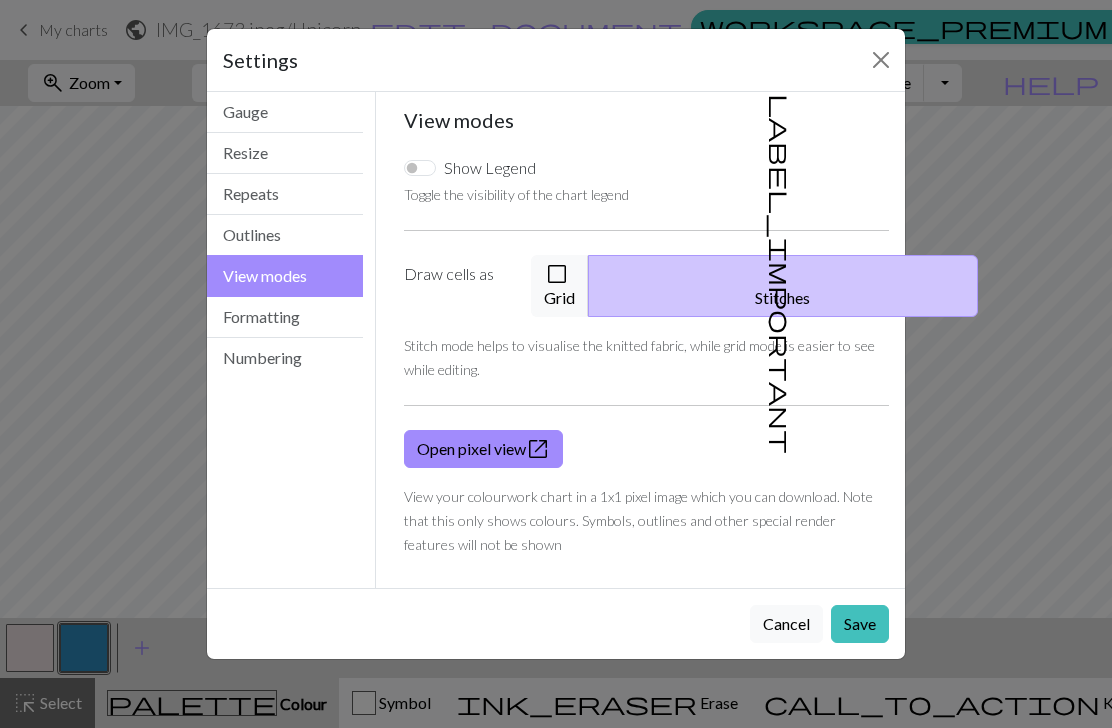 click on "check_box_outline_blank Grid" at bounding box center (560, 286) 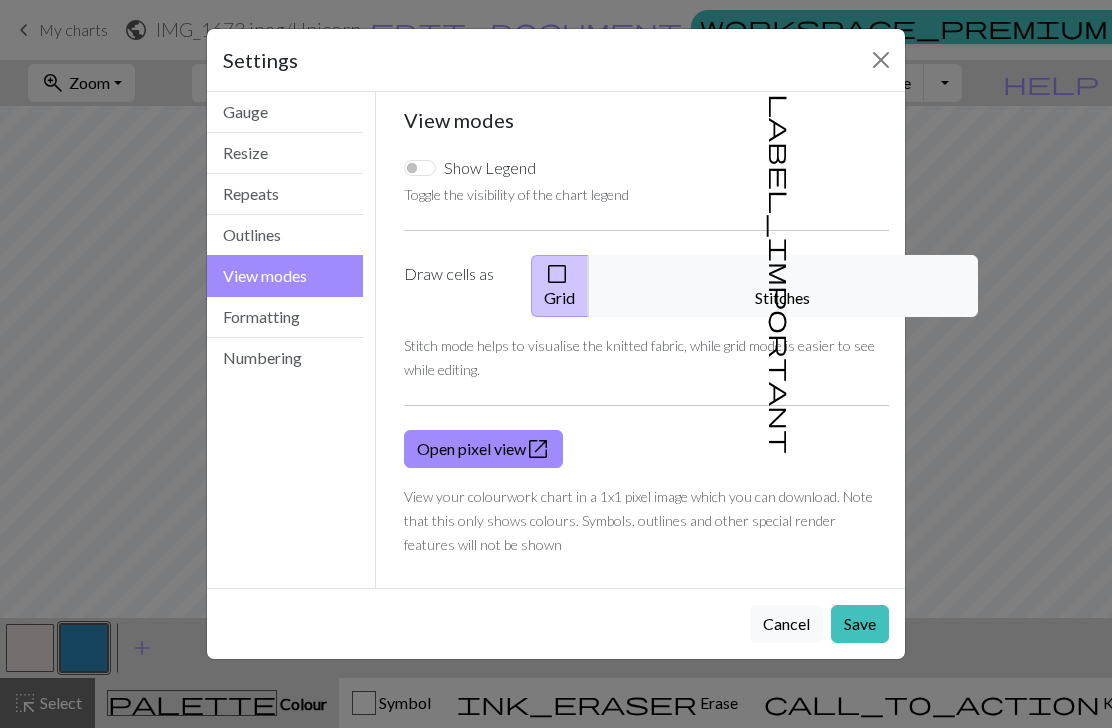 click on "Save" at bounding box center [860, 624] 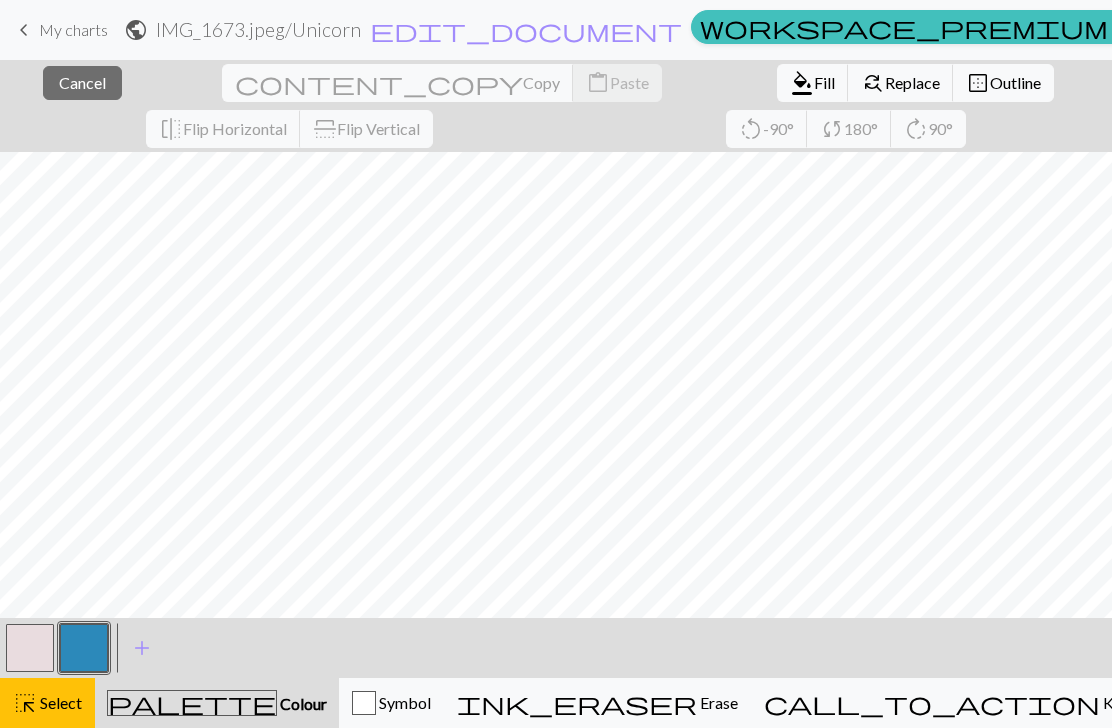 click on "close Cancel content_copy  Copy content_paste  Paste format_color_fill  Fill find_replace  Replace border_outer  Outline flip  Flip Horizontal flip  Flip Vertical rotate_left  -90° sync  180° rotate_right  90°" at bounding box center (556, 106) 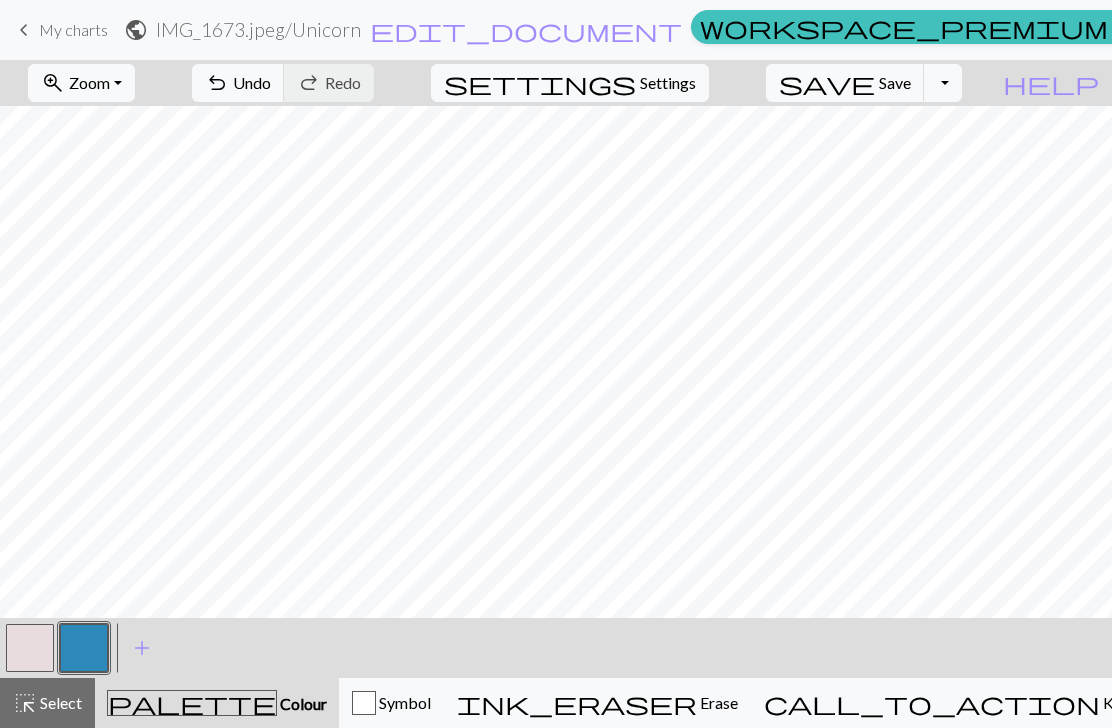 click on "zoom_in Zoom Zoom" at bounding box center (81, 83) 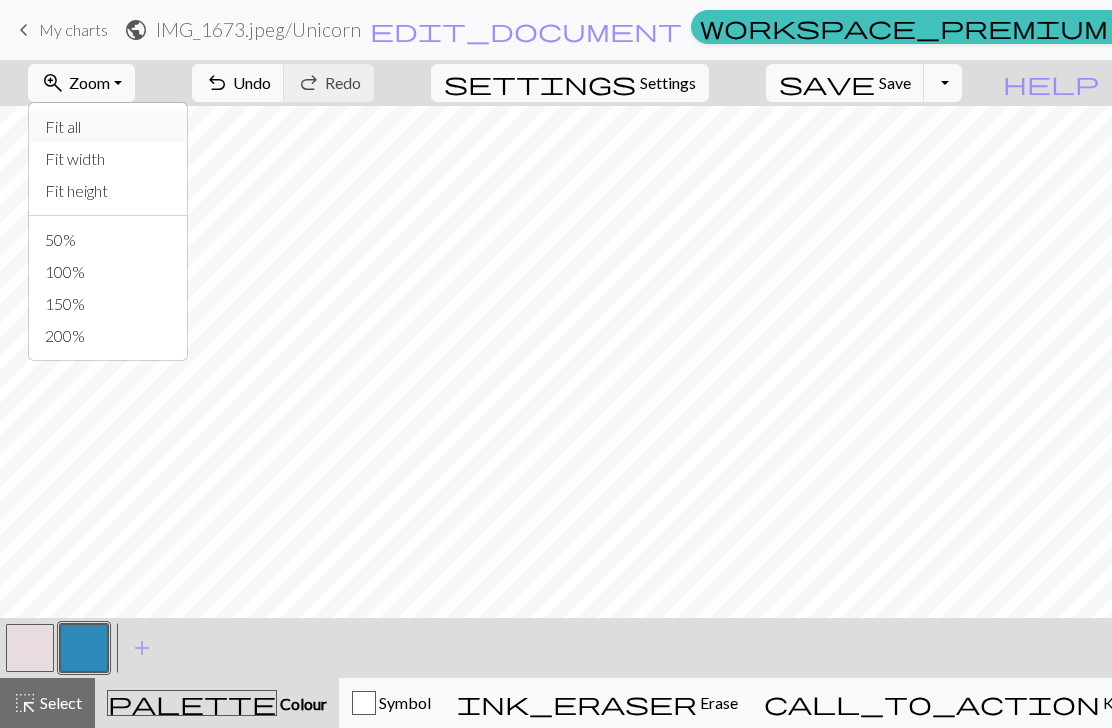 click on "Fit all" at bounding box center (108, 127) 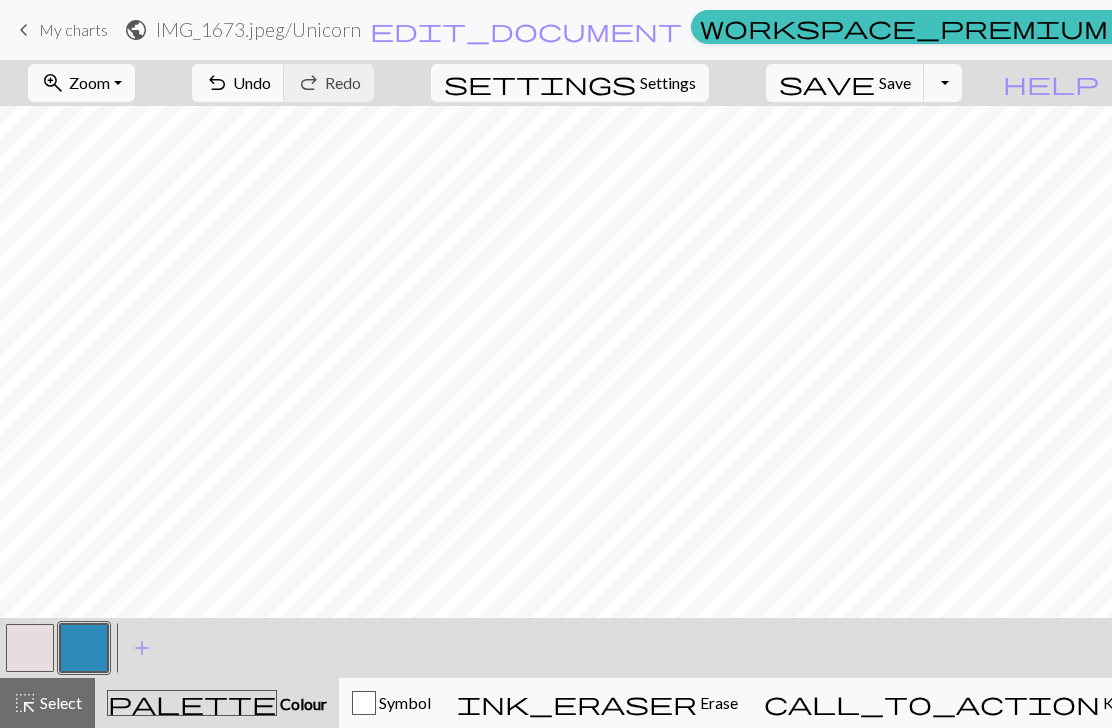 click at bounding box center [30, 648] 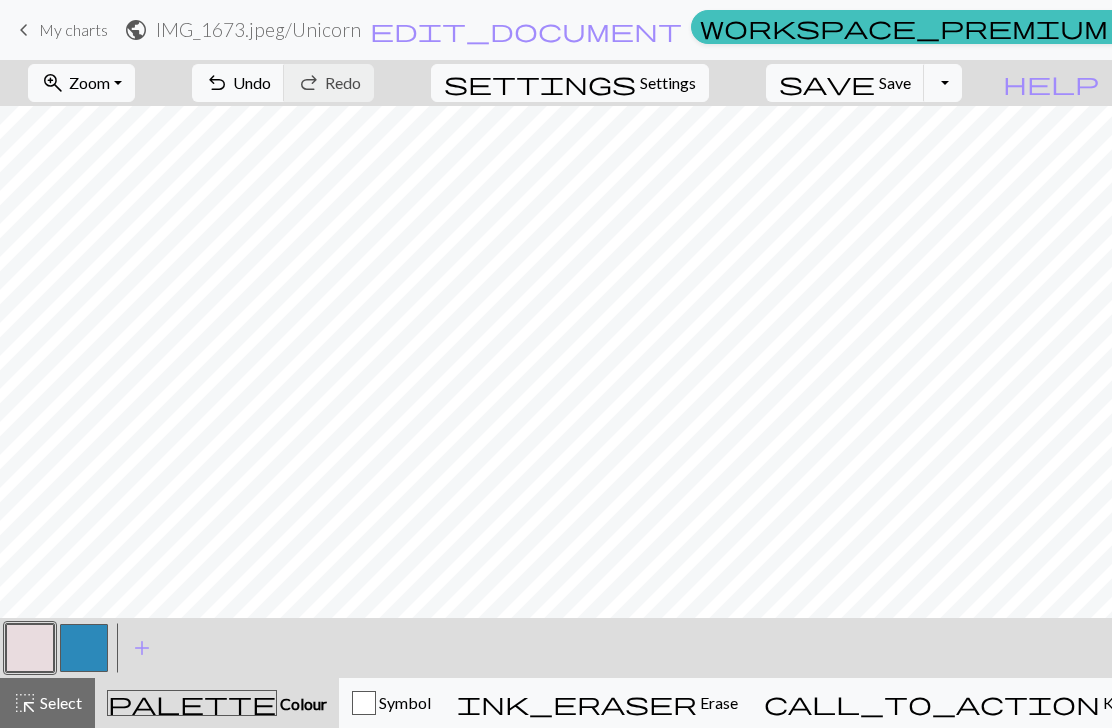 click at bounding box center (30, 648) 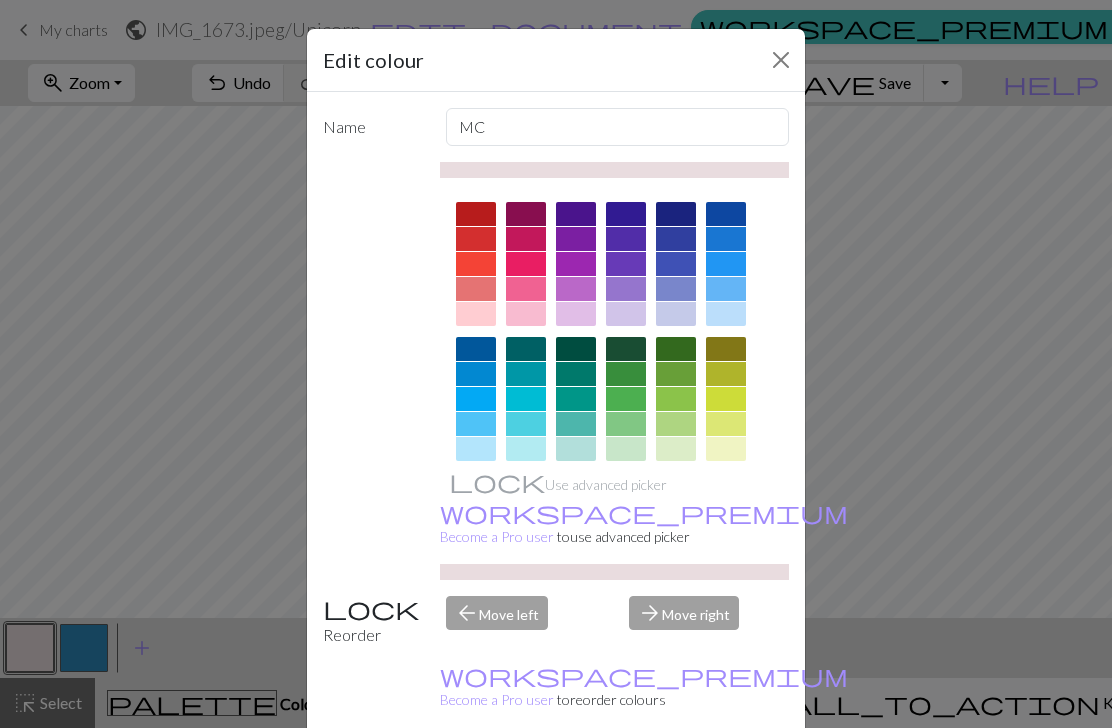 click at bounding box center [781, 60] 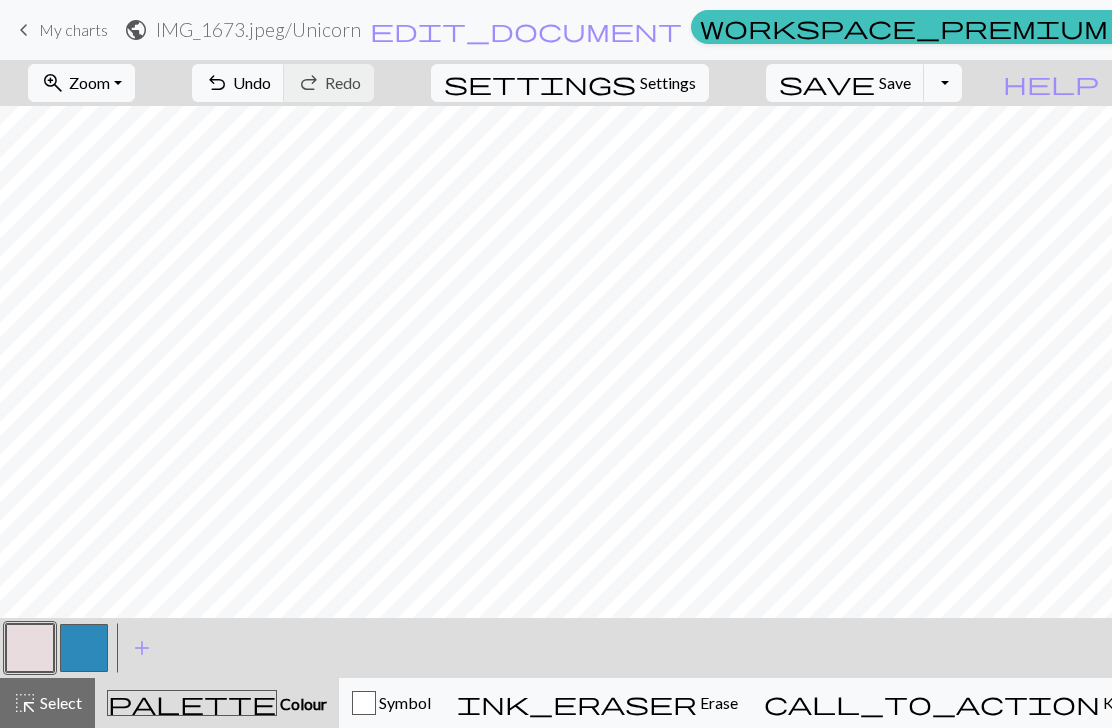 click on "keyboard_arrow_left   My charts" at bounding box center [60, 30] 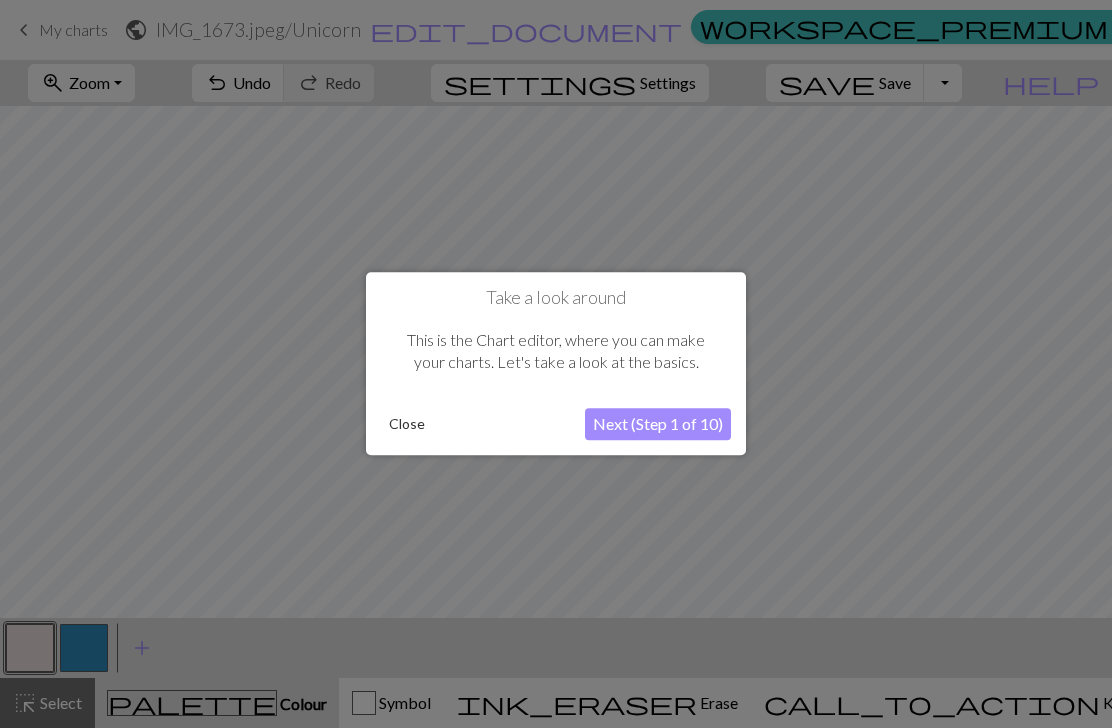 click on "Next (Step 1 of 10)" at bounding box center [658, 425] 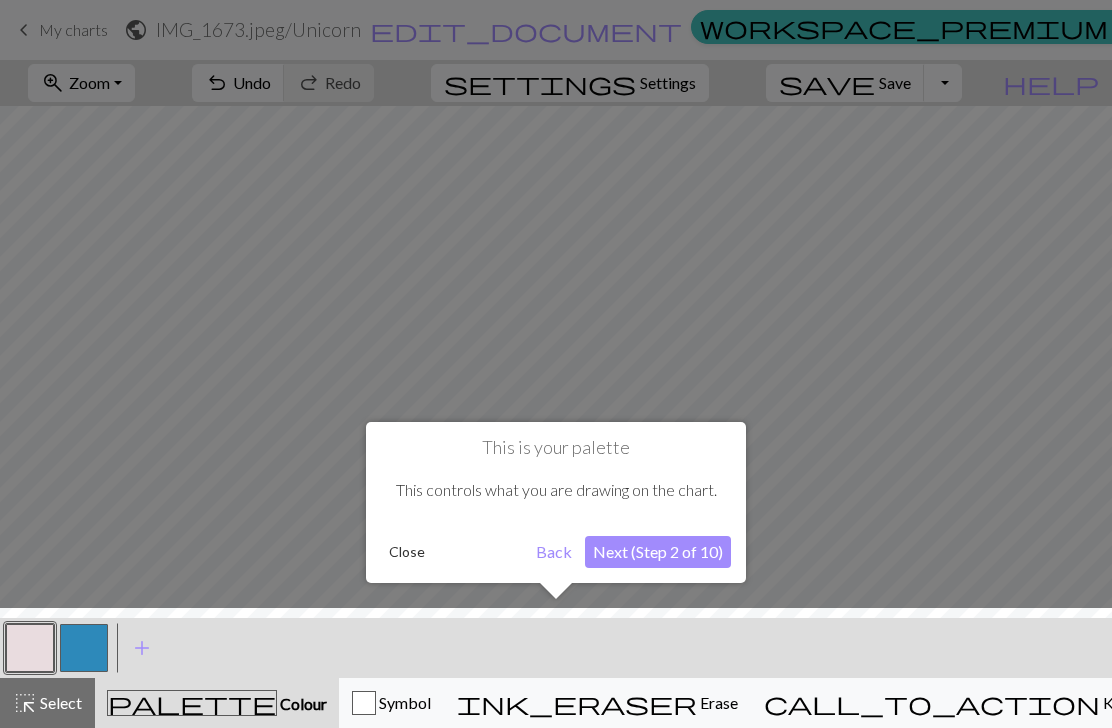 click on "Next (Step 2 of 10)" at bounding box center (658, 552) 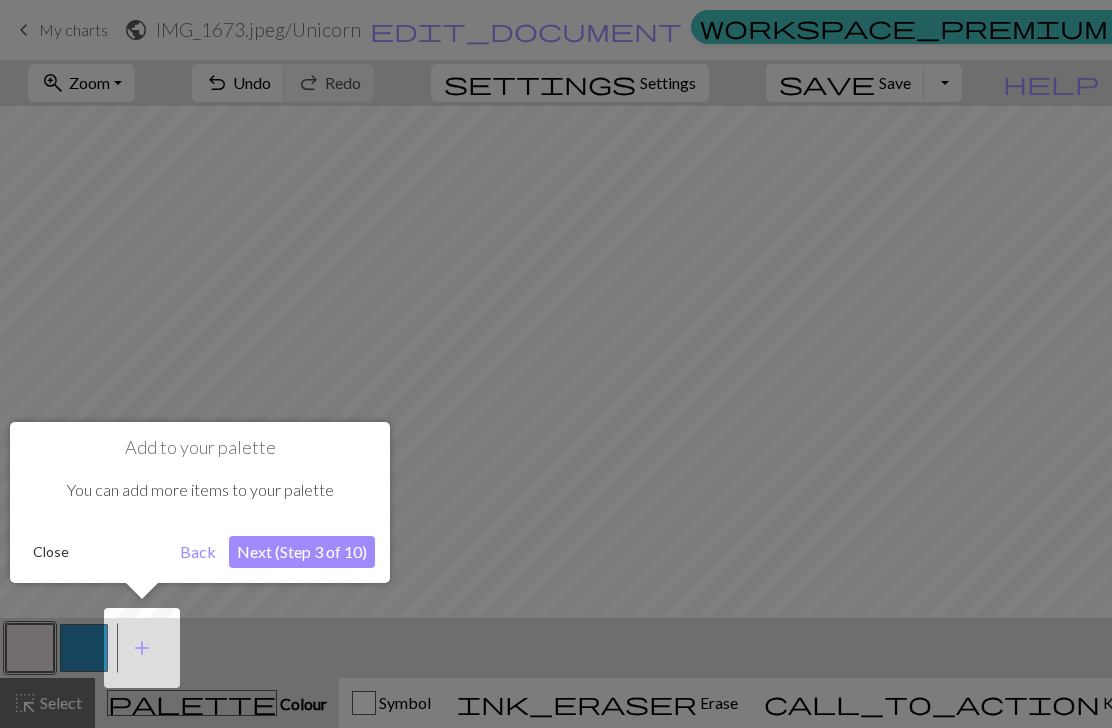 click on "add" at bounding box center [142, 648] 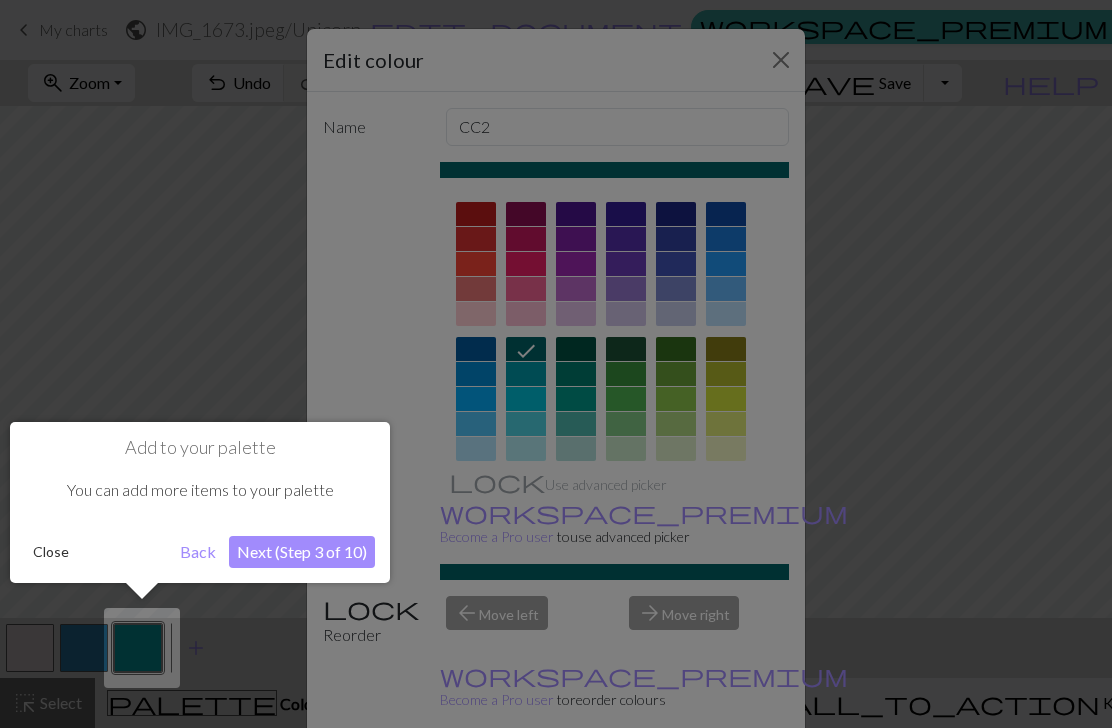 click on "Next (Step 3 of 10)" at bounding box center (302, 552) 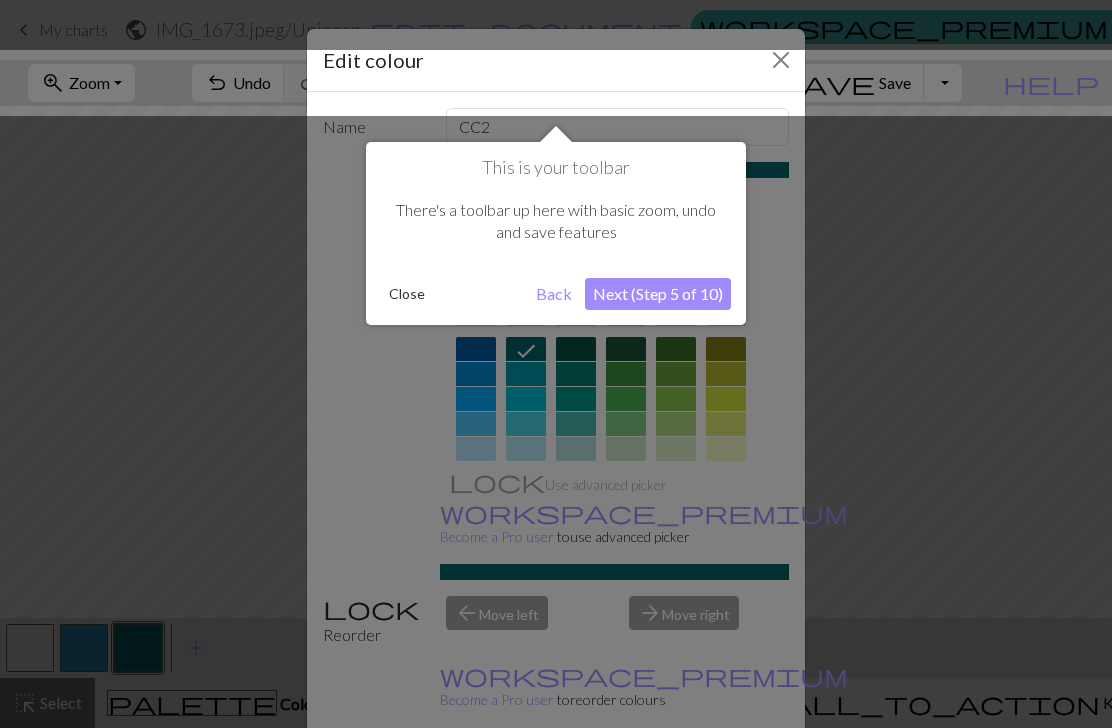 click on "Next (Step 5 of 10)" at bounding box center [658, 294] 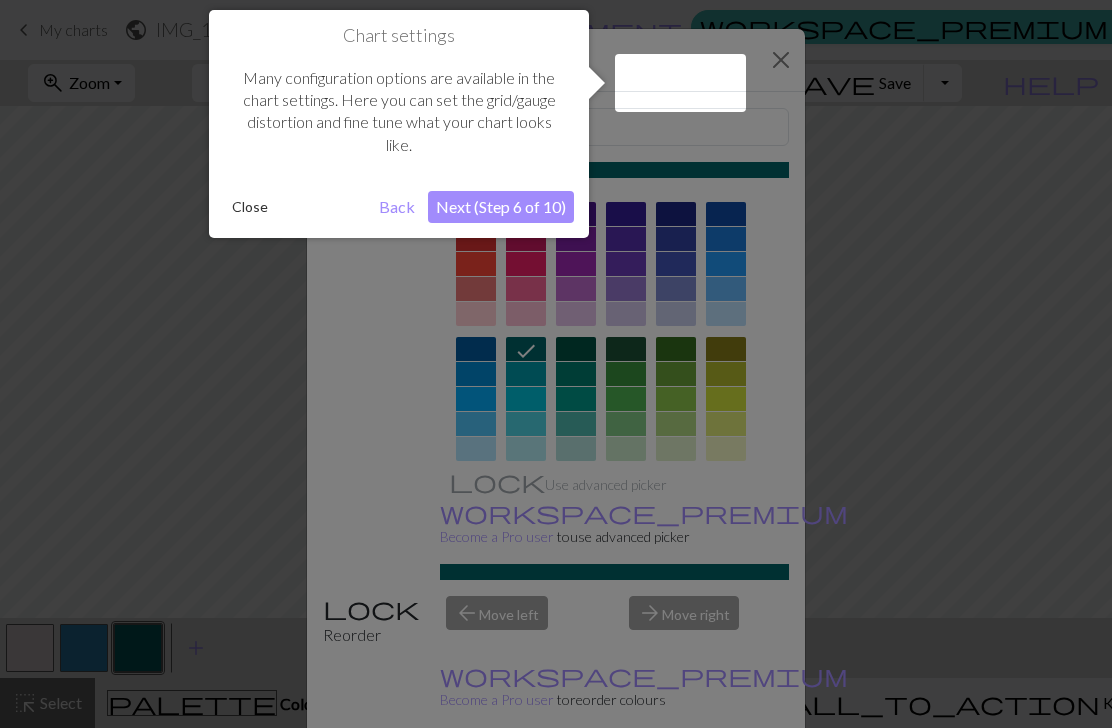 click on "Next (Step 6 of 10)" at bounding box center (501, 207) 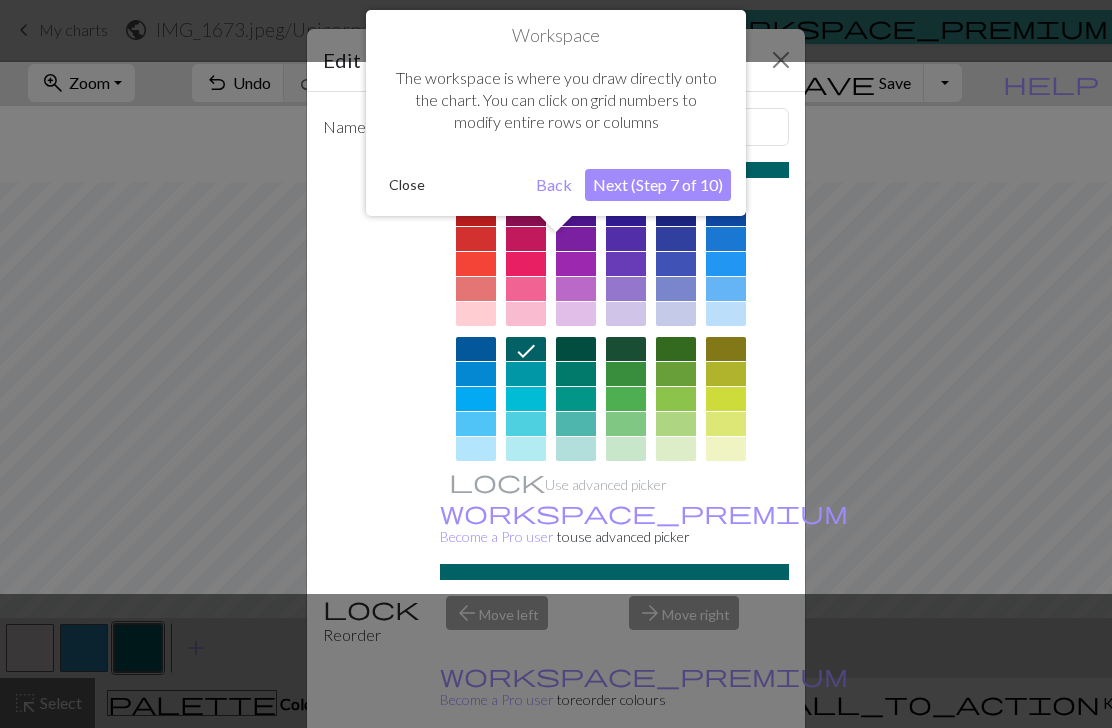 scroll, scrollTop: 76, scrollLeft: 0, axis: vertical 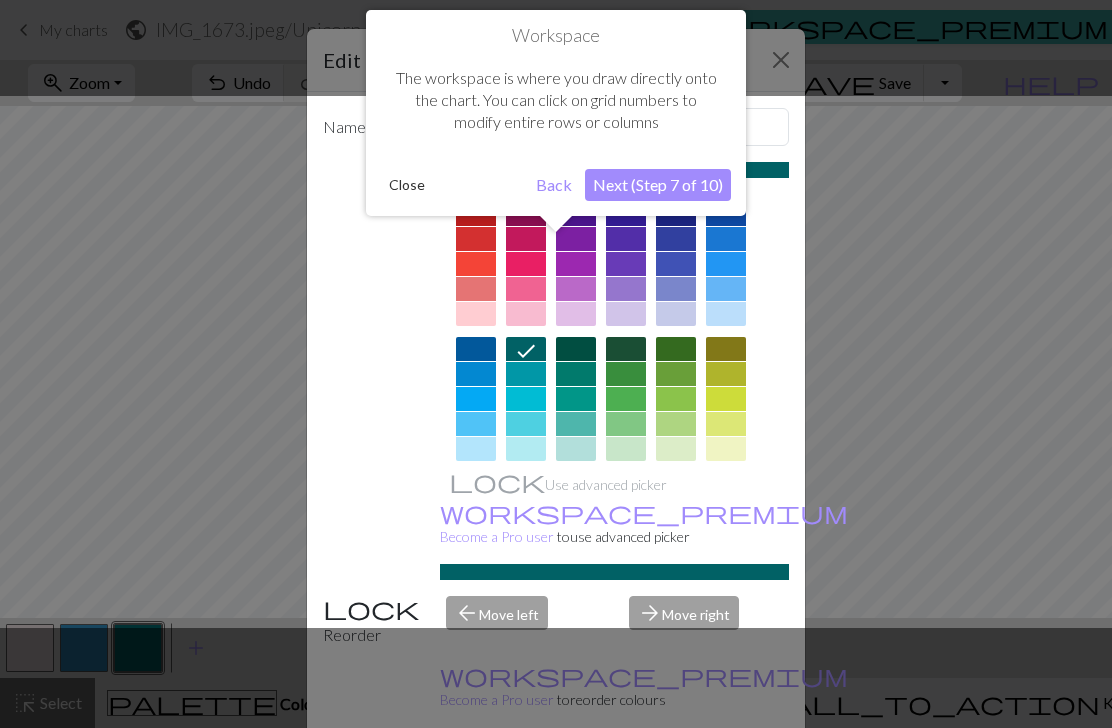 click on "Next (Step 7 of 10)" at bounding box center [658, 185] 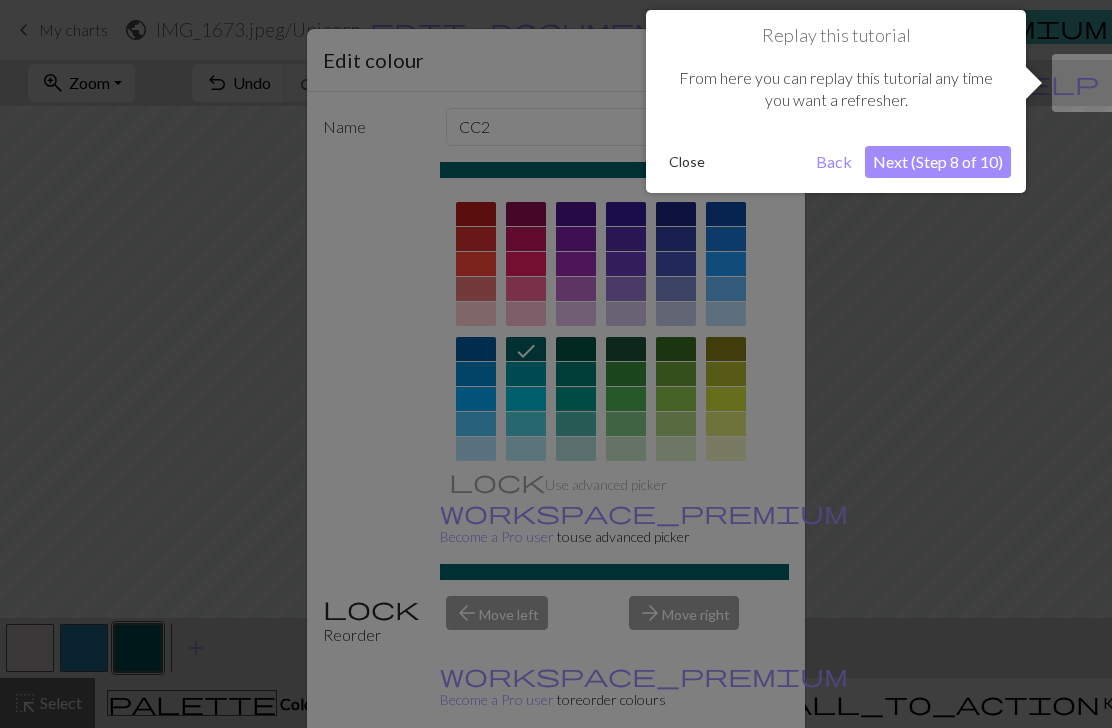click on "Next (Step 8 of 10)" at bounding box center (938, 162) 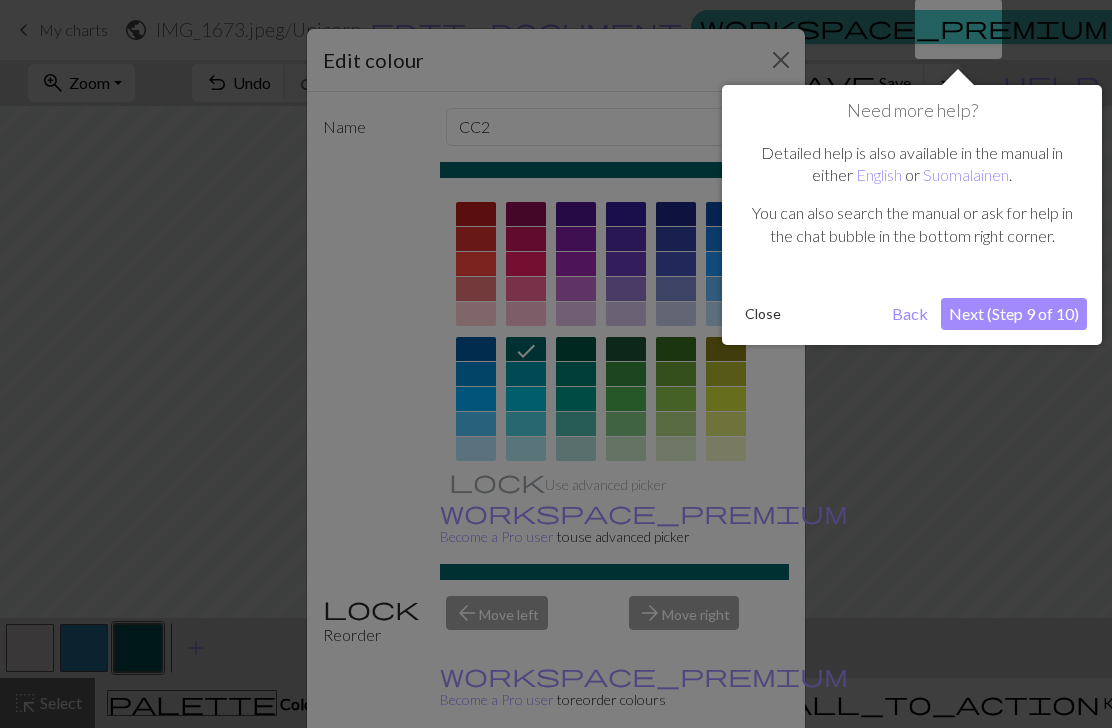 click on "Next (Step 9 of 10)" at bounding box center (1014, 314) 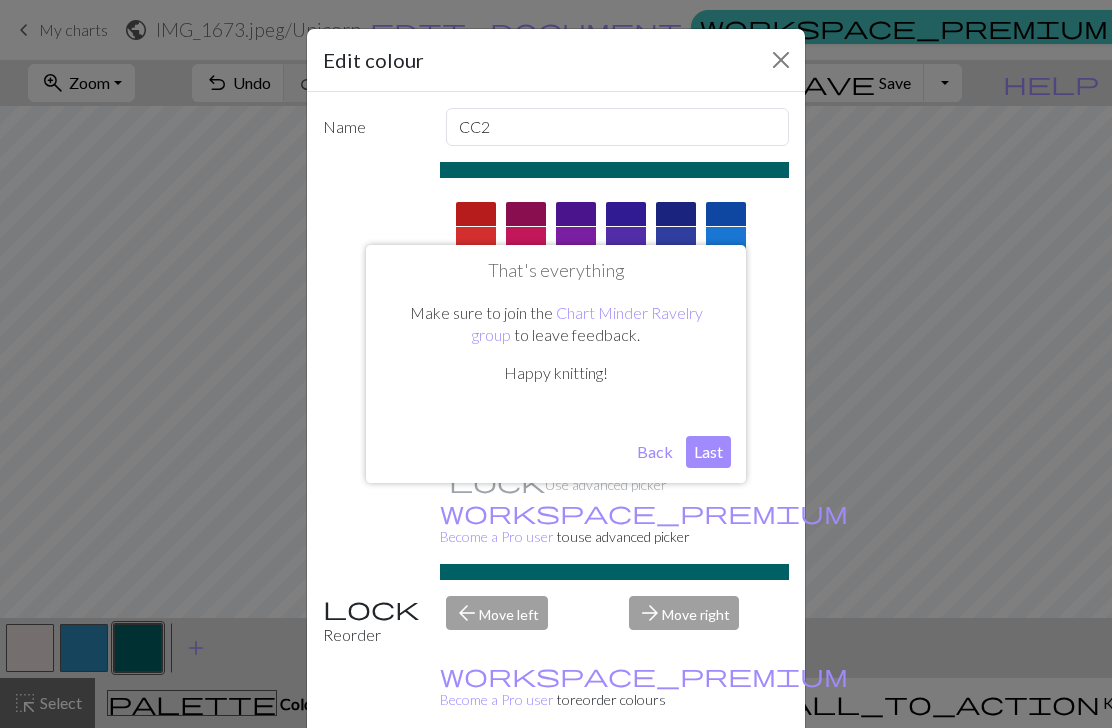 click on "Last" at bounding box center [708, 452] 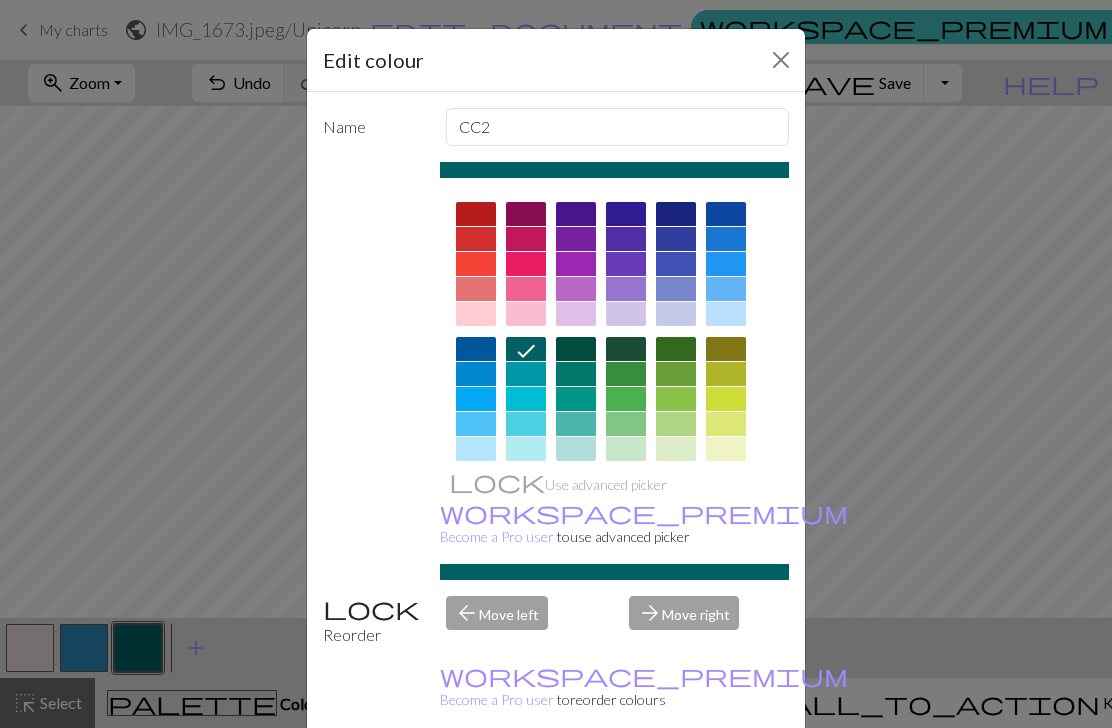 click at bounding box center (781, 60) 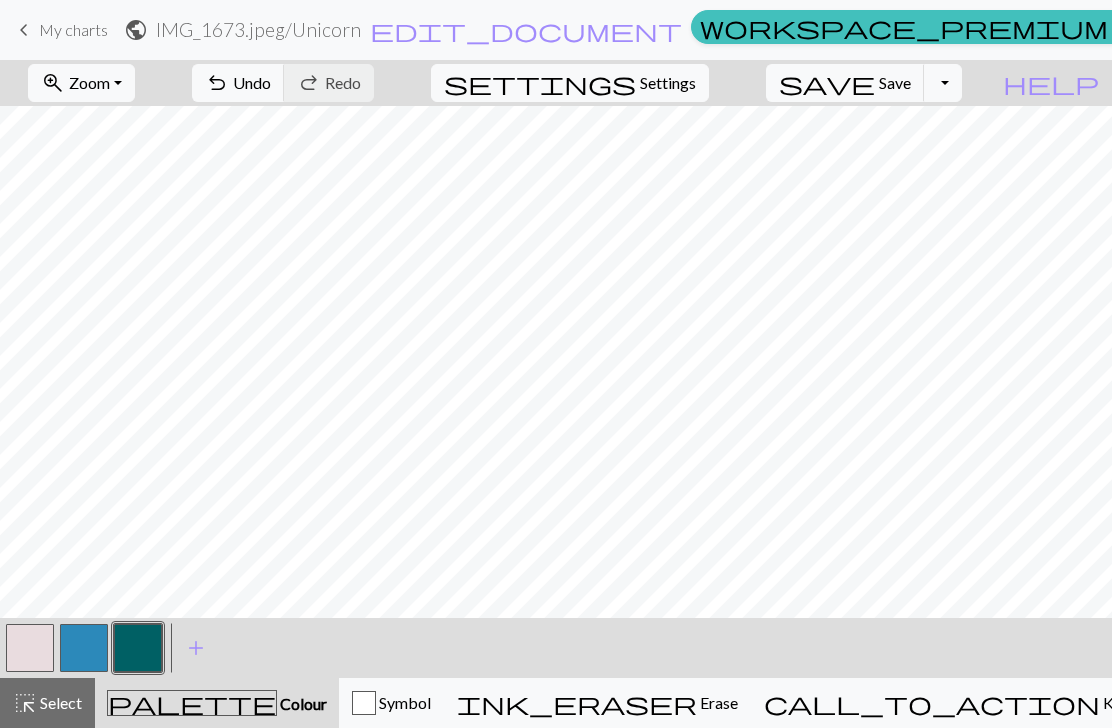 click on "add" at bounding box center (196, 648) 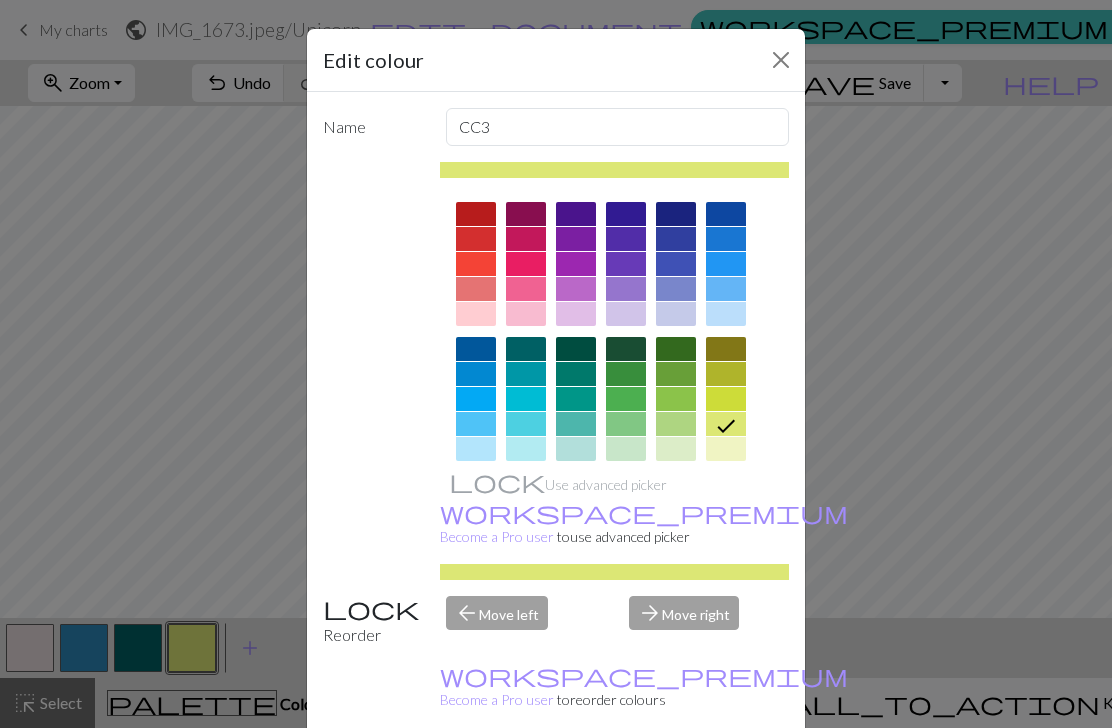 click on "Edit colour Name CC3 Use advanced picker workspace_premium Become a Pro user   to  use advanced picker Reorder arrow_back Move left arrow_forward Move right workspace_premium Become a Pro user   to  reorder colours Delete Done Cancel" at bounding box center (556, 364) 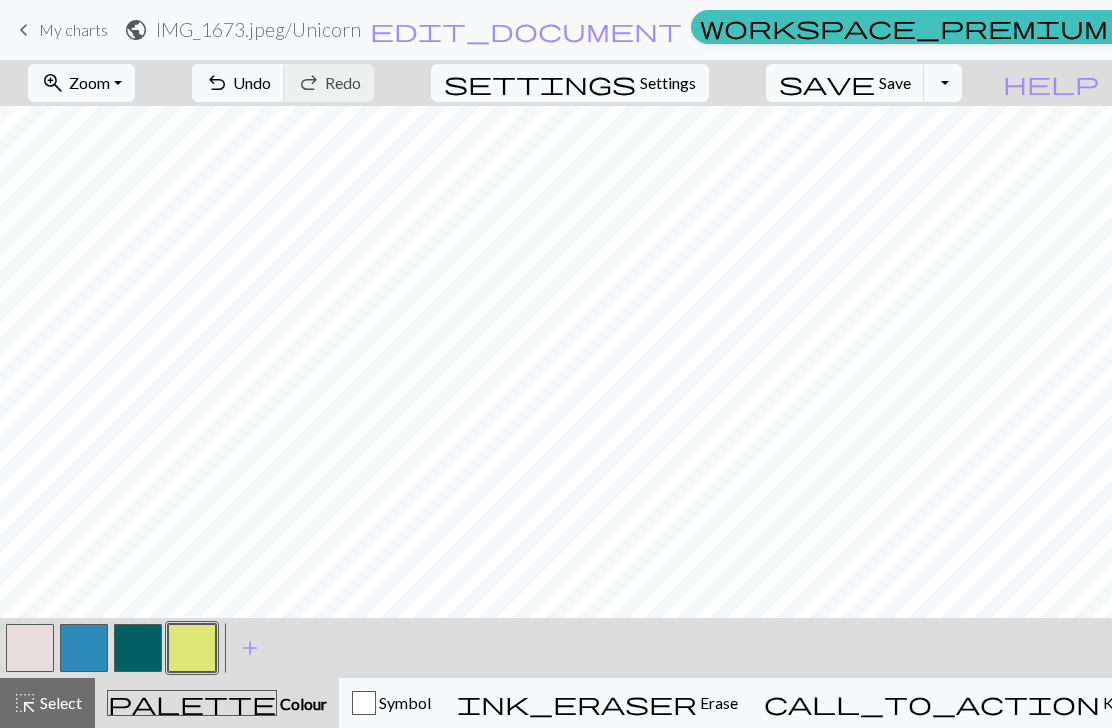 click at bounding box center [30, 648] 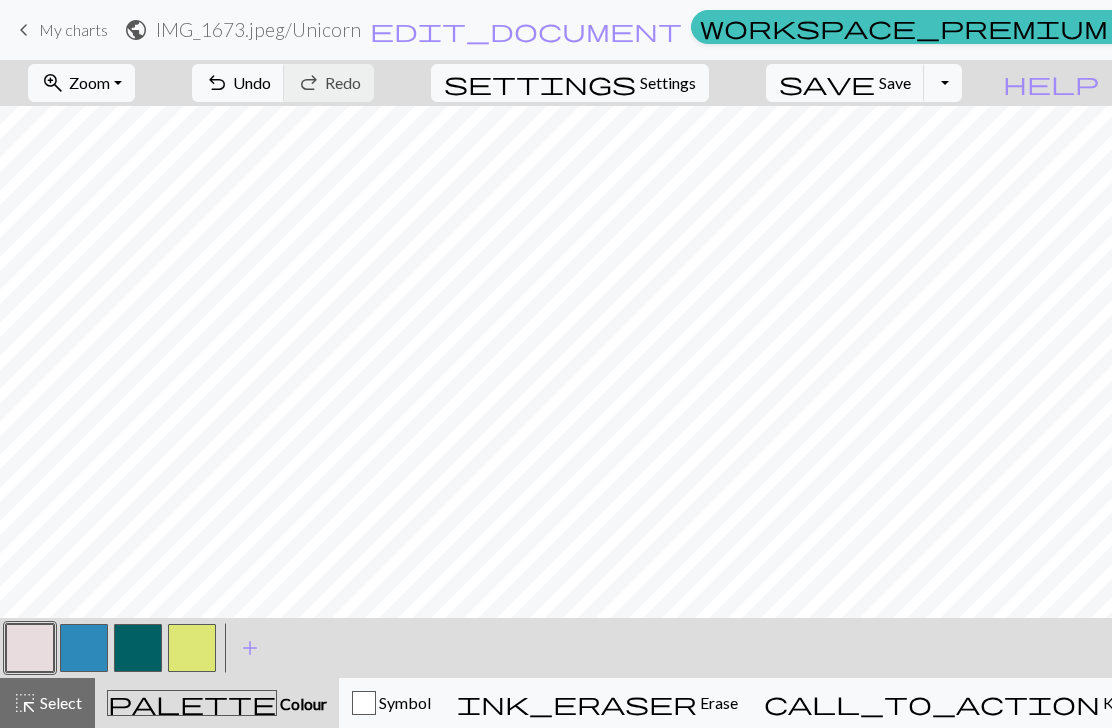 click at bounding box center [30, 648] 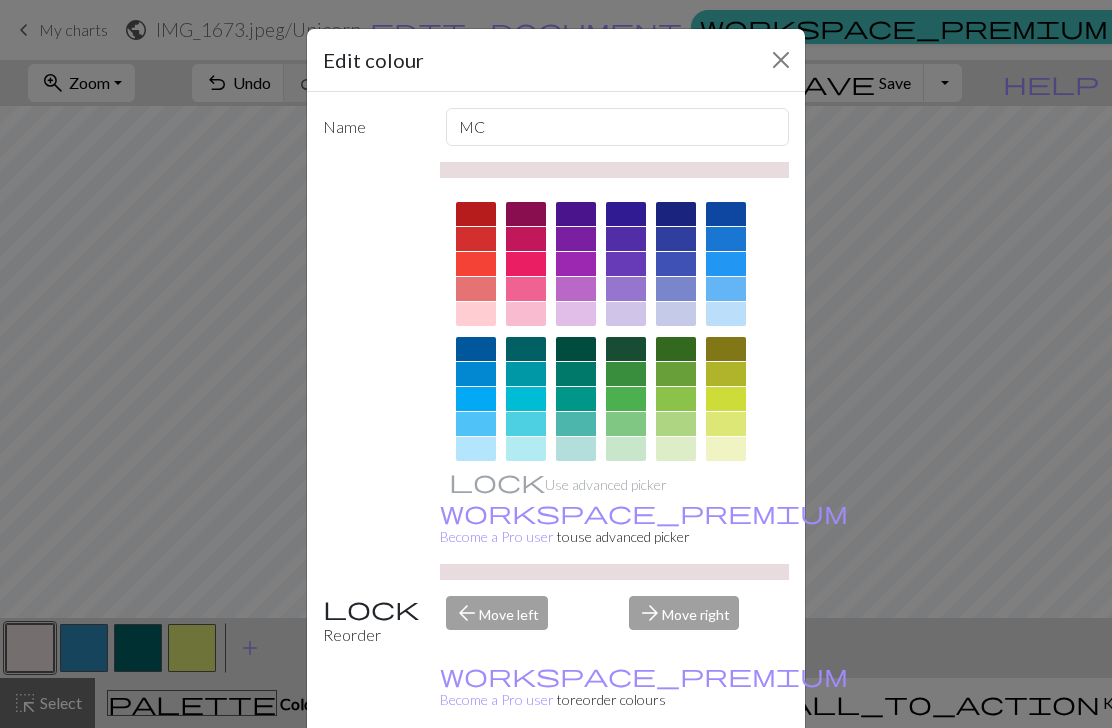 click at bounding box center (781, 60) 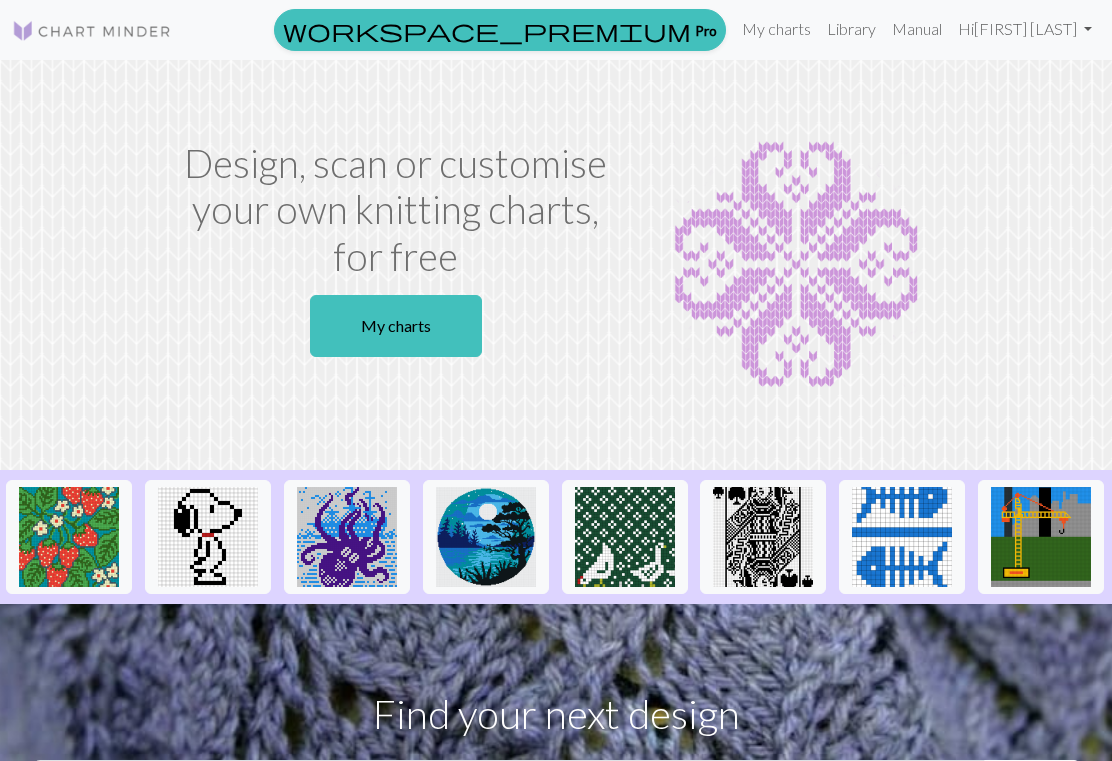 scroll, scrollTop: 848, scrollLeft: 0, axis: vertical 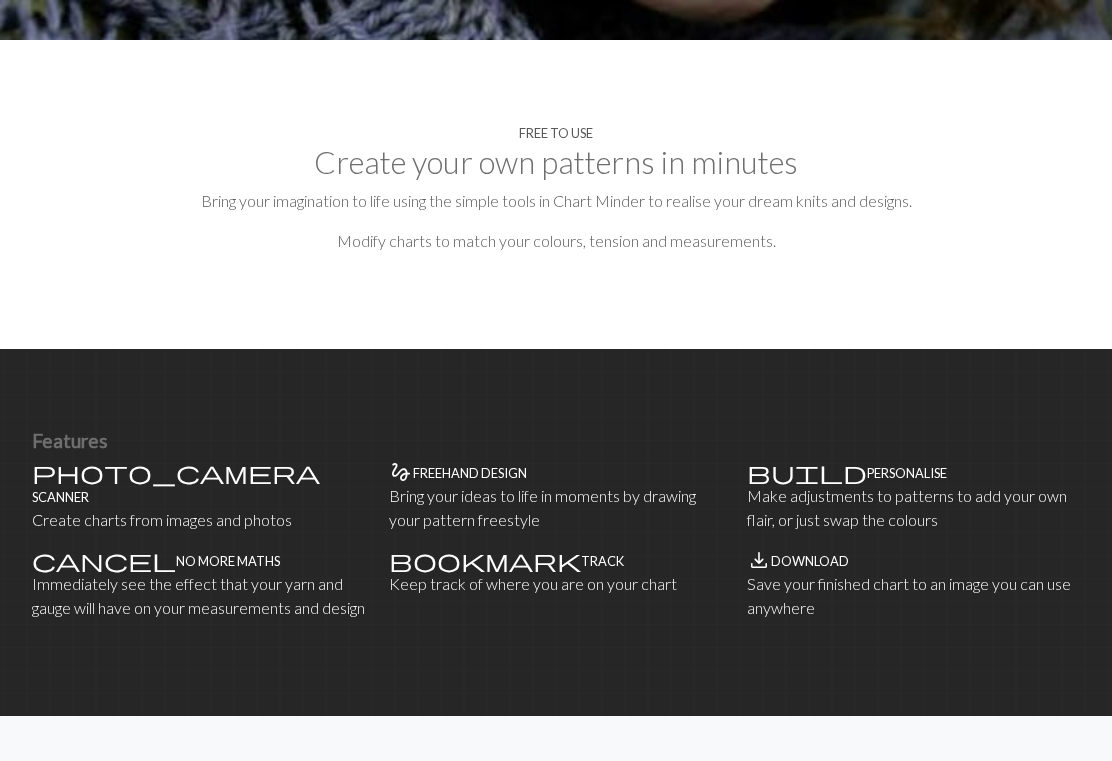 click on "Free to use Create your own patterns in minutes Bring your imagination to life using the simple tools in Chart Minder to realise your dream knits and designs. Modify charts to match your colours, tension and measurements." at bounding box center [556, 194] 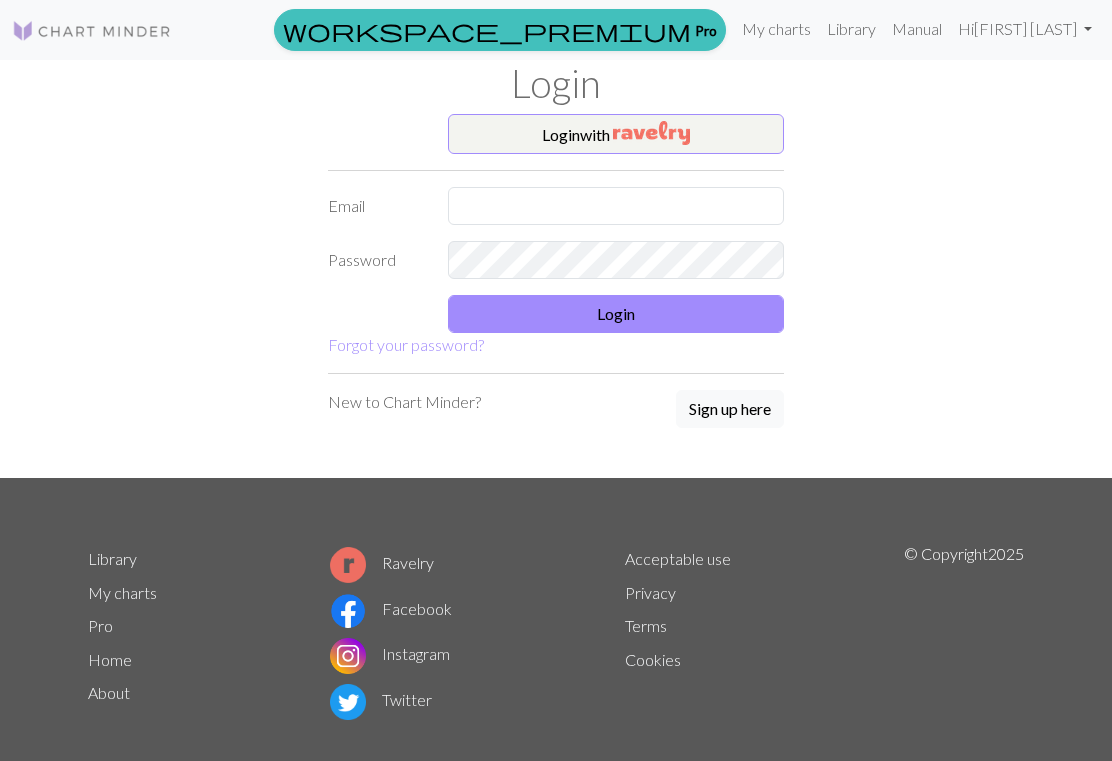 scroll, scrollTop: 0, scrollLeft: 0, axis: both 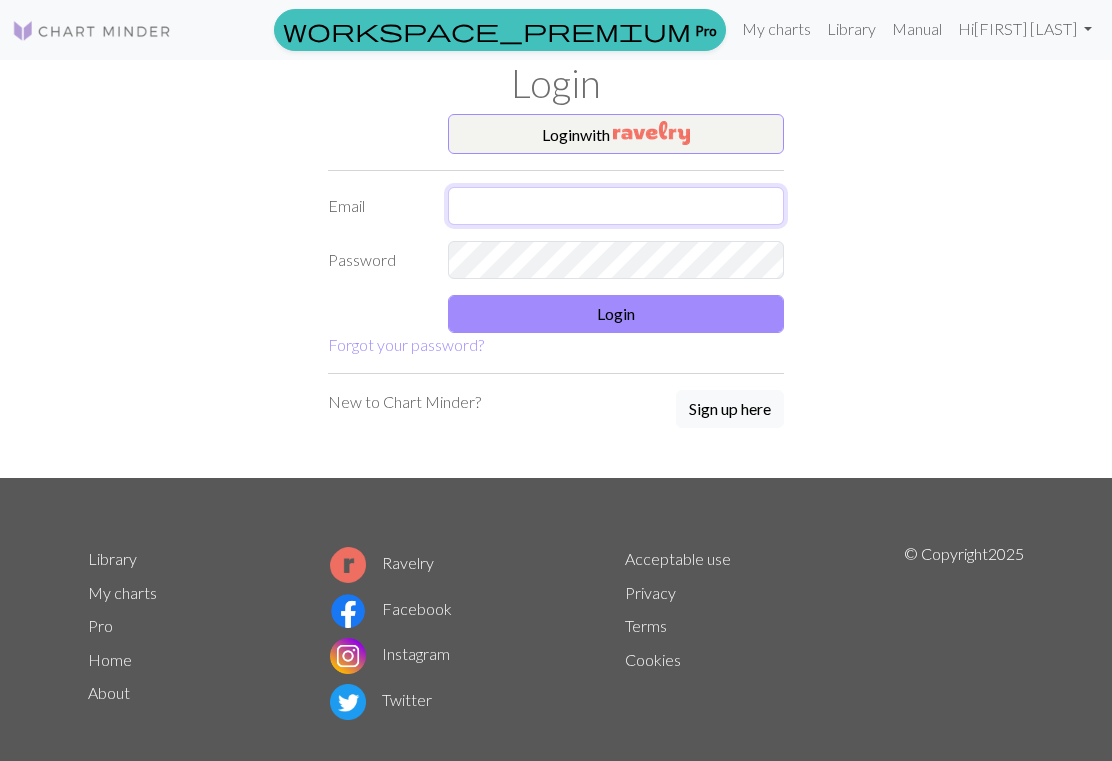click at bounding box center (616, 206) 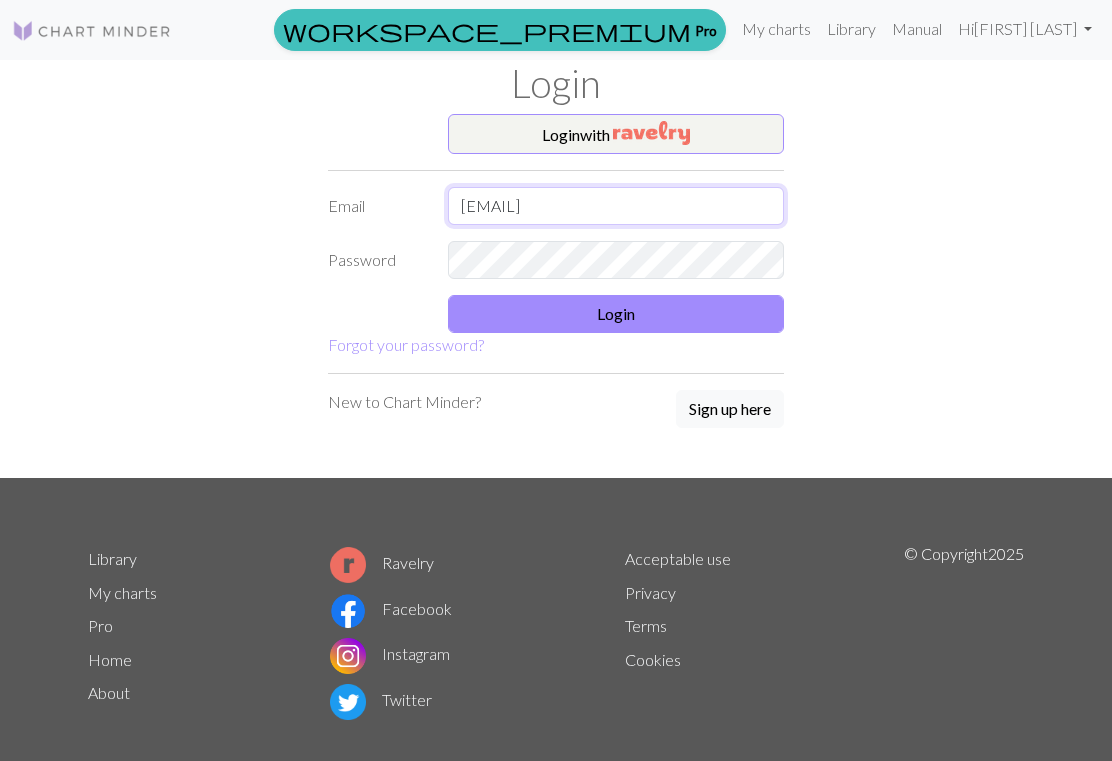 type on "[EMAIL]" 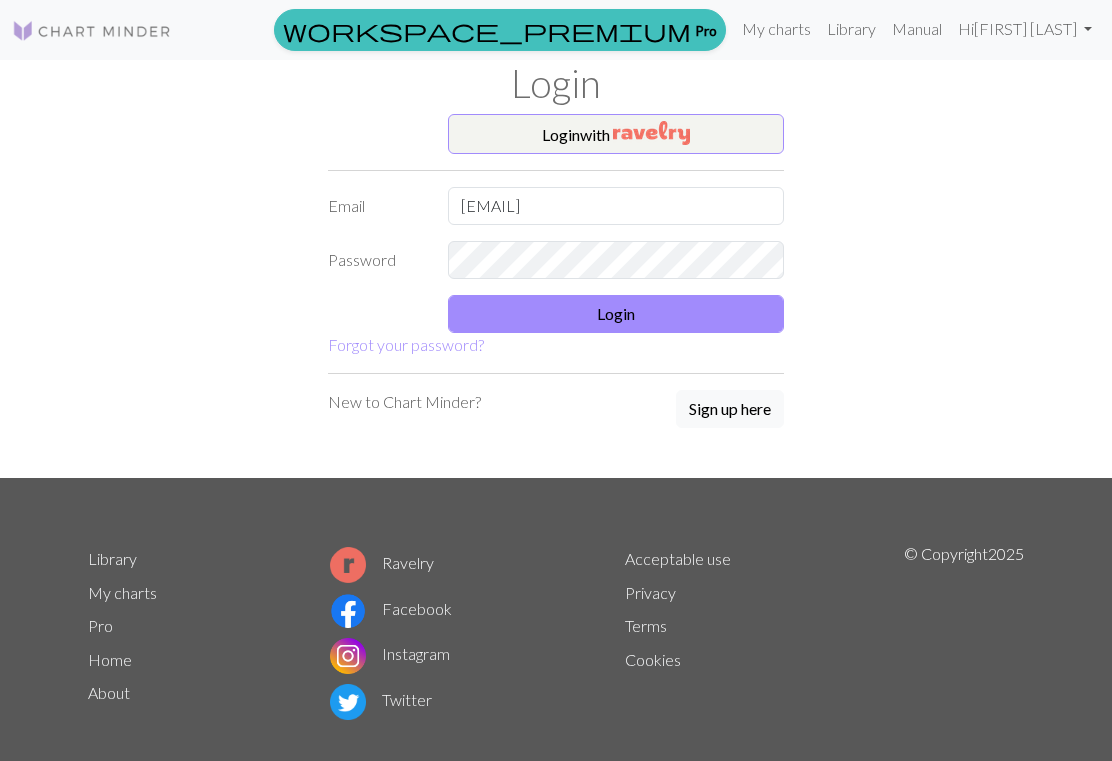 click on "Login" at bounding box center [616, 314] 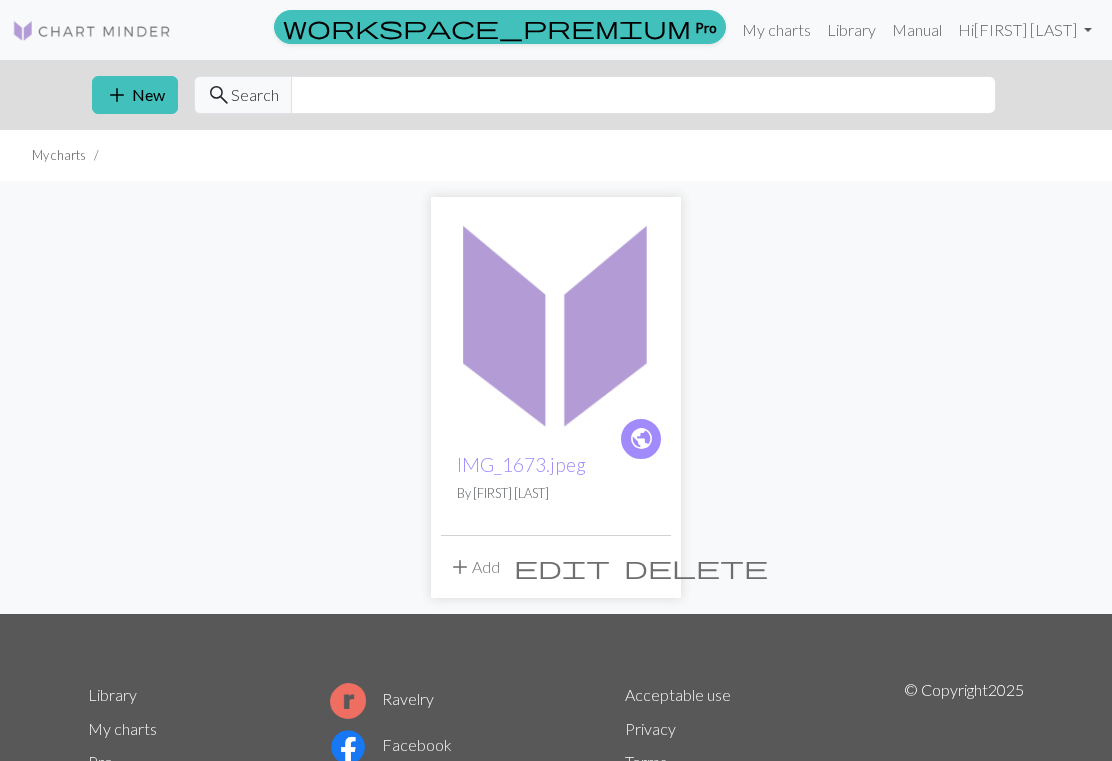 click on "IMG_1673.jpeg" at bounding box center (521, 464) 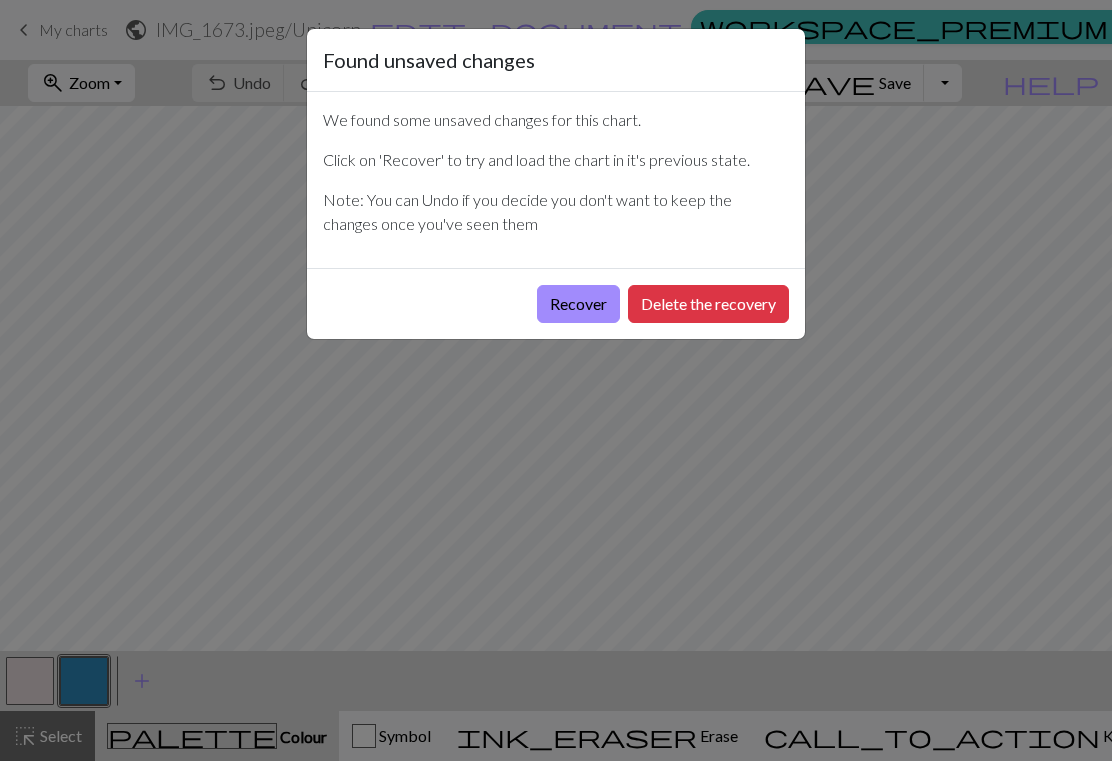 click on "Delete the recovery" at bounding box center [708, 304] 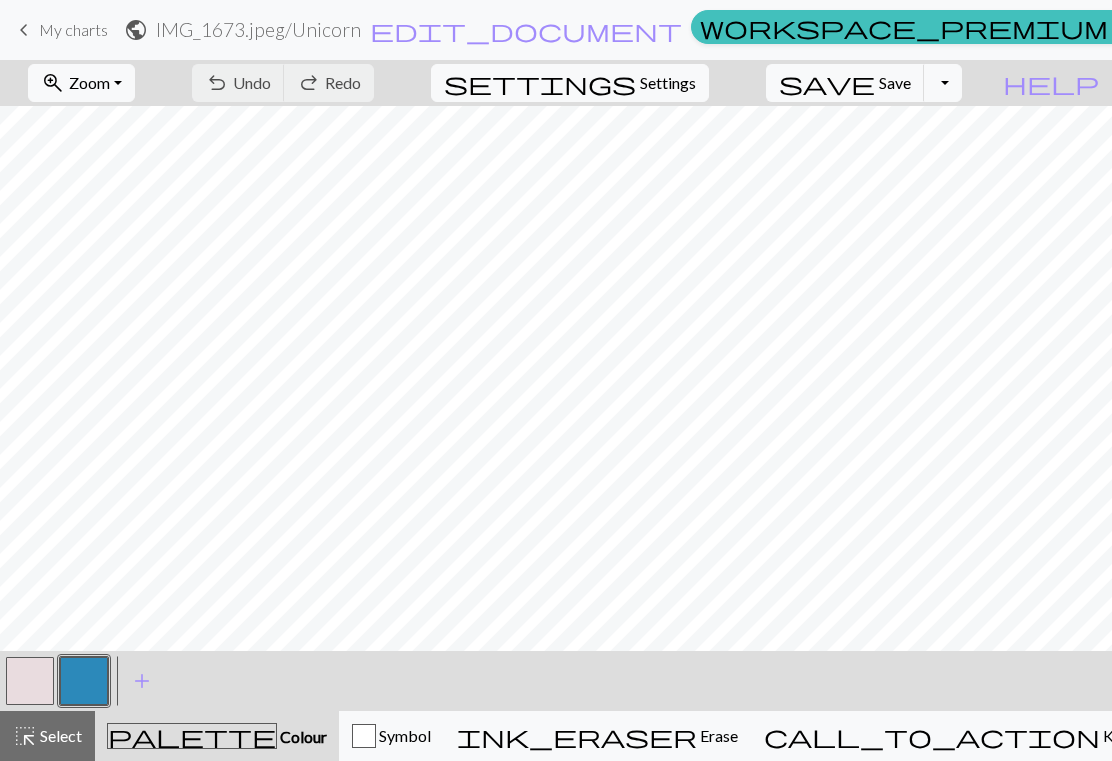 click on "My charts" at bounding box center [1193, 30] 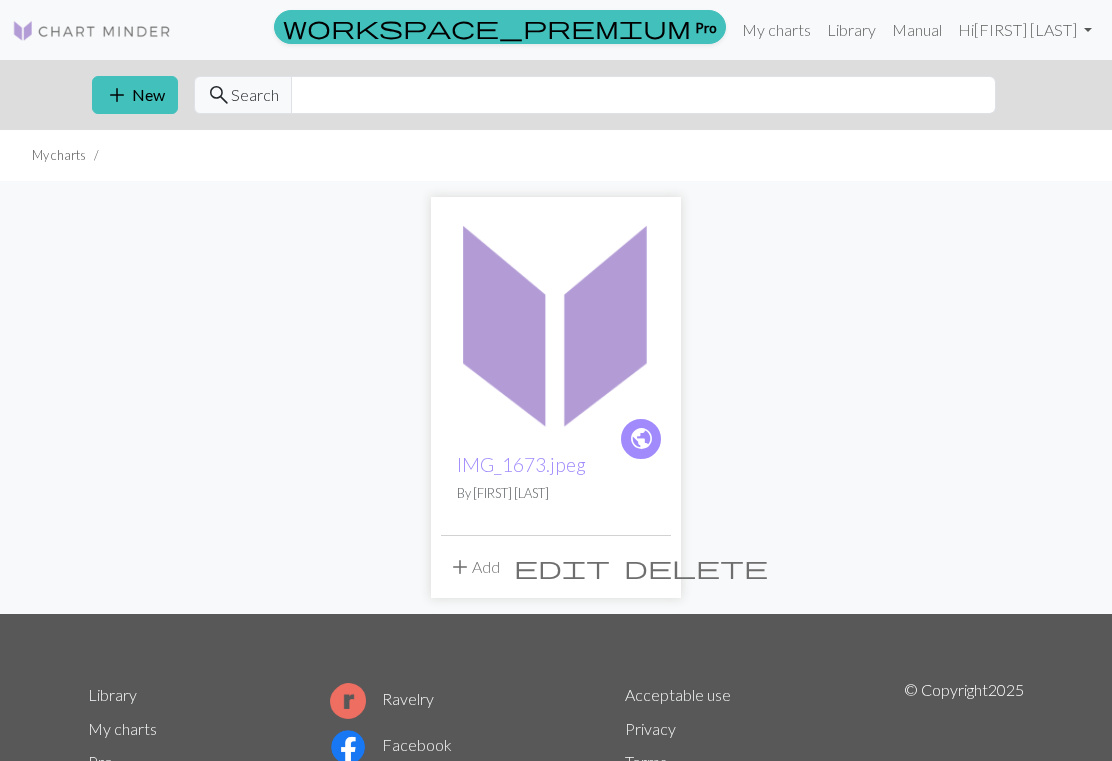 click on "delete" at bounding box center [696, 567] 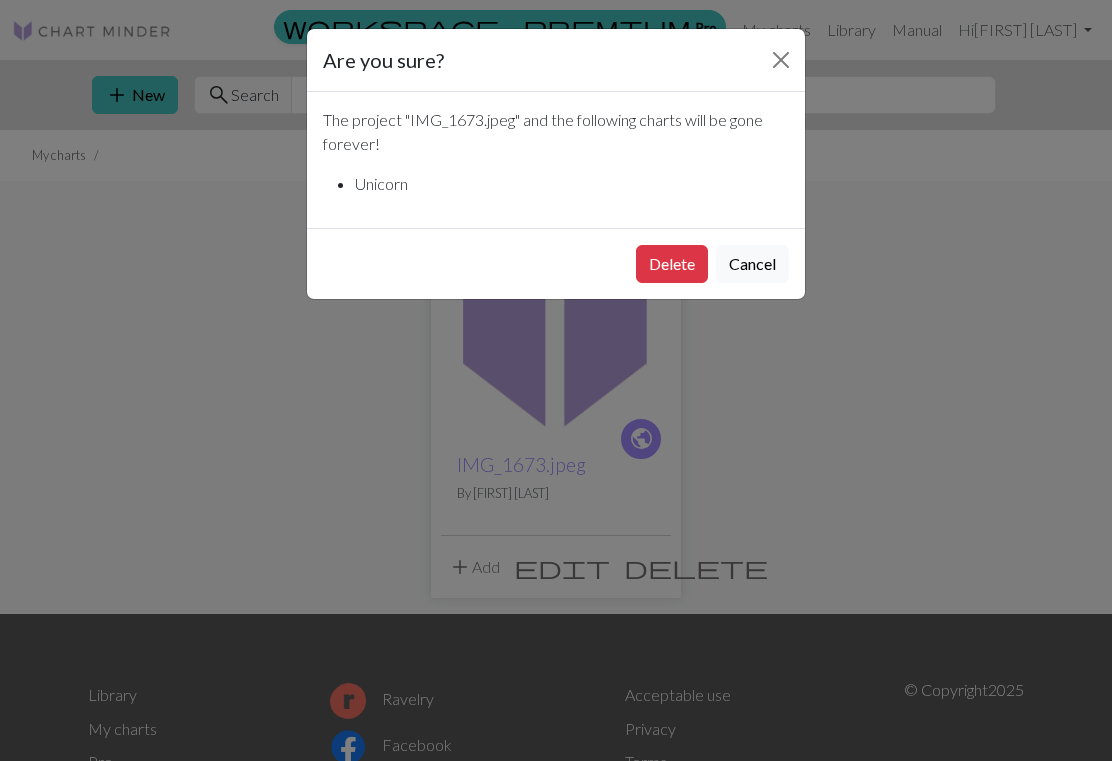 click on "Delete" at bounding box center [672, 264] 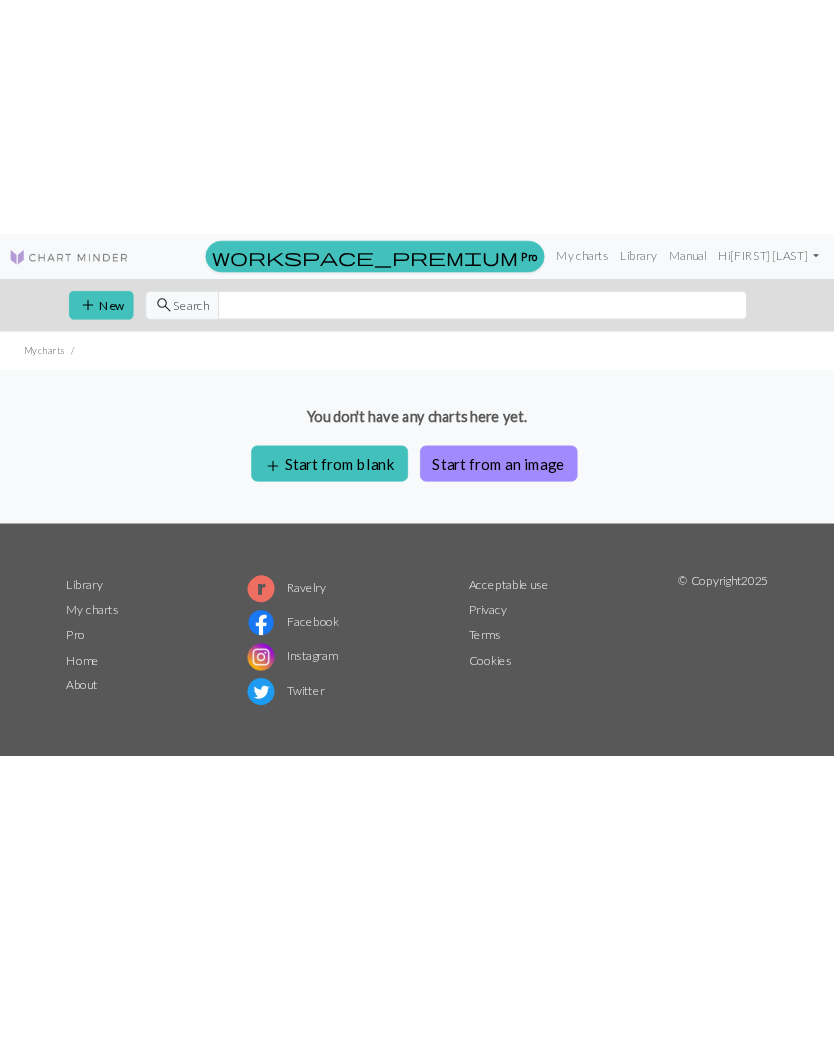 scroll, scrollTop: 0, scrollLeft: 0, axis: both 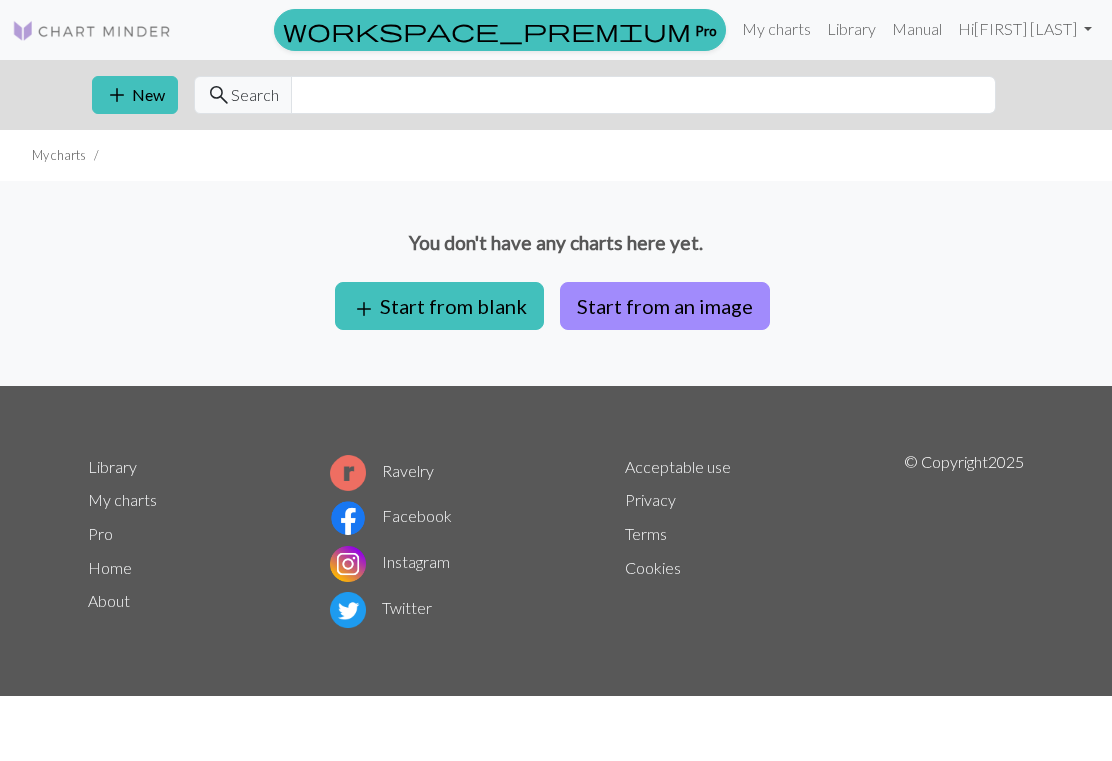 click on "Start from an image" at bounding box center [665, 306] 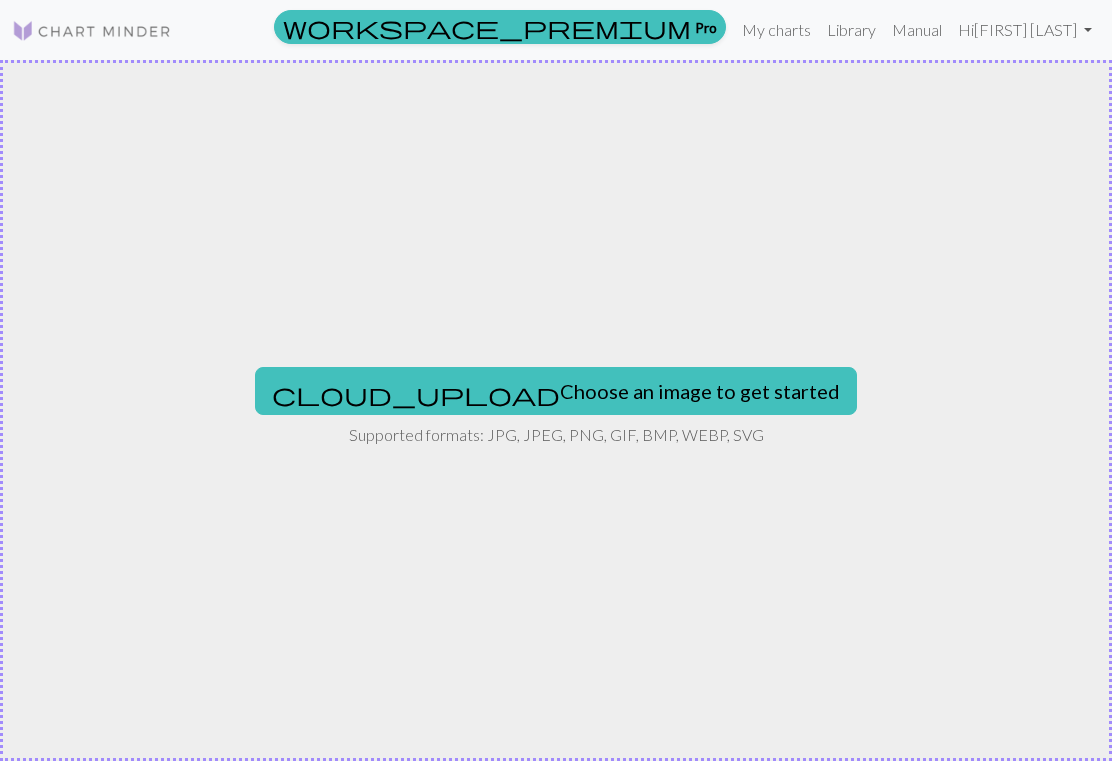 click on "cloud_upload  Choose an image to get started" at bounding box center (556, 391) 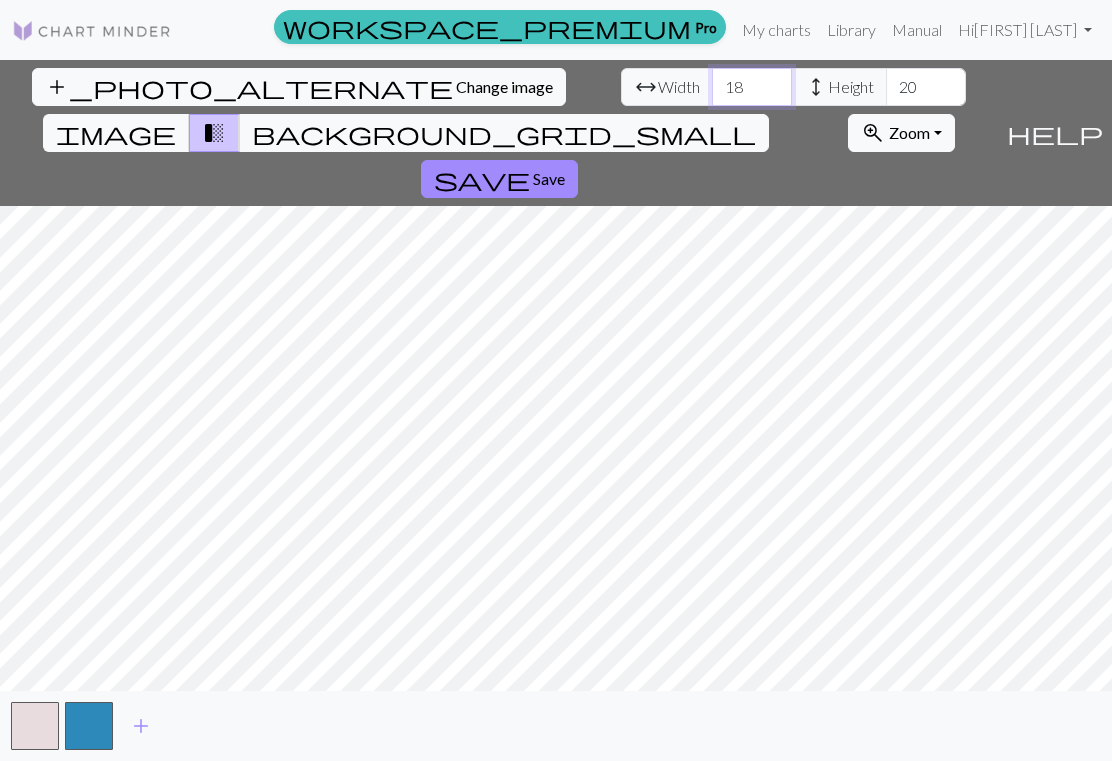 click on "18" at bounding box center (752, 87) 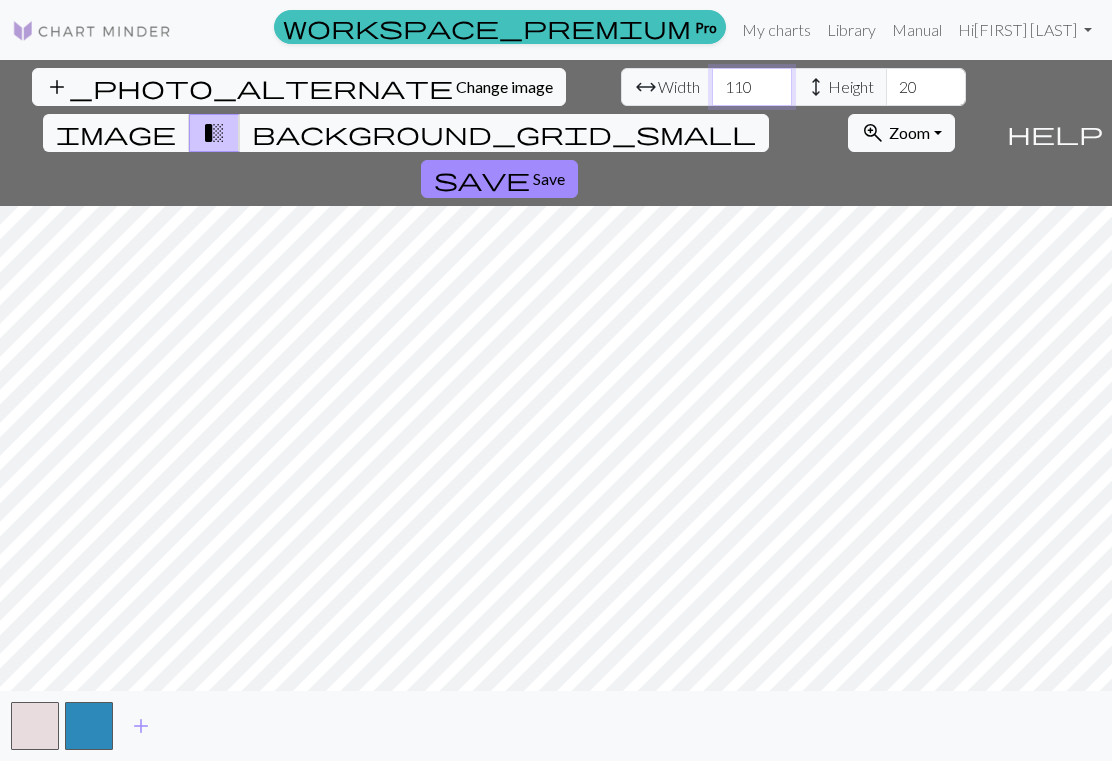 type on "110" 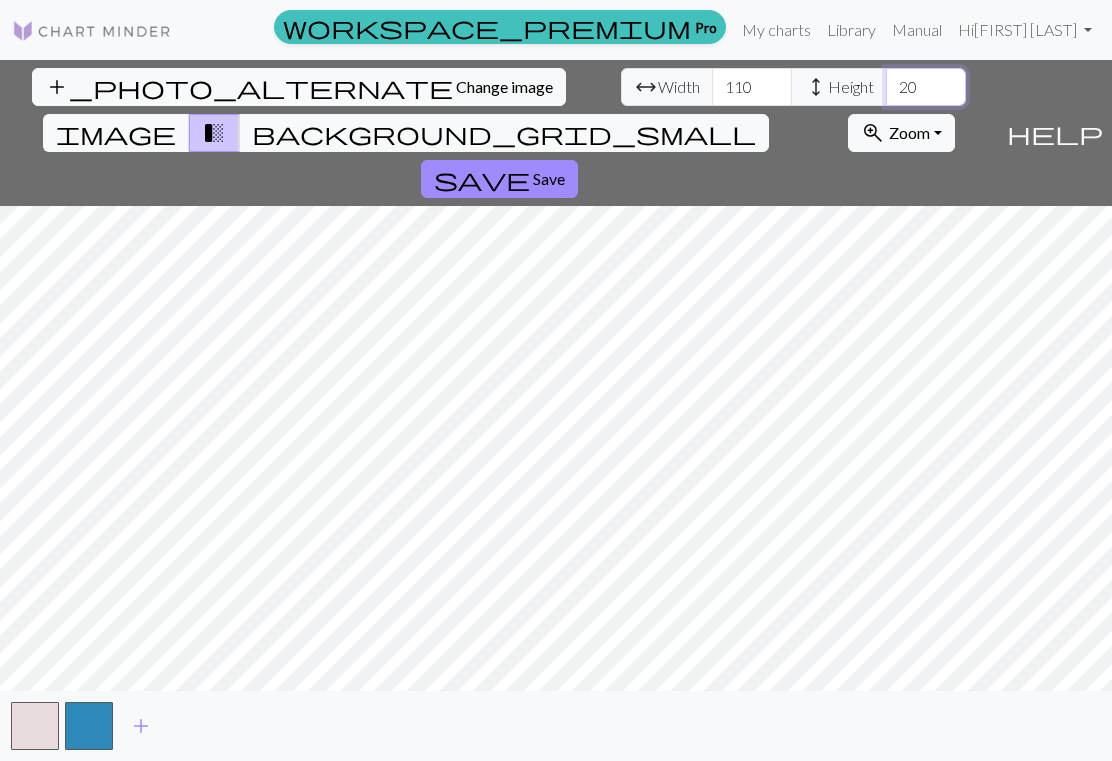 click on "20" at bounding box center (926, 87) 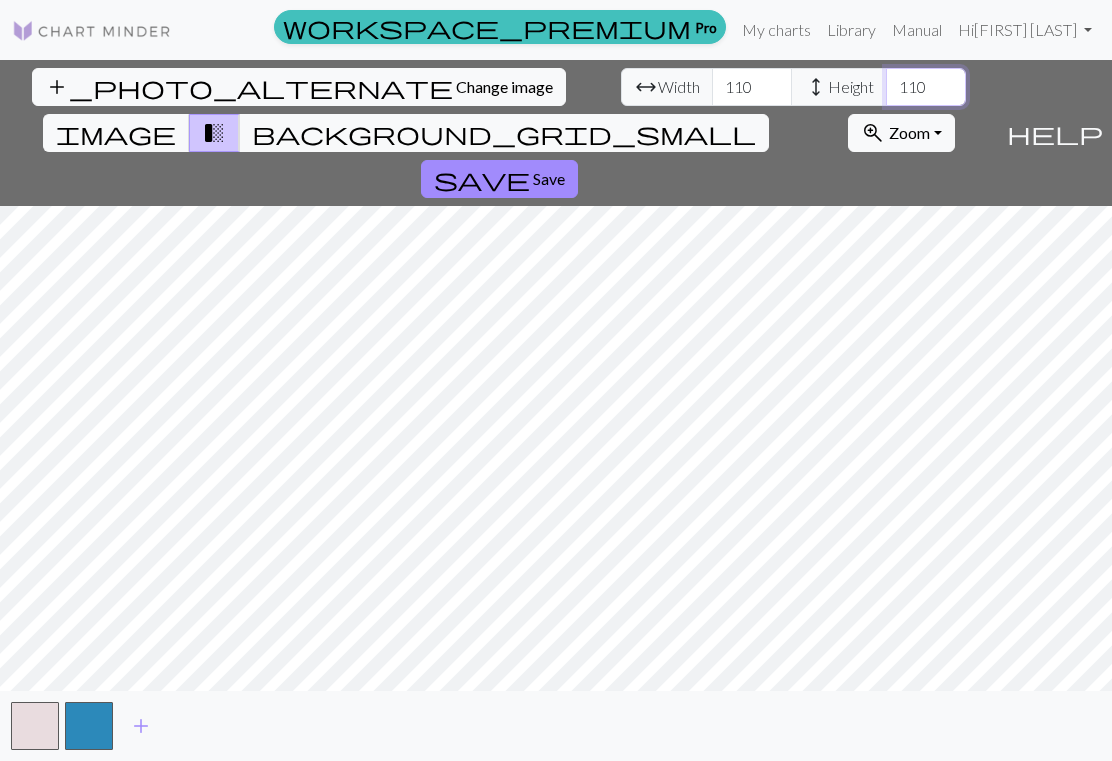 type on "110" 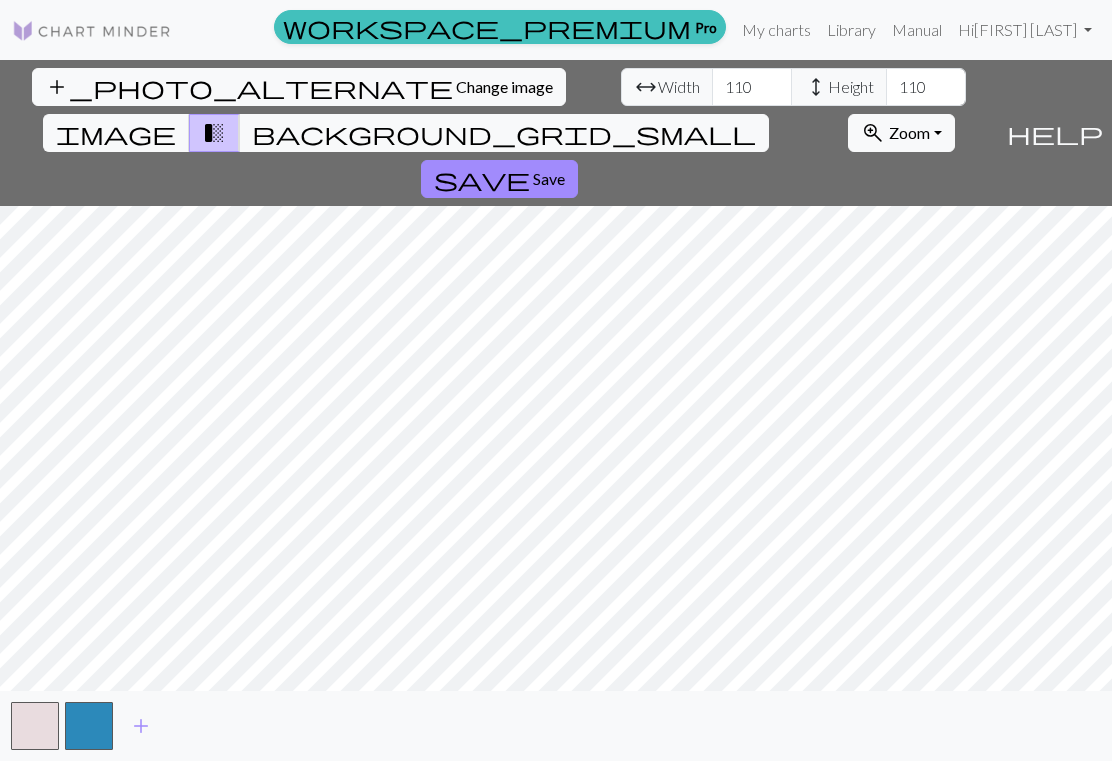 click on "add" at bounding box center [141, 726] 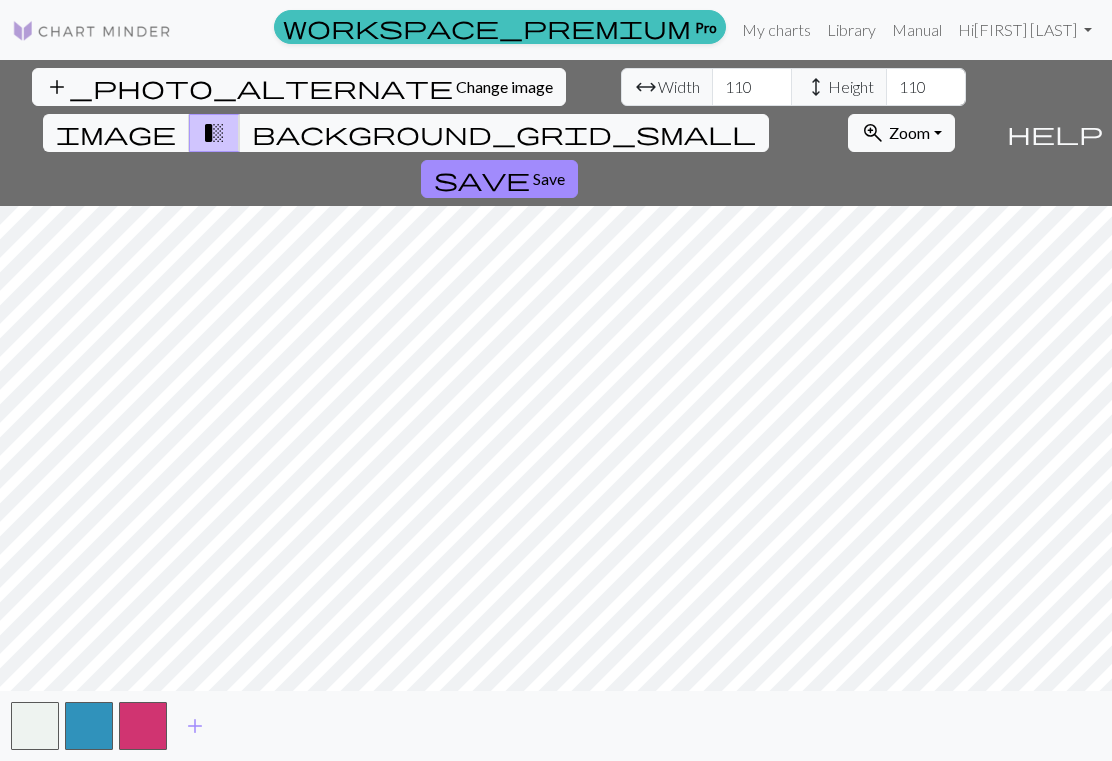 click on "Change image" at bounding box center [504, 86] 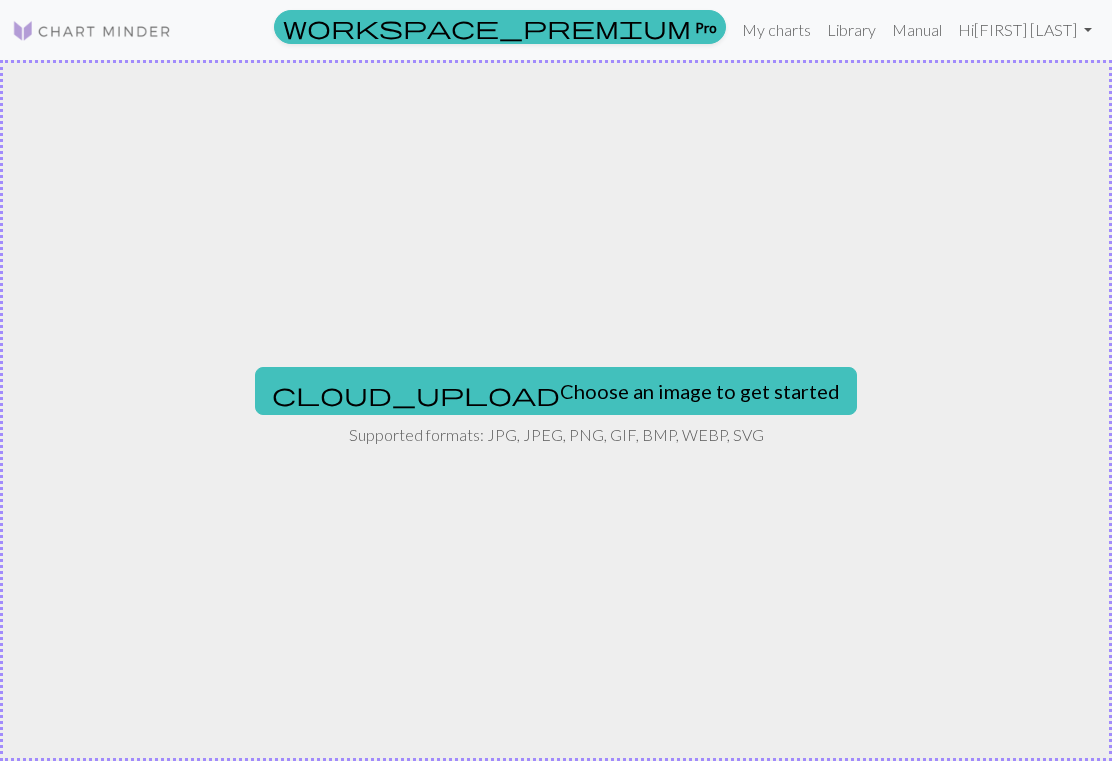 click on "cloud_upload  Choose an image to get started" at bounding box center (556, 391) 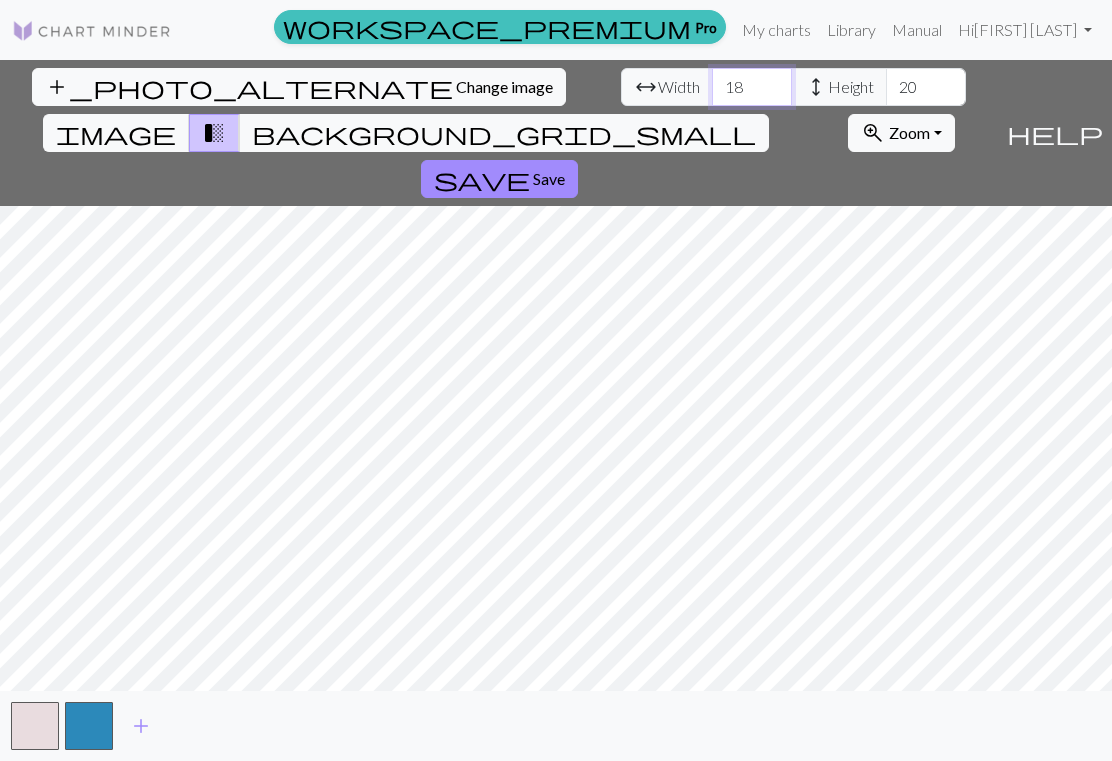click on "18" at bounding box center (752, 87) 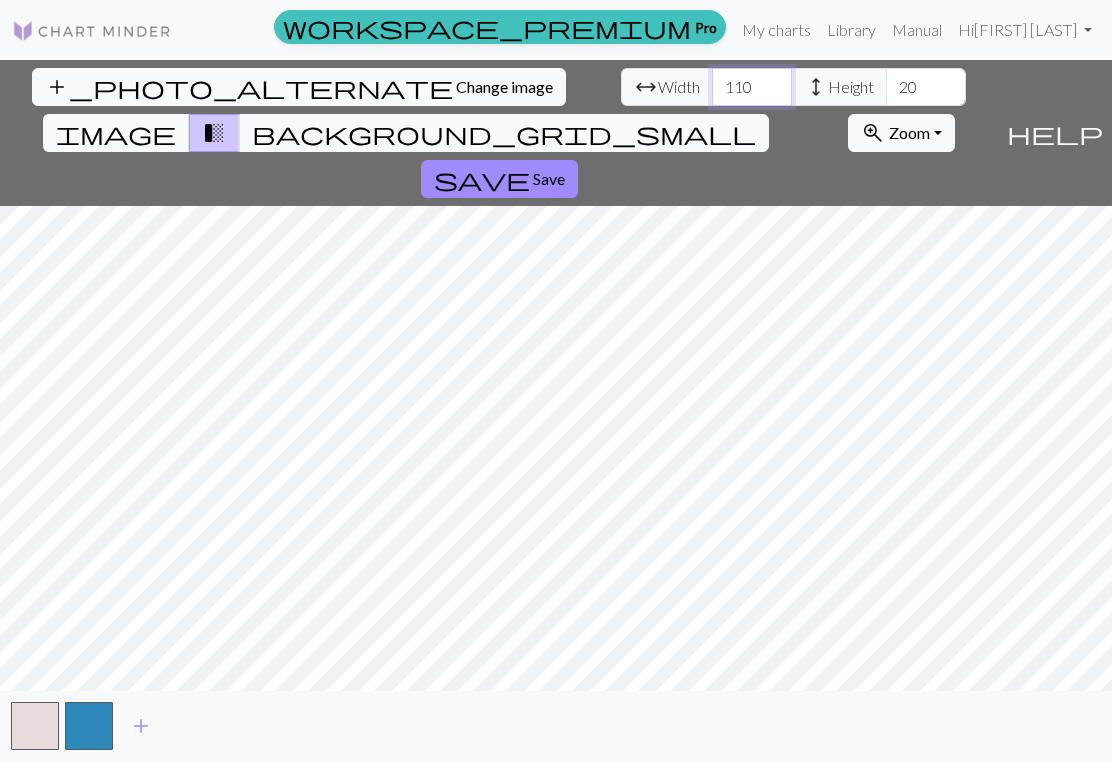 type on "110" 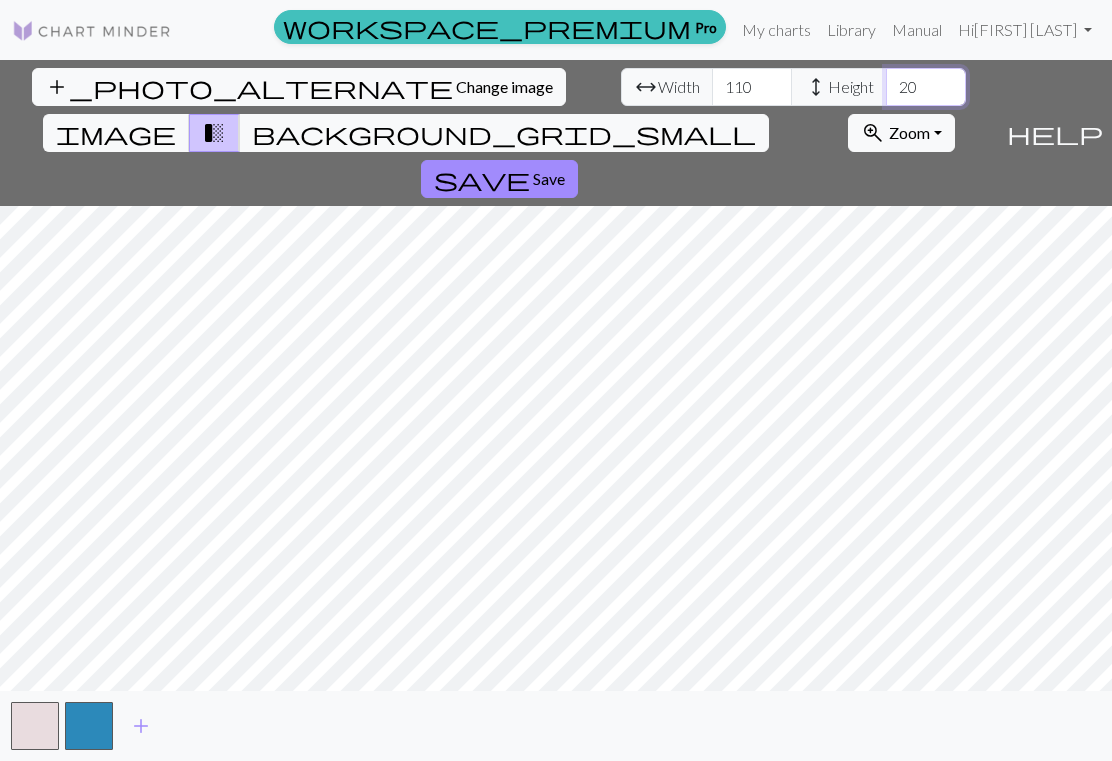 click on "20" at bounding box center [926, 87] 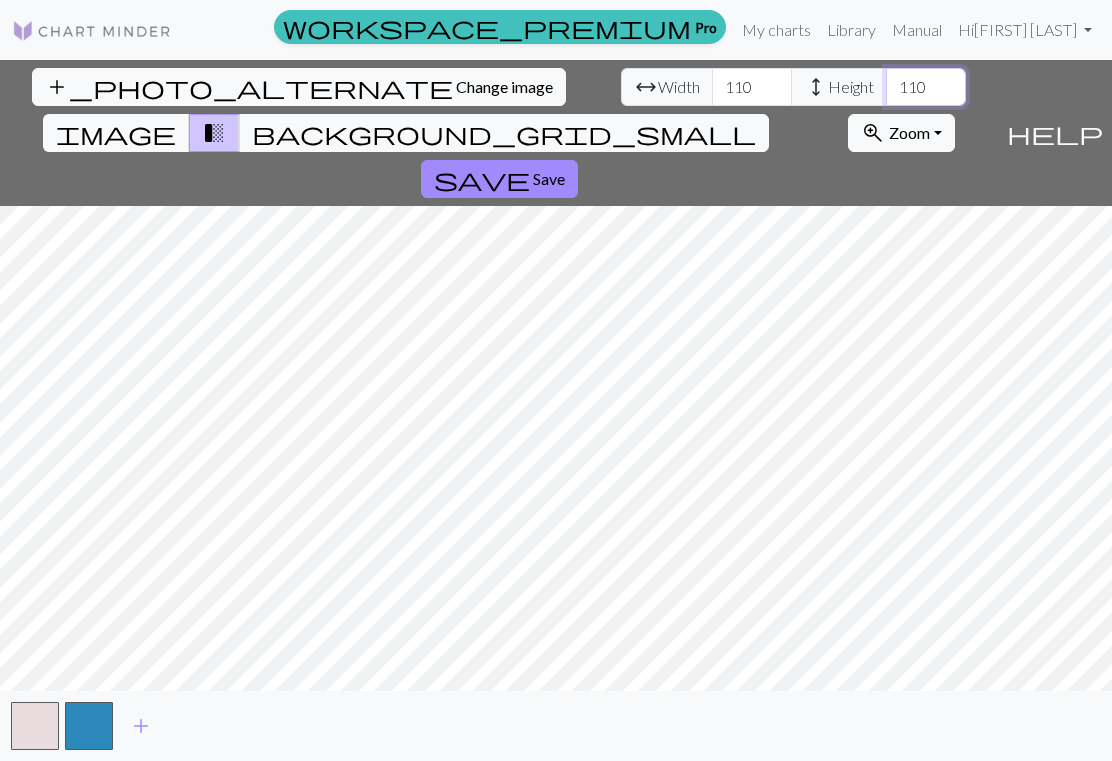 type on "110" 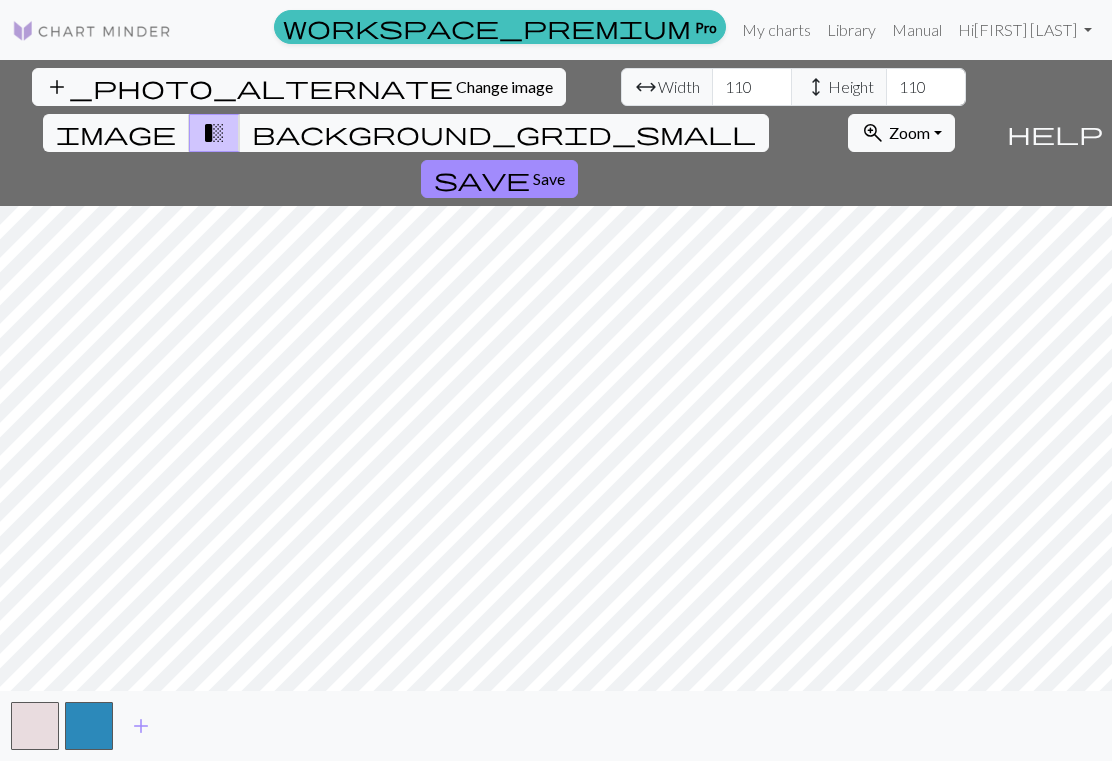 click on "add" at bounding box center (141, 726) 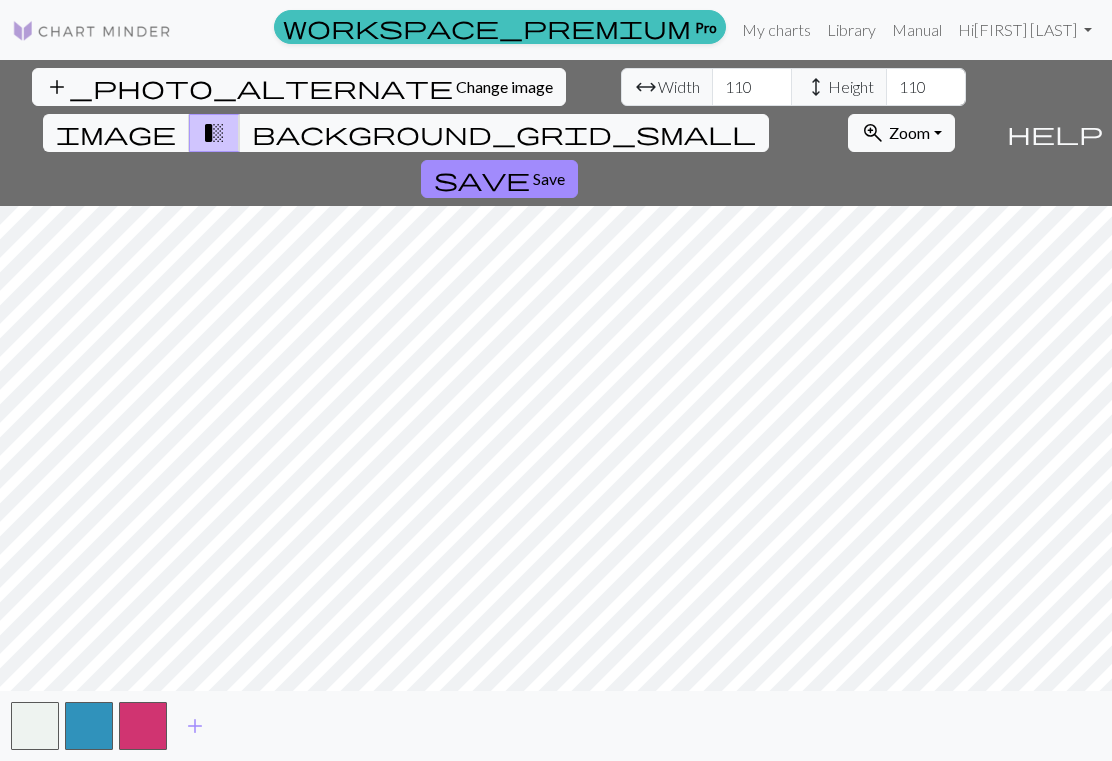 click on "add" at bounding box center [195, 726] 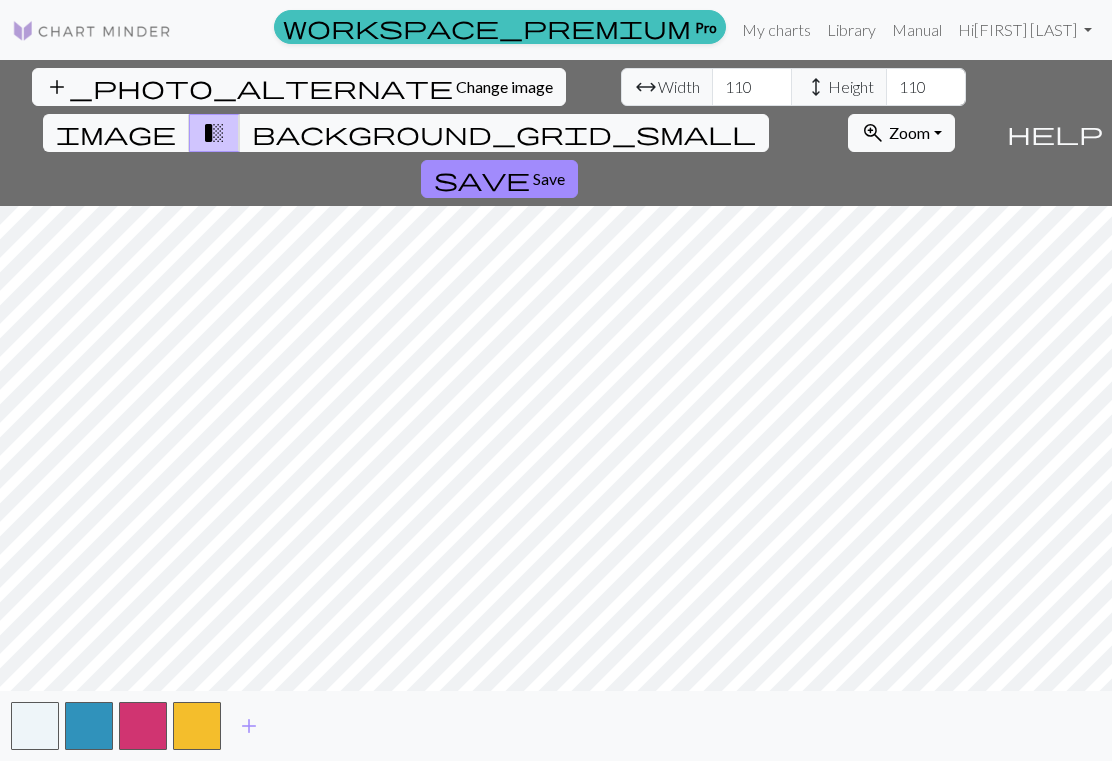 click on "add" at bounding box center (249, 726) 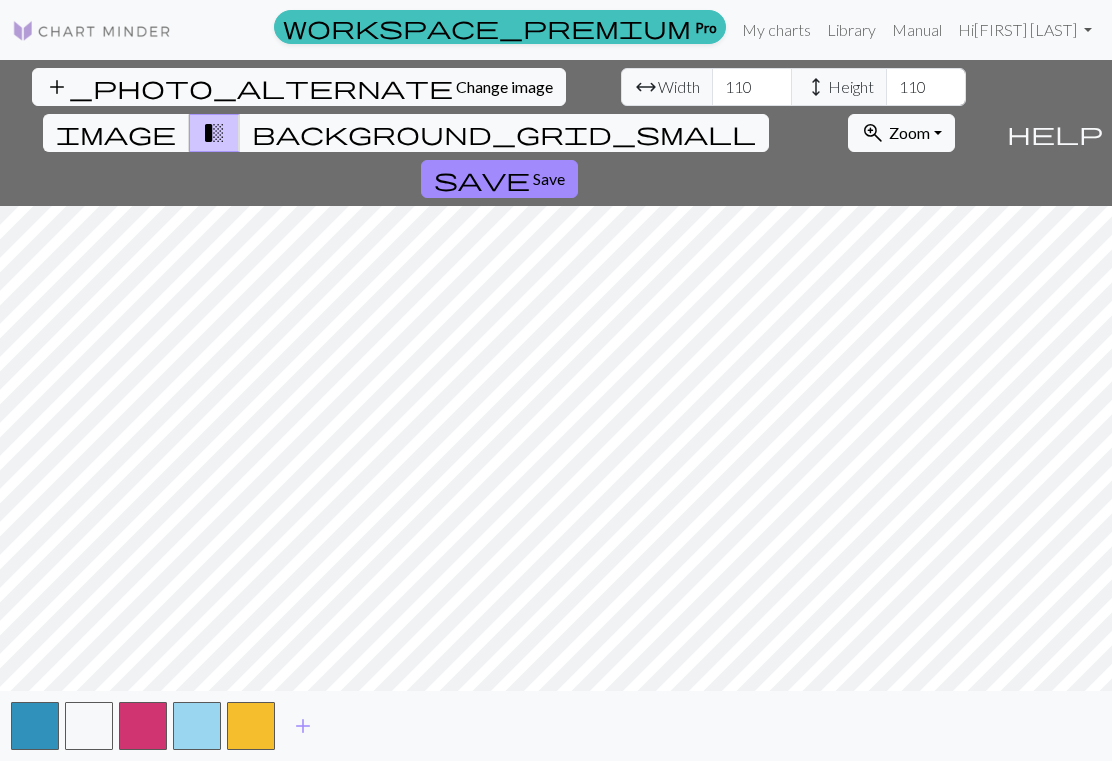 click on "add" at bounding box center (303, 726) 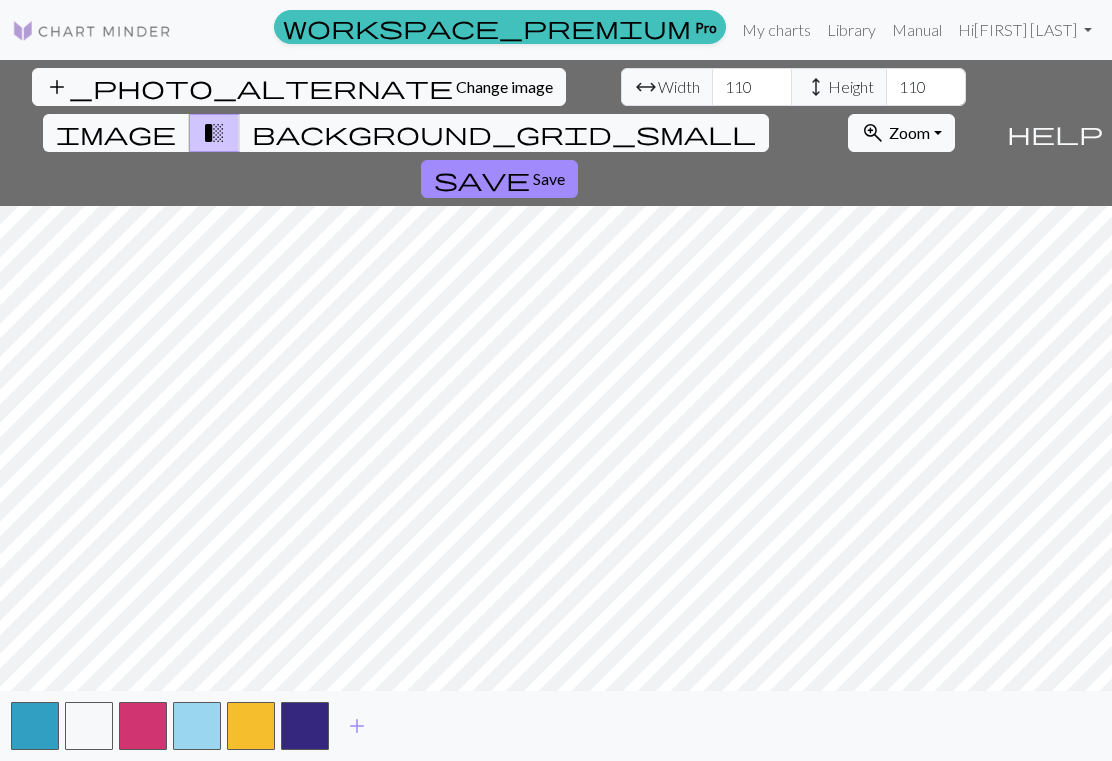 click on "add" at bounding box center [357, 726] 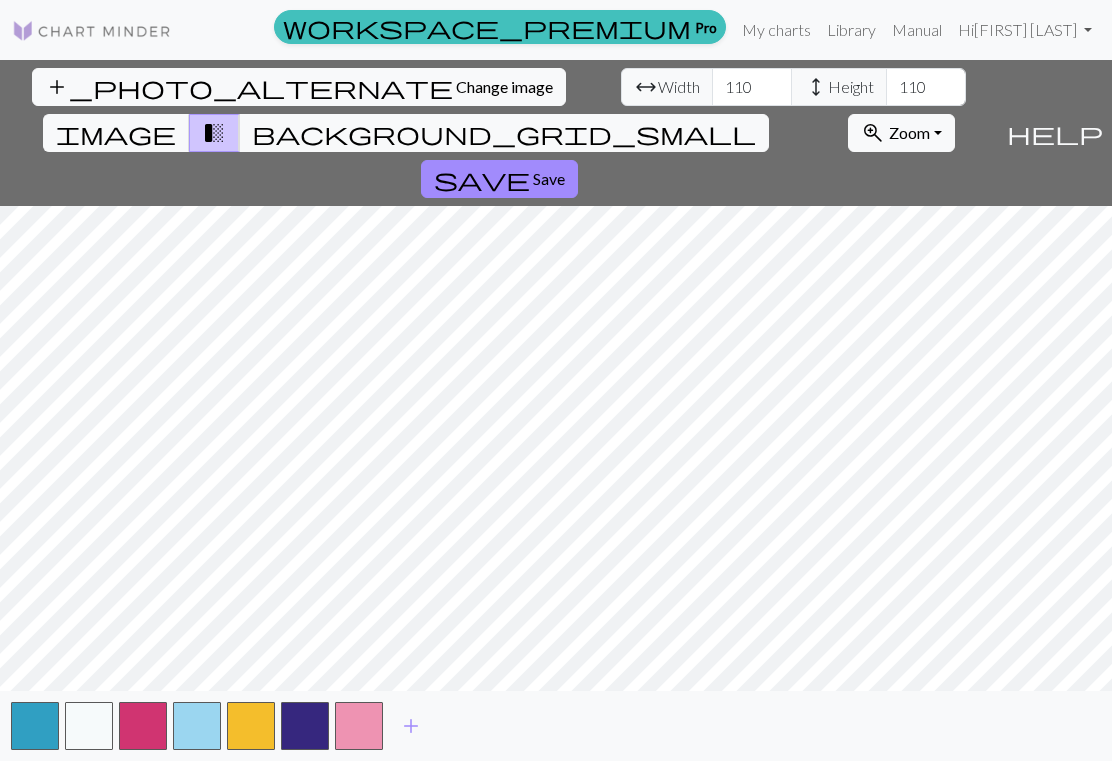 click on "add" at bounding box center [411, 726] 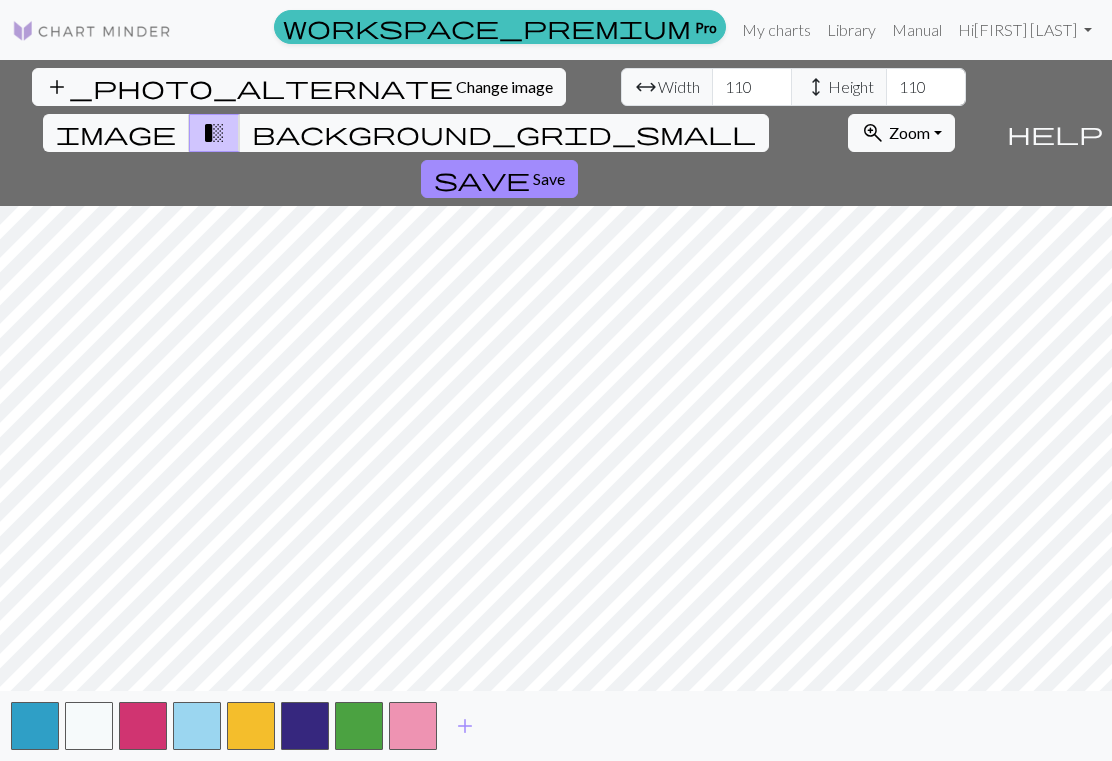 click on "add" at bounding box center (465, 726) 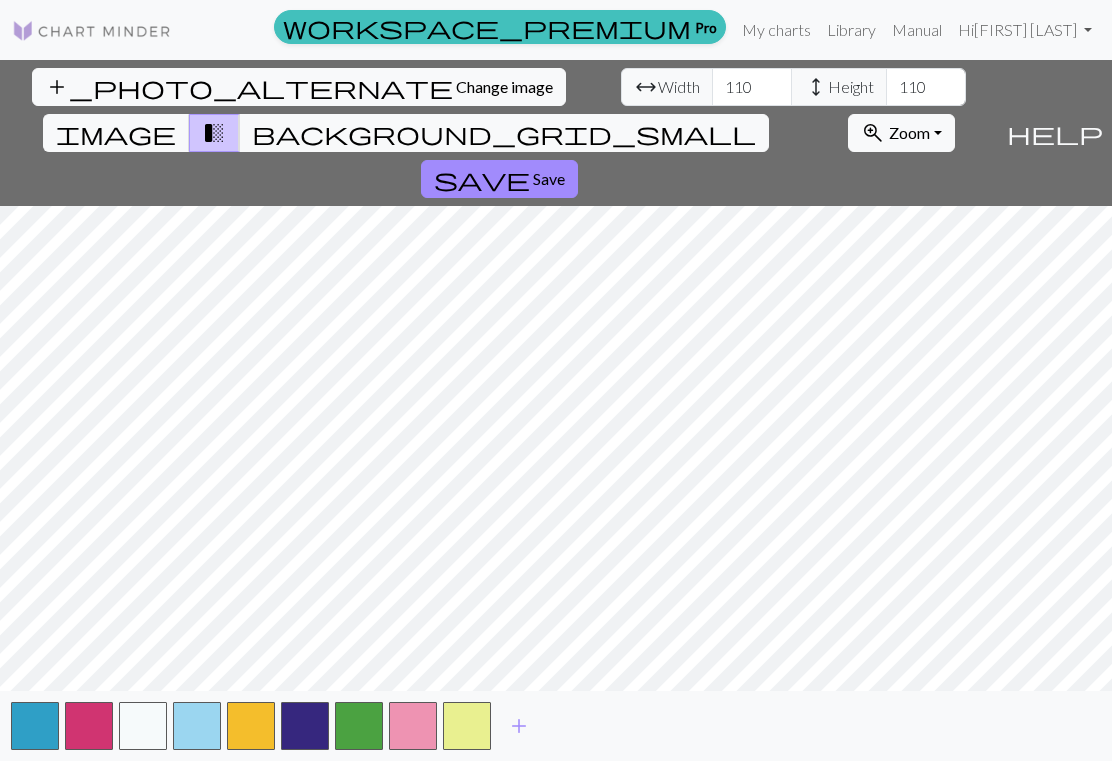 click on "add" at bounding box center (519, 726) 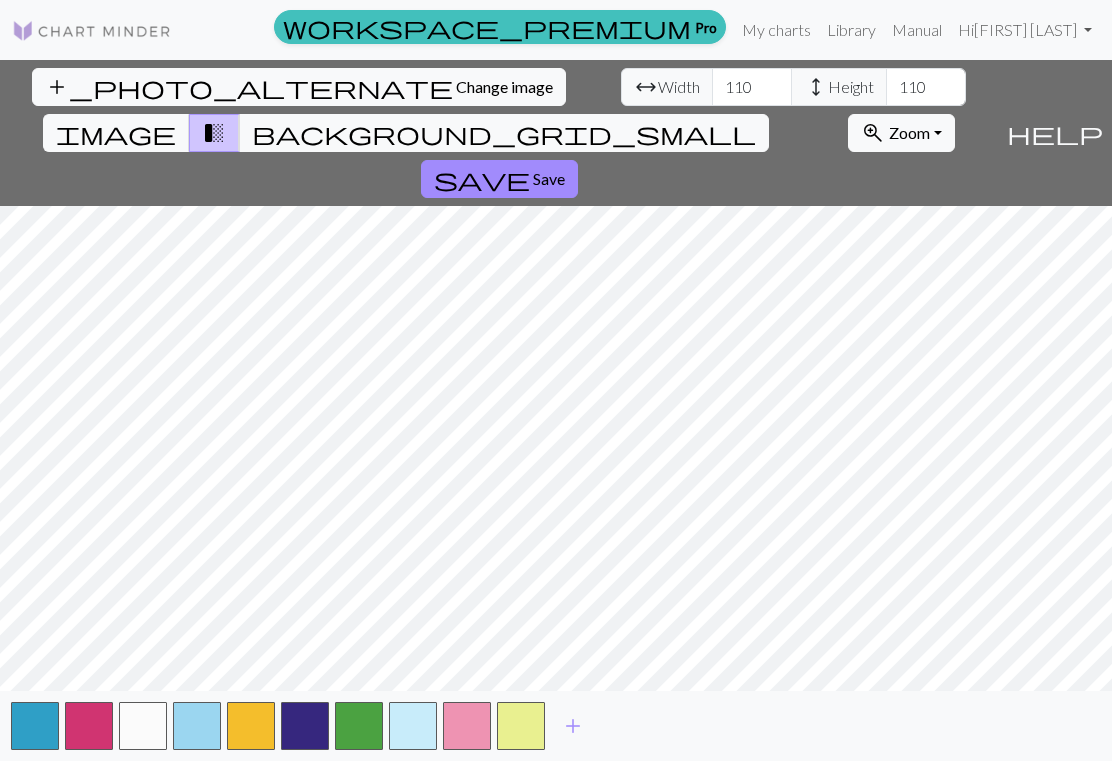 click on "add" at bounding box center [573, 726] 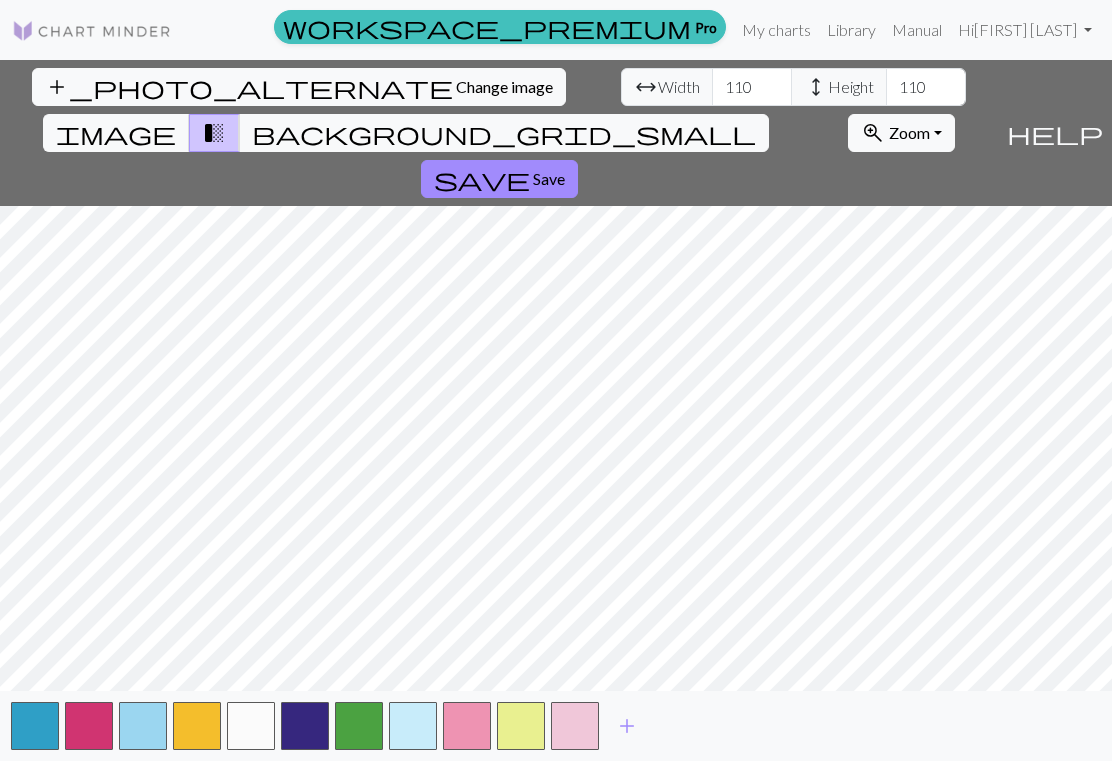 click on "add" at bounding box center (627, 726) 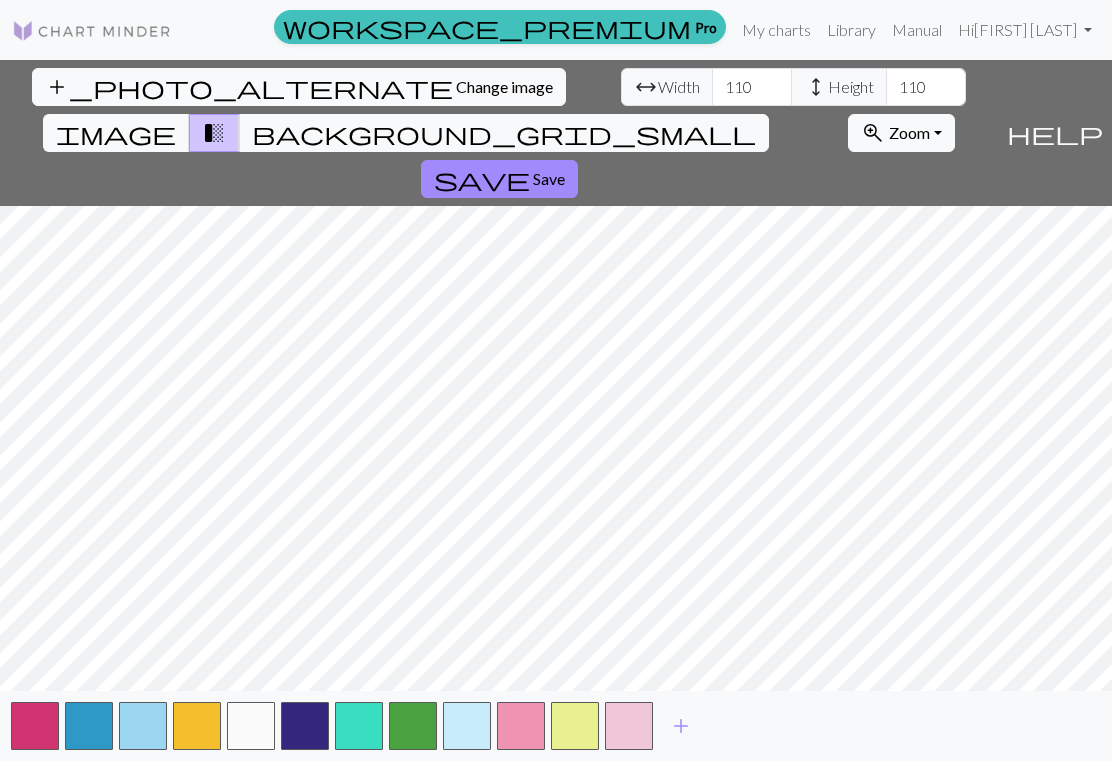 click on "add" at bounding box center [681, 726] 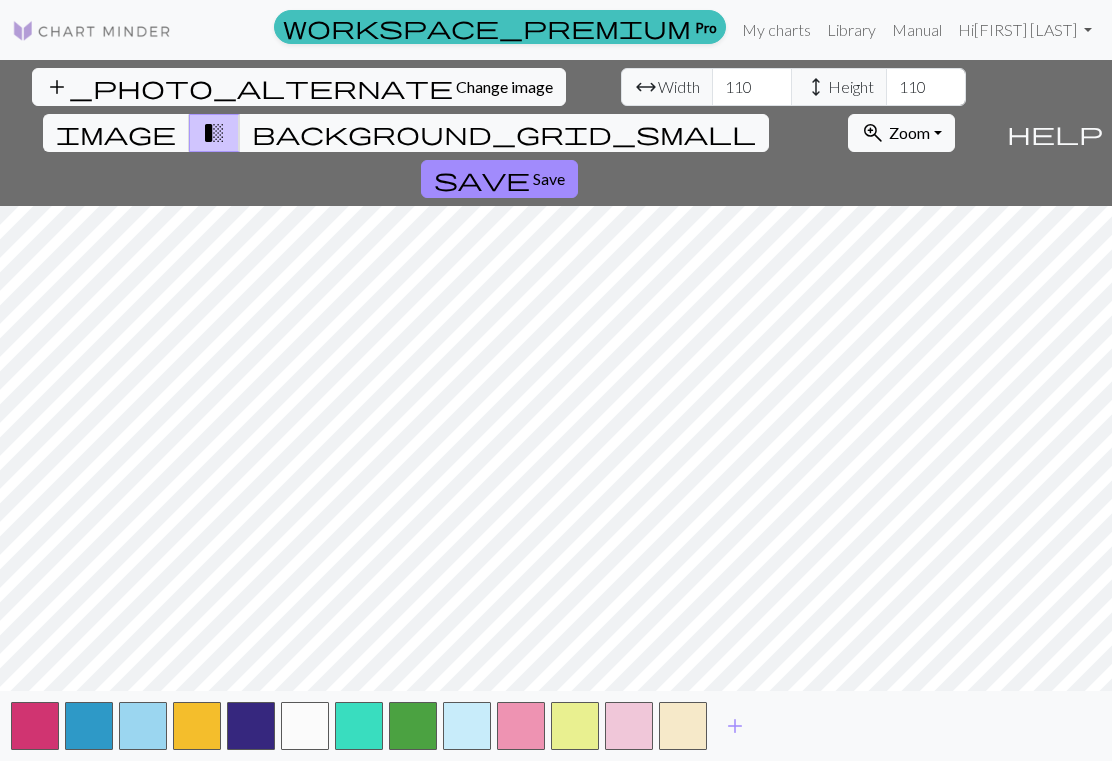 click on "add" at bounding box center (735, 726) 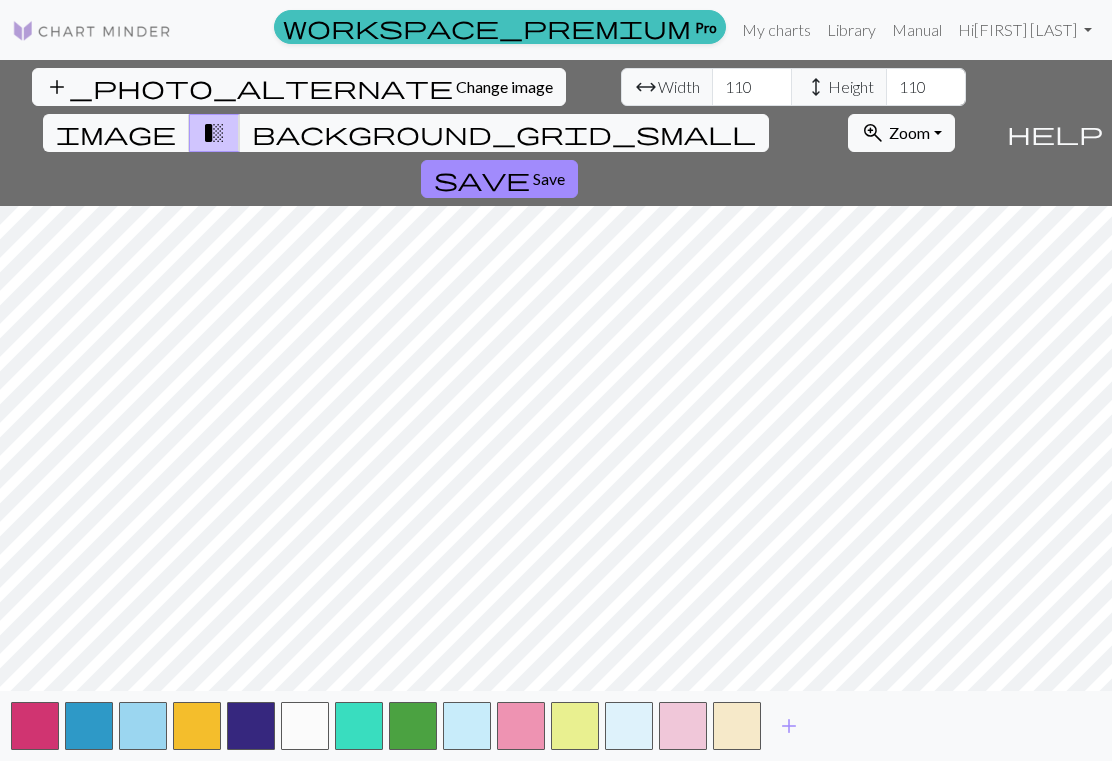click on "add" at bounding box center [789, 726] 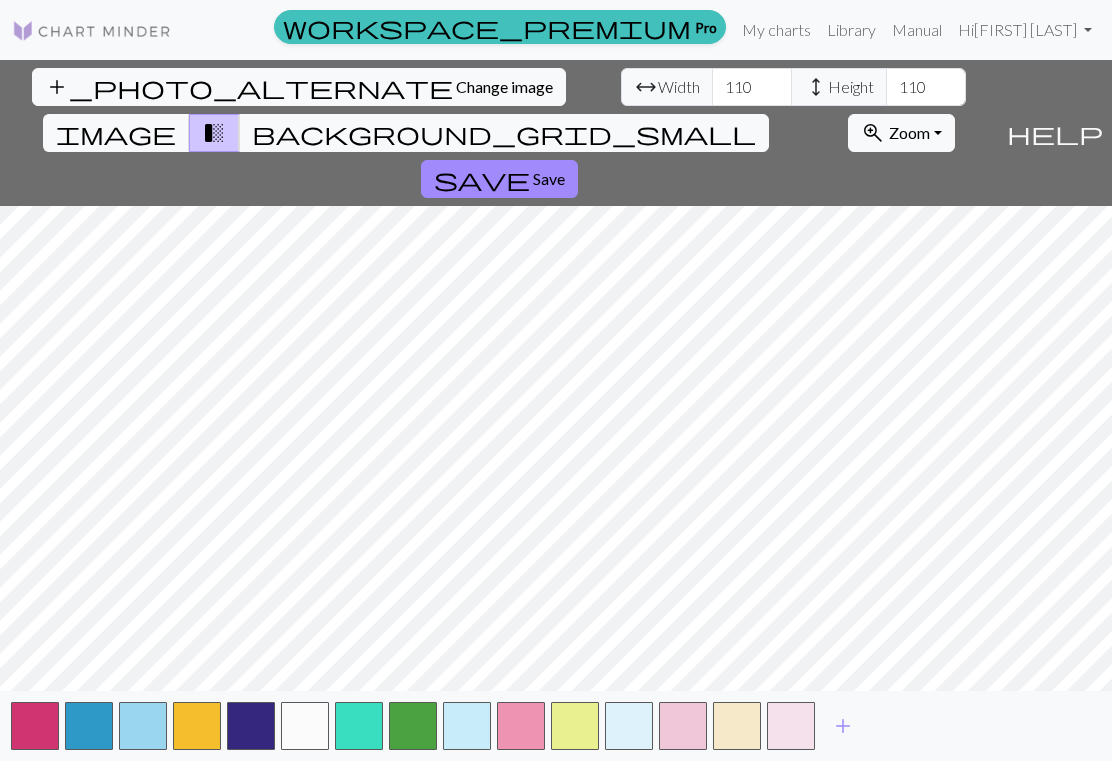 click on "add" at bounding box center [843, 726] 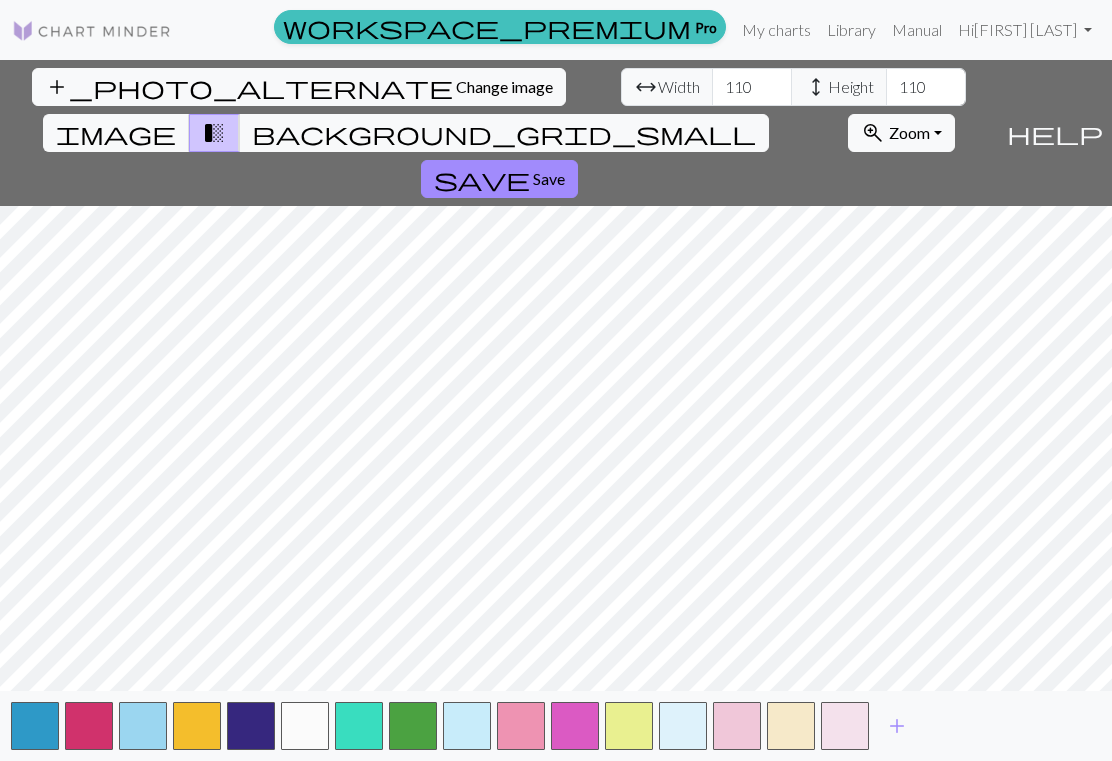 click on "add" at bounding box center (897, 726) 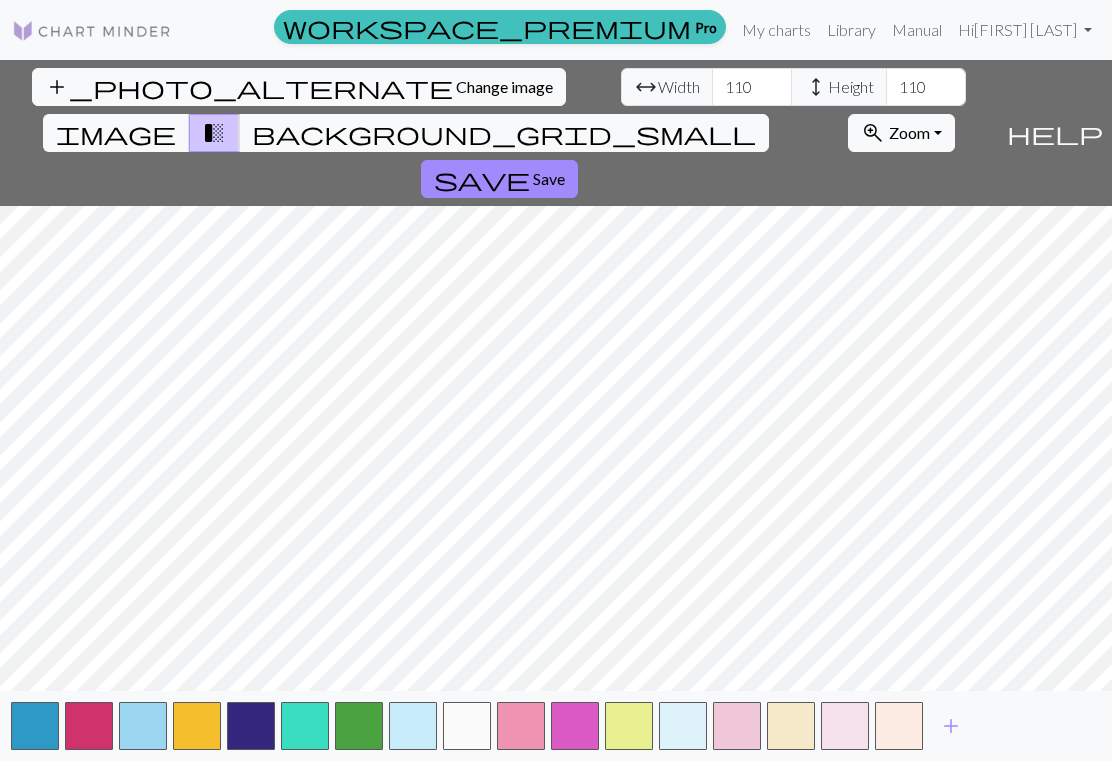 click on "add" at bounding box center (951, 726) 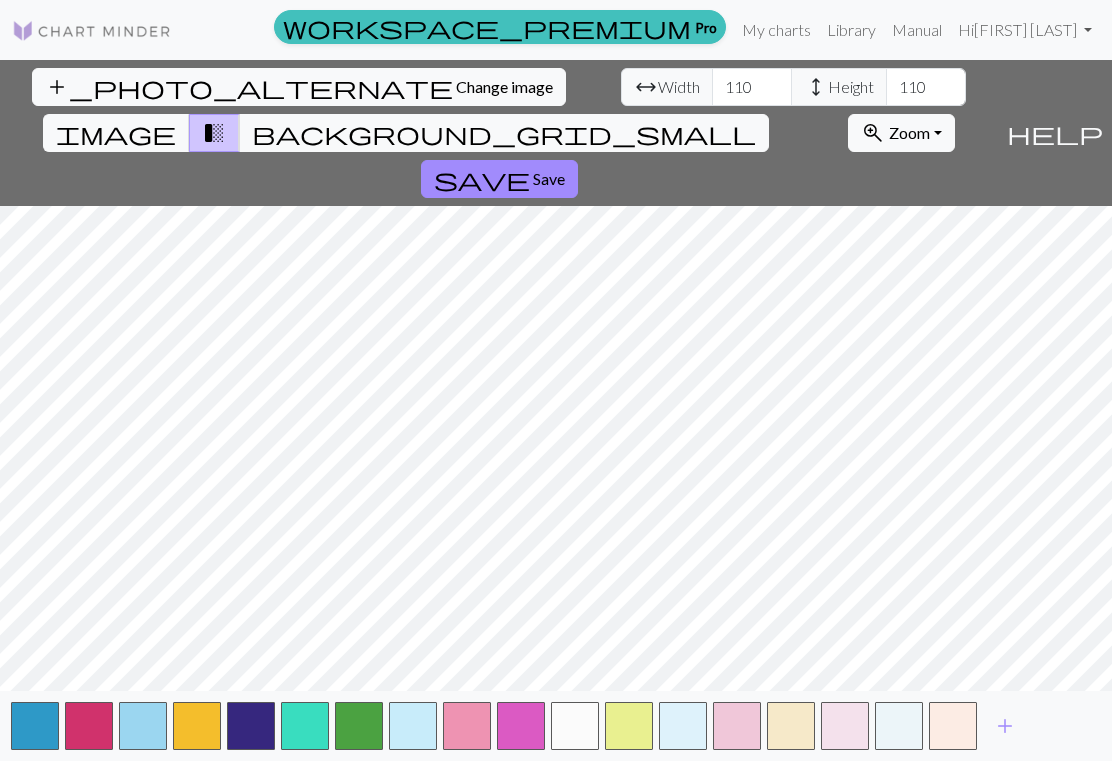 click on "add" at bounding box center (1005, 726) 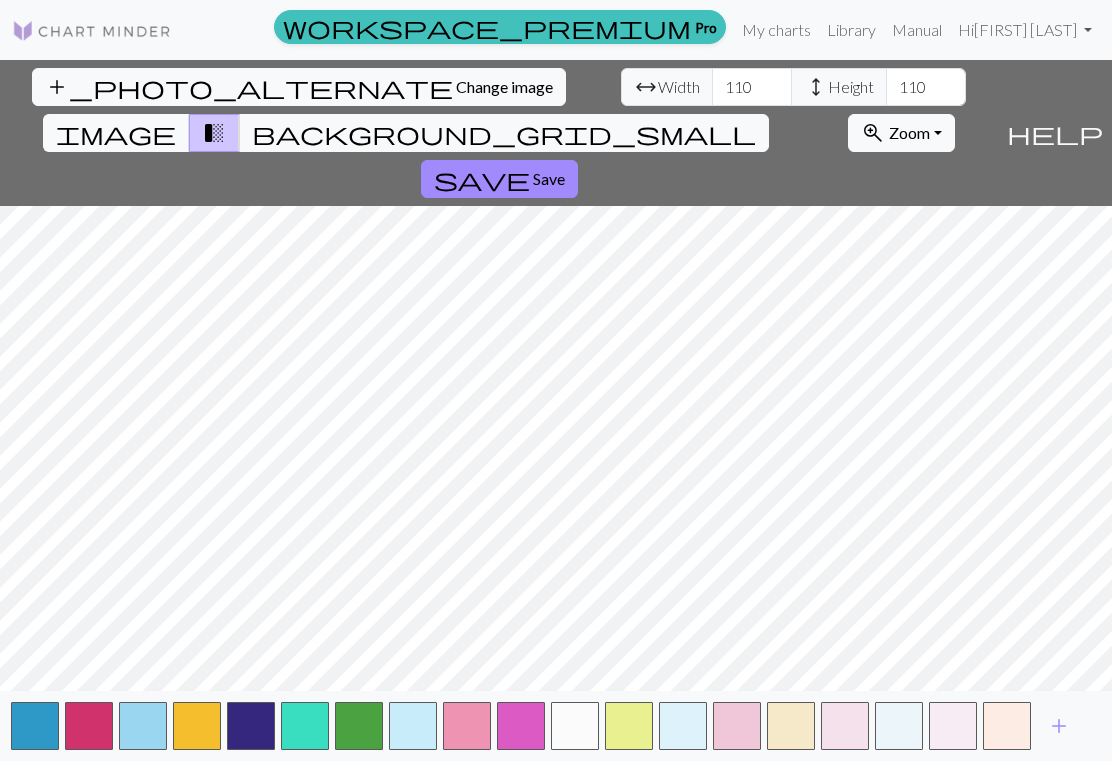 click on "add" at bounding box center [1059, 726] 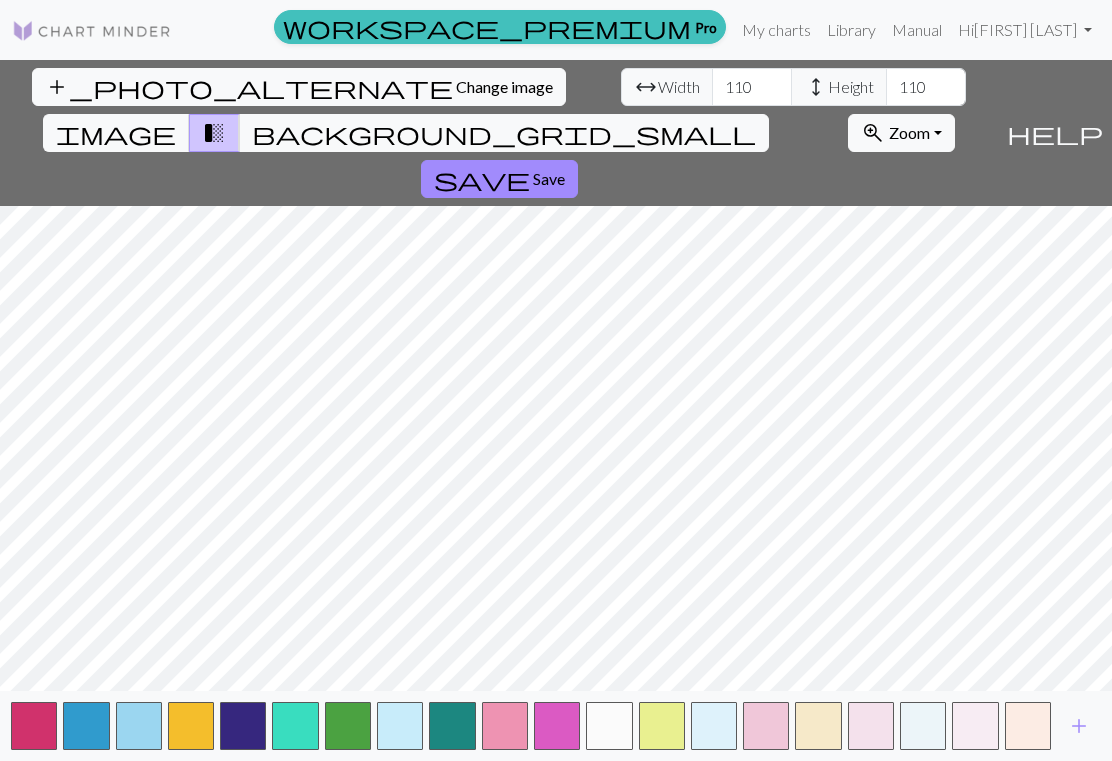 click on "add" at bounding box center [1079, 726] 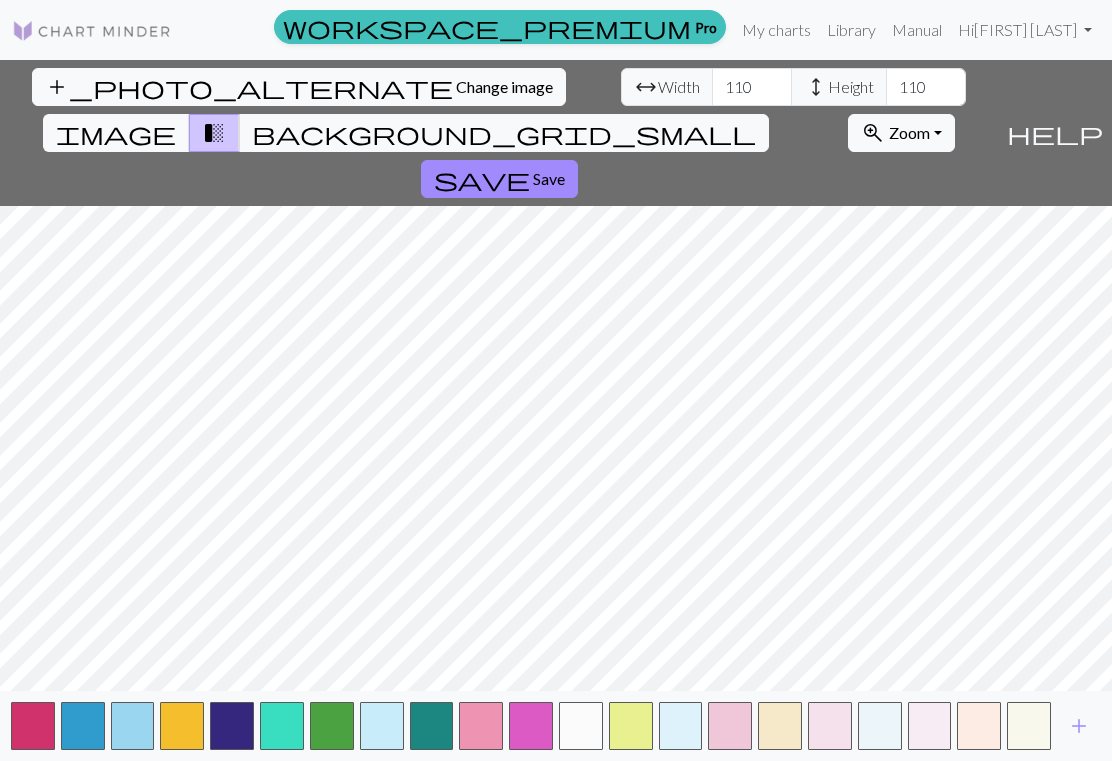 click on "add" at bounding box center (1079, 726) 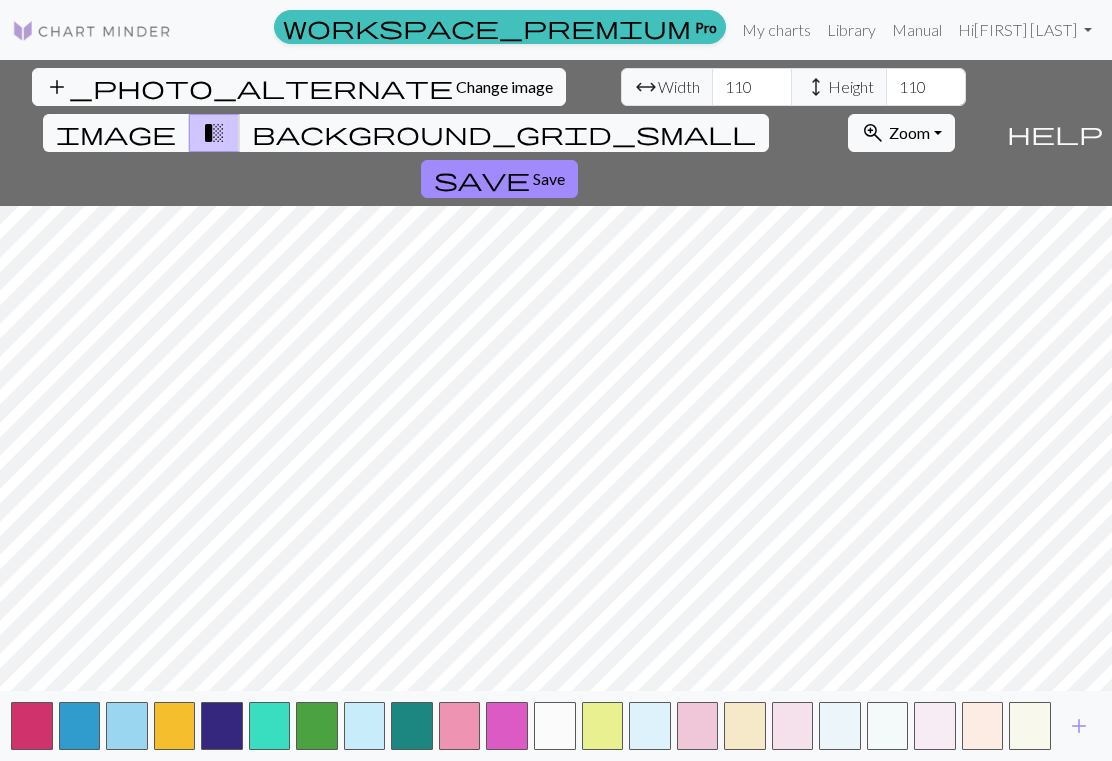 click on "add" at bounding box center [1079, 726] 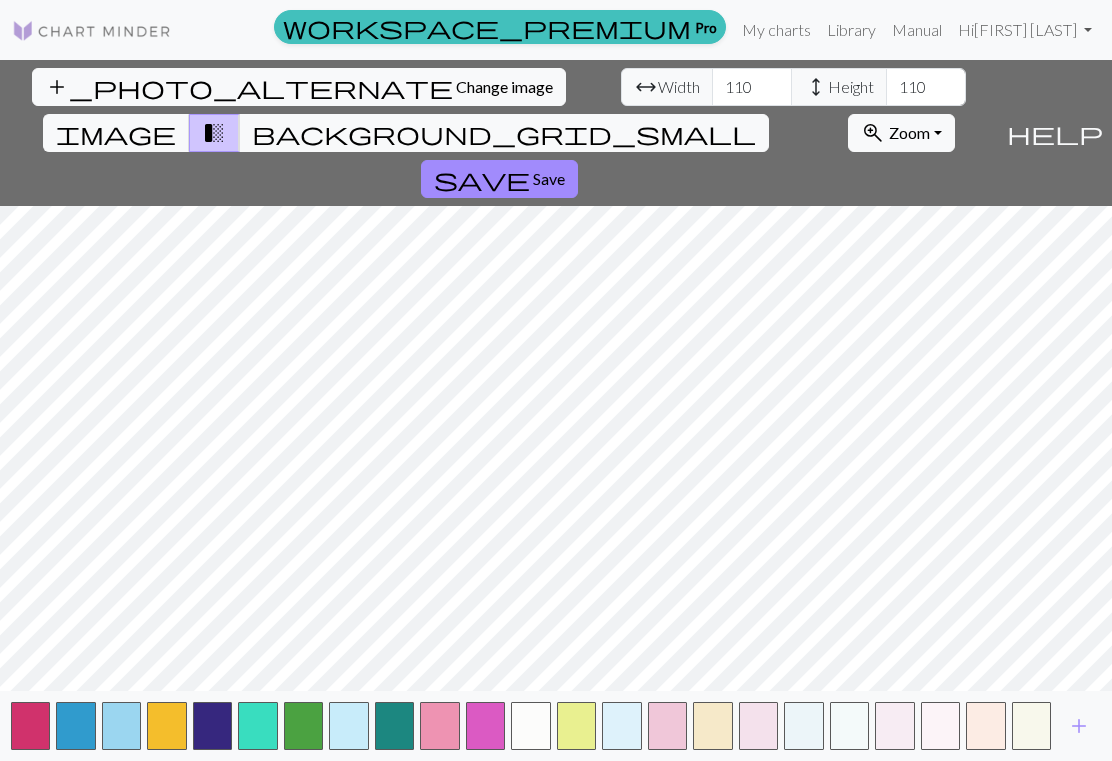click on "Save" at bounding box center (549, 178) 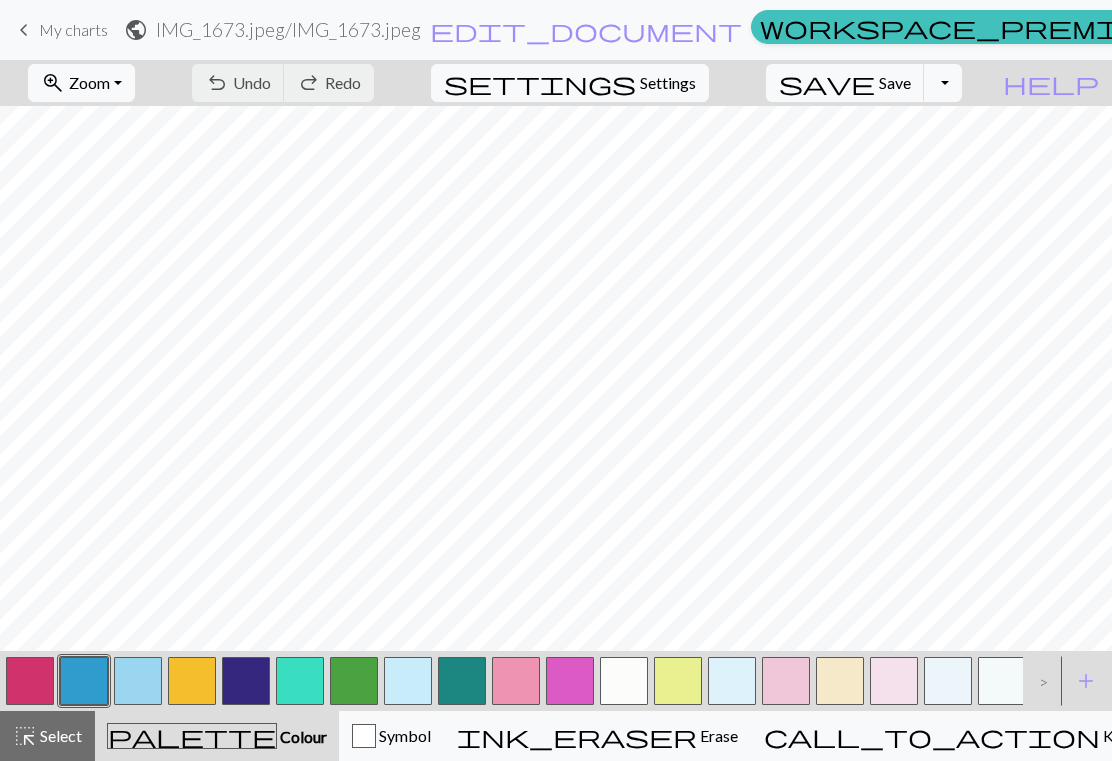click on "zoom_in Zoom Zoom" at bounding box center [81, 83] 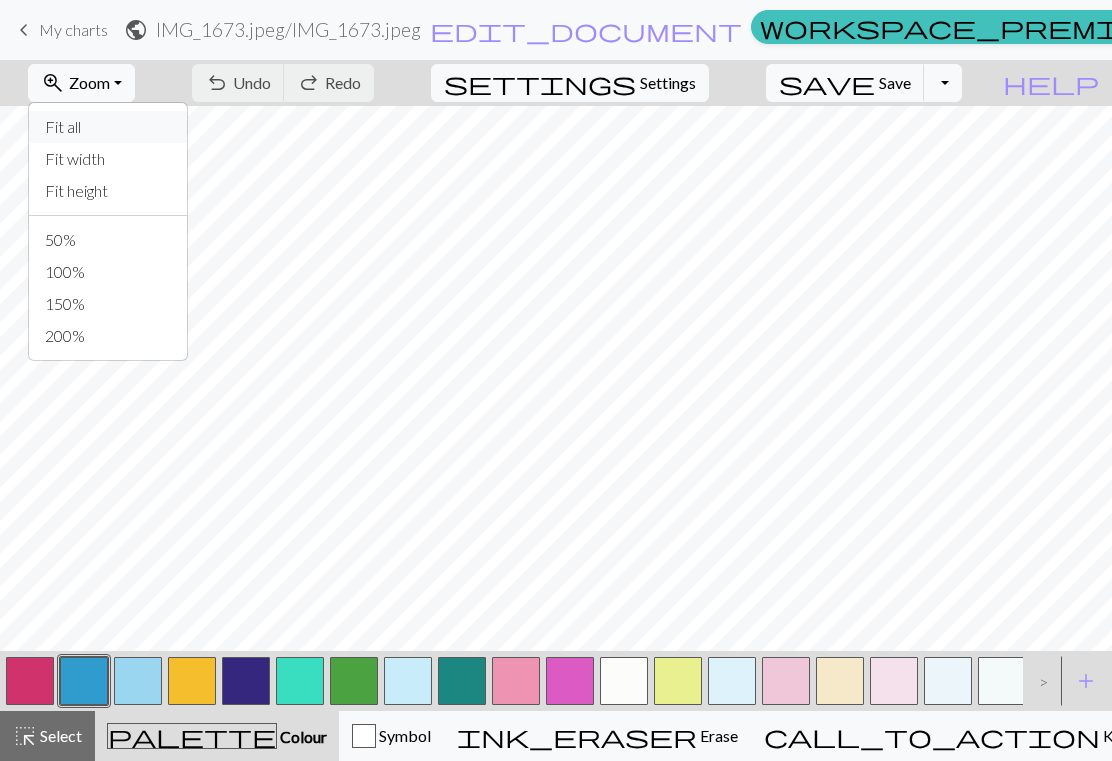 click on "Fit all" at bounding box center [108, 127] 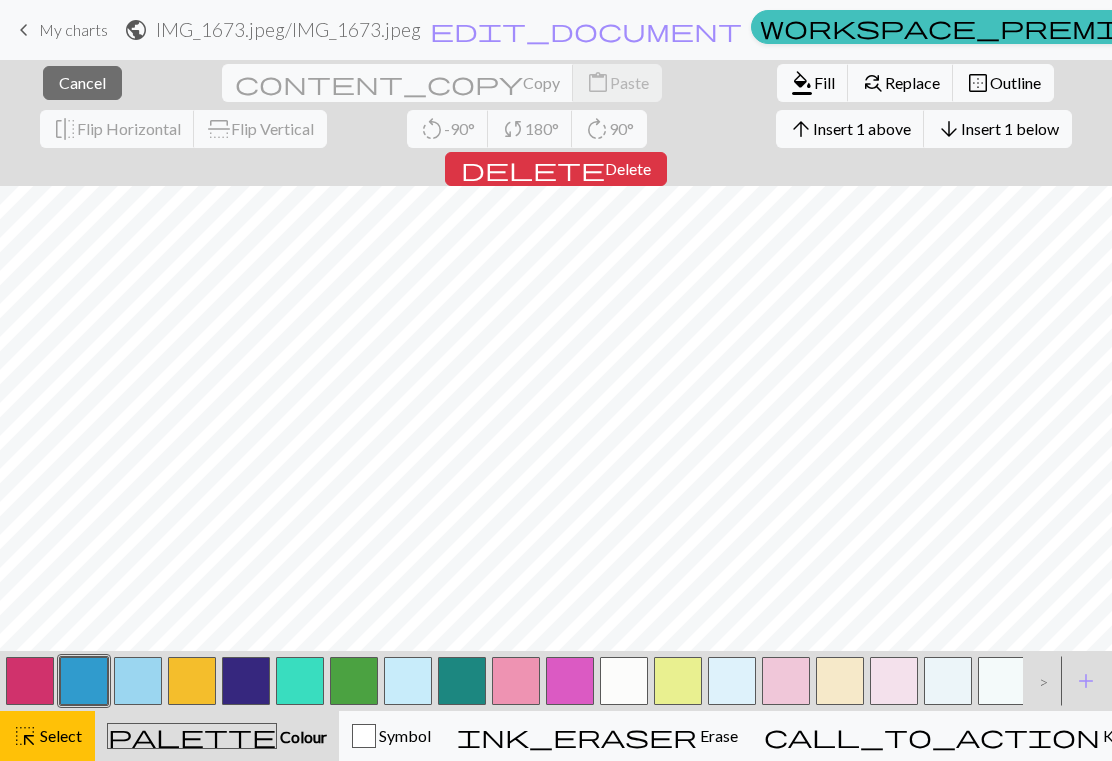 click on "Cancel" at bounding box center (82, 82) 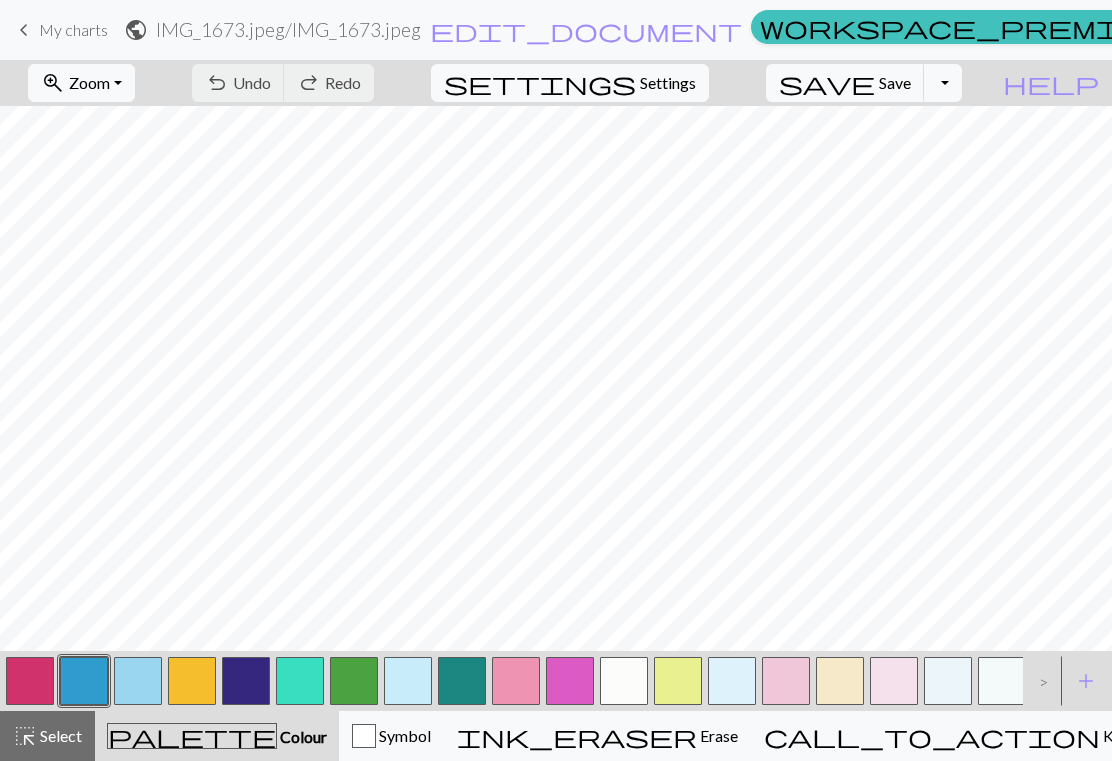 click on "zoom_in Zoom Zoom" at bounding box center (81, 83) 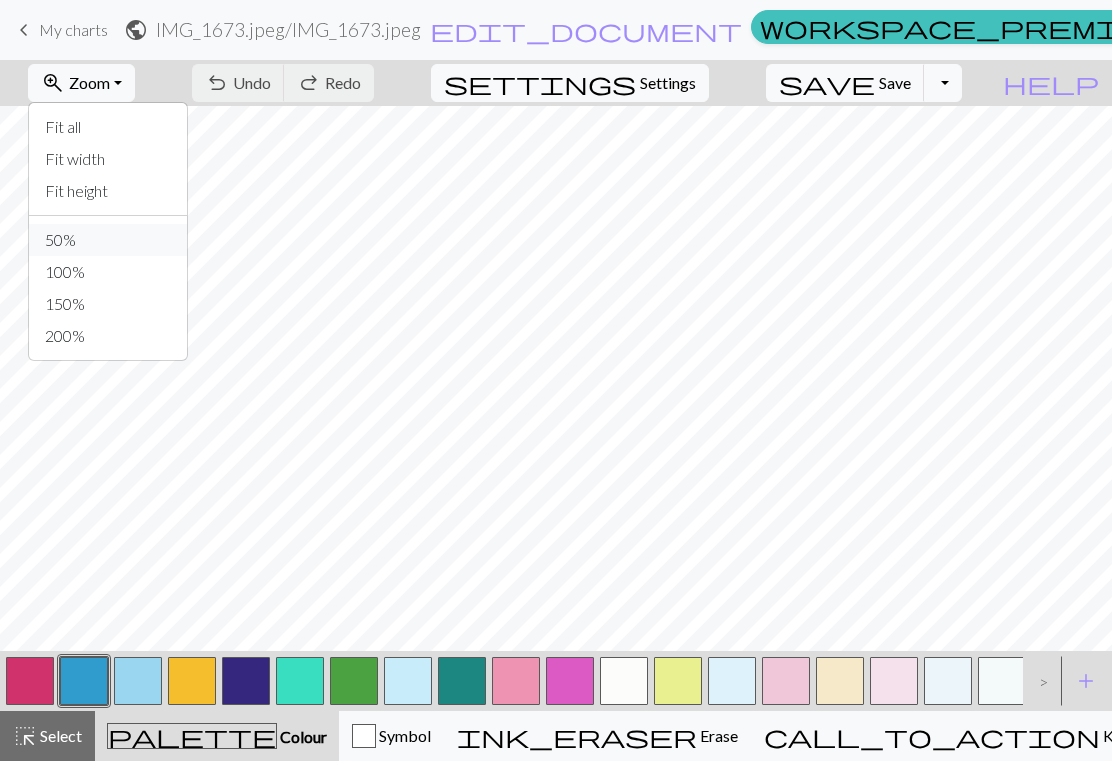 click on "50%" at bounding box center [108, 240] 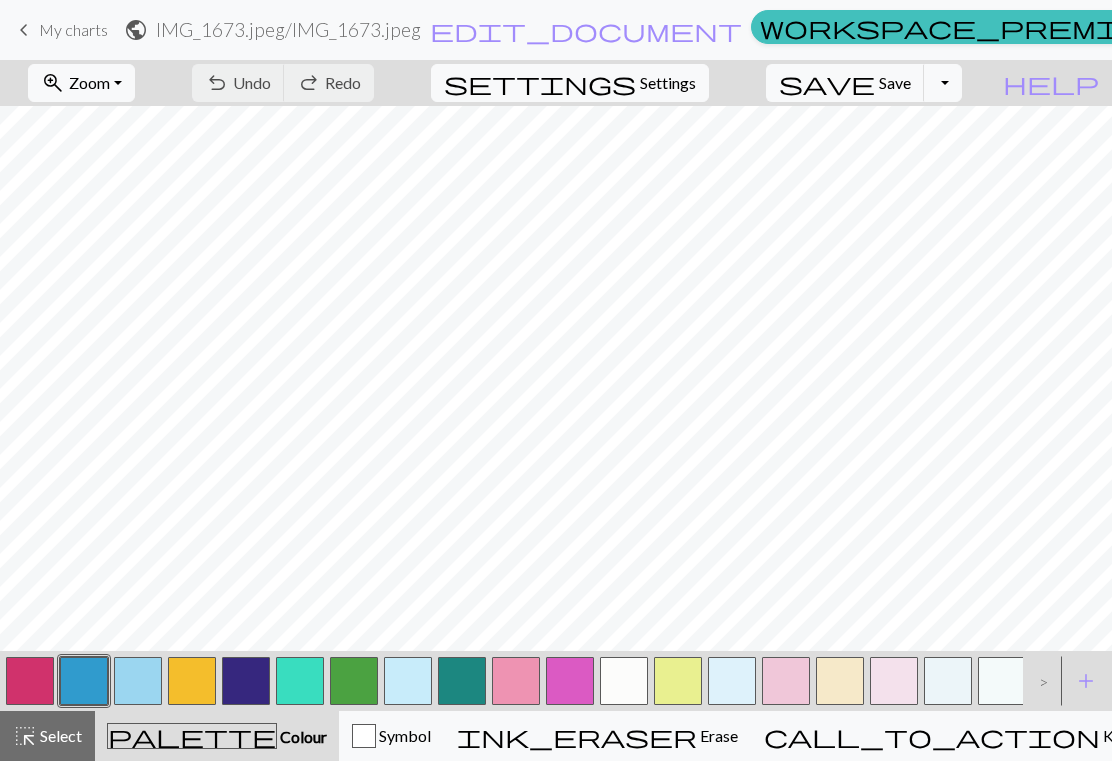 click on "zoom_in Zoom Zoom" at bounding box center [81, 83] 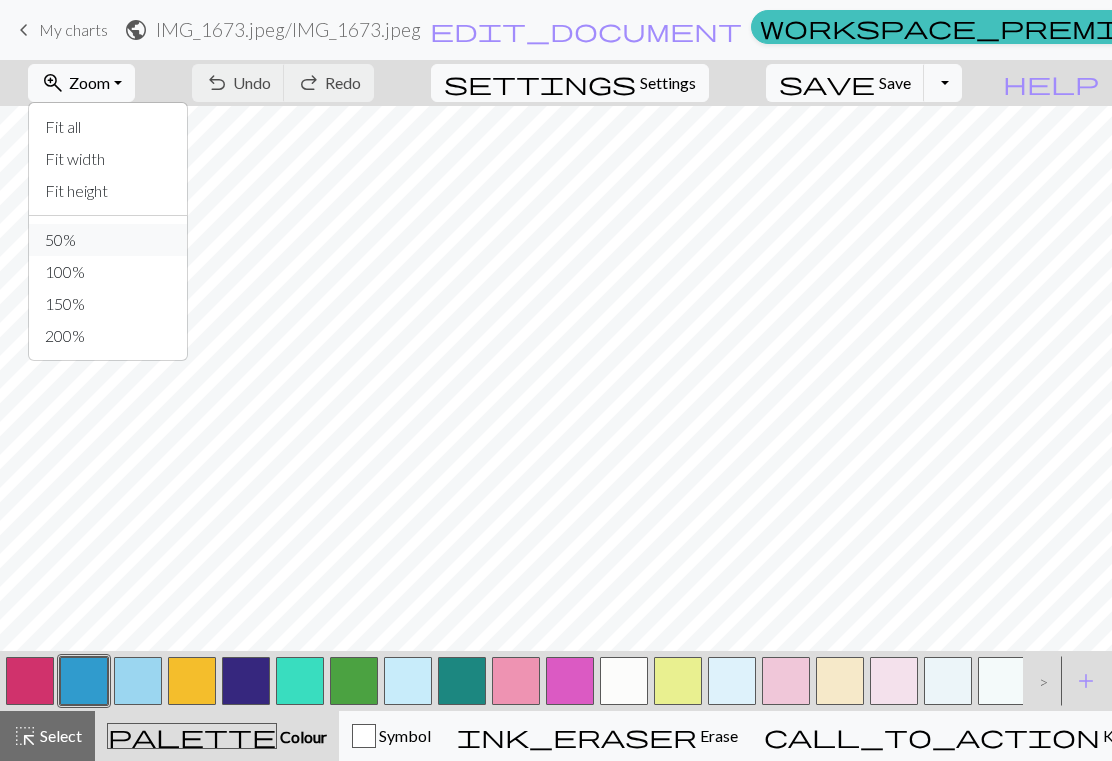 click on "50%" at bounding box center (108, 240) 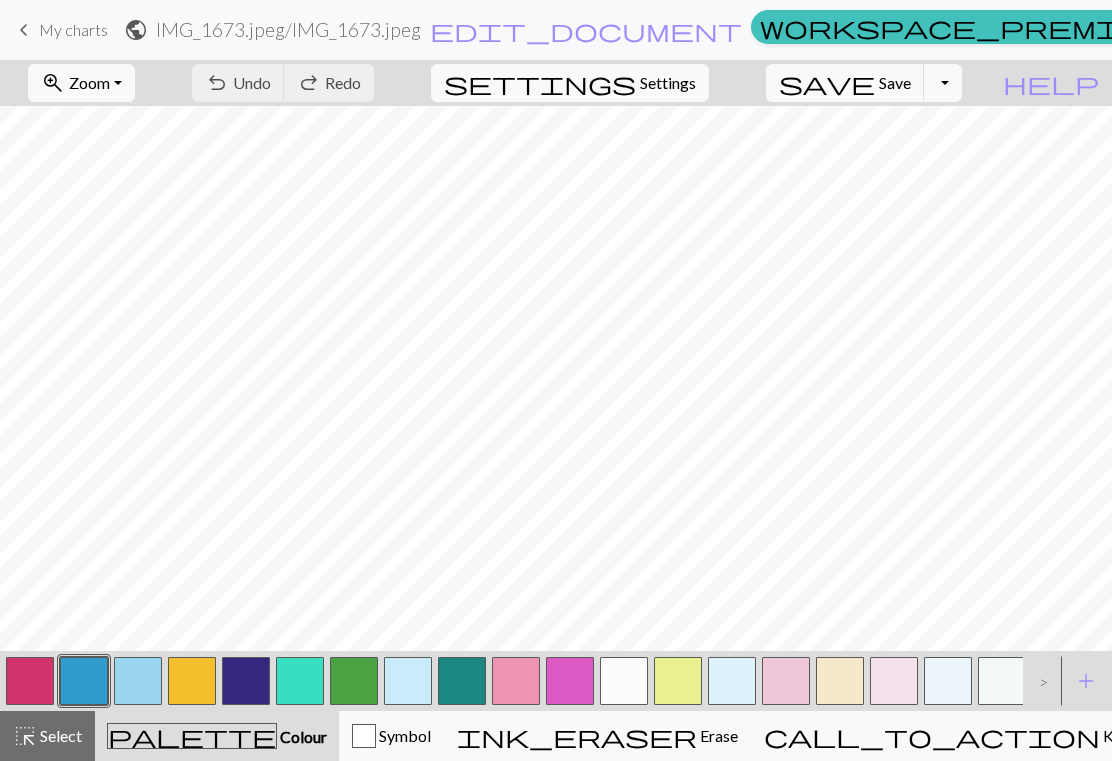 click on "zoom_in Zoom Zoom" at bounding box center (81, 83) 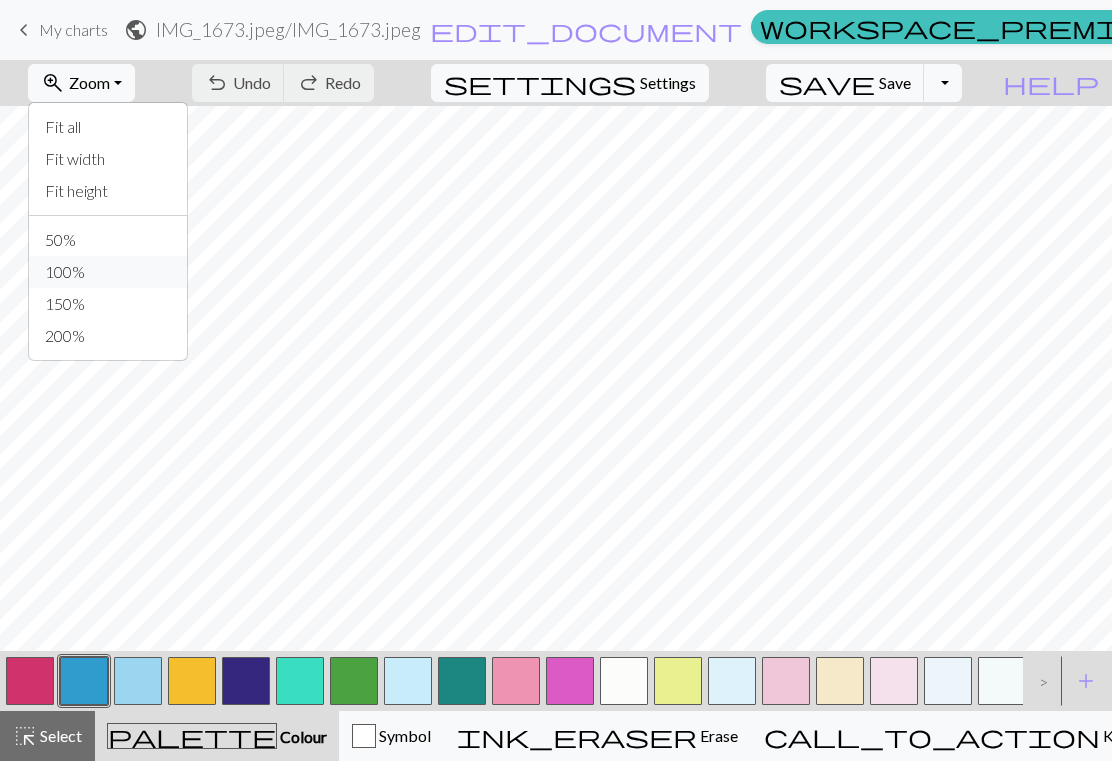 click on "100%" at bounding box center [108, 272] 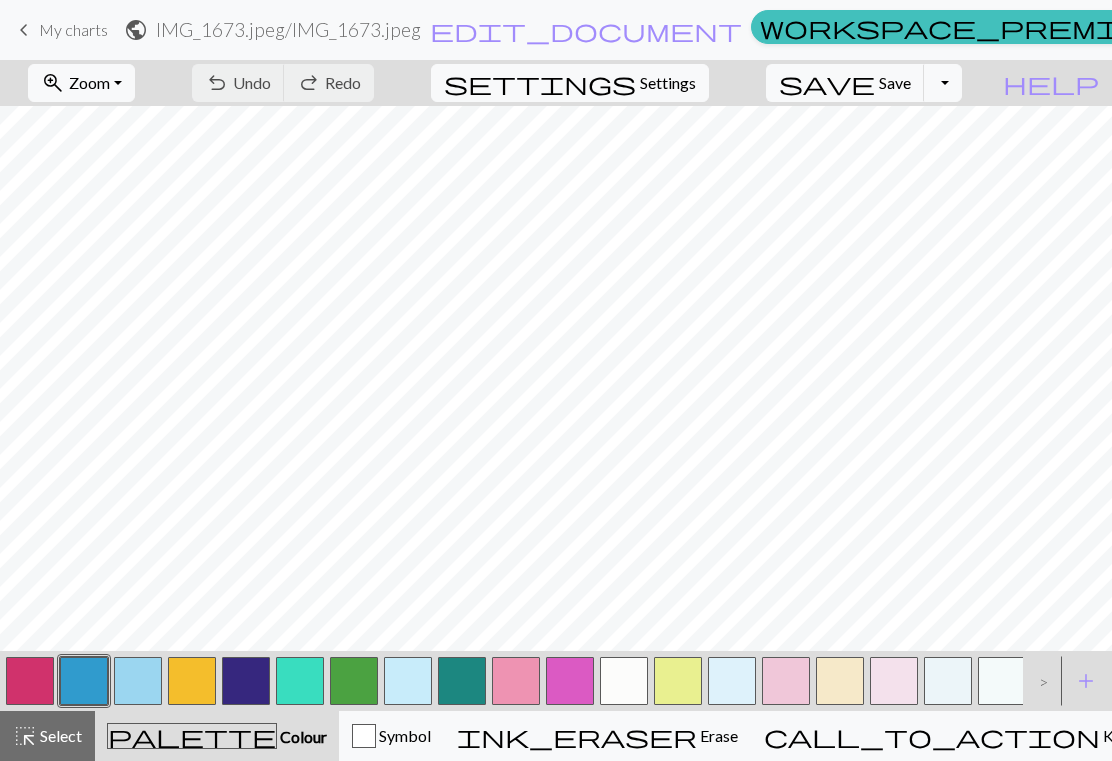 click on "zoom_in Zoom Zoom" at bounding box center (81, 83) 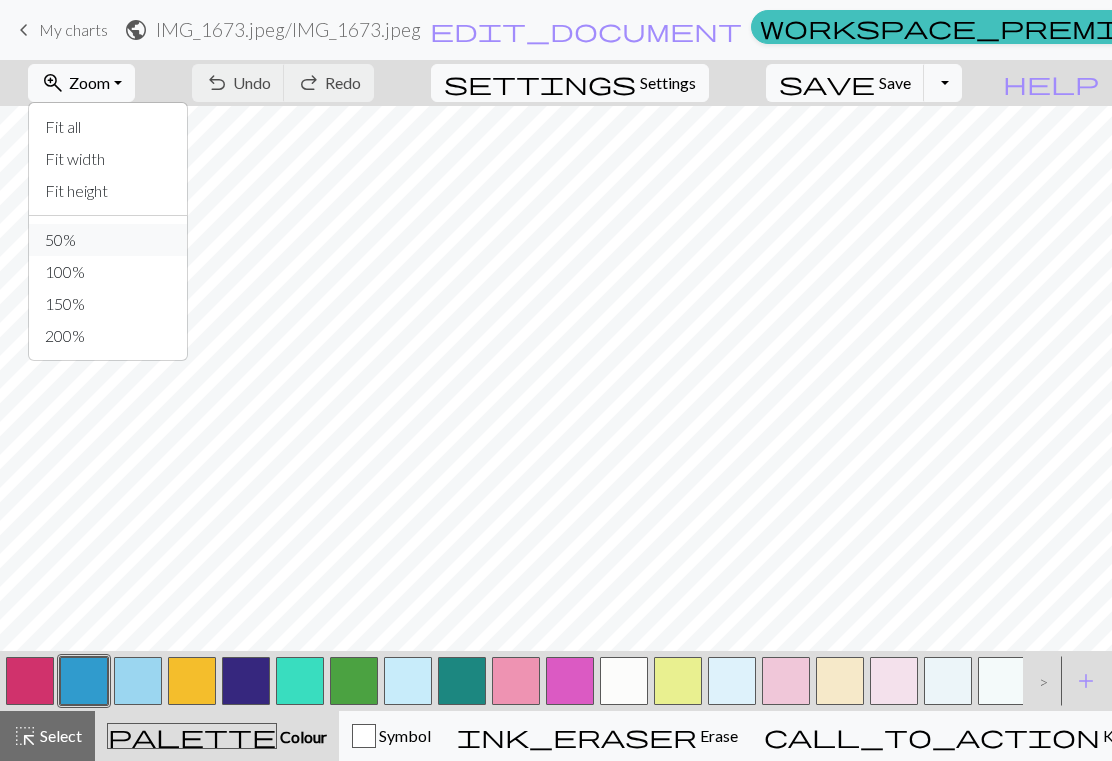 click on "50%" at bounding box center [108, 240] 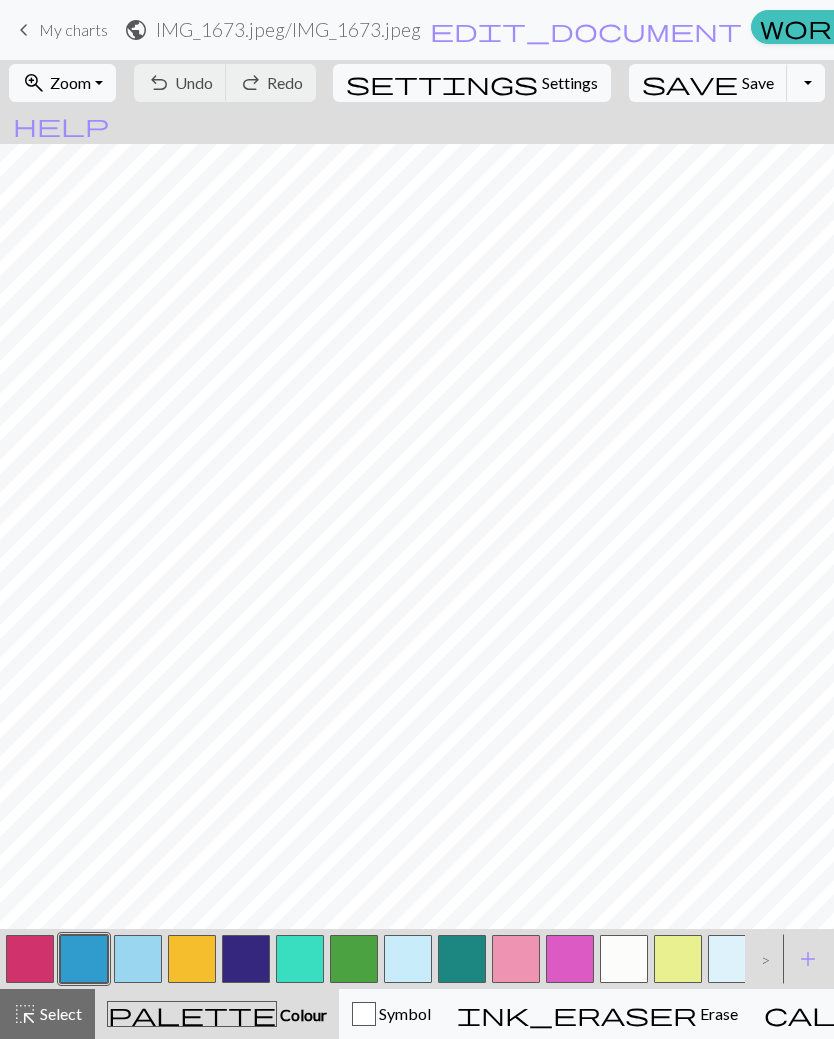 click on "zoom_in Zoom Zoom" at bounding box center [62, 83] 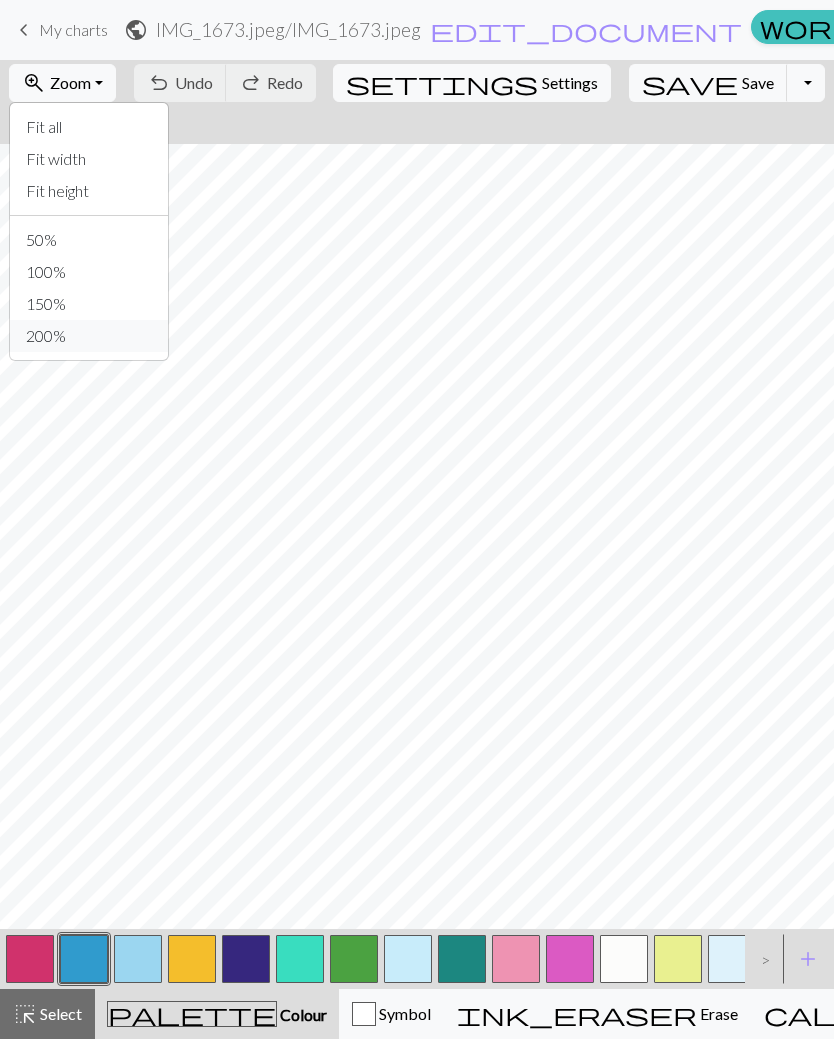 click on "200%" at bounding box center (89, 336) 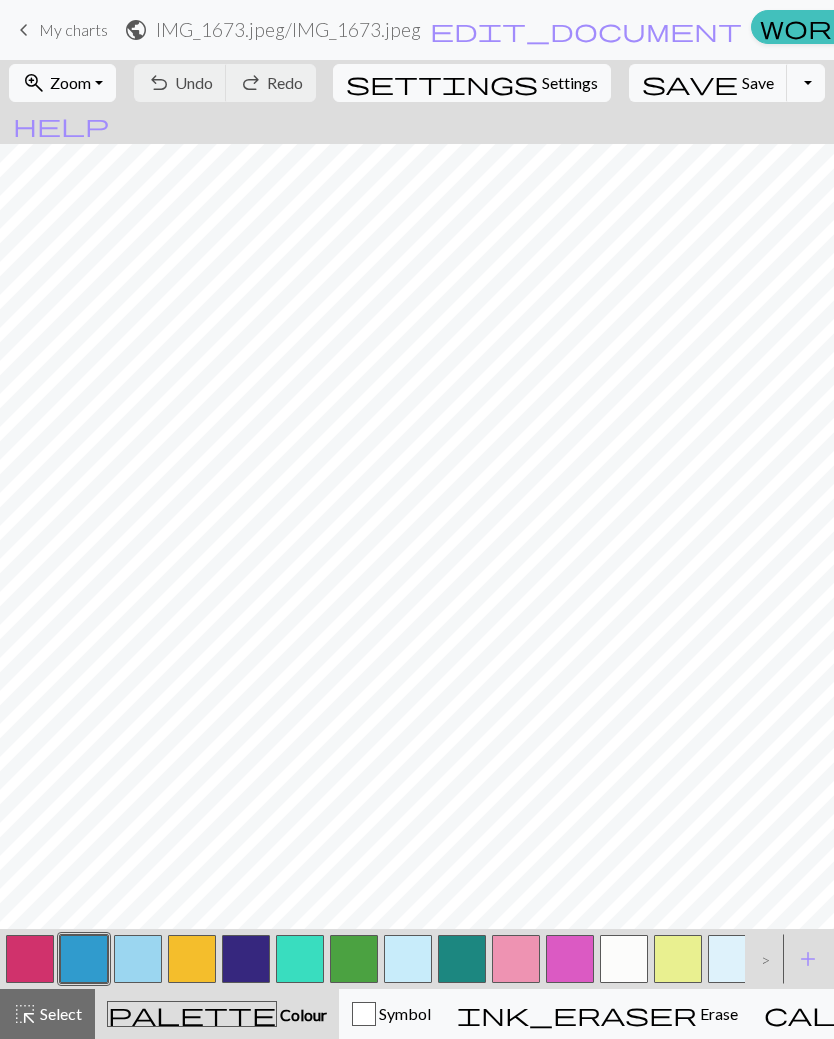 click on "zoom_in Zoom Zoom" at bounding box center (62, 83) 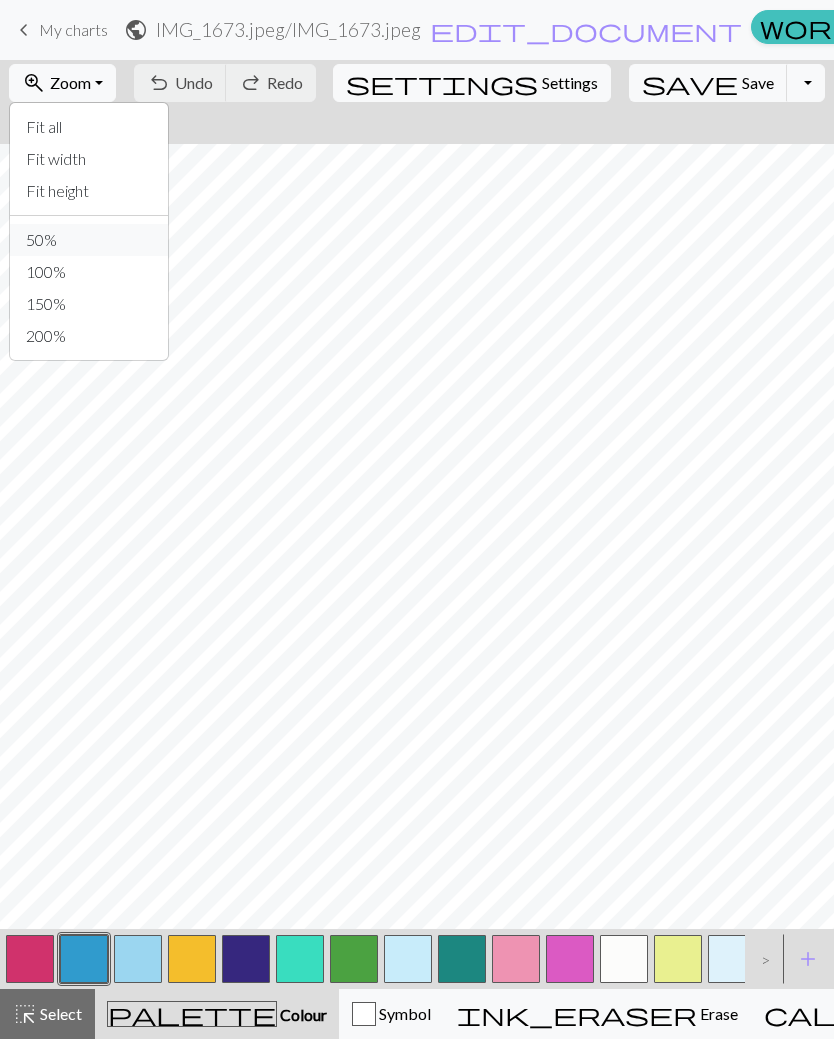 click on "50%" at bounding box center [89, 240] 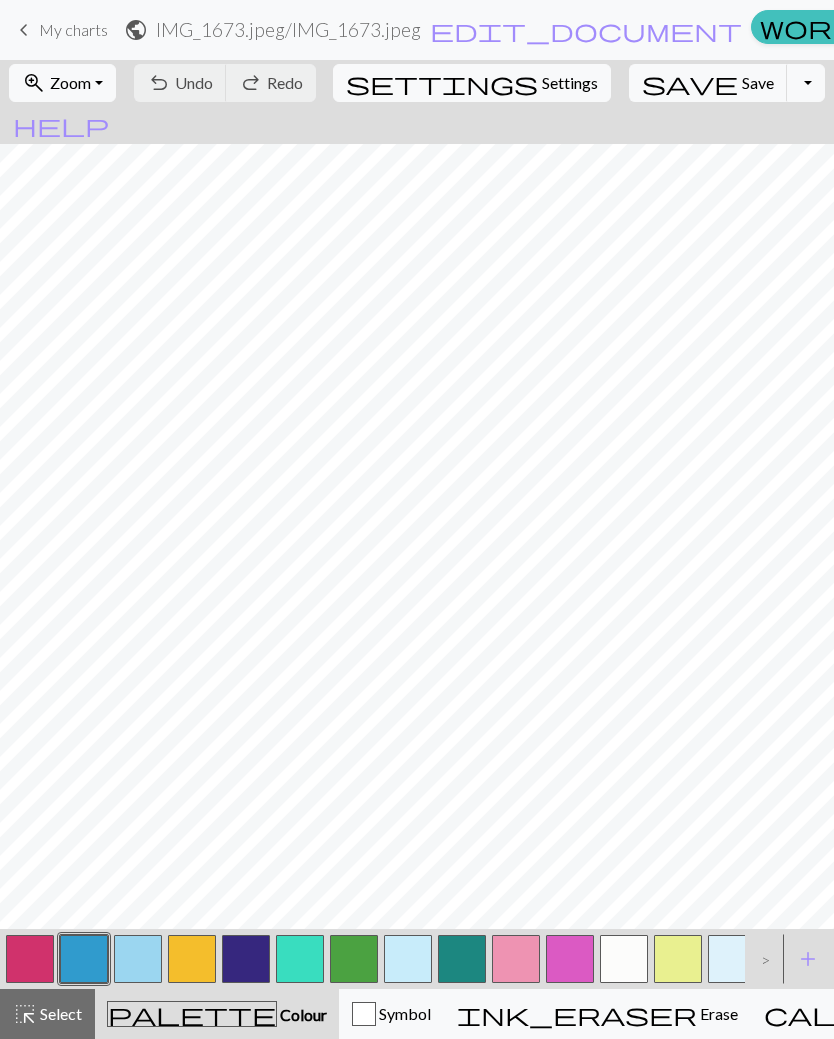 click on "Toggle Dropdown" at bounding box center [806, 83] 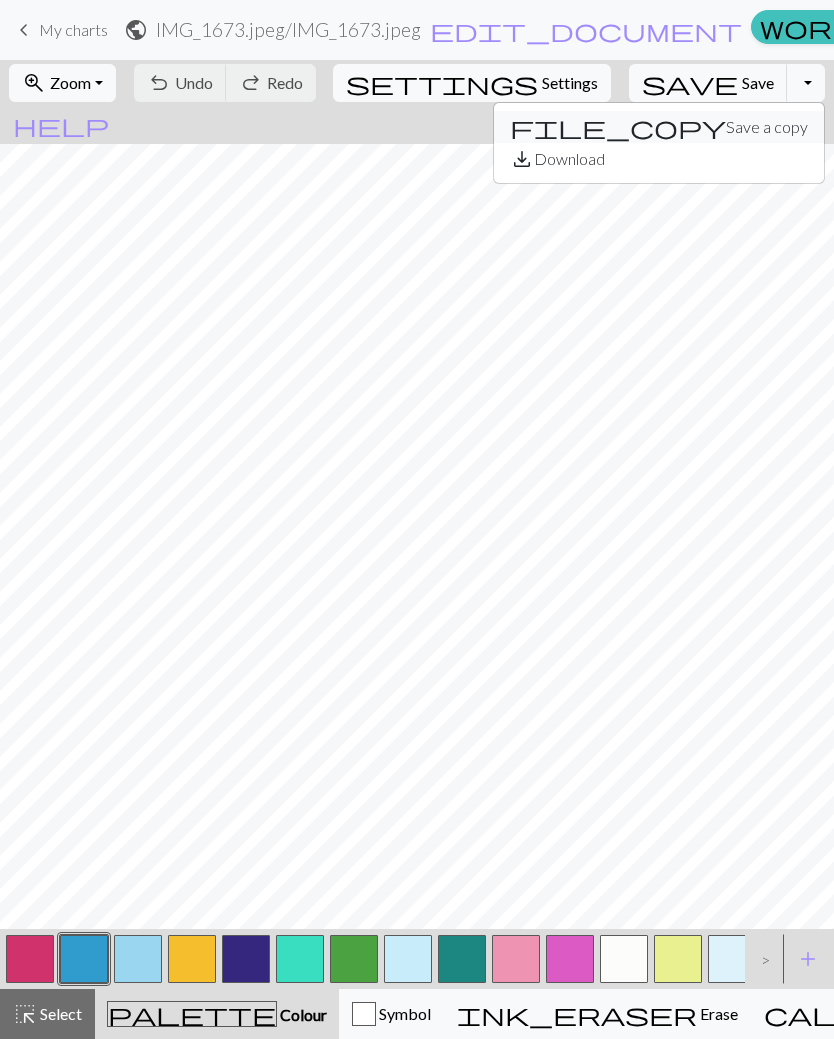 click on "file_copy  Save a copy" at bounding box center (659, 127) 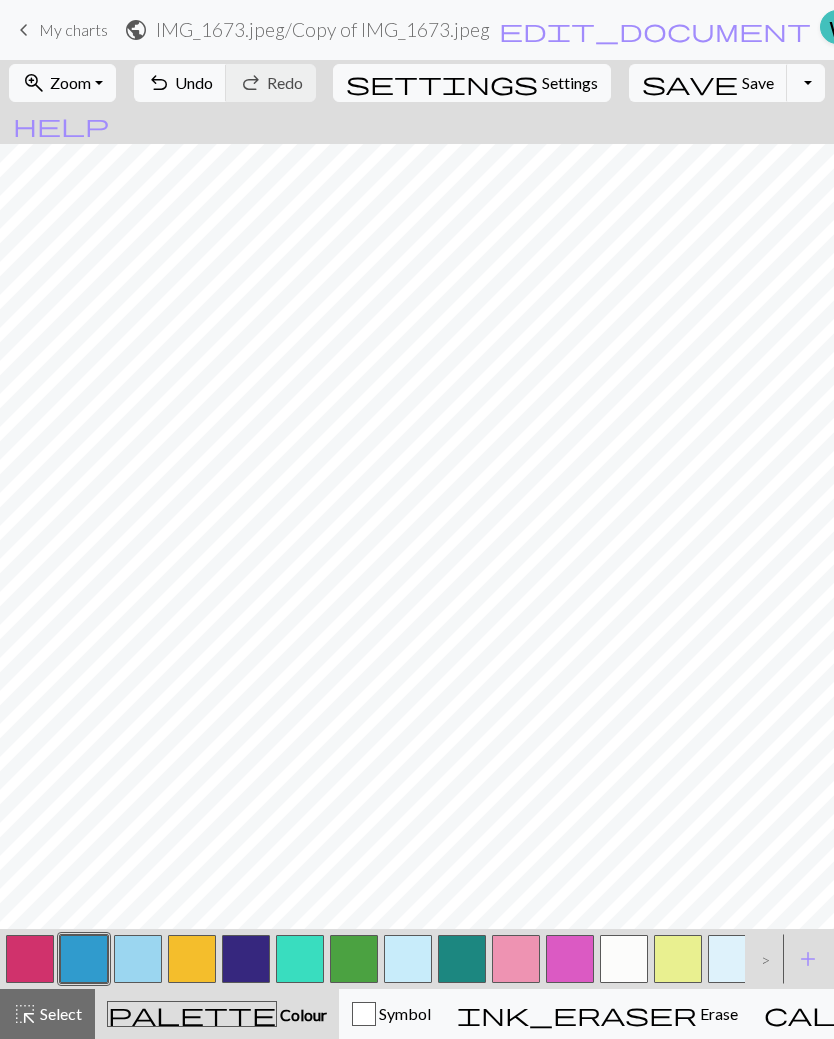 click on "My charts" at bounding box center (1322, 30) 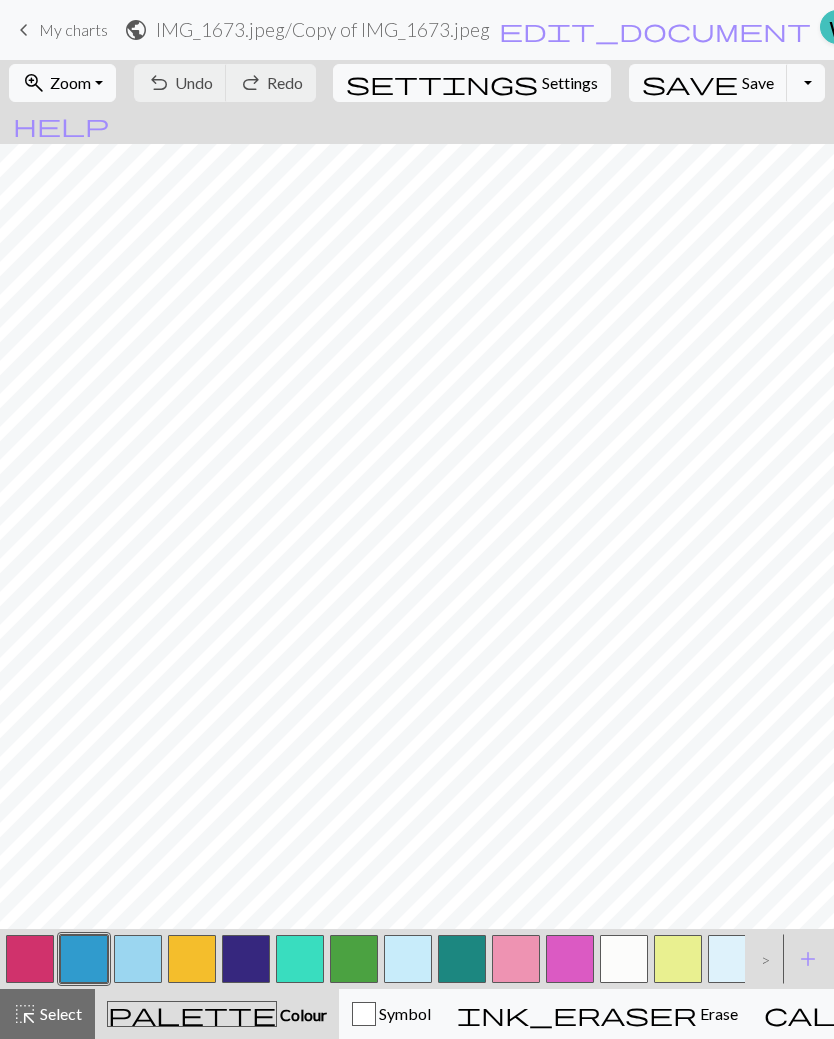 click on "My charts" at bounding box center [1322, 30] 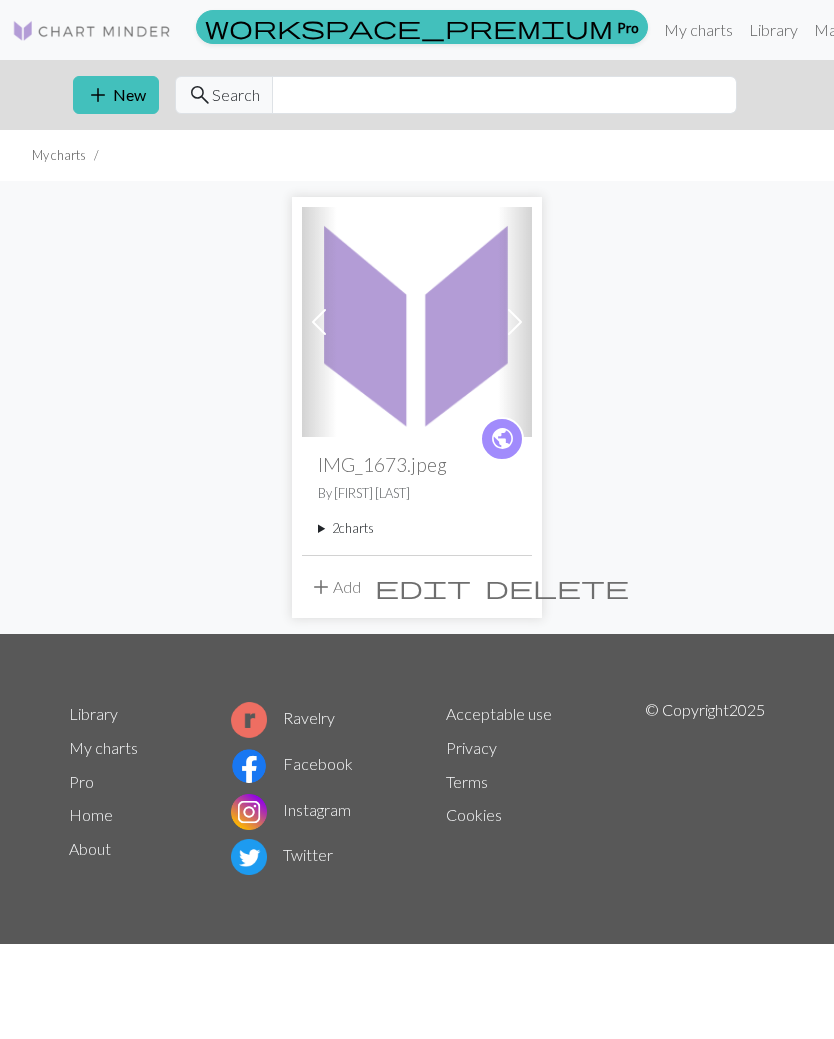click at bounding box center [417, 322] 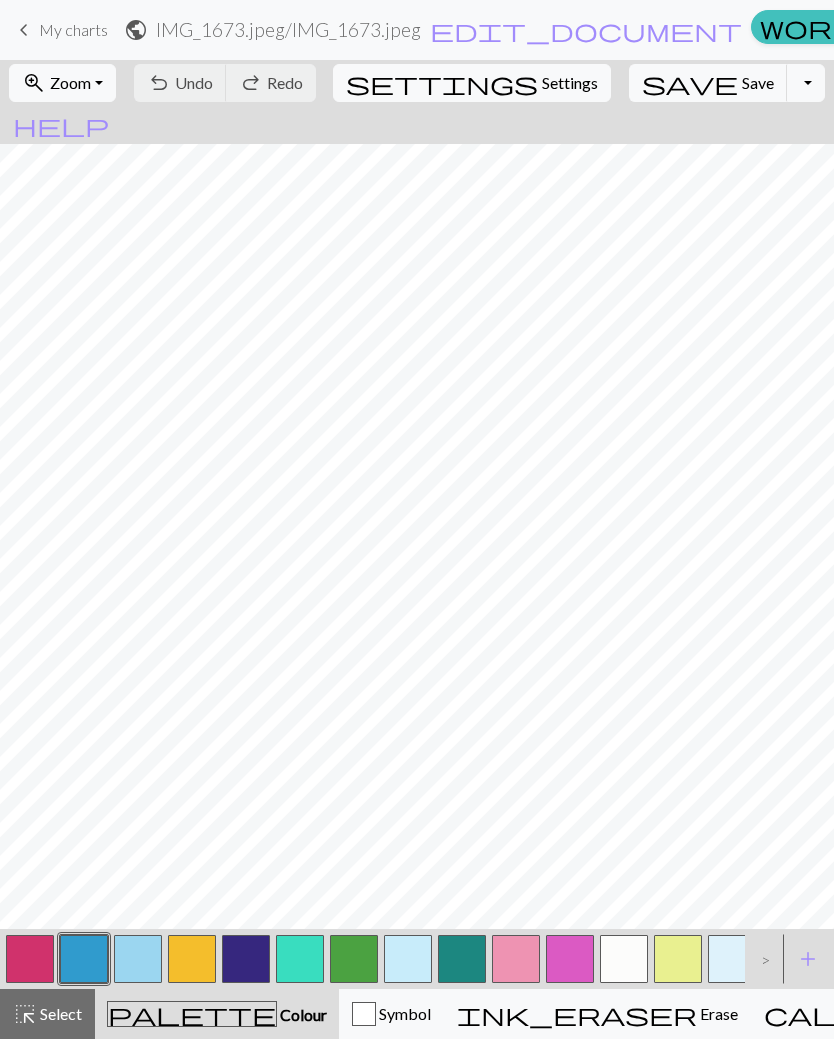 click on "zoom_in Zoom Zoom" at bounding box center [62, 83] 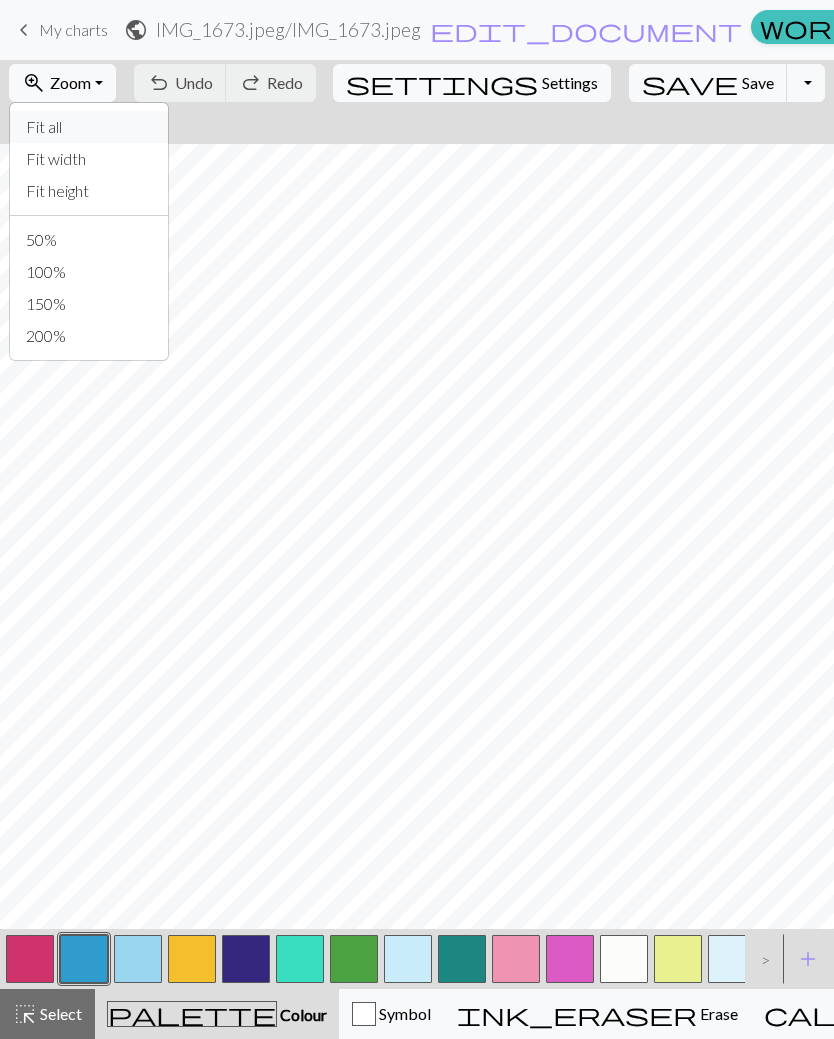 click on "Fit all" at bounding box center (89, 127) 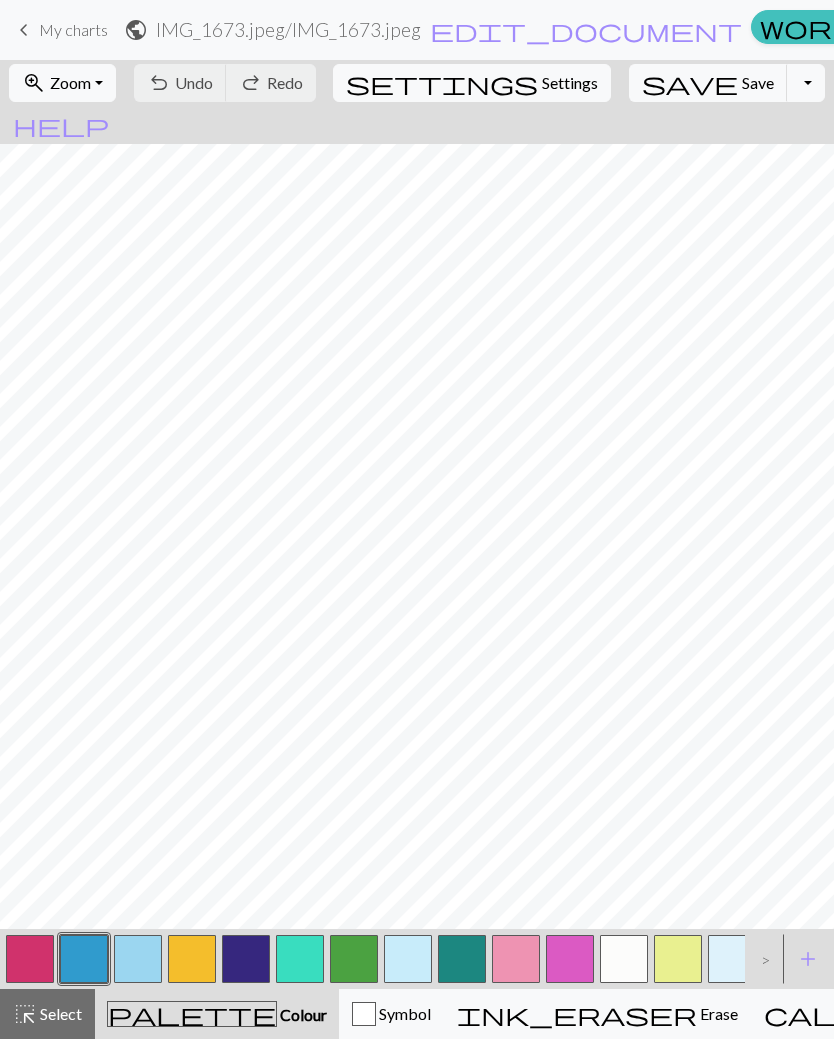 click on "Knitting mode" at bounding box center [1150, 1013] 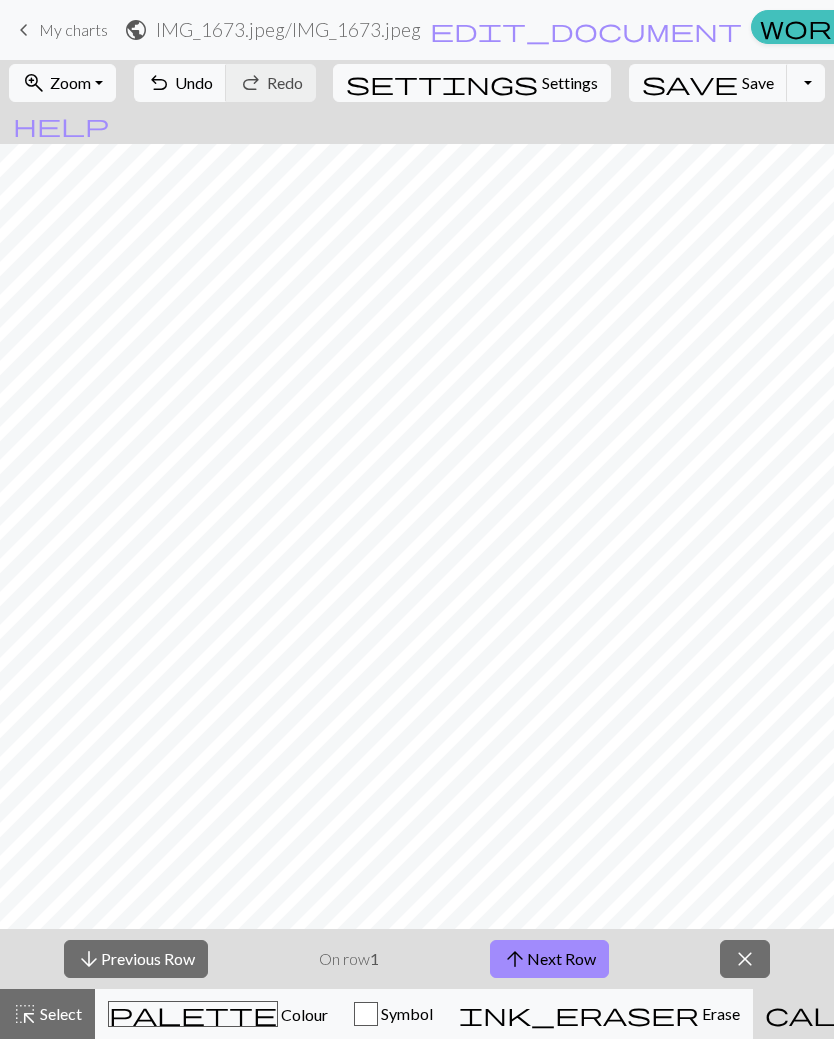 click on "arrow_upward  Next Row" at bounding box center [549, 959] 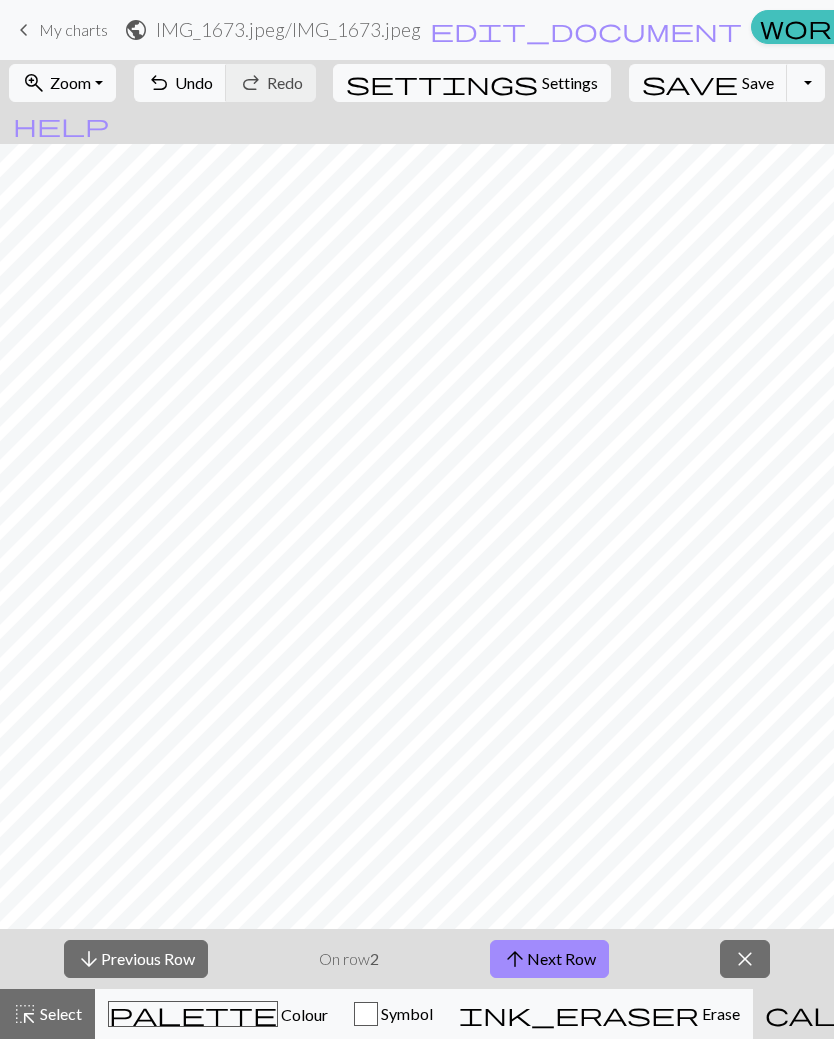 click on "arrow_upward  Next Row" at bounding box center (549, 959) 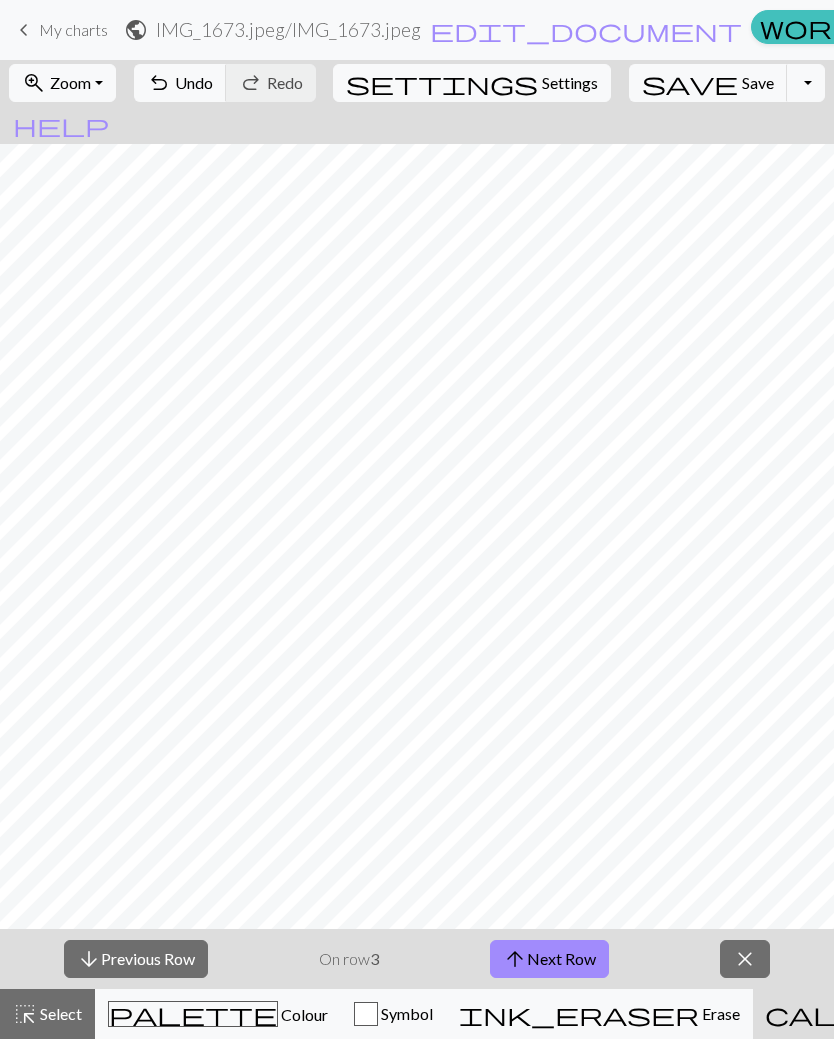 click on "arrow_upward  Next Row" at bounding box center (549, 959) 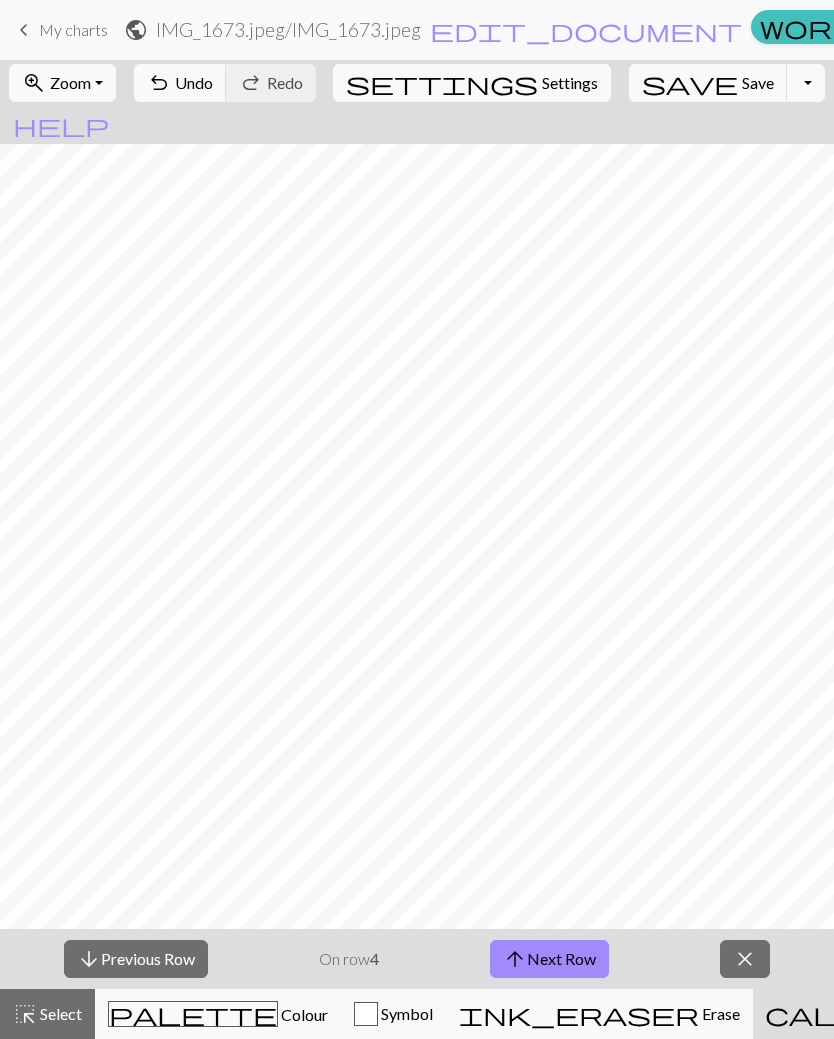 click on "arrow_upward  Next Row" at bounding box center [549, 959] 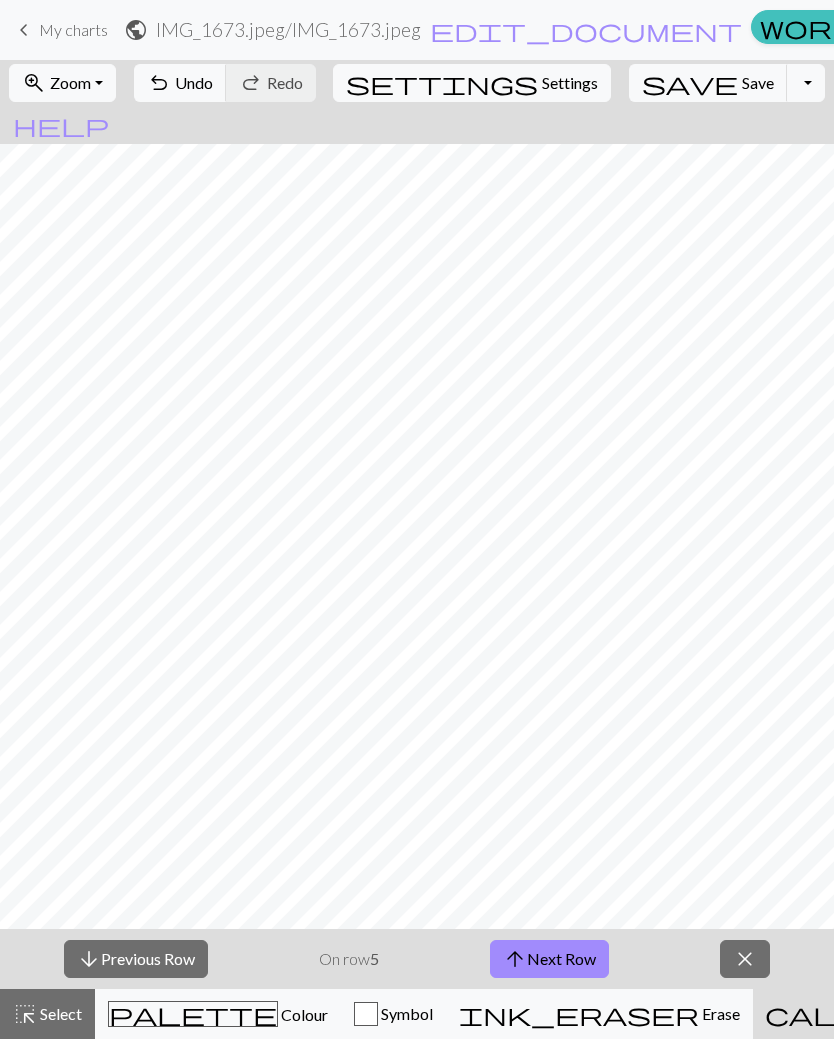 click on "arrow_upward  Next Row" at bounding box center [549, 959] 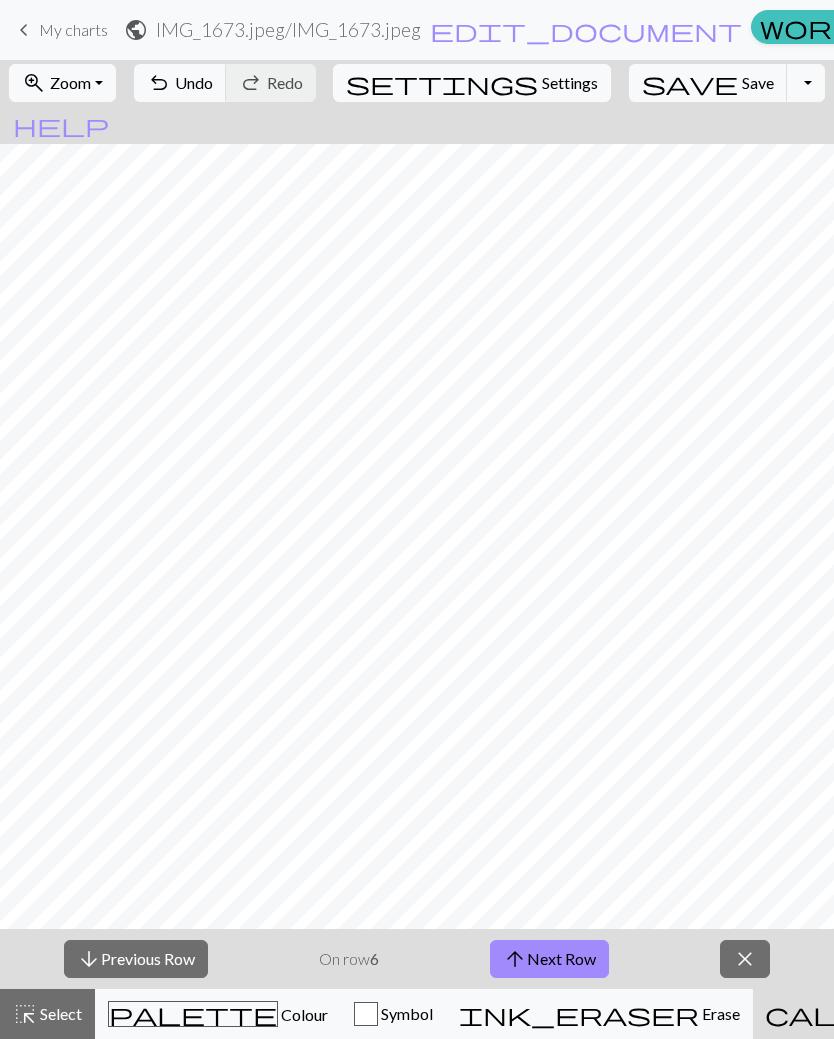 click on "arrow_upward  Next Row" at bounding box center (549, 959) 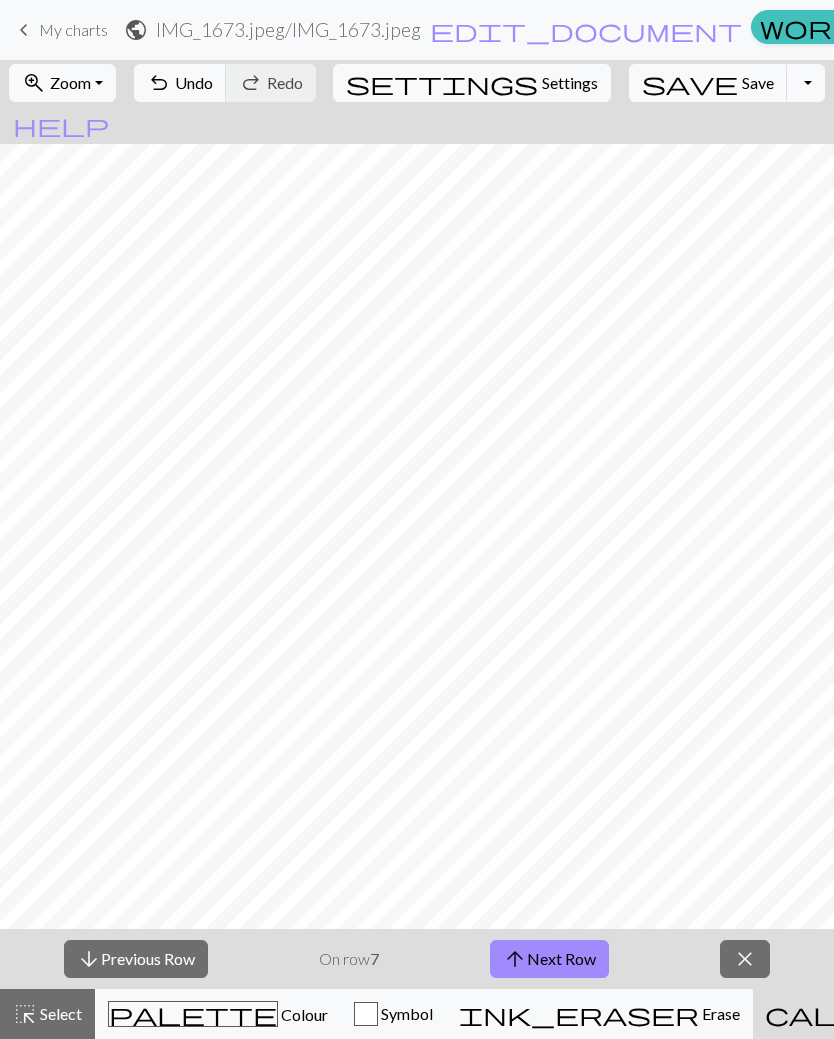 click on "arrow_upward  Next Row" at bounding box center [549, 959] 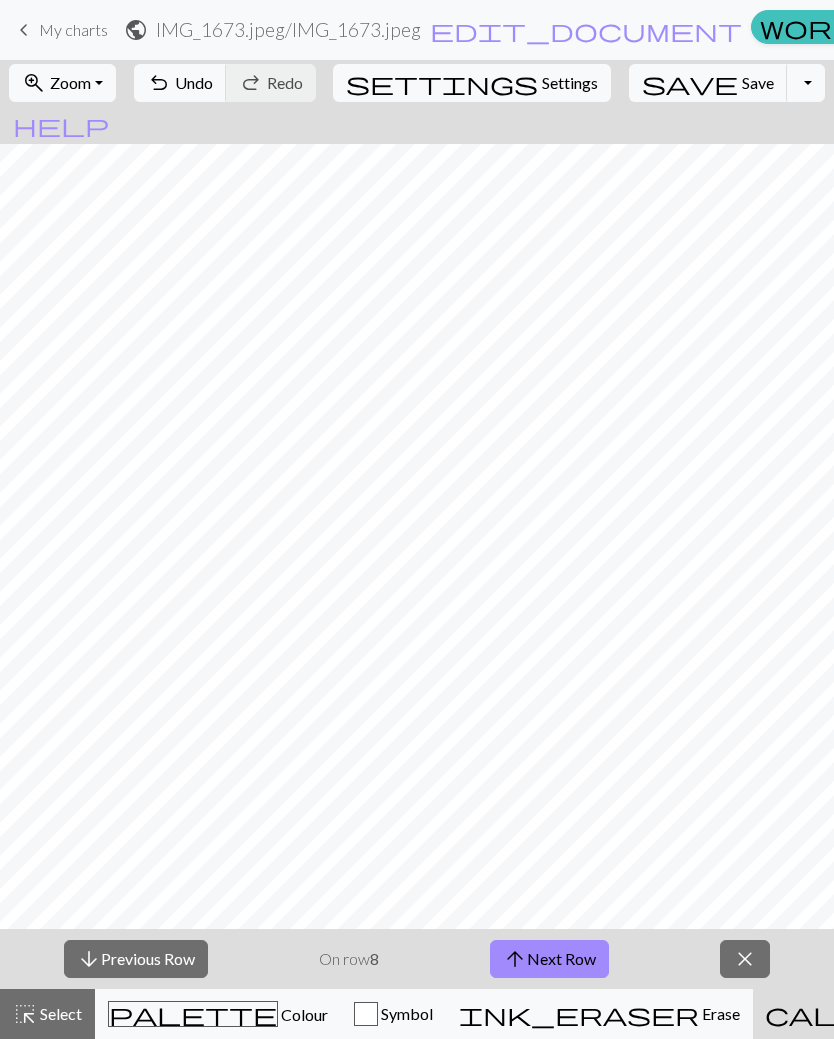 click on "arrow_upward  Next Row" at bounding box center (549, 959) 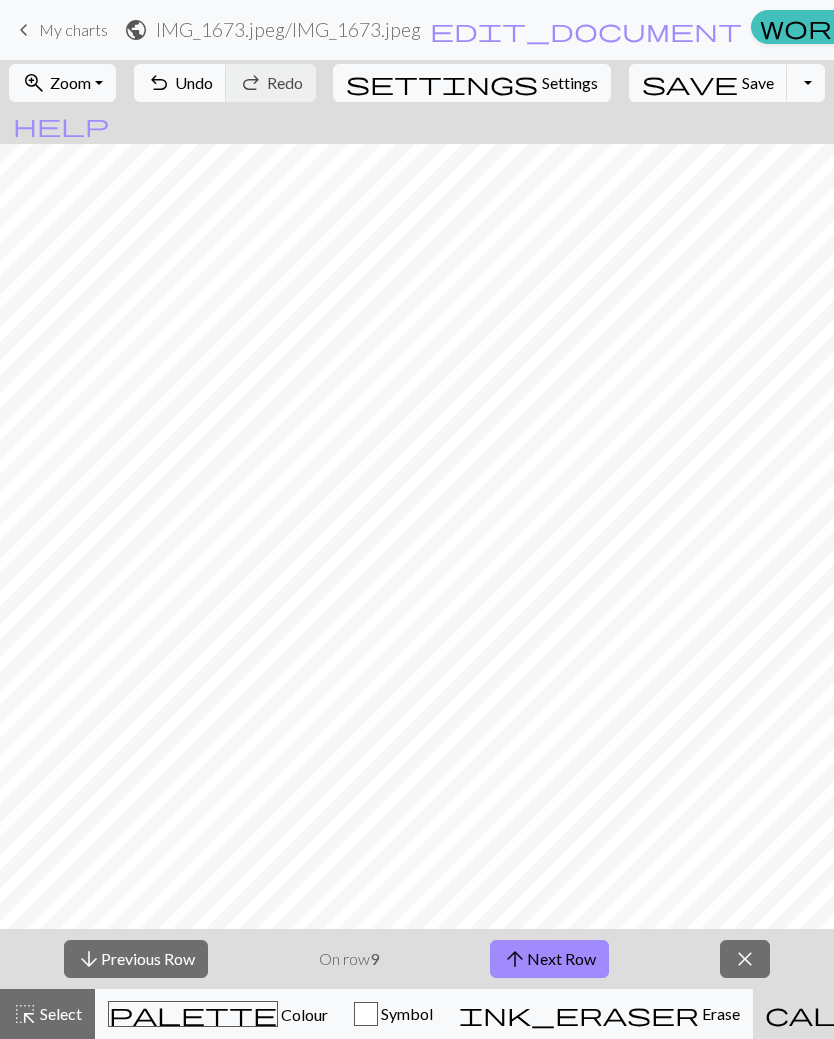 click on "arrow_upward  Next Row" at bounding box center (549, 959) 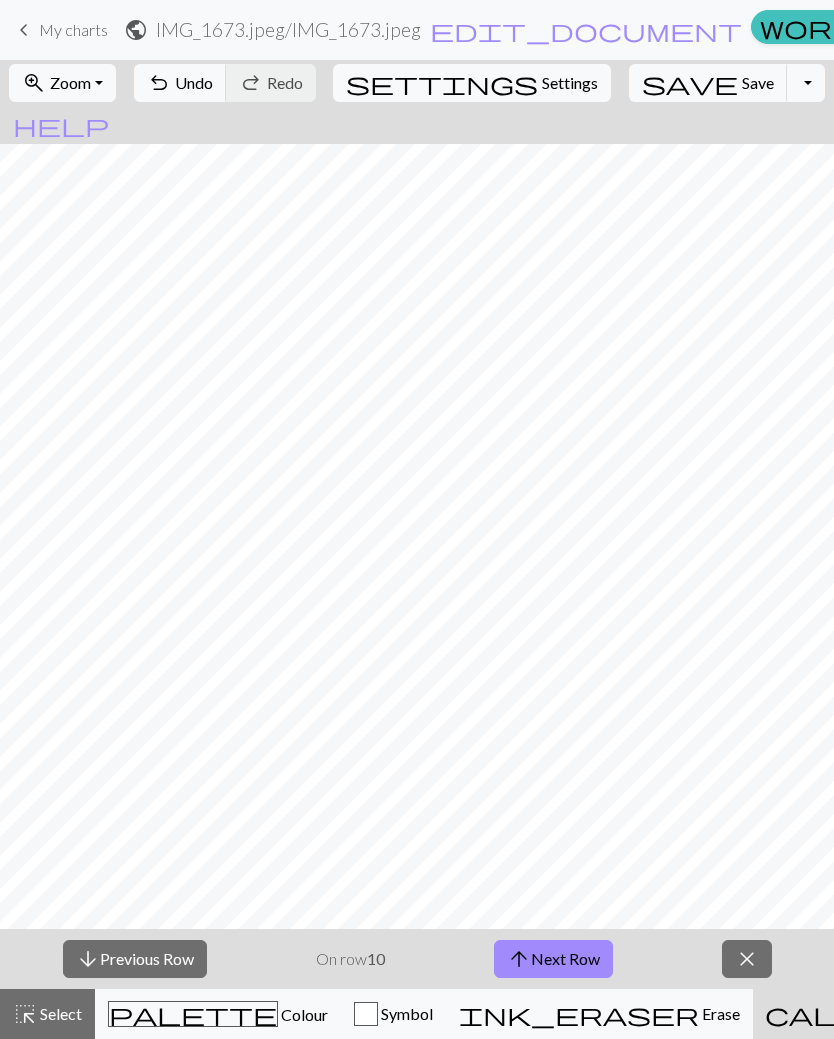 click on "arrow_upward  Next Row" at bounding box center [553, 959] 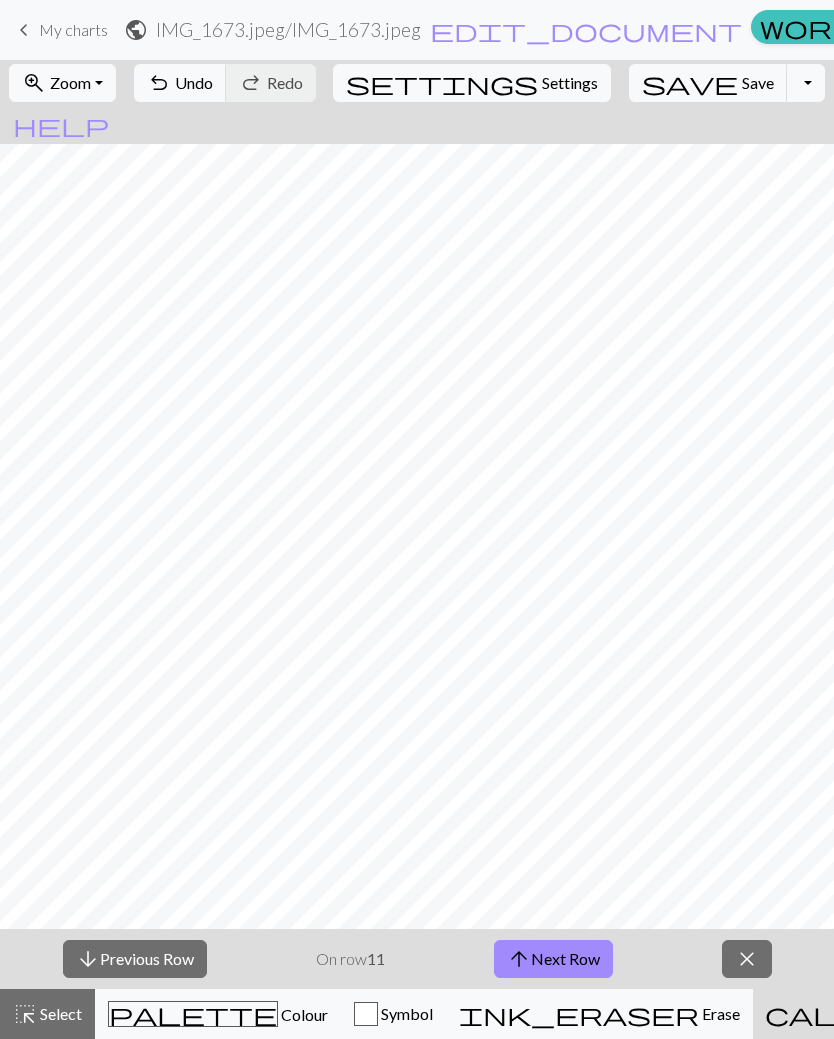 click on "arrow_upward  Next Row" at bounding box center (553, 959) 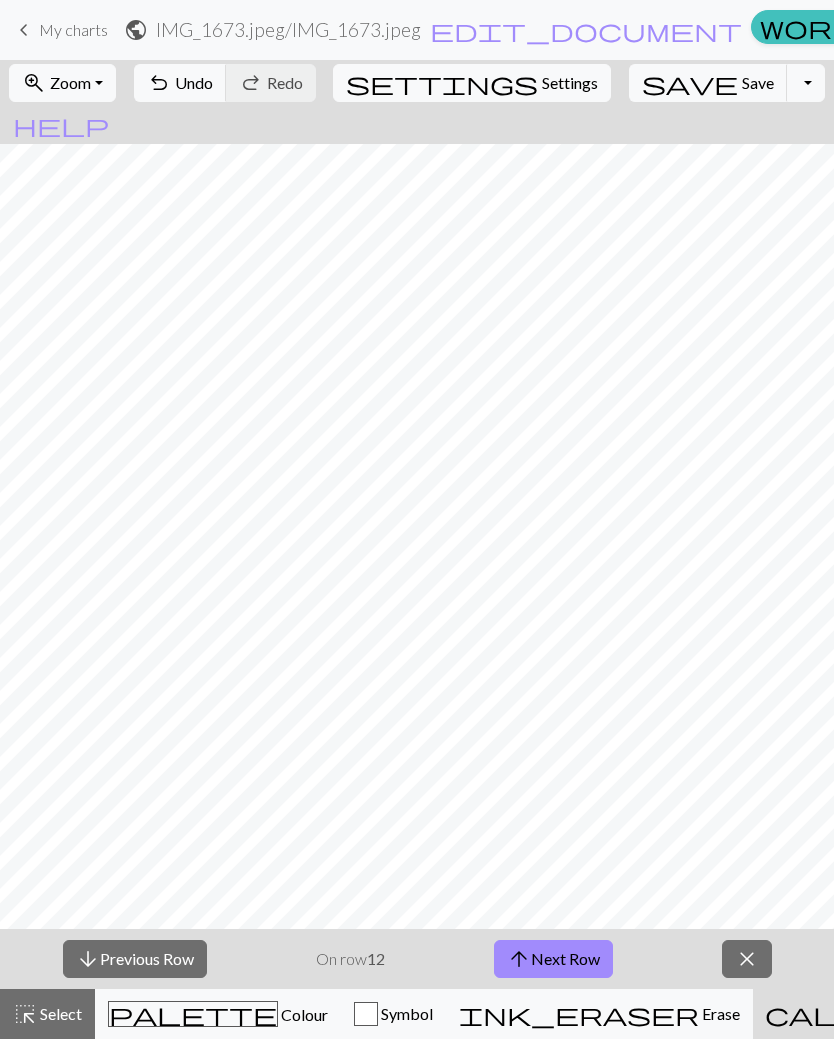 click on "arrow_upward  Next Row" at bounding box center [553, 959] 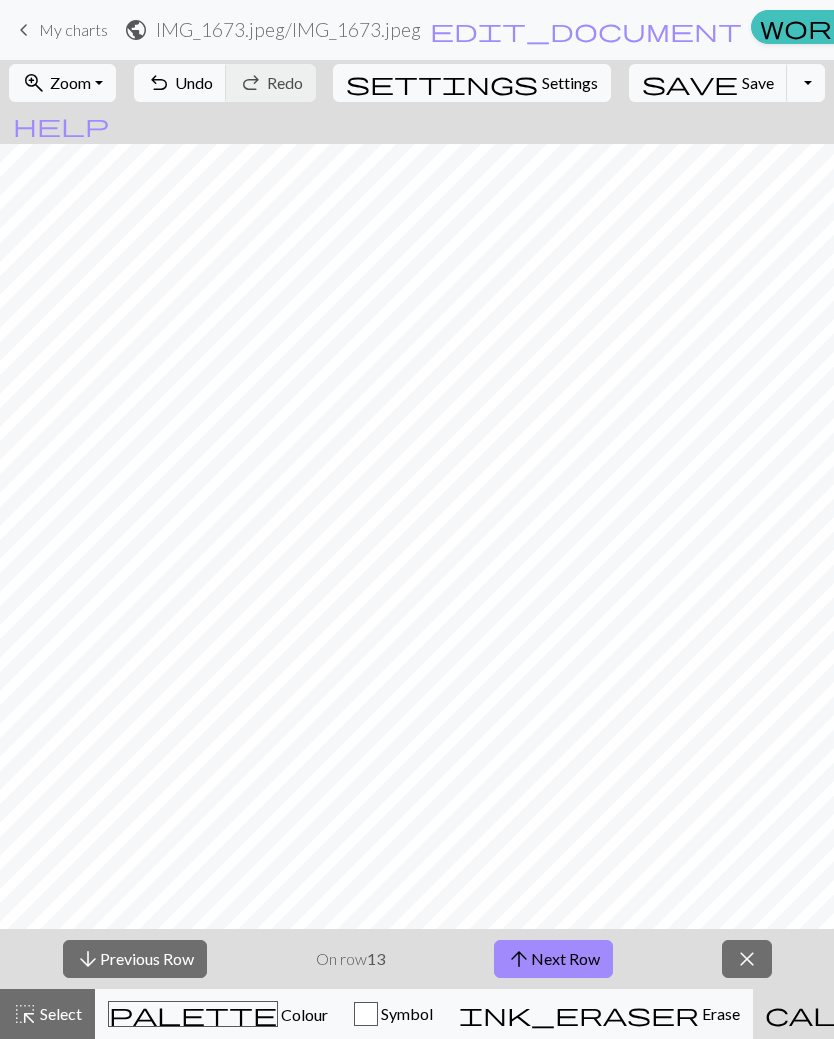 click on "arrow_upward  Next Row" at bounding box center [553, 959] 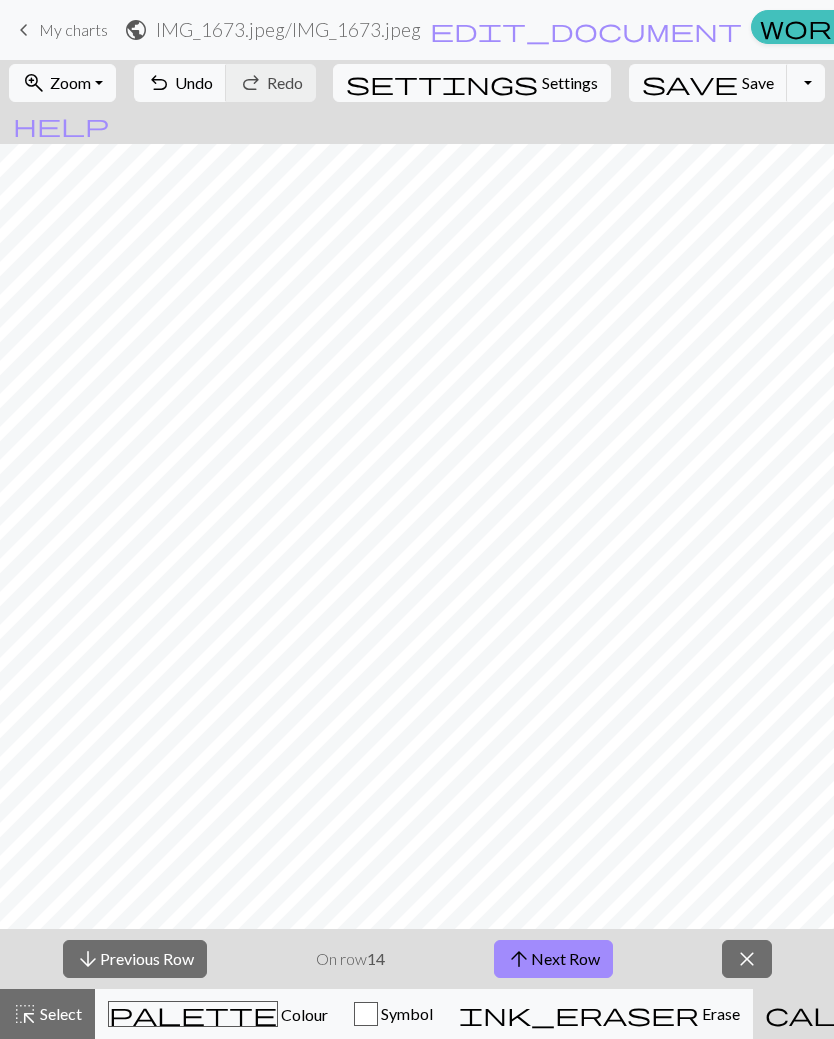 click on "arrow_upward  Next Row" at bounding box center (553, 959) 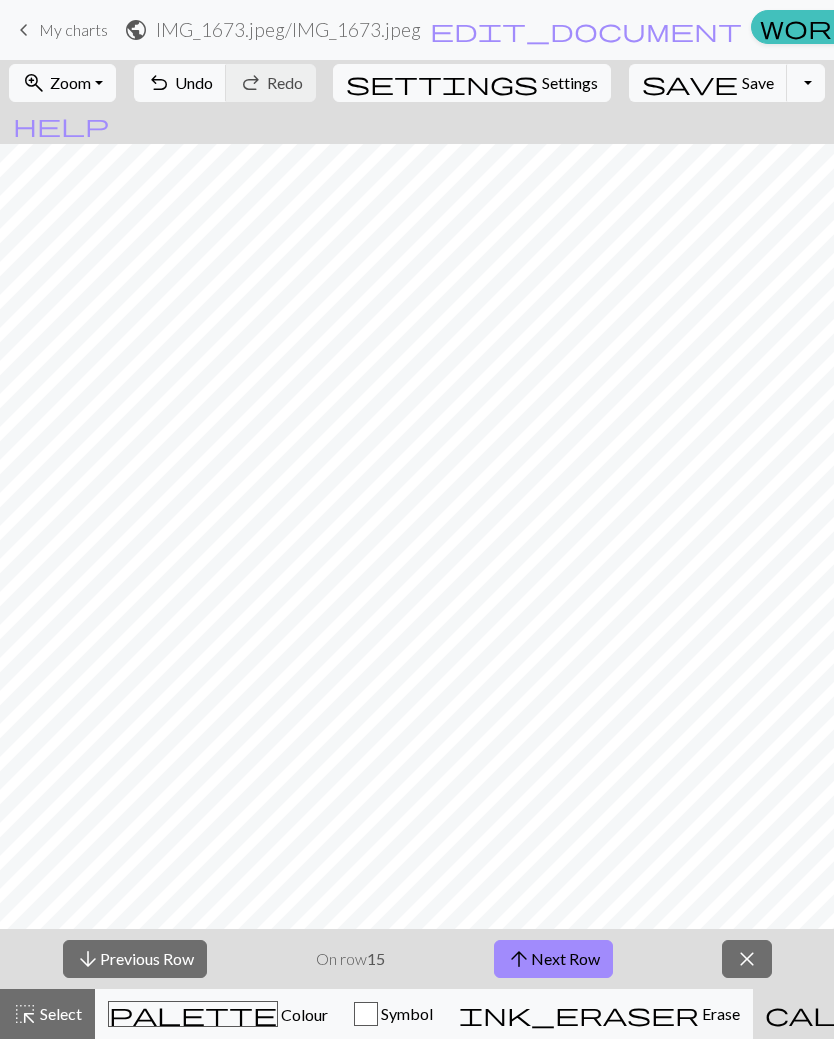 click on "arrow_upward  Next Row" at bounding box center (553, 959) 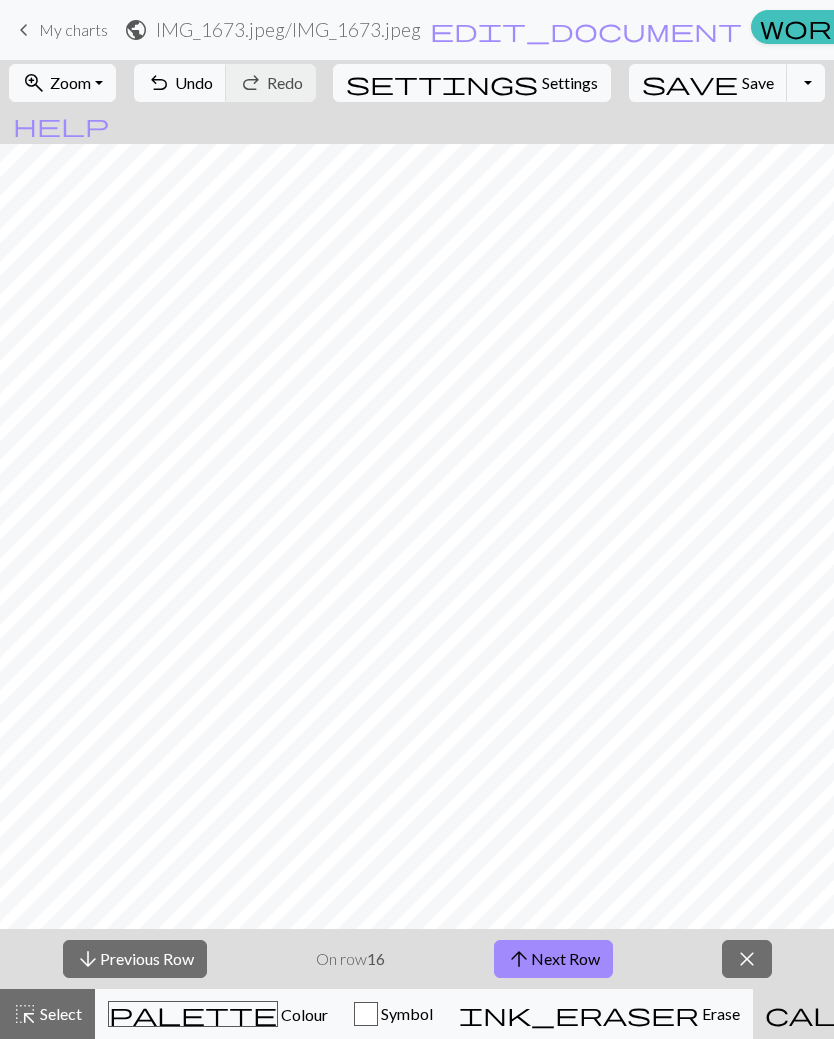 click on "arrow_upward  Next Row" at bounding box center [553, 959] 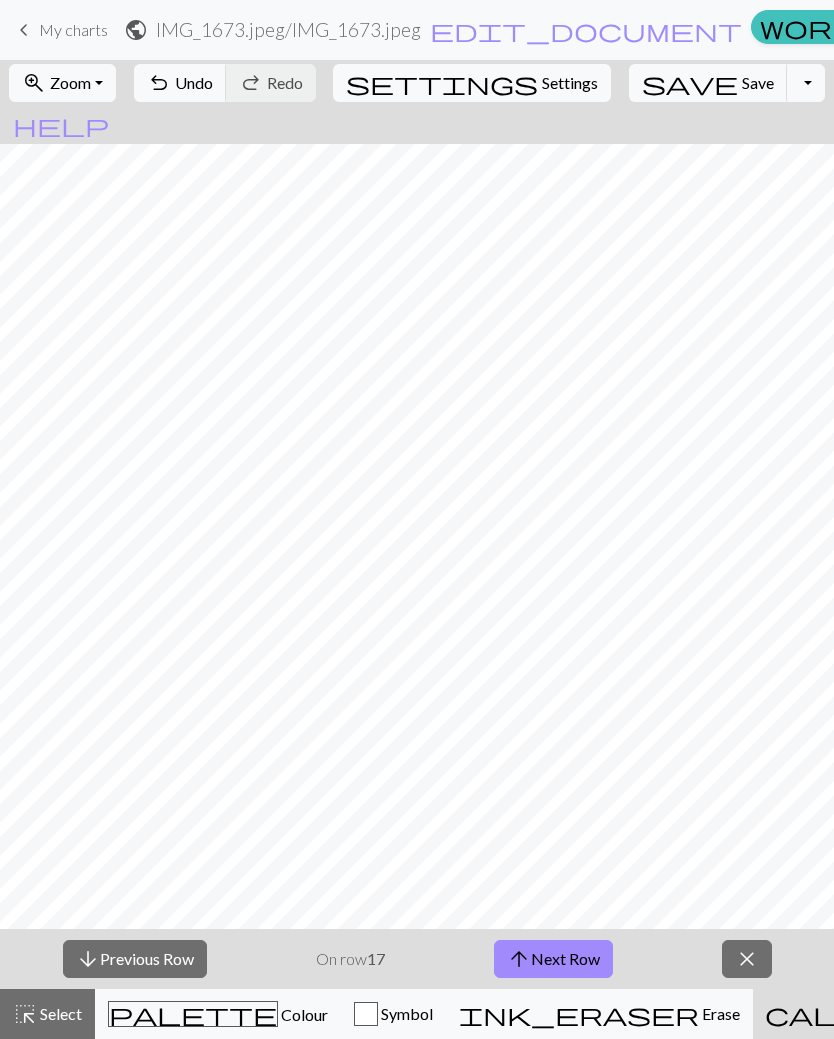 click on "arrow_upward  Next Row" at bounding box center (553, 959) 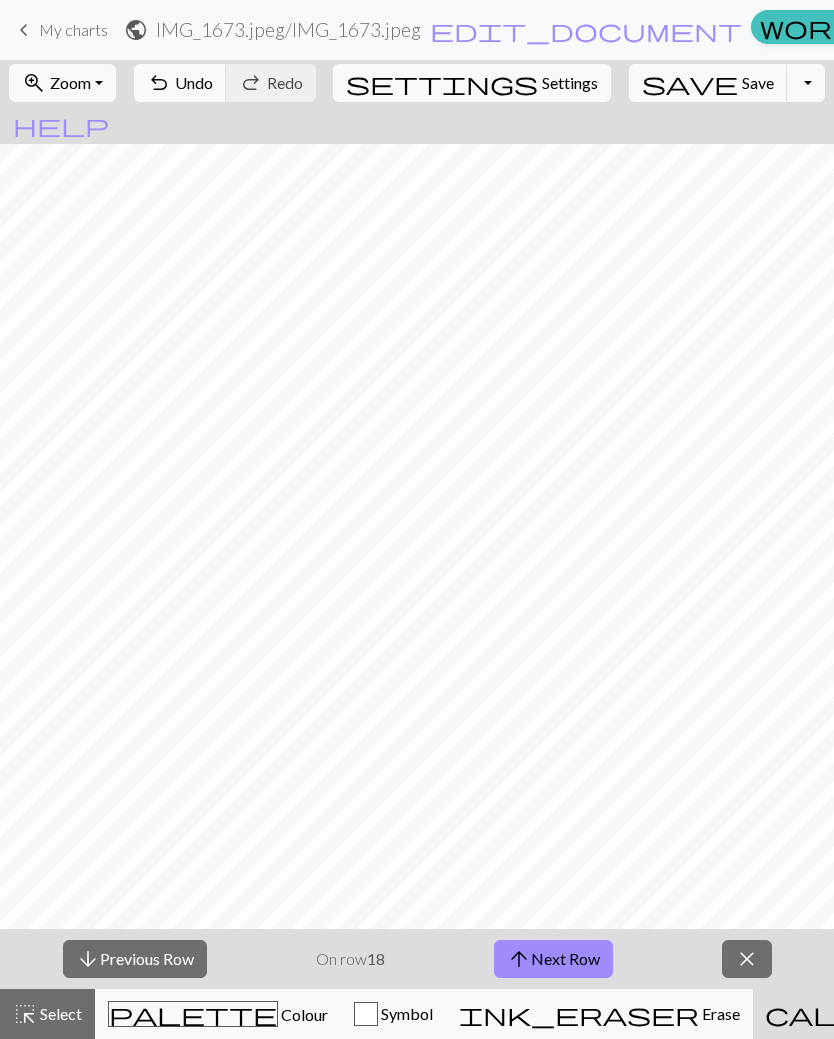 click on "arrow_upward  Next Row" at bounding box center (553, 959) 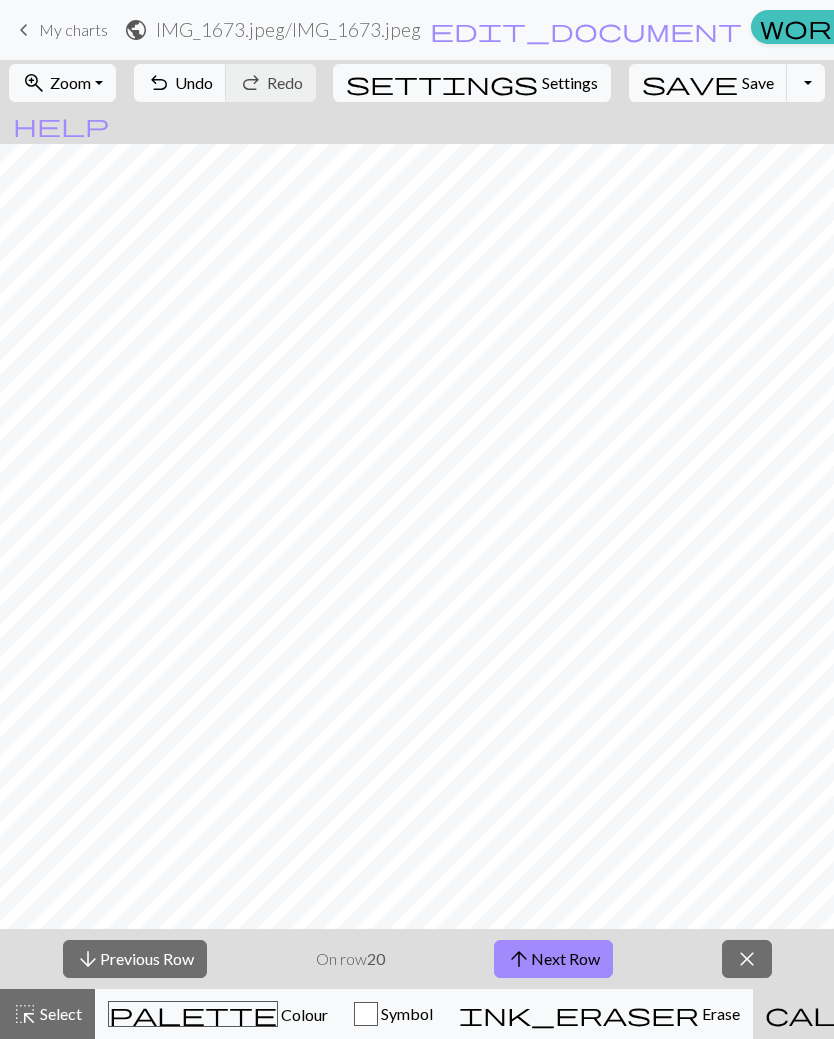 click on "arrow_upward  Next Row" at bounding box center (553, 959) 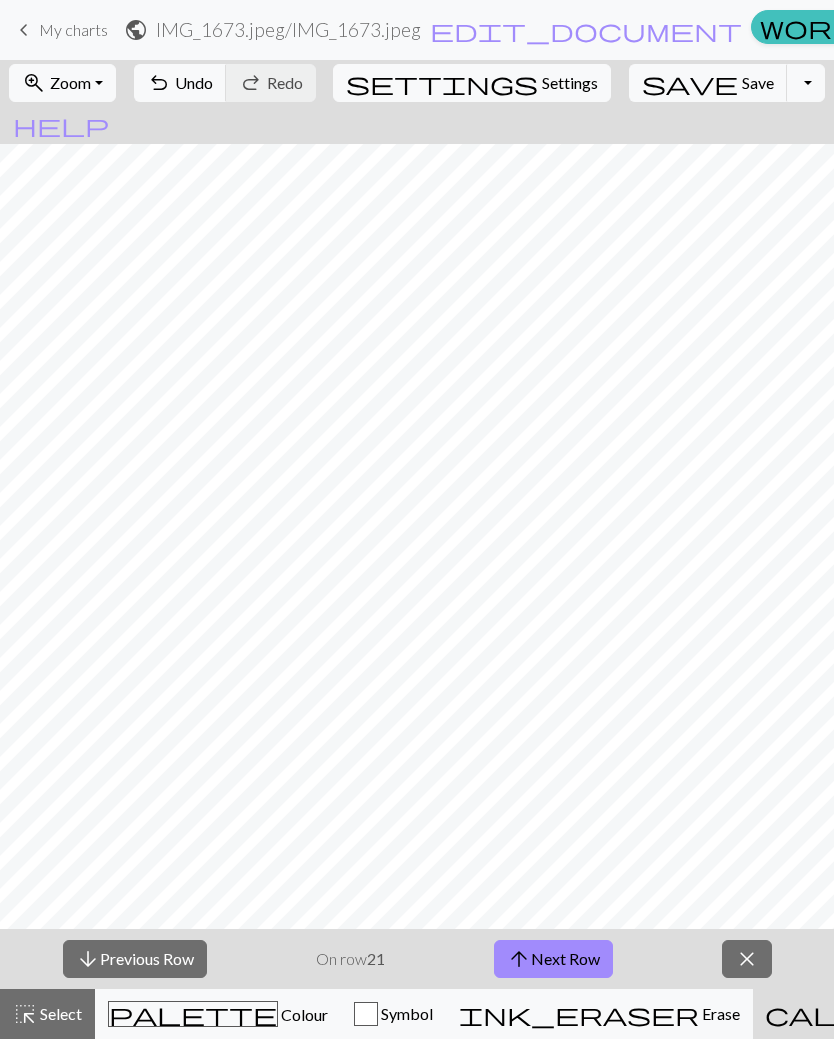 click on "arrow_upward  Next Row" at bounding box center [553, 959] 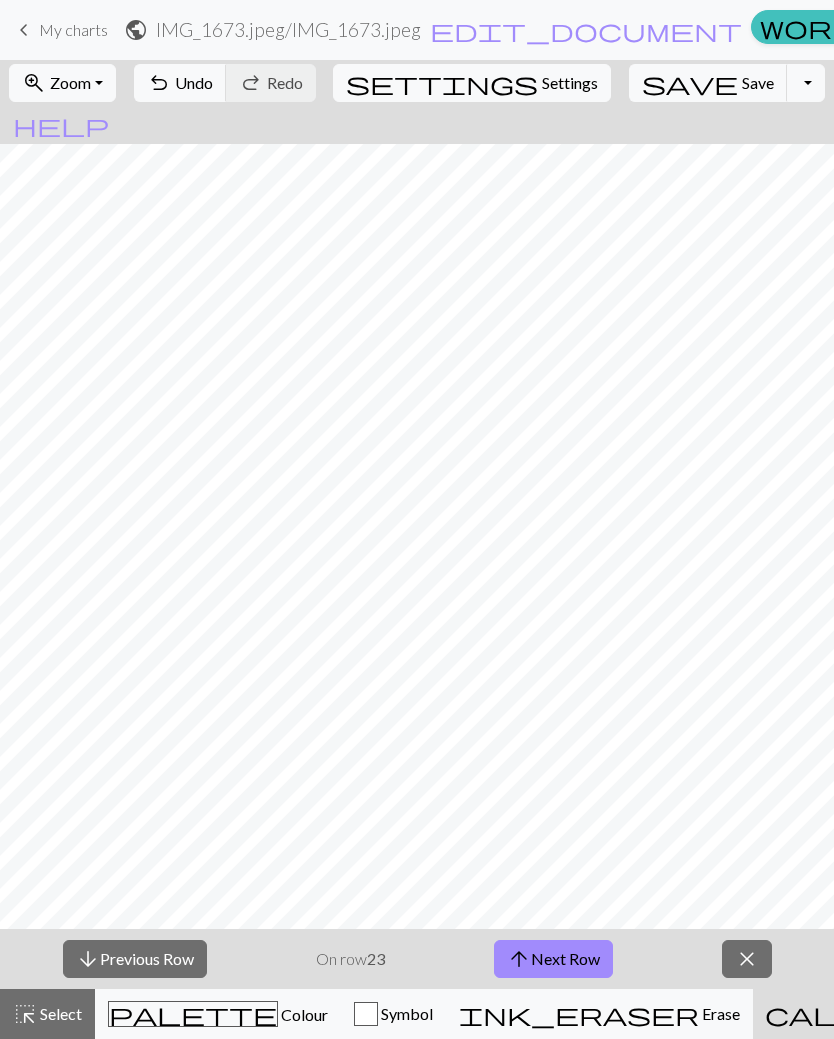 click on "arrow_upward  Next Row" at bounding box center (553, 959) 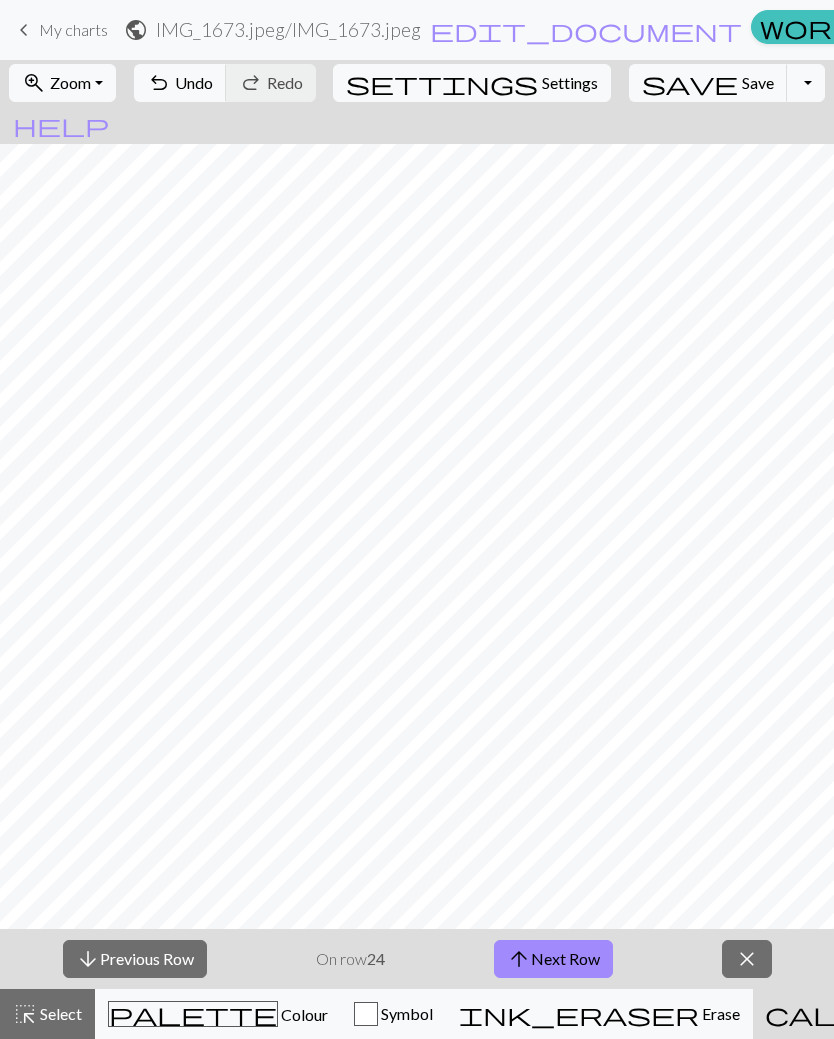 click on "arrow_upward  Next Row" at bounding box center (553, 959) 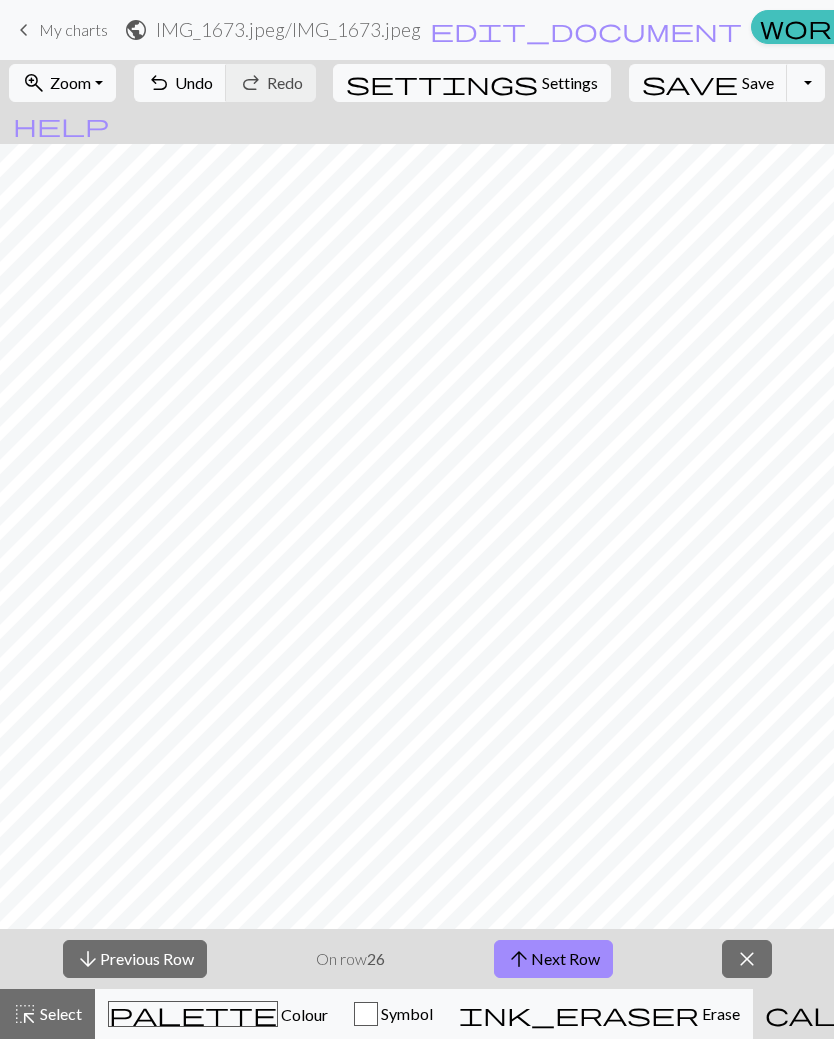 click on "arrow_upward  Next Row" at bounding box center (553, 959) 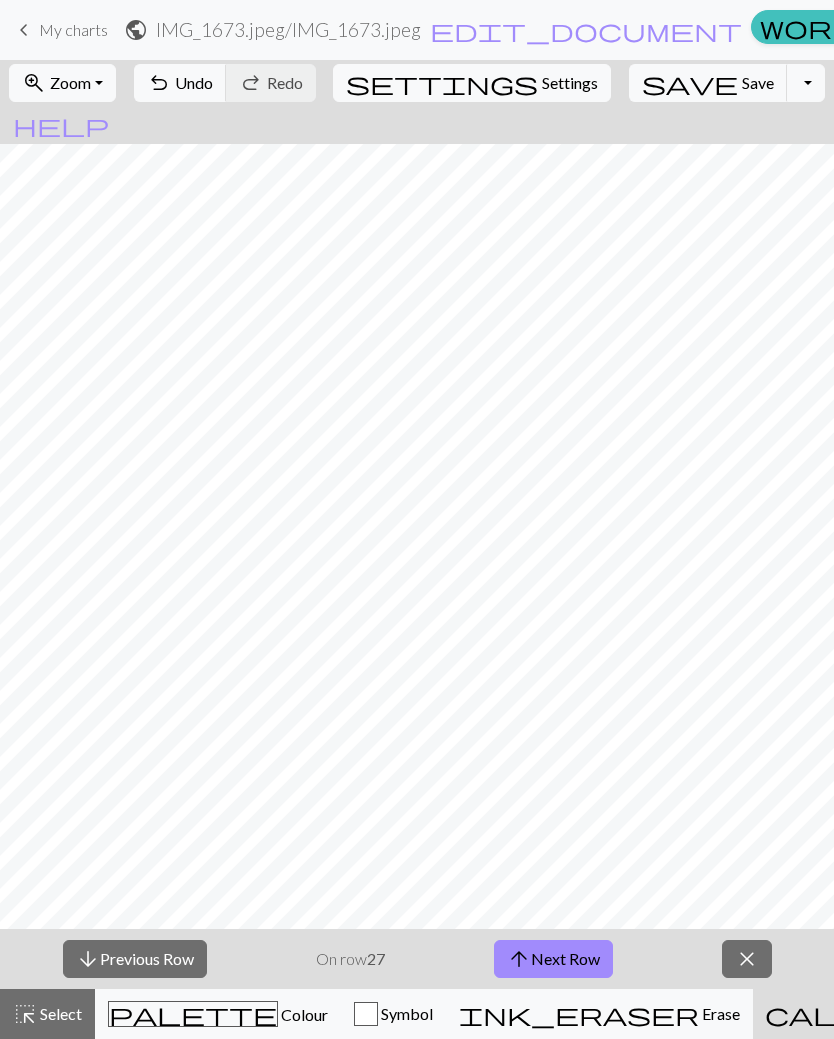 click on "arrow_upward  Next Row" at bounding box center [553, 959] 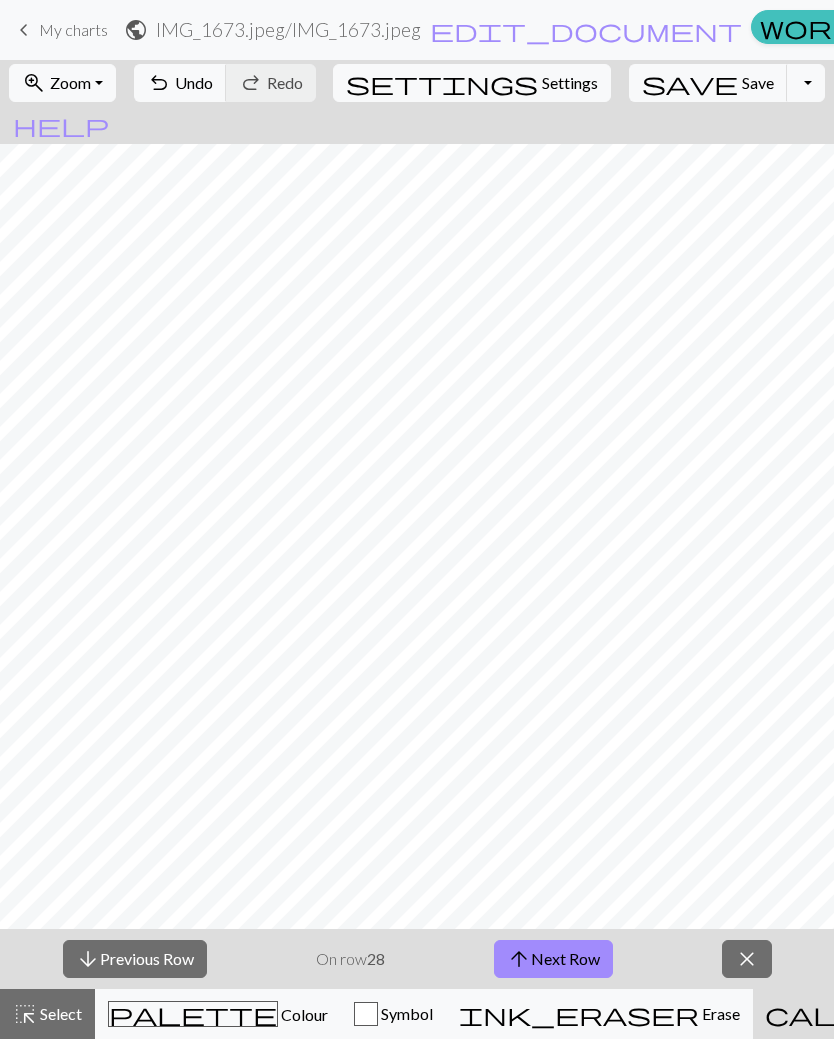 click on "arrow_upward  Next Row" at bounding box center (553, 959) 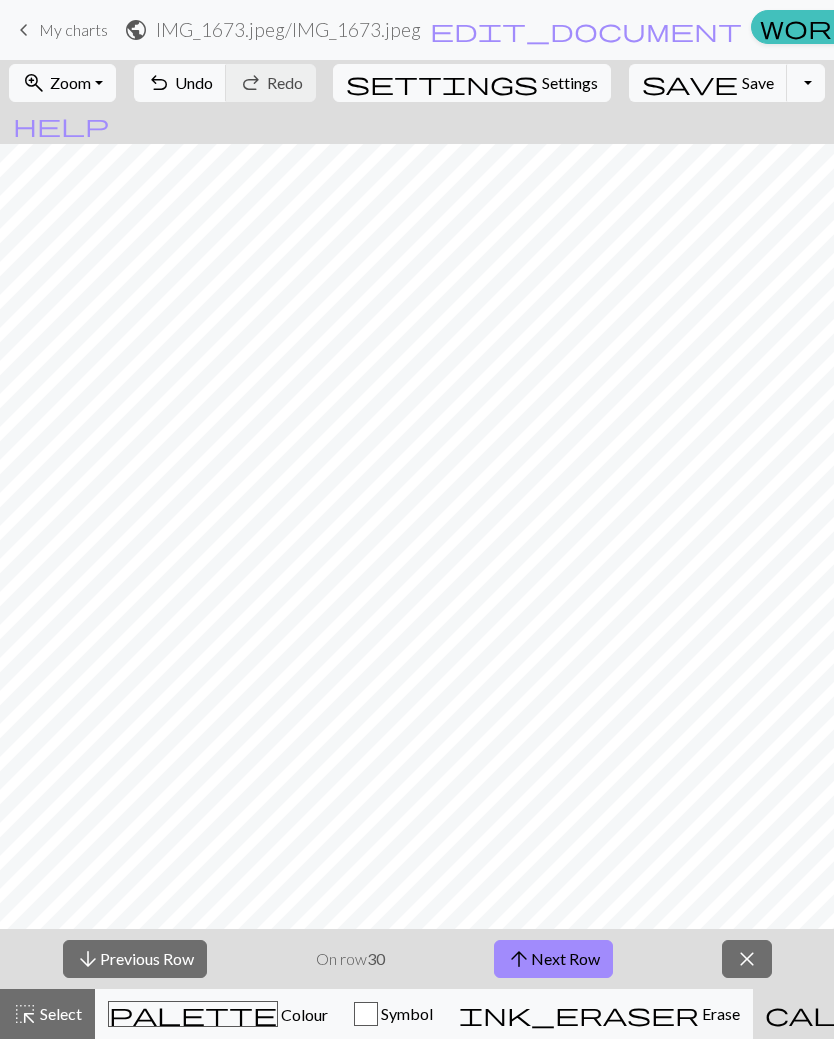 click on "arrow_upward  Next Row" at bounding box center [553, 959] 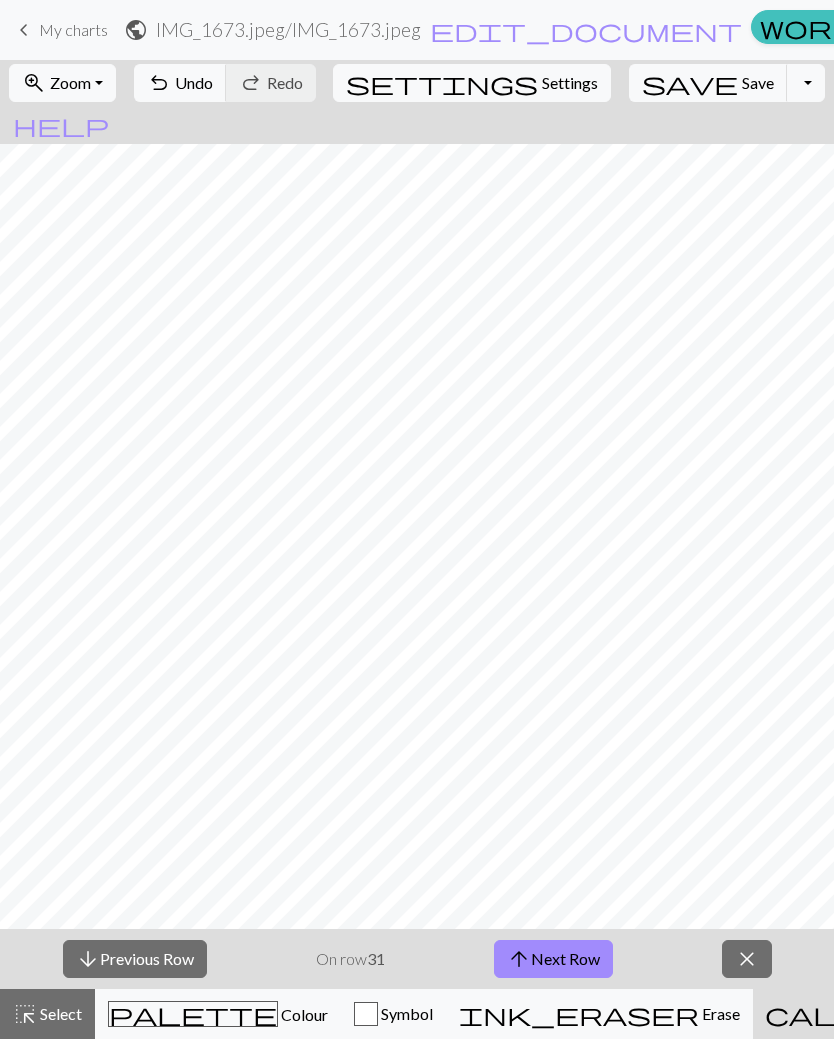 click on "arrow_upward  Next Row" at bounding box center (553, 959) 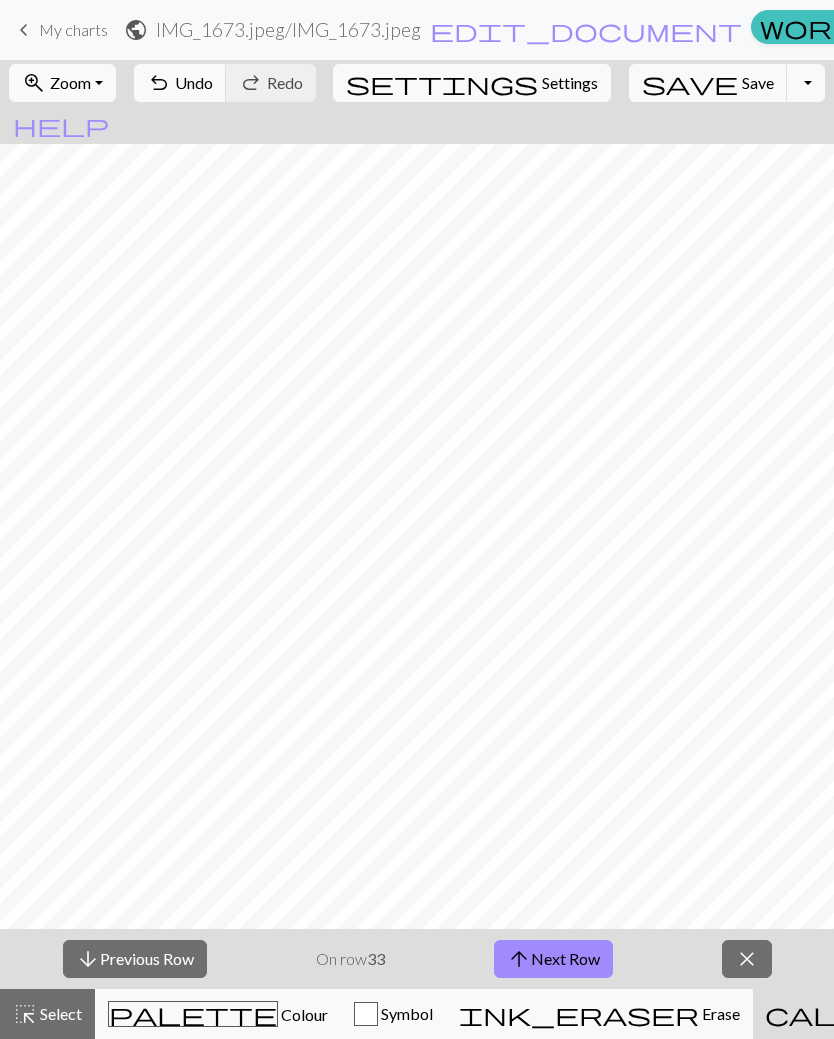 click on "arrow_upward  Next Row" at bounding box center [553, 959] 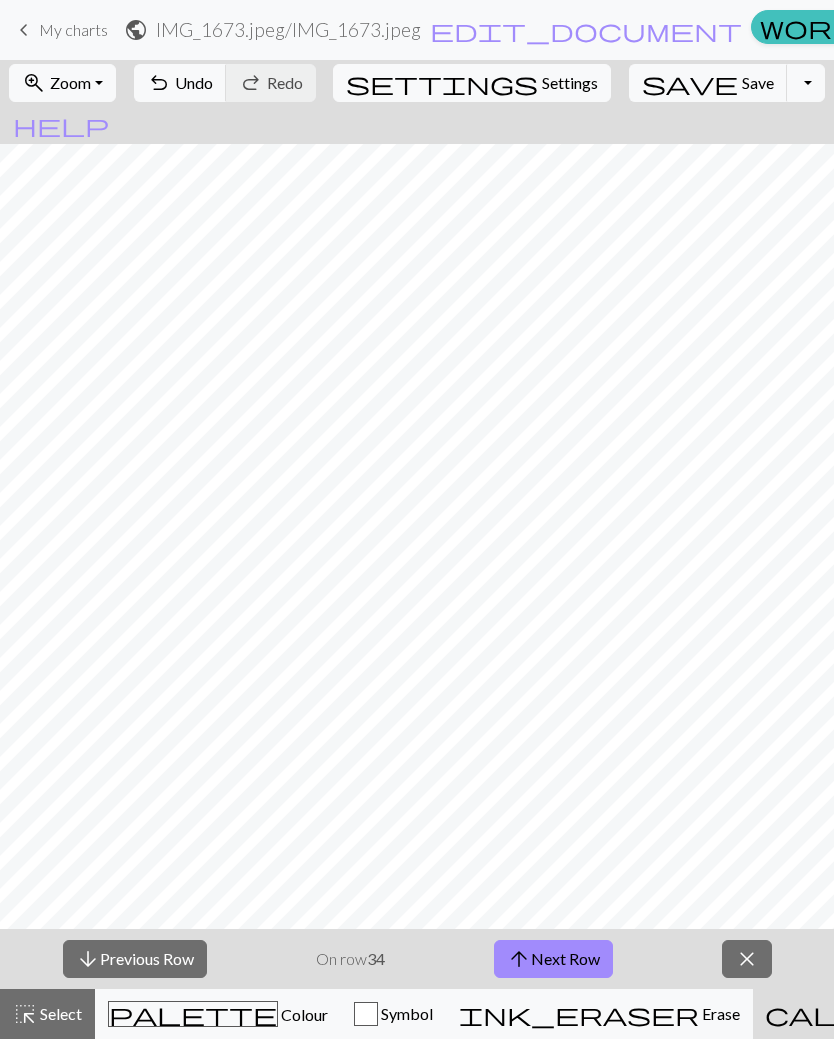 click on "arrow_upward  Next Row" at bounding box center (553, 959) 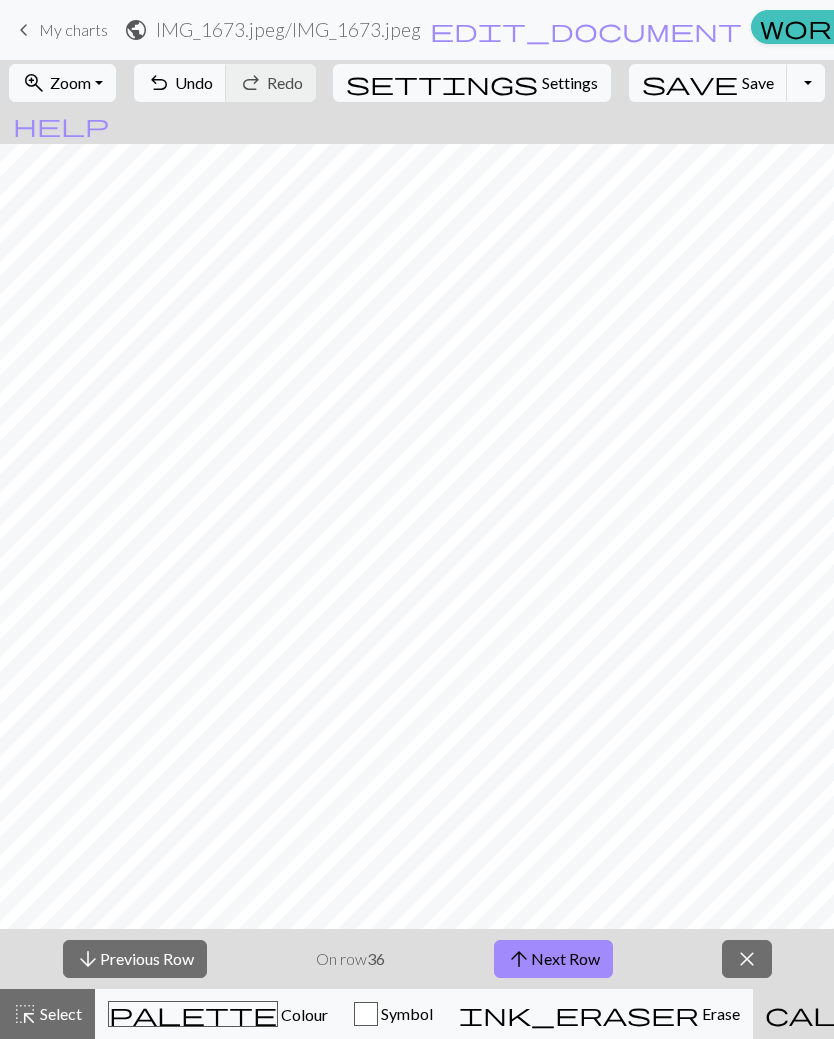 click on "arrow_upward  Next Row" at bounding box center (553, 959) 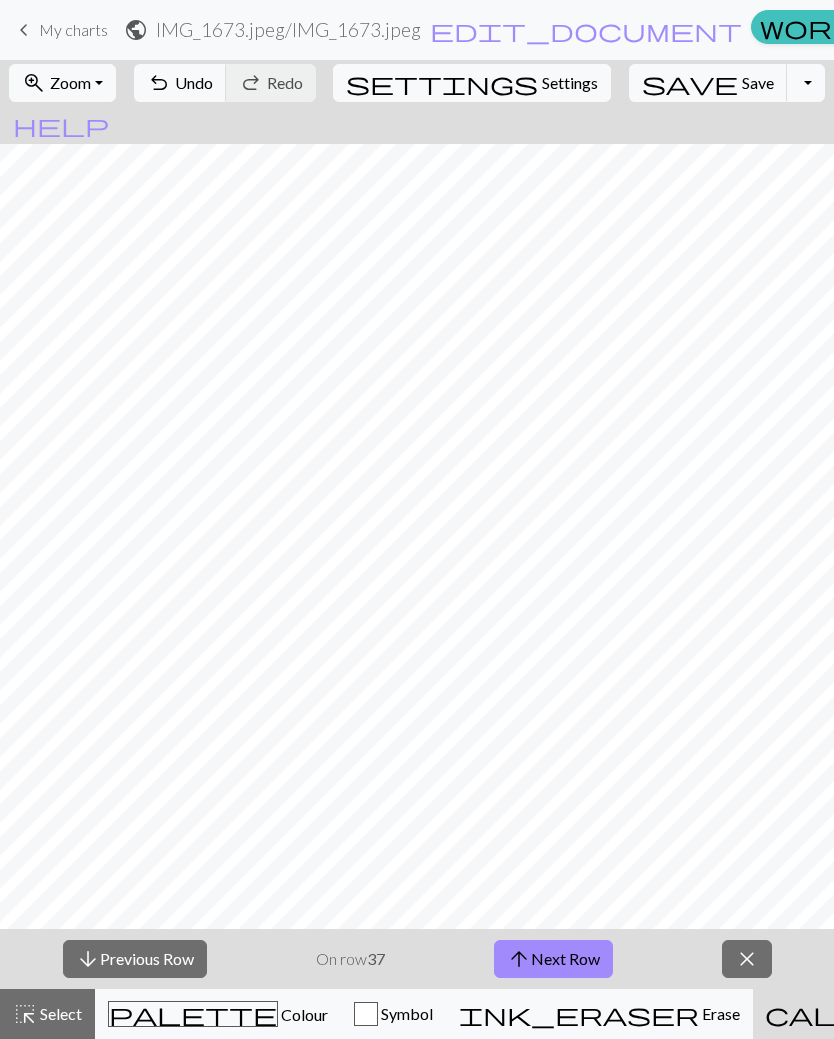 click on "arrow_upward  Next Row" at bounding box center (553, 959) 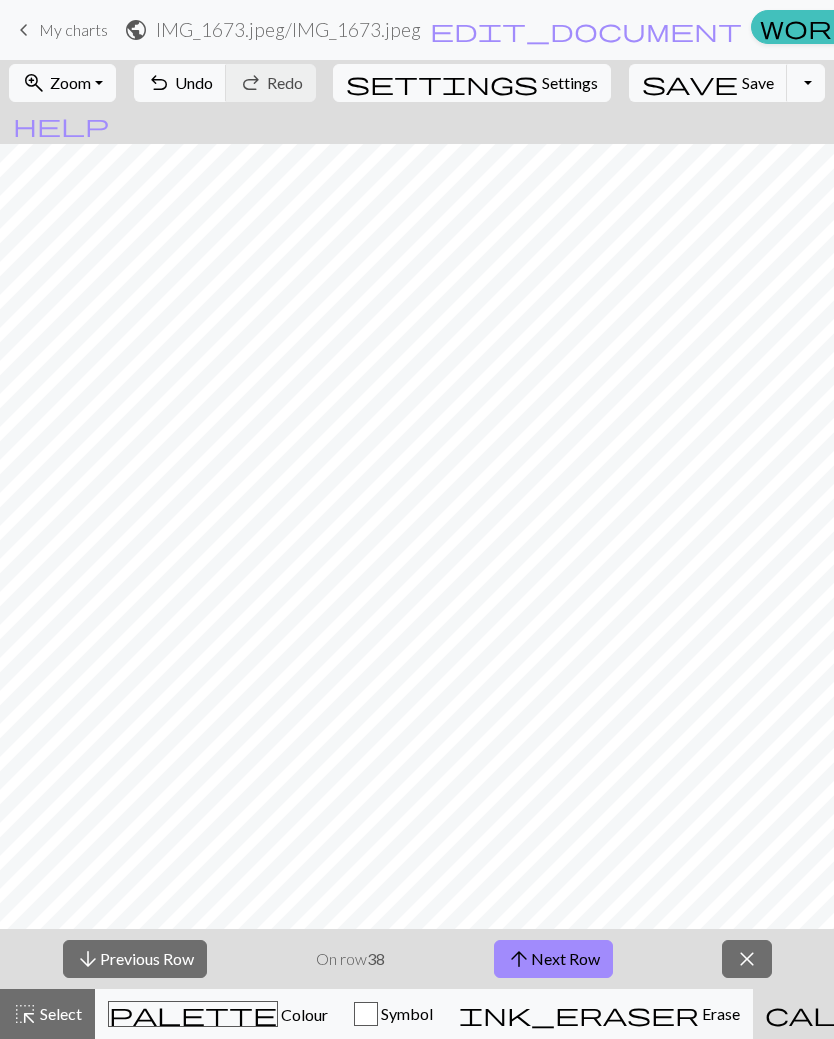 click on "arrow_upward  Next Row" at bounding box center (553, 959) 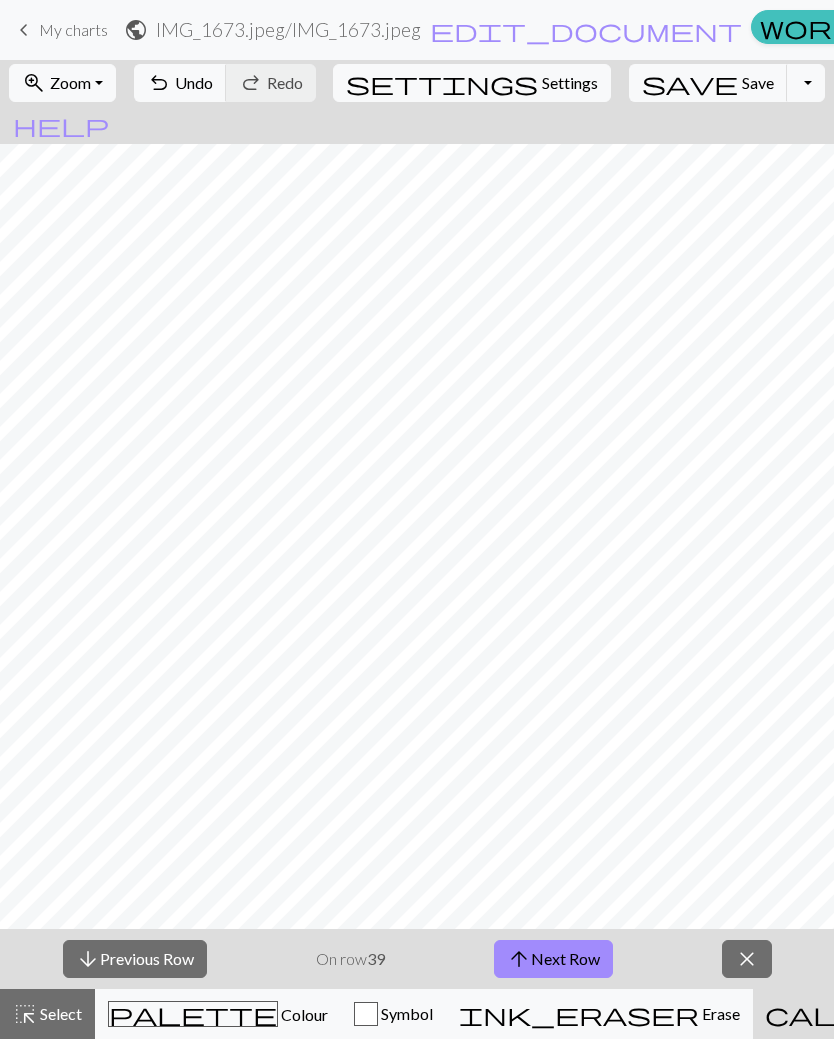 click on "arrow_upward  Next Row" at bounding box center (553, 959) 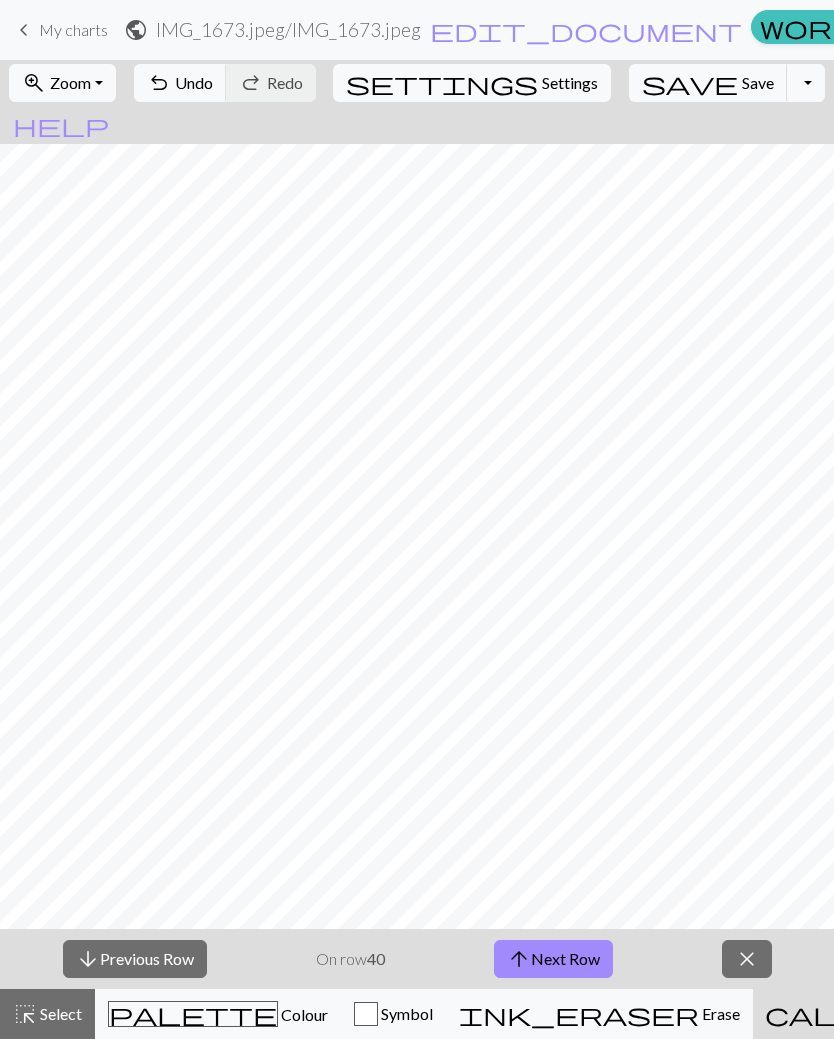 click on "arrow_upward  Next Row" at bounding box center (553, 959) 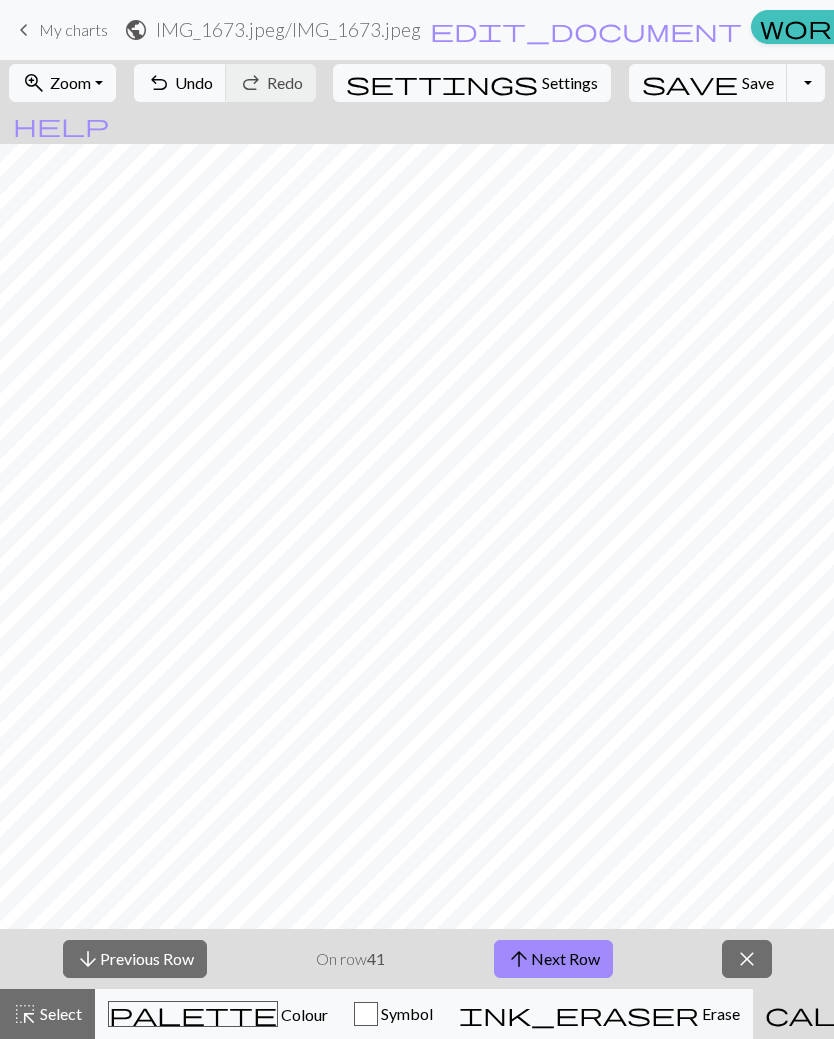 click on "arrow_upward  Next Row" at bounding box center (553, 959) 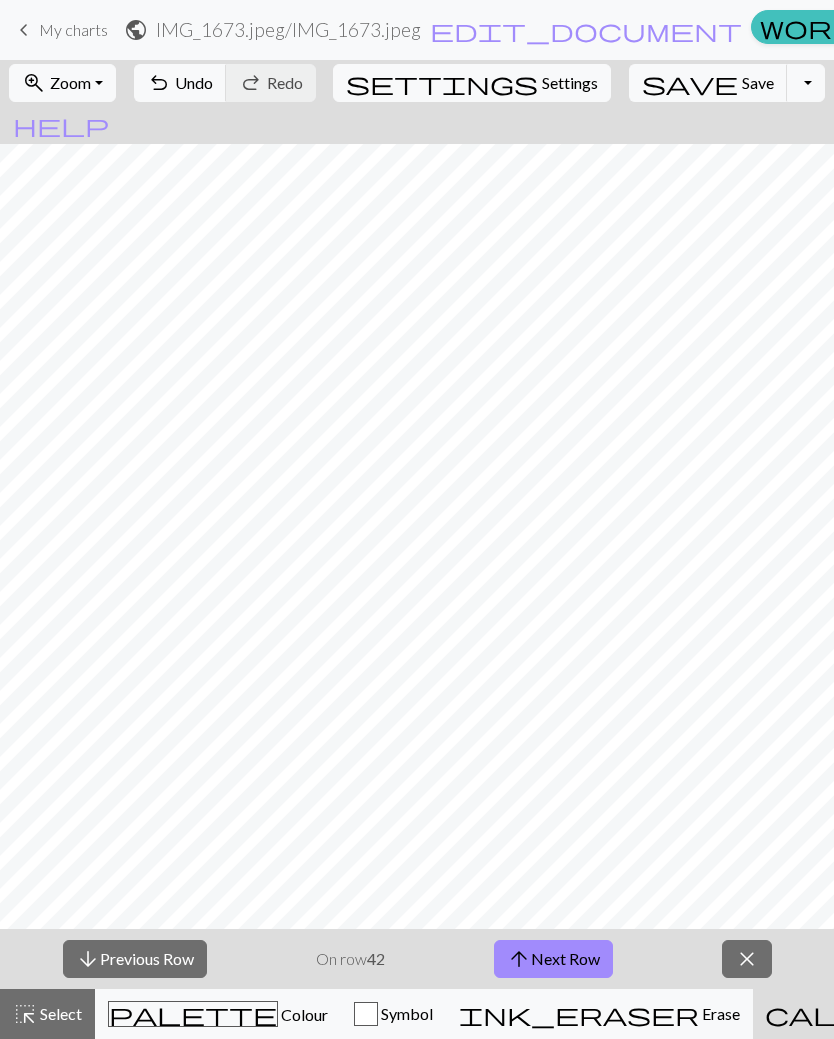 click on "arrow_upward  Next Row" at bounding box center (553, 959) 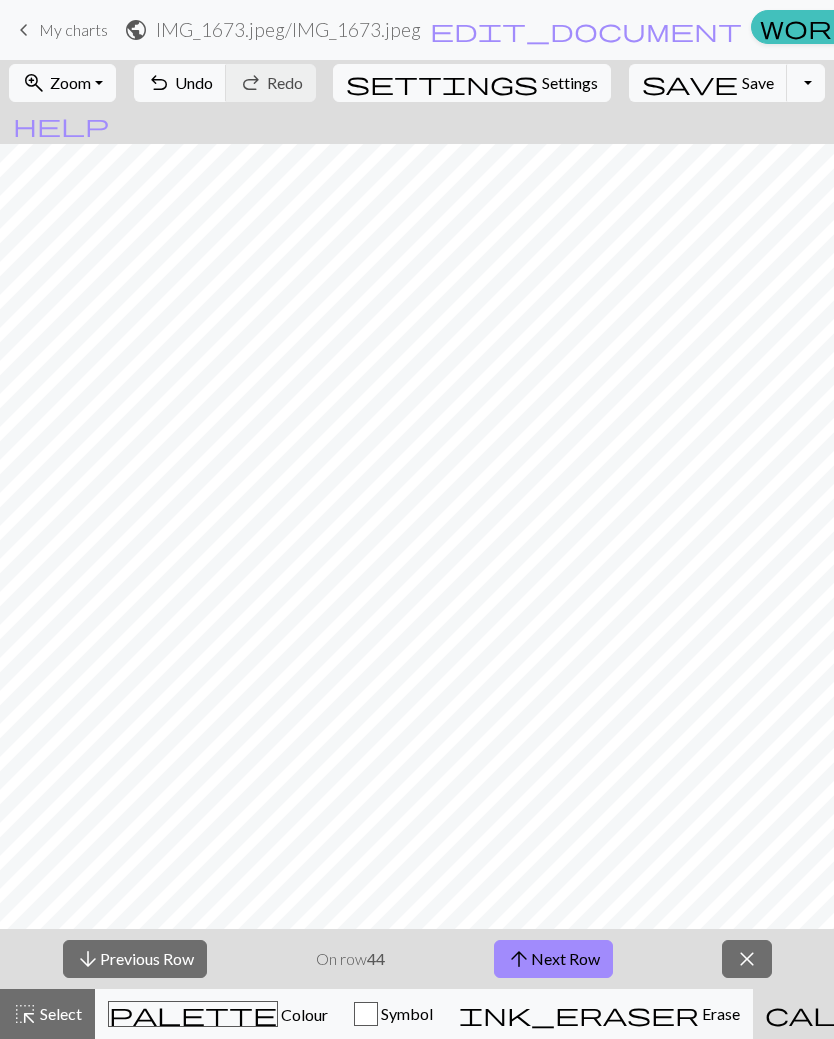 click on "arrow_upward  Next Row" at bounding box center (553, 959) 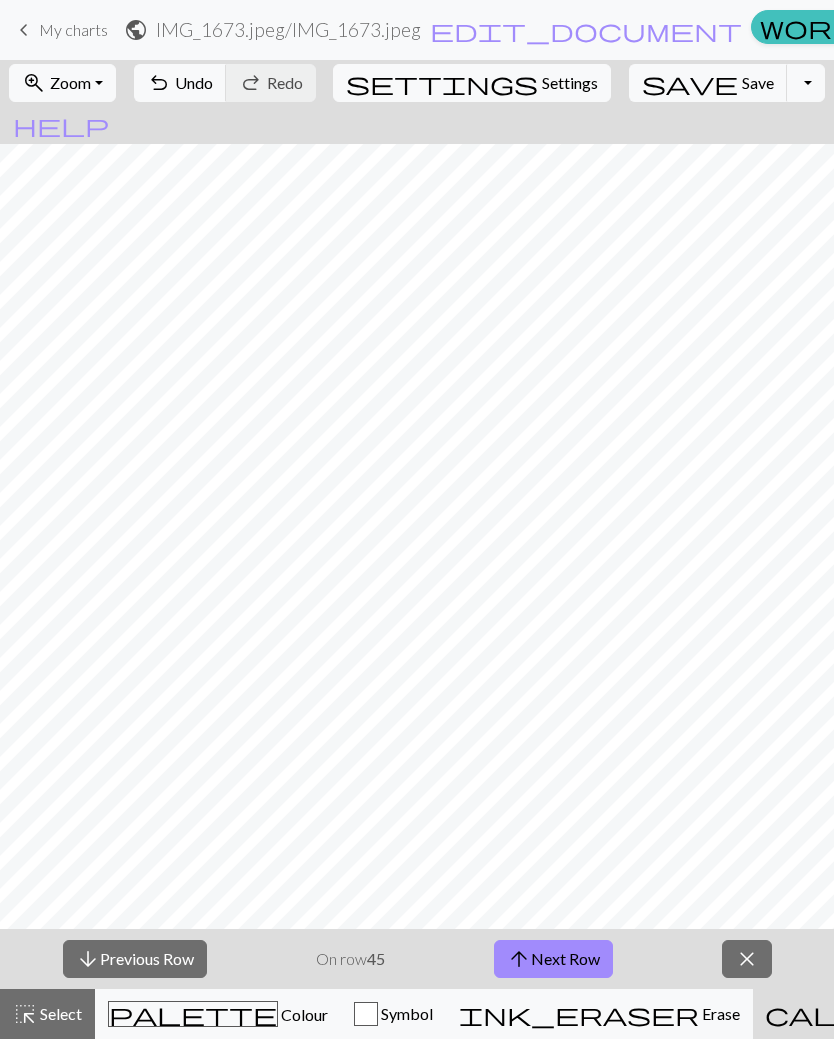 click on "arrow_upward  Next Row" at bounding box center [553, 959] 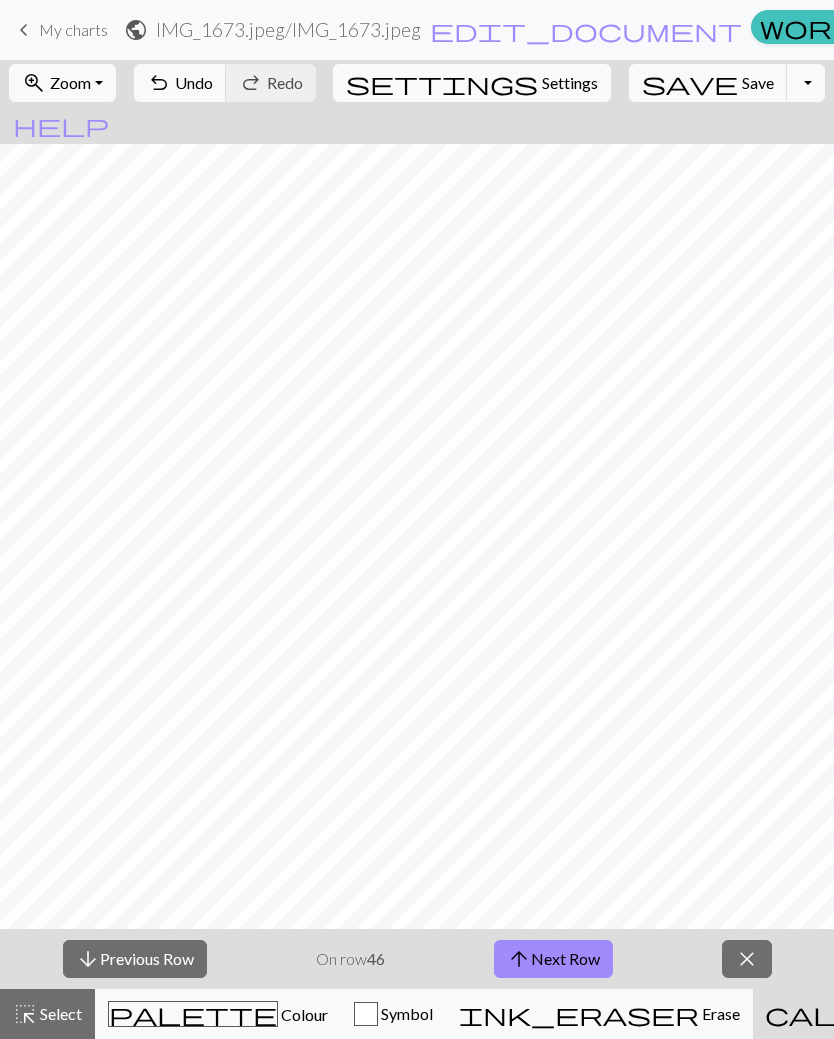 click on "arrow_upward  Next Row" at bounding box center (553, 959) 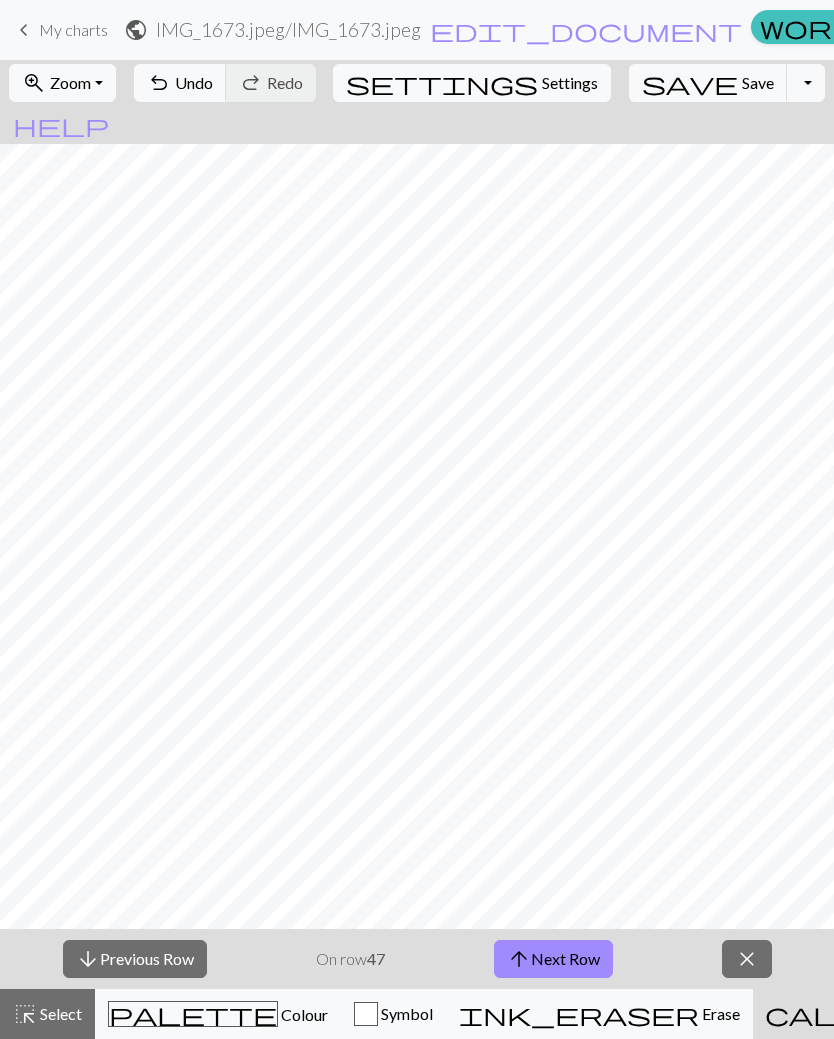 click on "arrow_downward Previous Row" at bounding box center (135, 959) 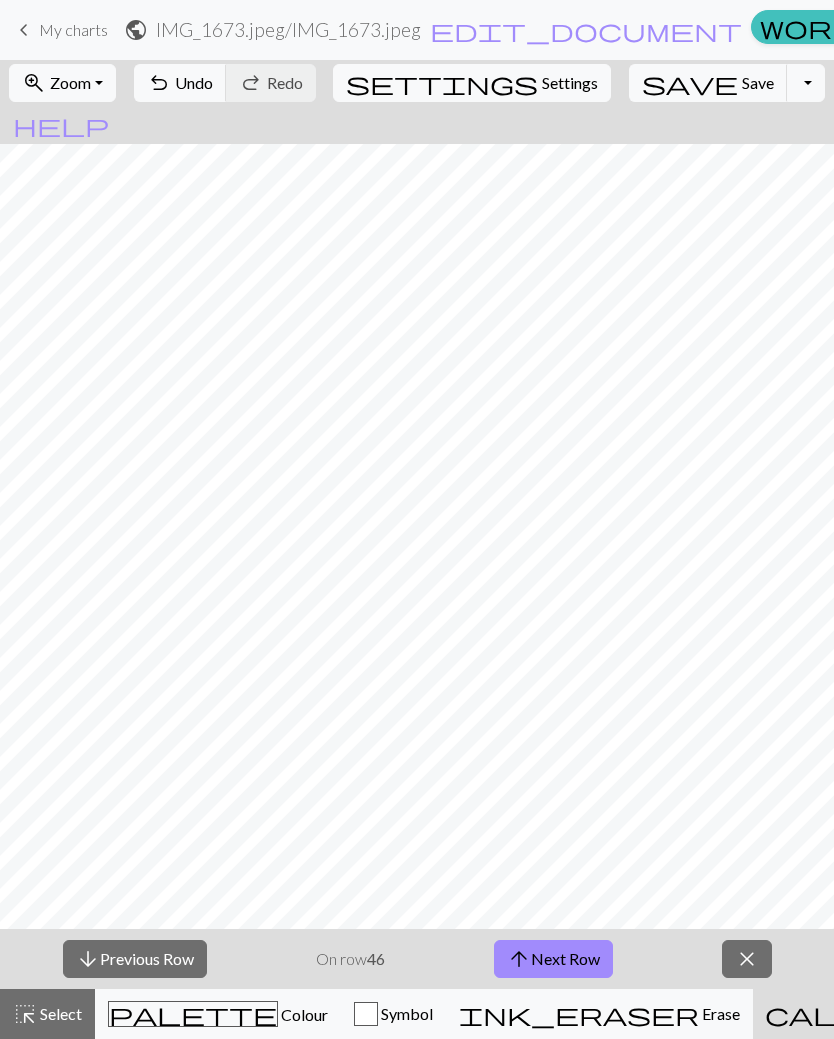 click on "arrow_downward Previous Row" at bounding box center (135, 959) 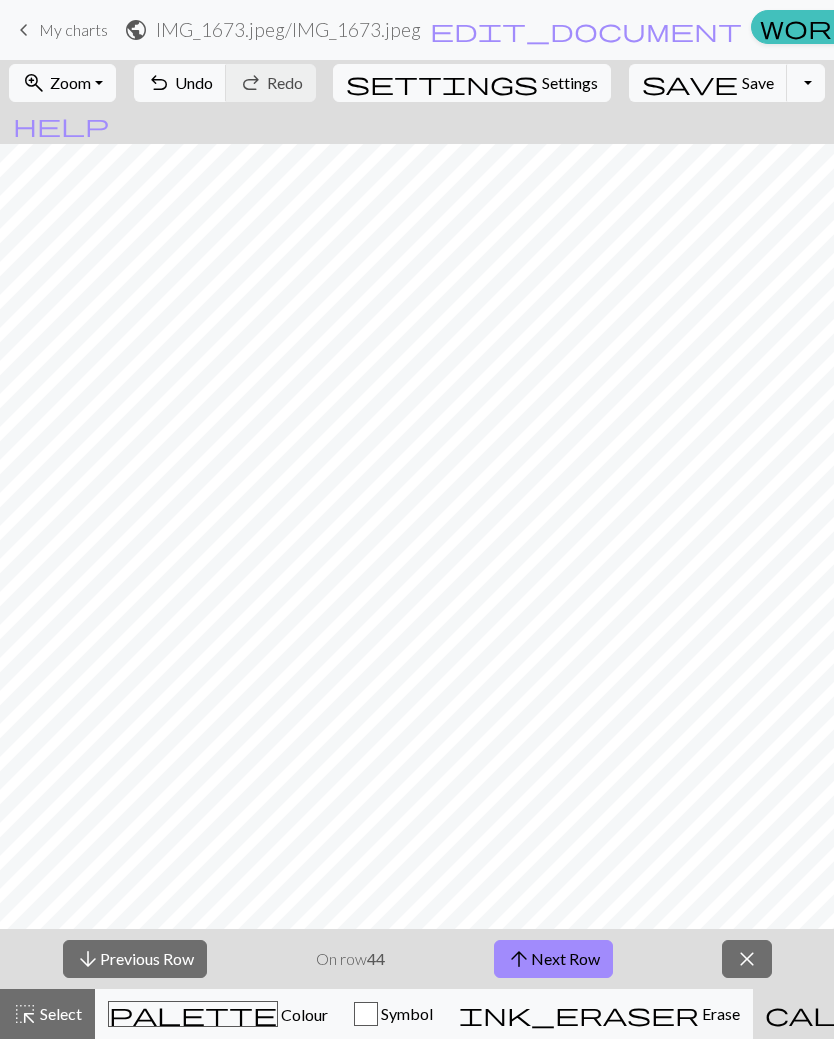 click on "arrow_downward Previous Row" at bounding box center (135, 959) 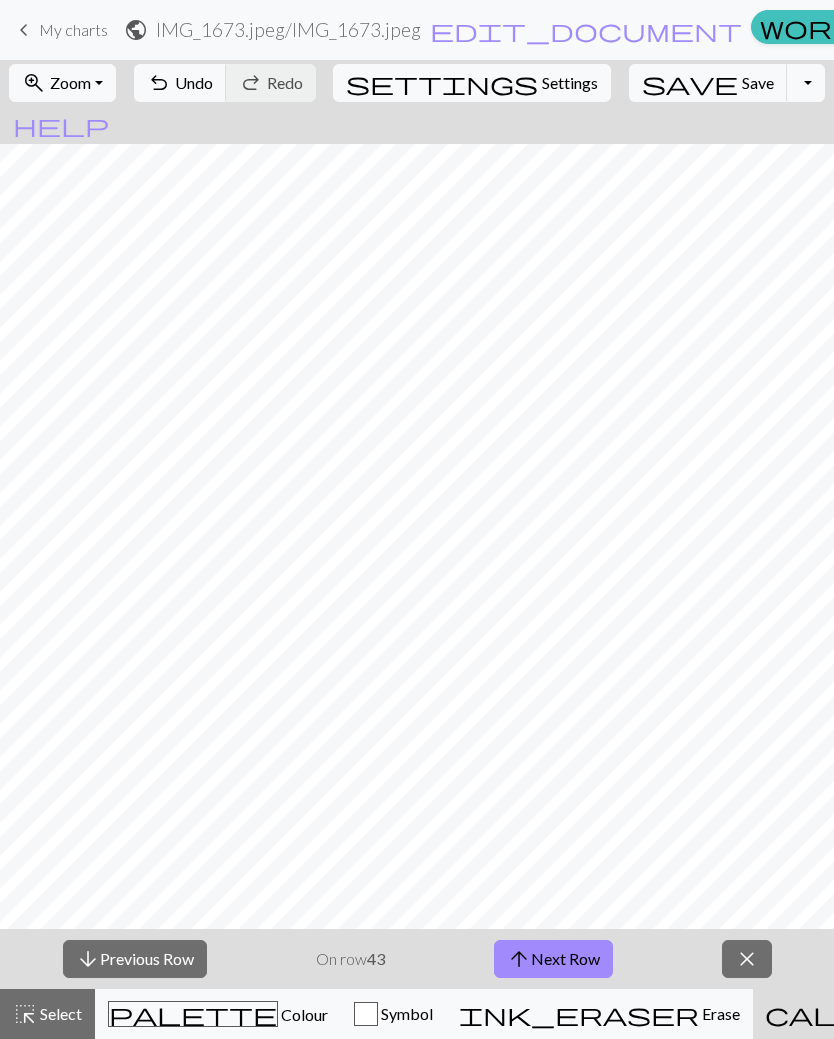 click on "arrow_downward Previous Row" at bounding box center [135, 959] 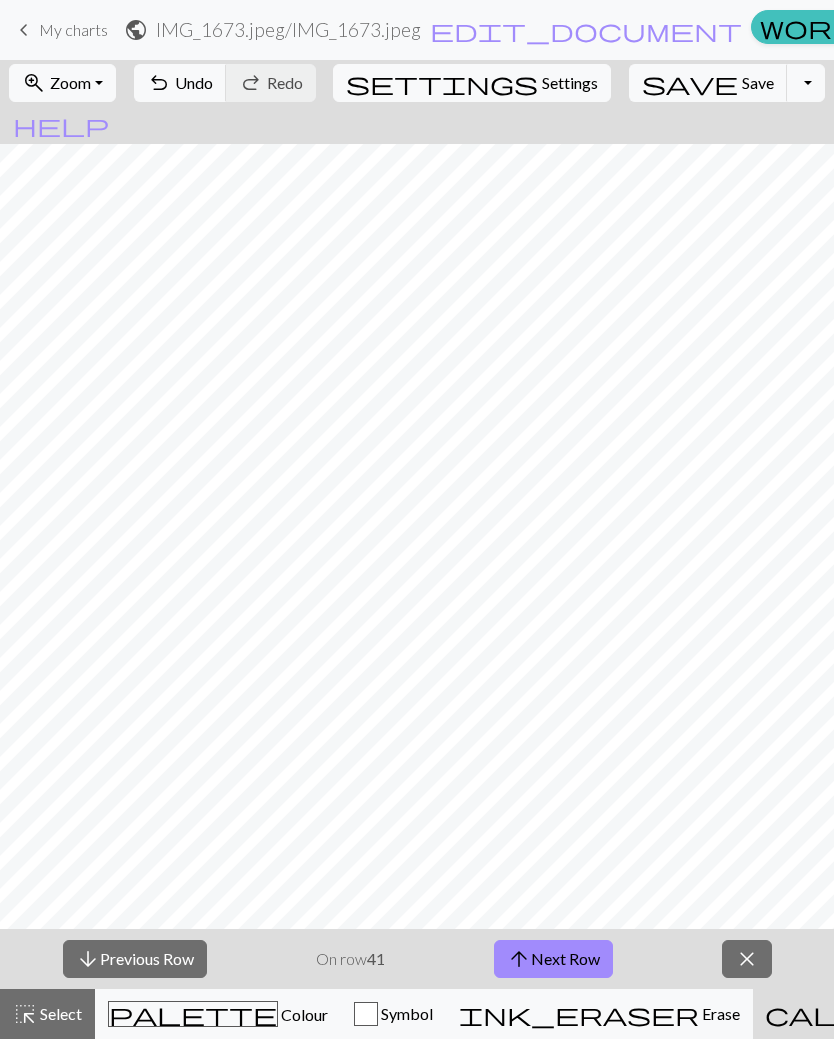 click on "arrow_downward Previous Row" at bounding box center [135, 959] 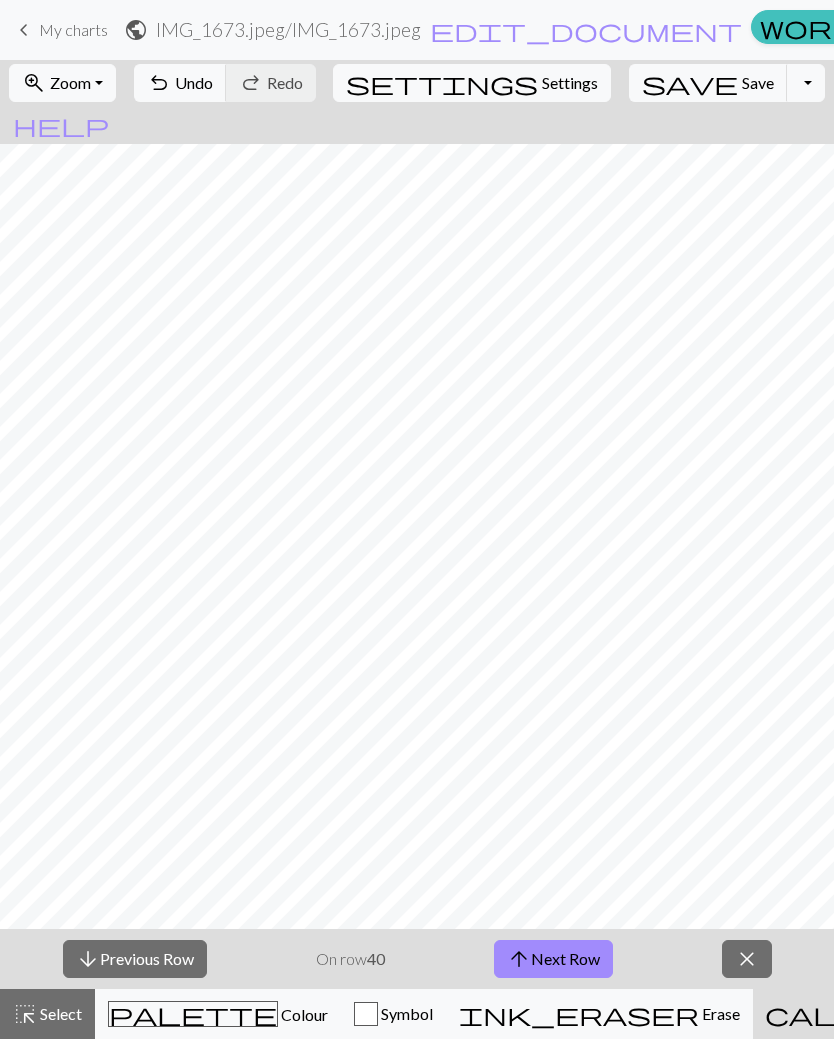 click on "arrow_downward Previous Row" at bounding box center (135, 959) 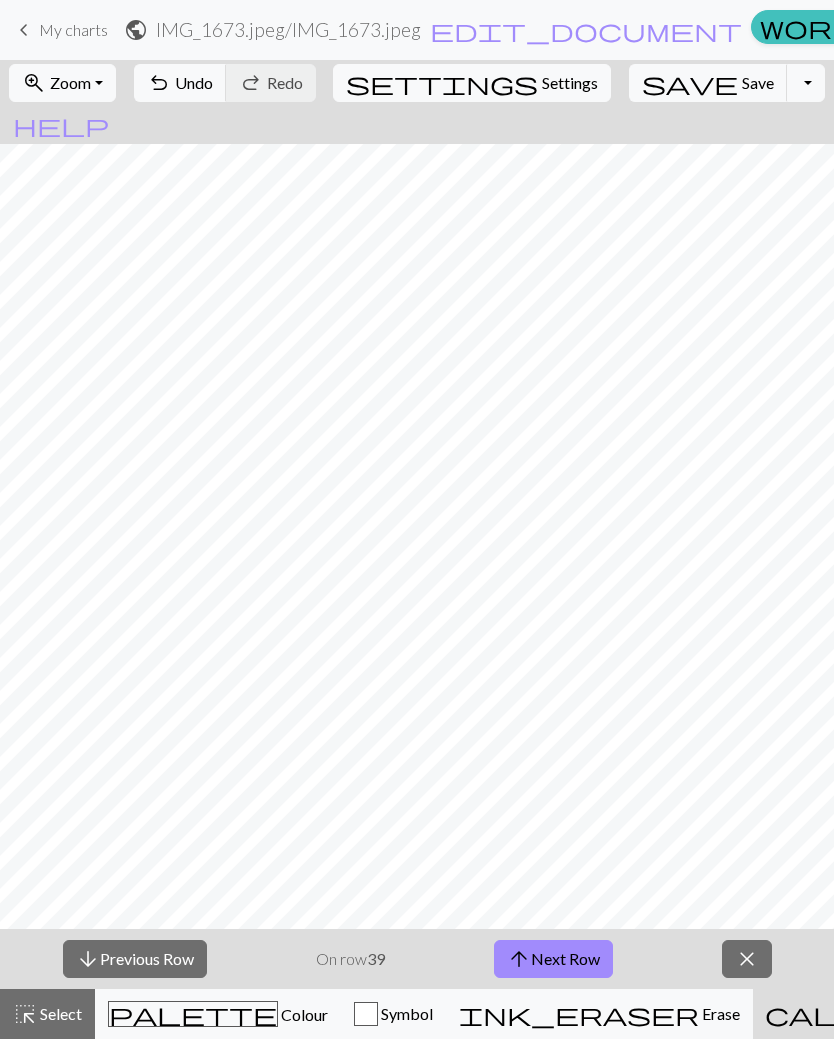 click on "arrow_downward Previous Row" at bounding box center (135, 959) 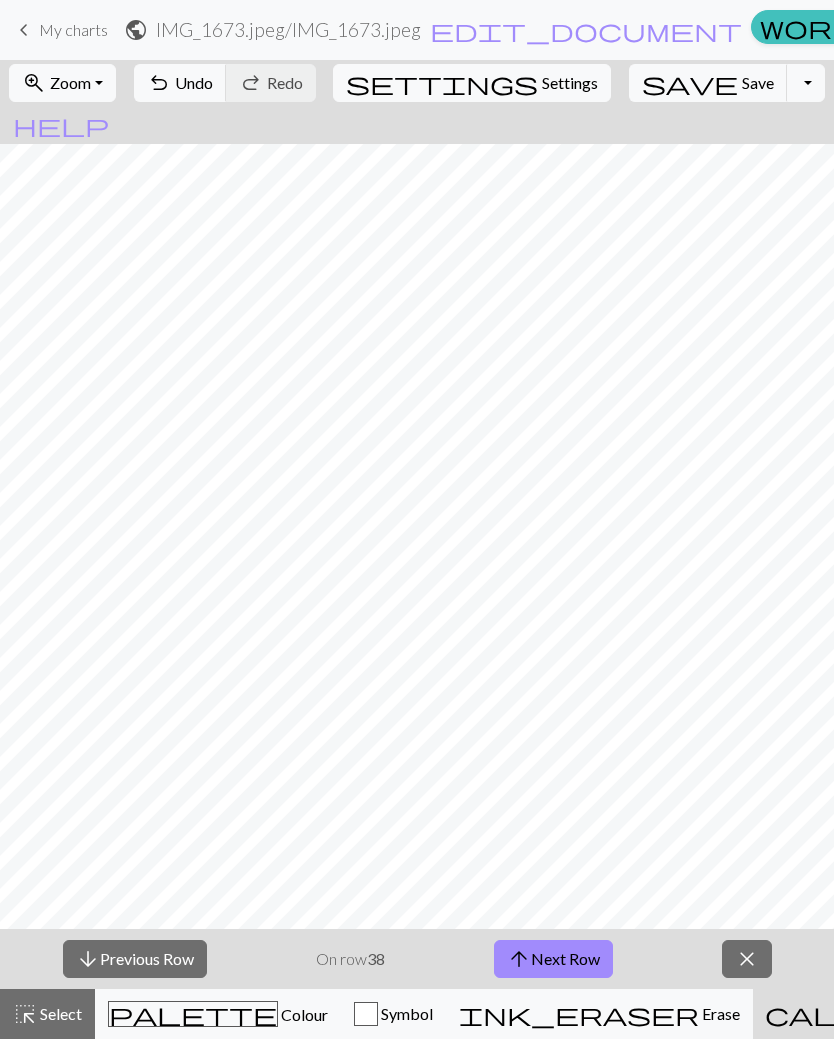 click on "arrow_downward Previous Row" at bounding box center (135, 959) 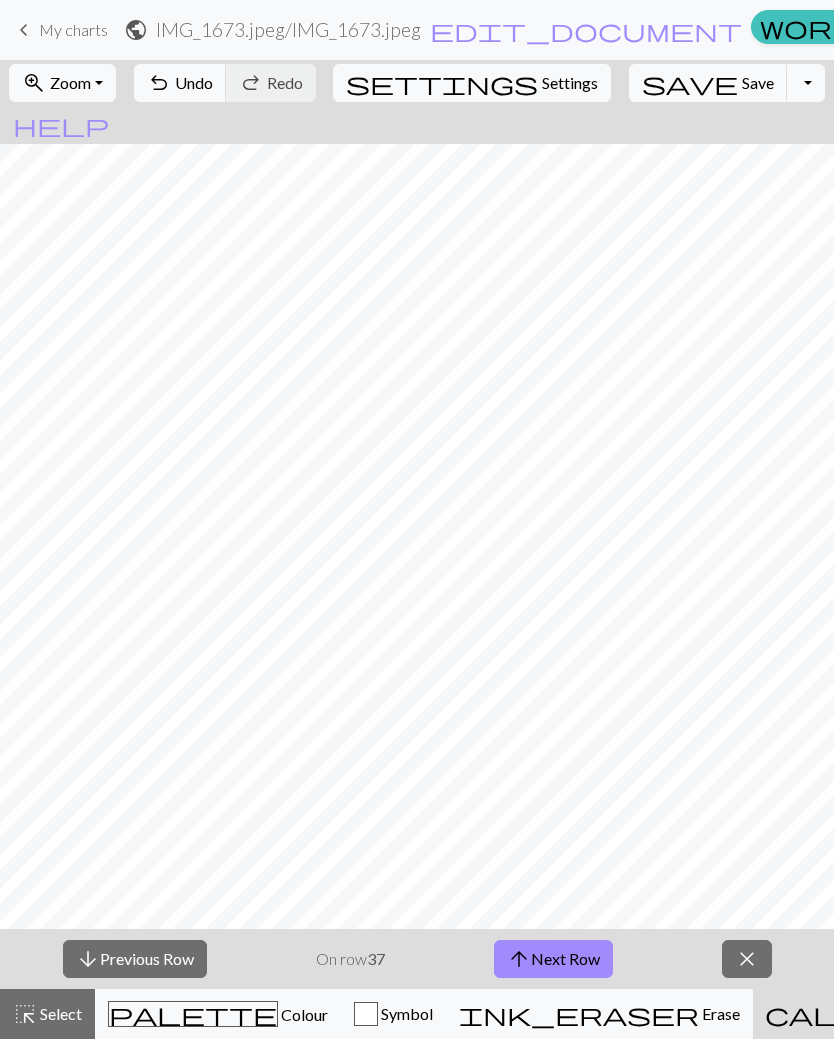 click on "arrow_downward Previous Row" at bounding box center [135, 959] 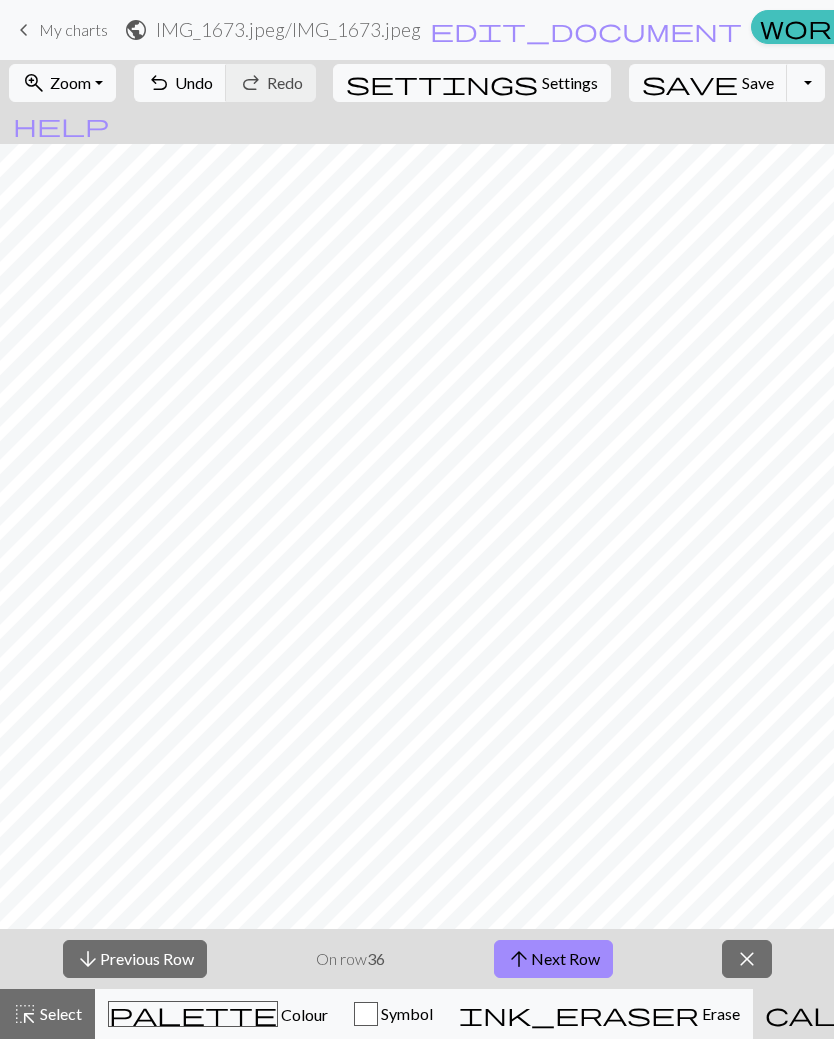 click on "arrow_downward Previous Row" at bounding box center (135, 959) 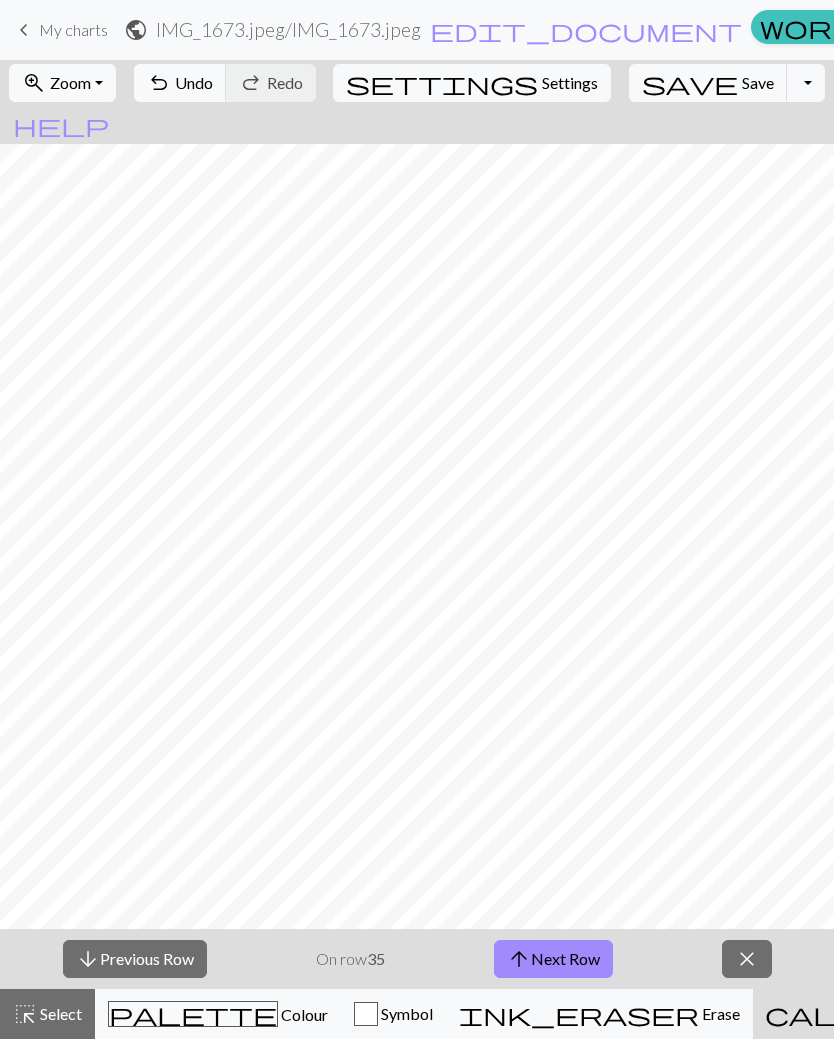 click on "arrow_downward Previous Row" at bounding box center (135, 959) 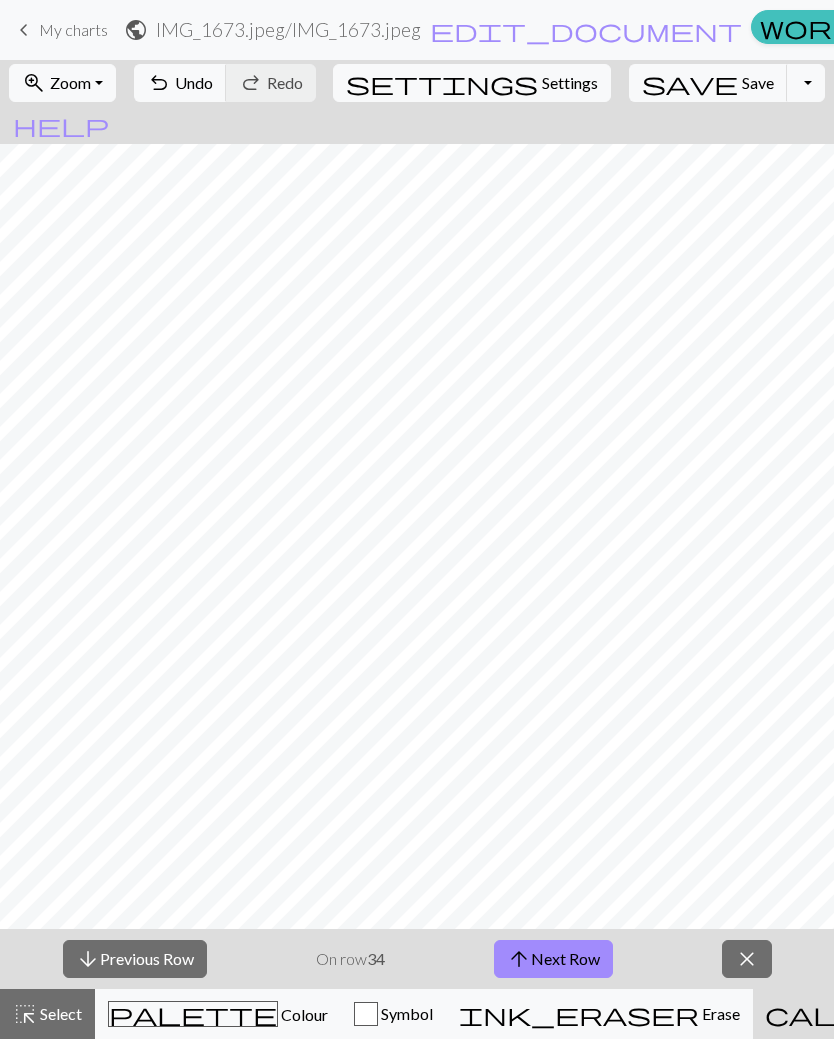 click on "arrow_downward Previous Row" at bounding box center (135, 959) 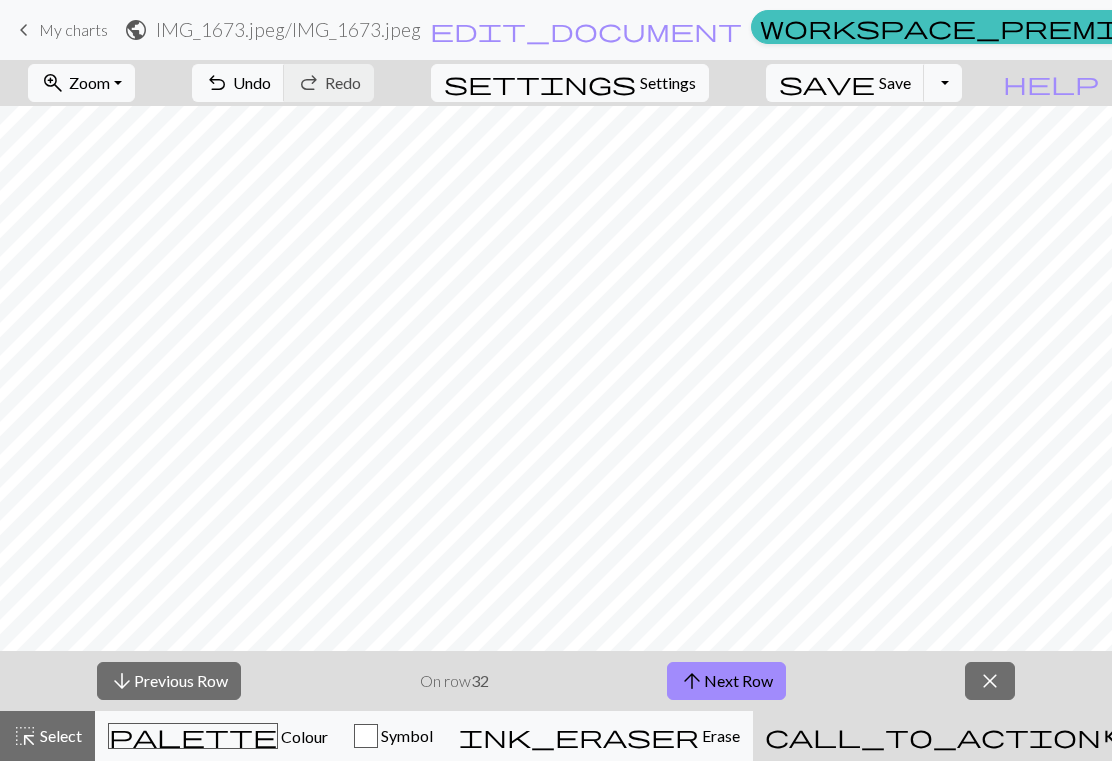 click on "arrow_upward  Next Row" at bounding box center [726, 681] 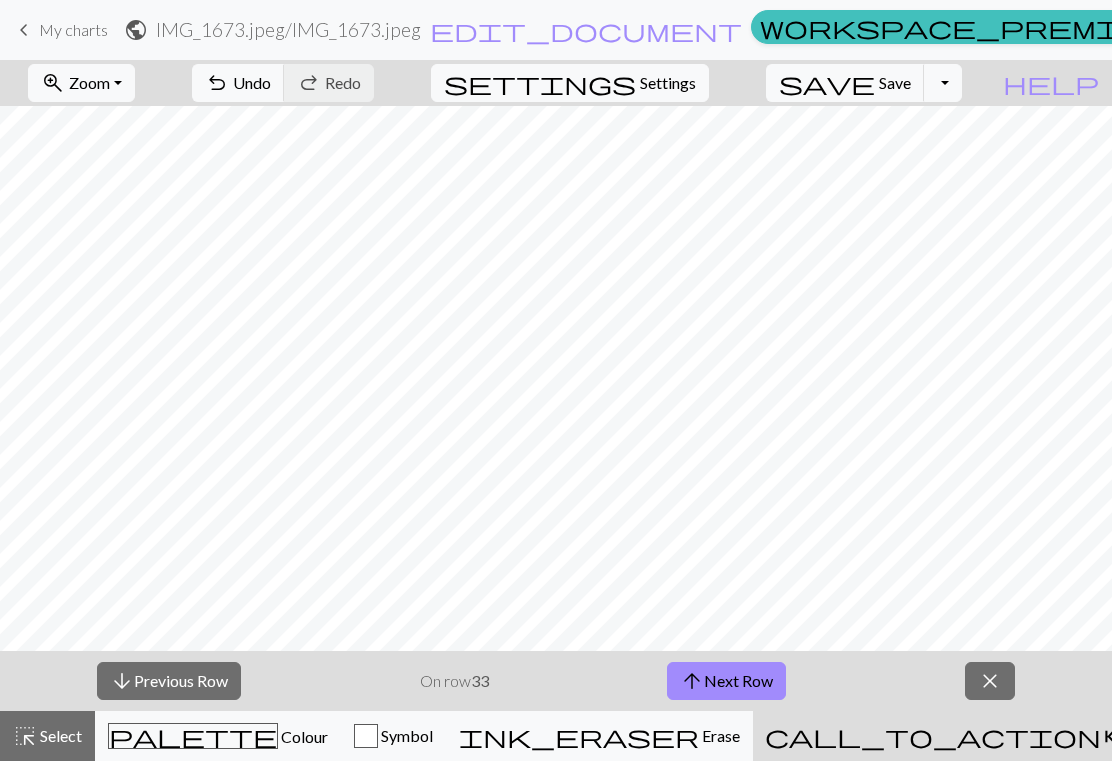 click on "arrow_downward Previous Row" at bounding box center (169, 681) 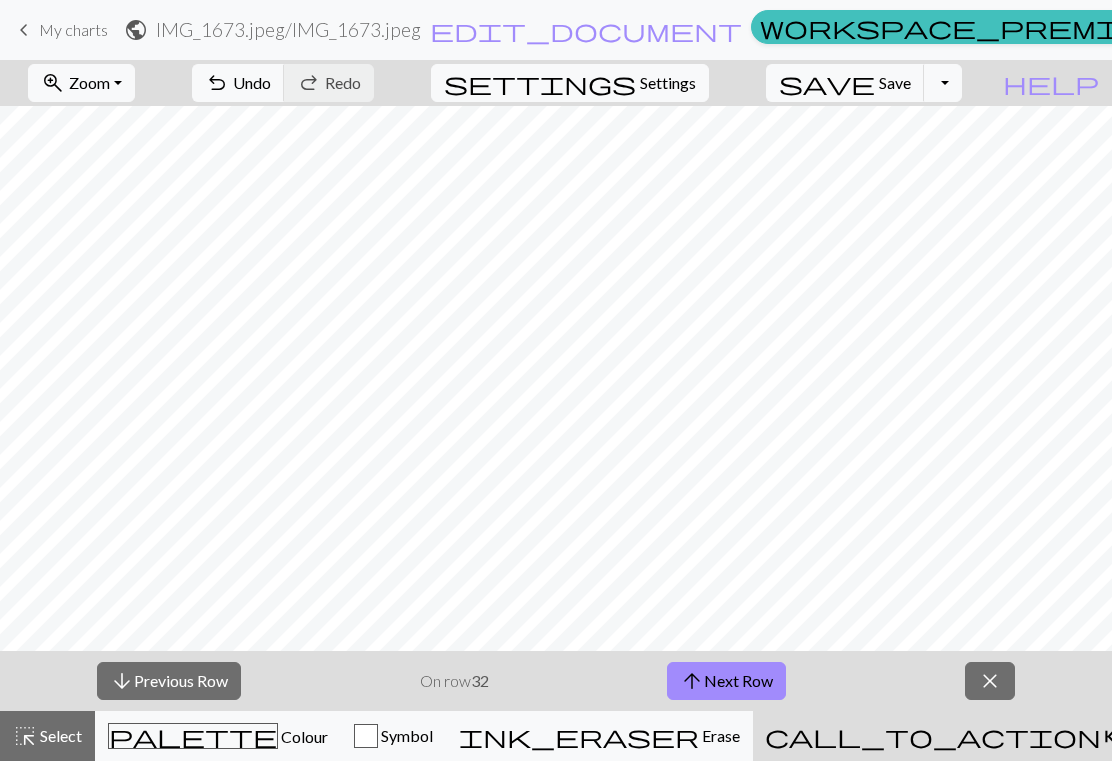 click on "arrow_downward Previous Row" at bounding box center [169, 681] 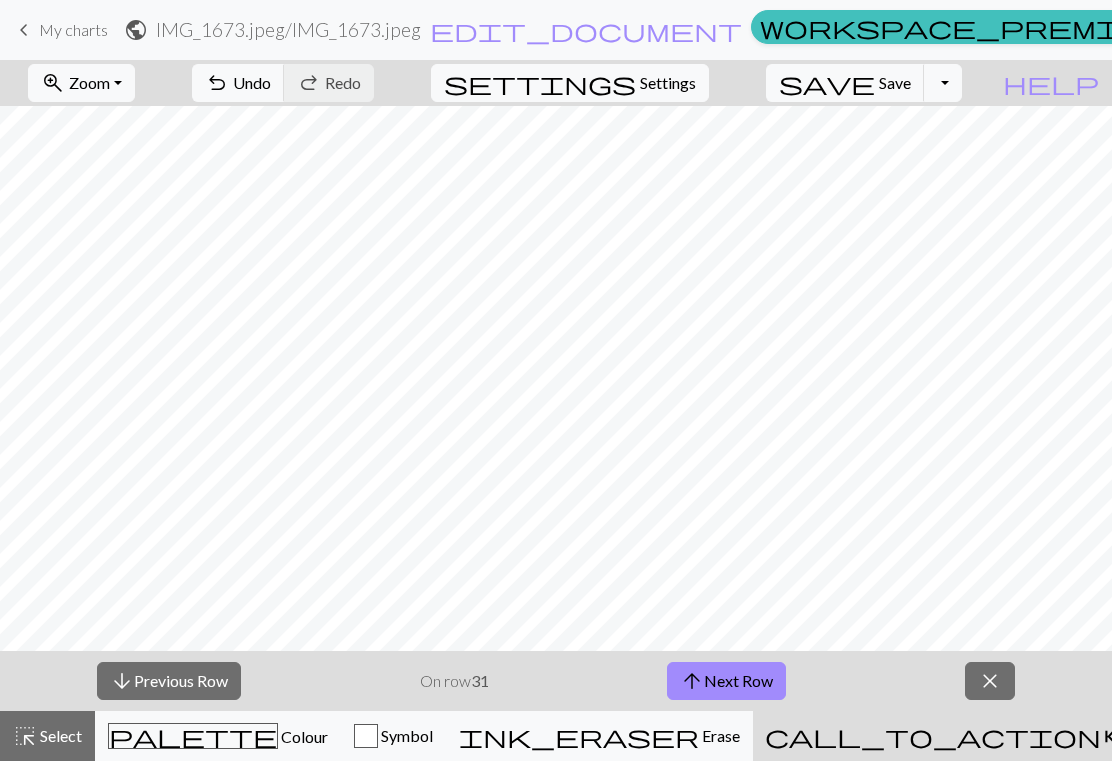 click on "arrow_downward Previous Row" at bounding box center [169, 681] 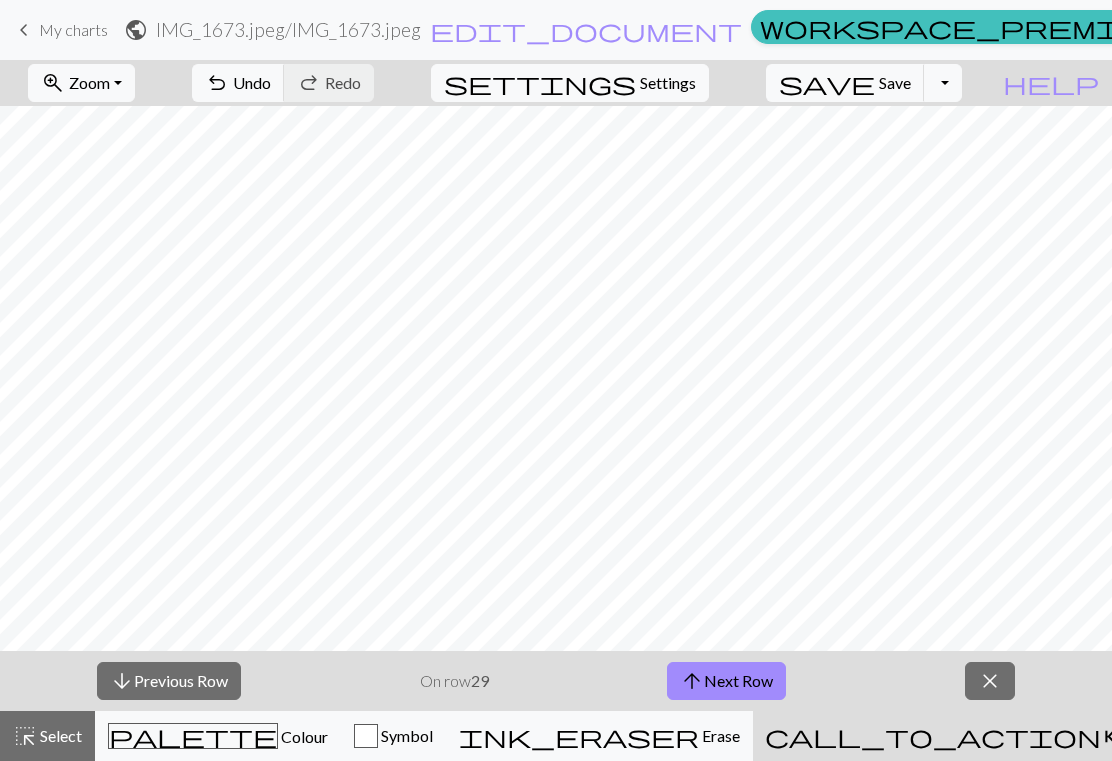 click on "arrow_downward Previous Row" at bounding box center (169, 681) 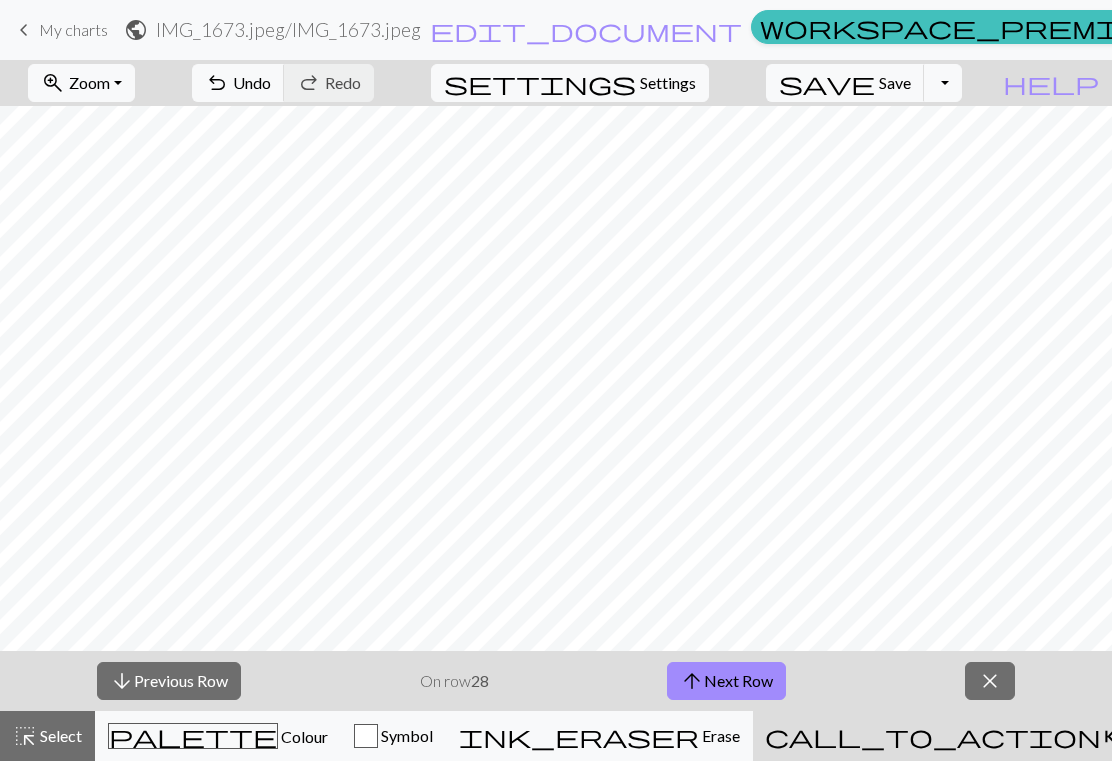 click on "arrow_downward Previous Row" at bounding box center (169, 681) 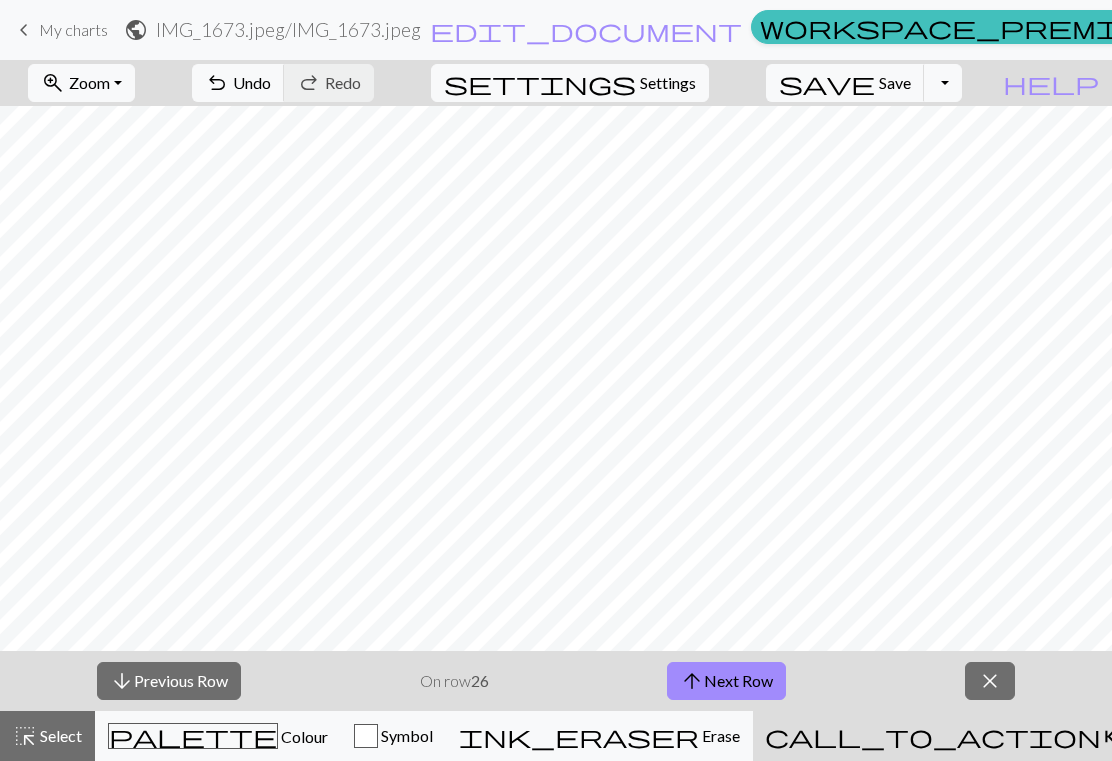 click on "arrow_downward Previous Row" at bounding box center [169, 681] 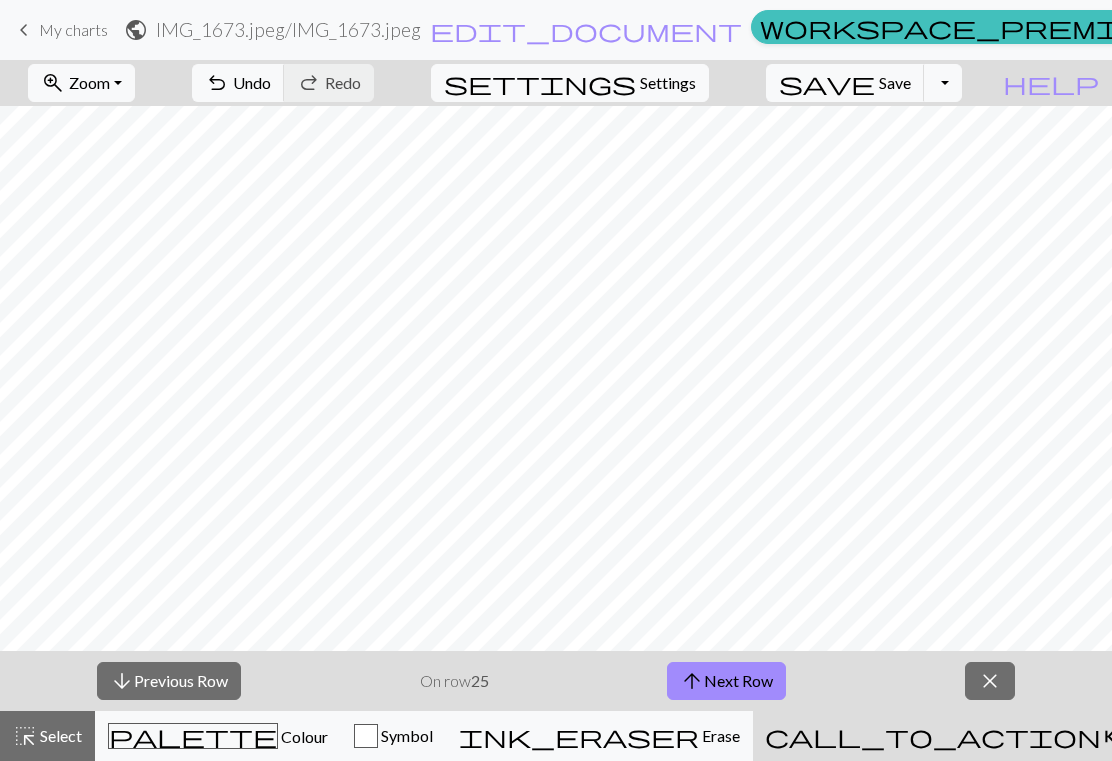 click on "arrow_downward Previous Row" at bounding box center [169, 681] 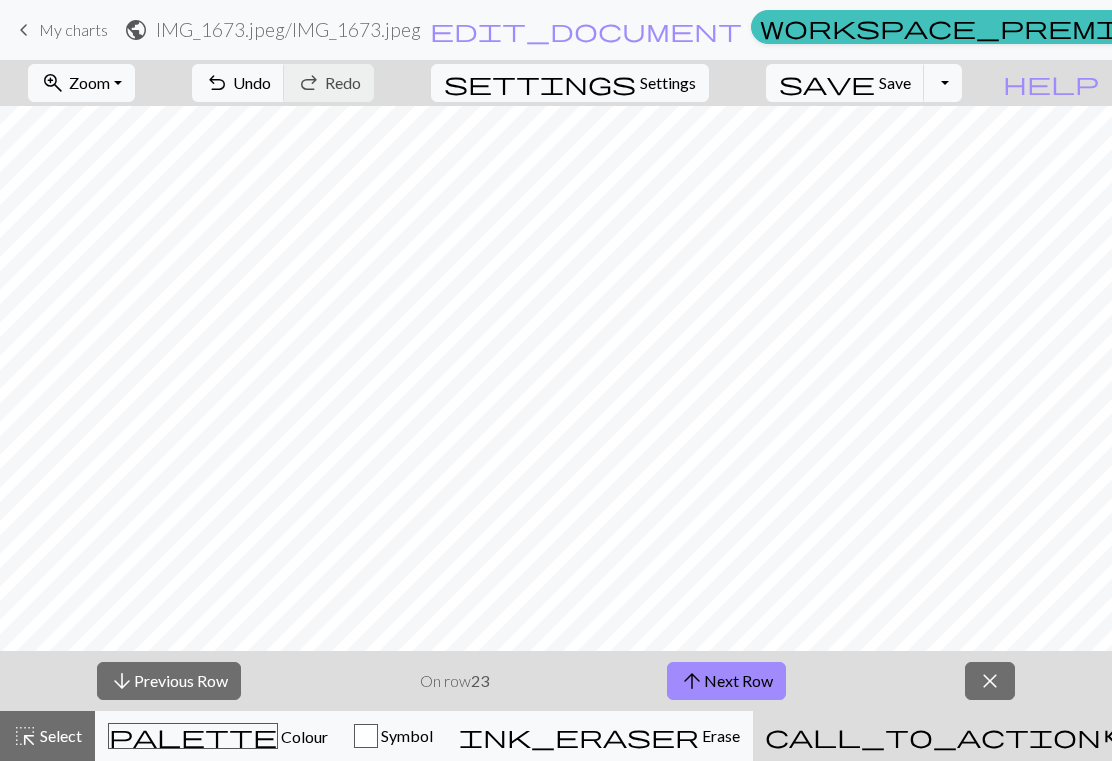 click on "arrow_downward Previous Row" at bounding box center (169, 681) 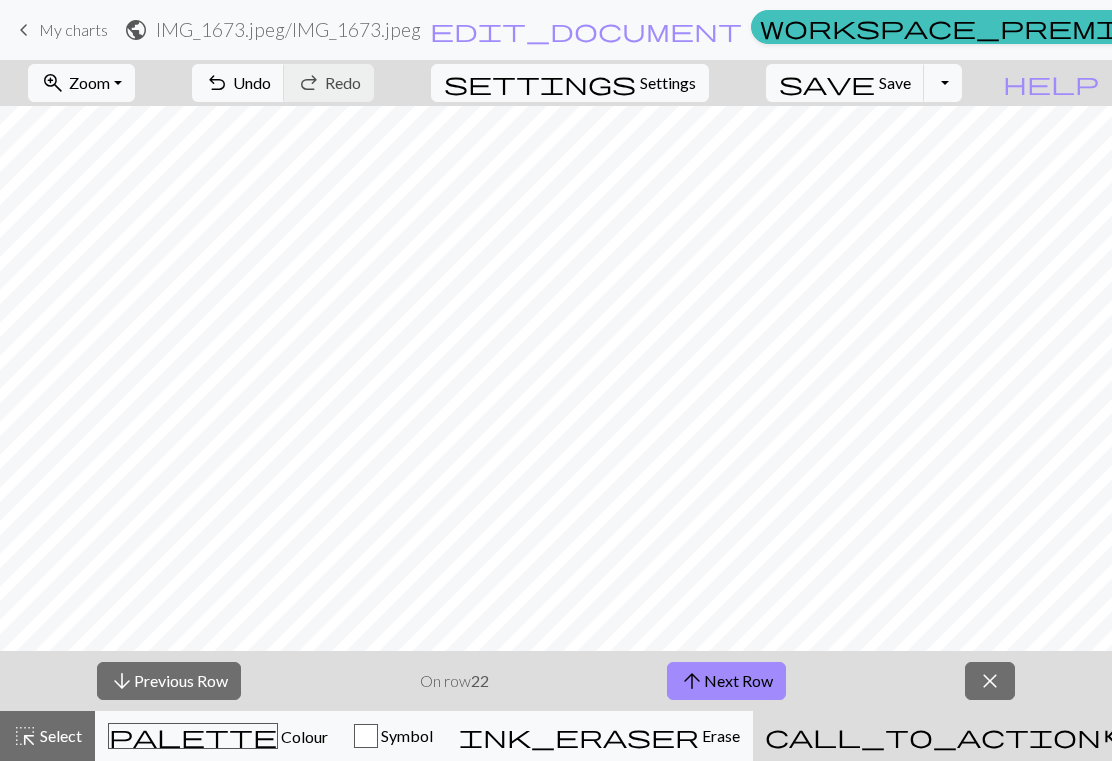 click on "arrow_downward Previous Row" at bounding box center (169, 681) 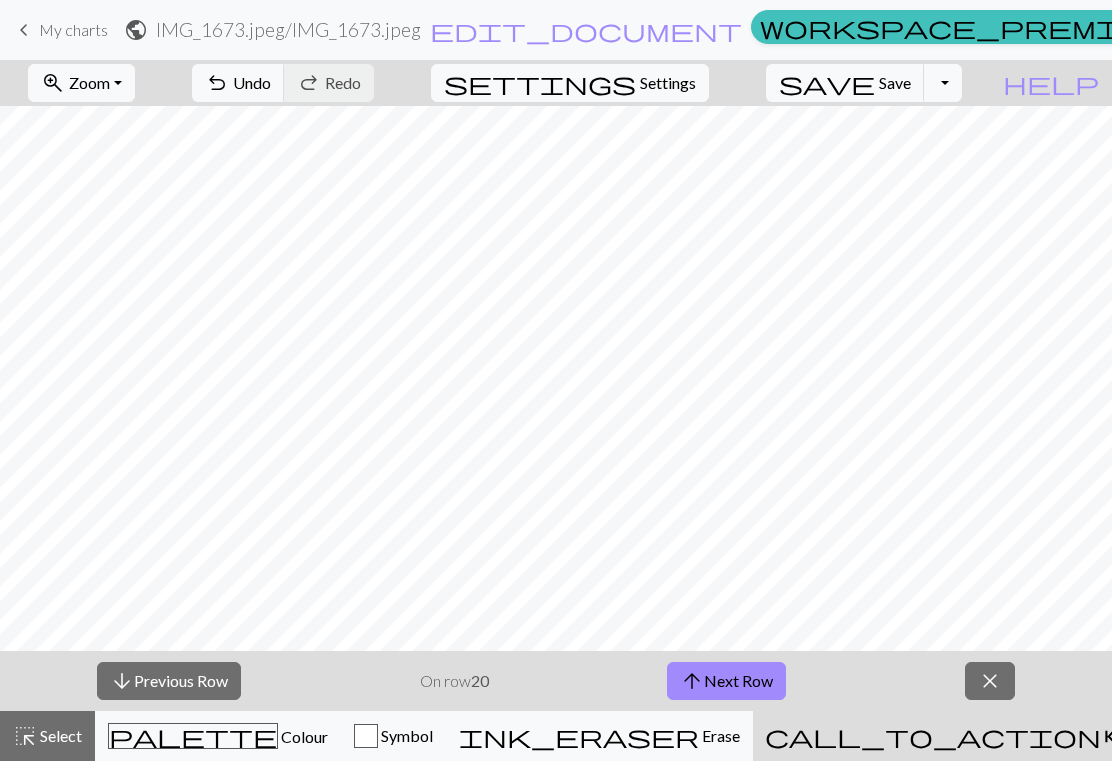 click on "arrow_downward Previous Row" at bounding box center [169, 681] 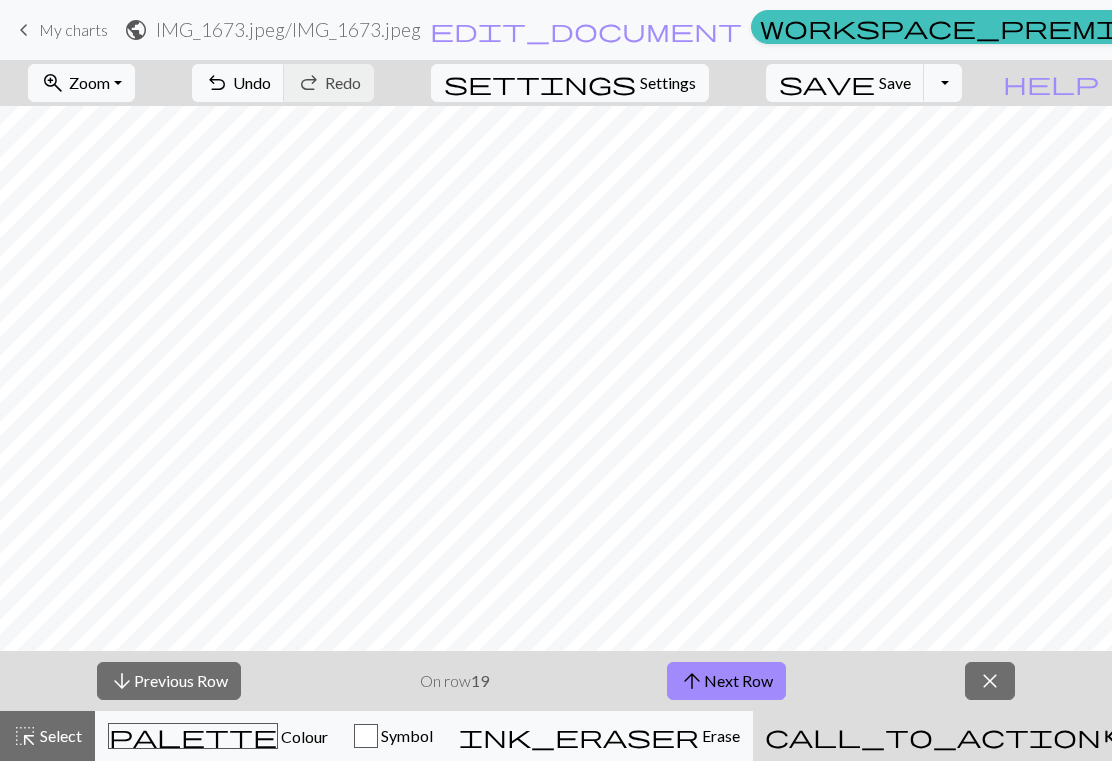 click on "arrow_downward Previous Row" at bounding box center (169, 681) 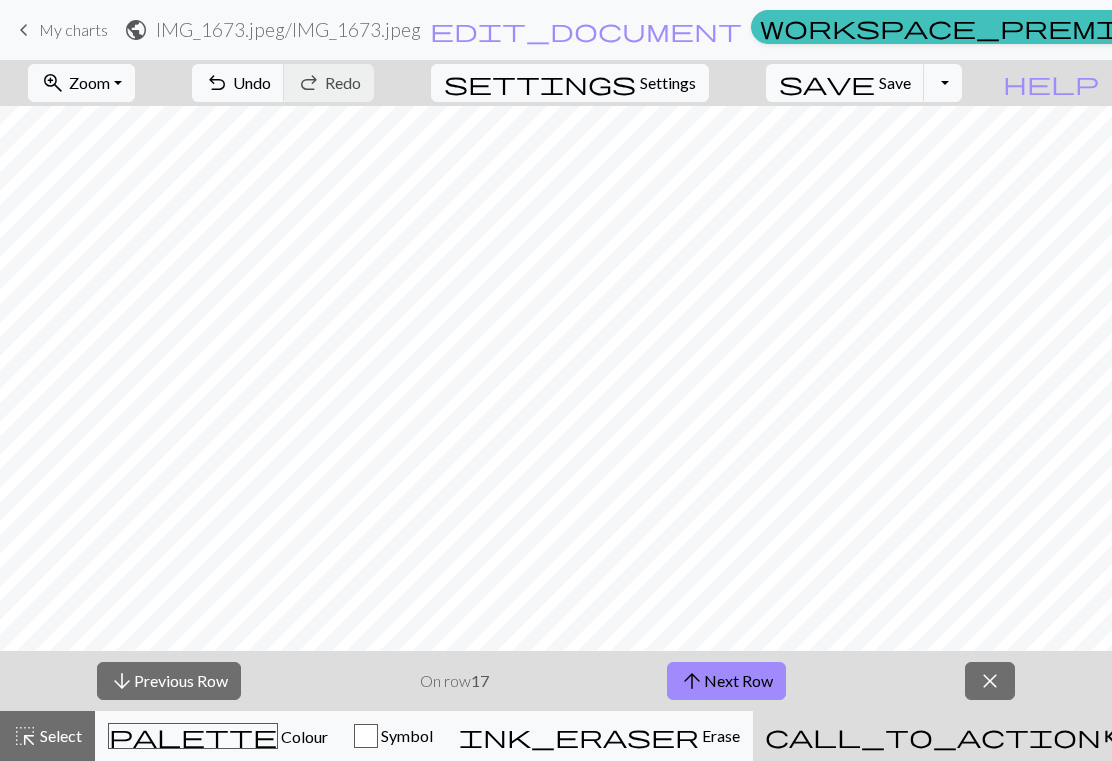 click on "arrow_downward Previous Row" at bounding box center [169, 681] 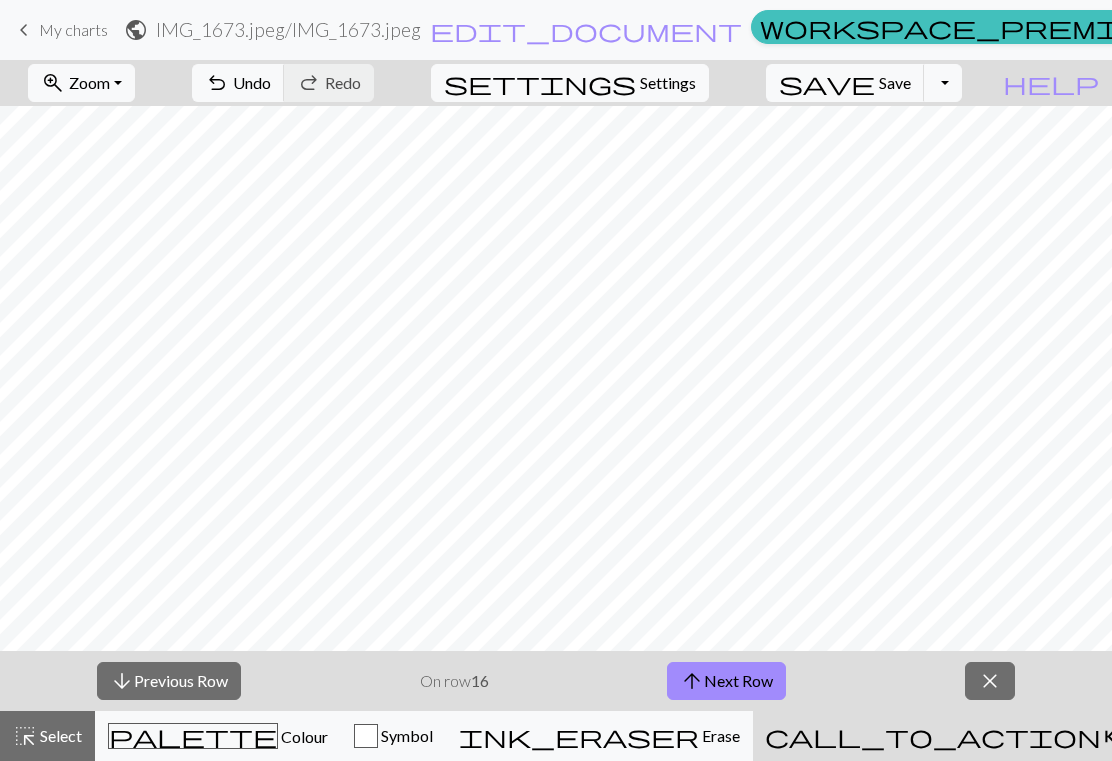 click on "arrow_downward Previous Row" at bounding box center (169, 681) 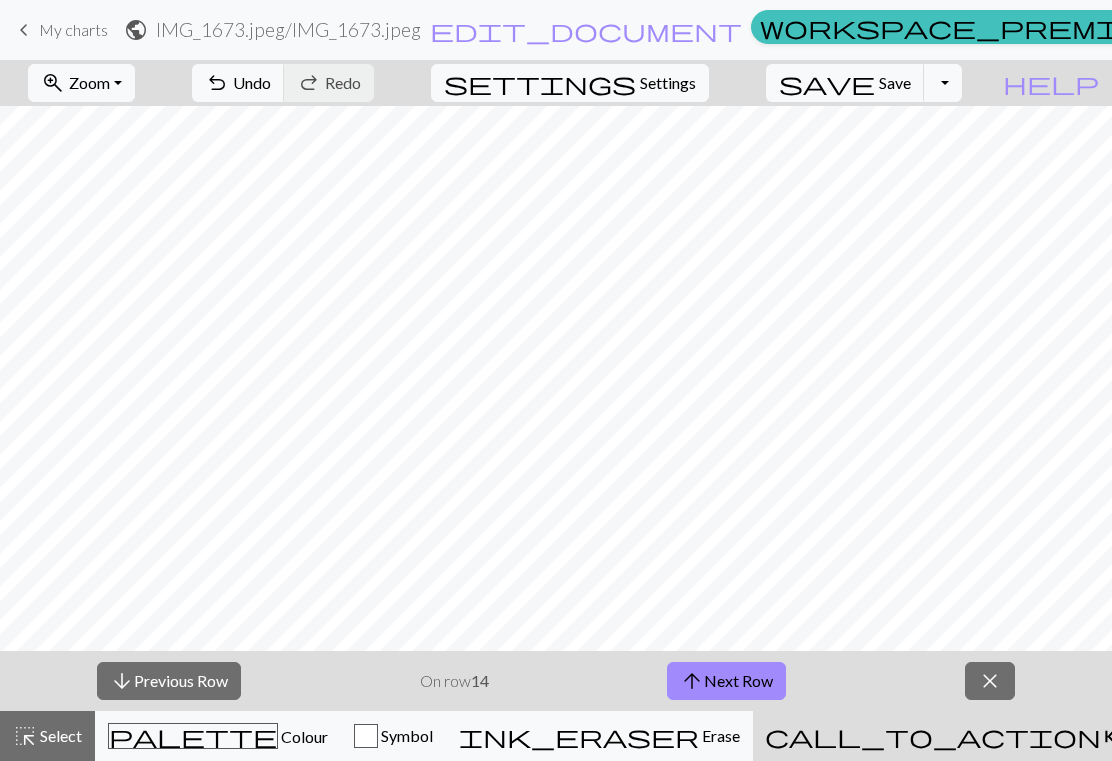 click on "arrow_downward Previous Row" at bounding box center (169, 681) 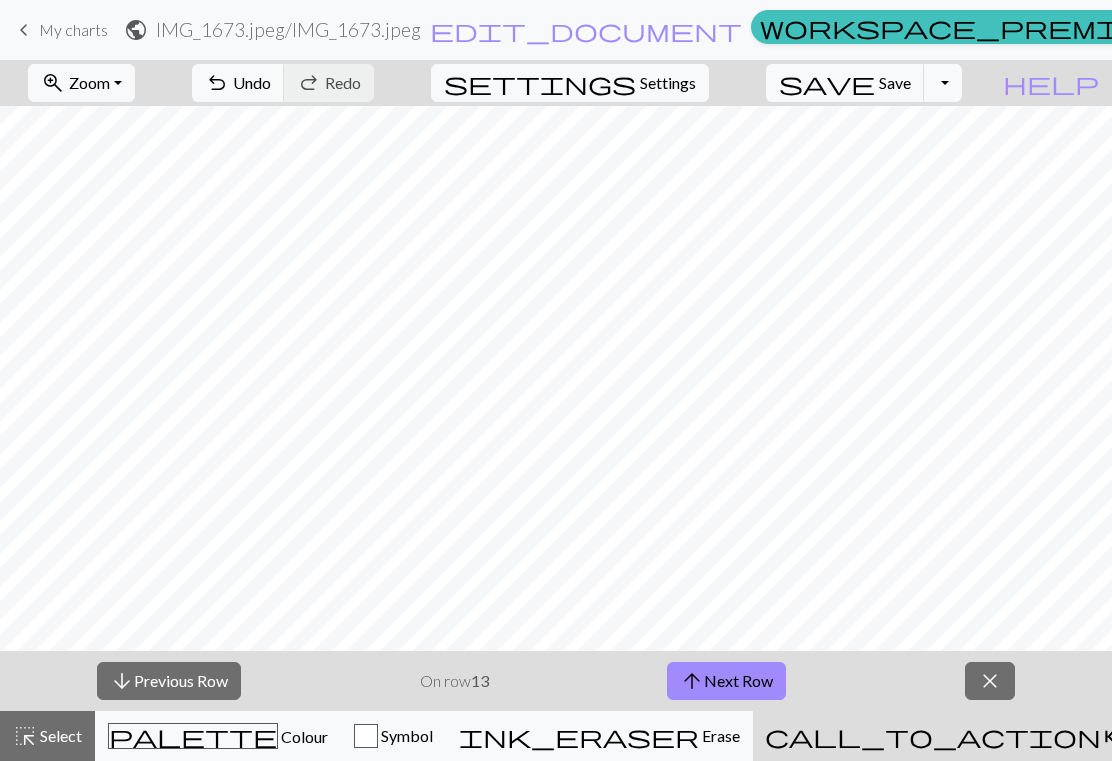click on "arrow_downward Previous Row" at bounding box center (169, 681) 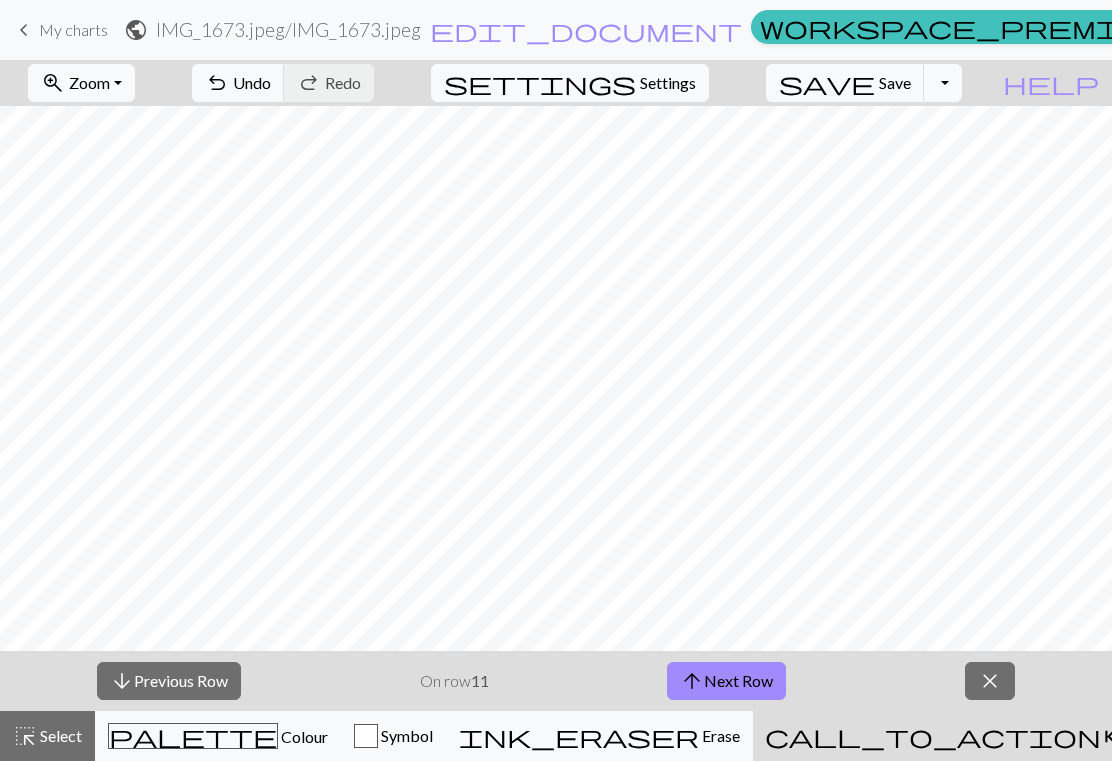 click on "arrow_downward Previous Row" at bounding box center (169, 681) 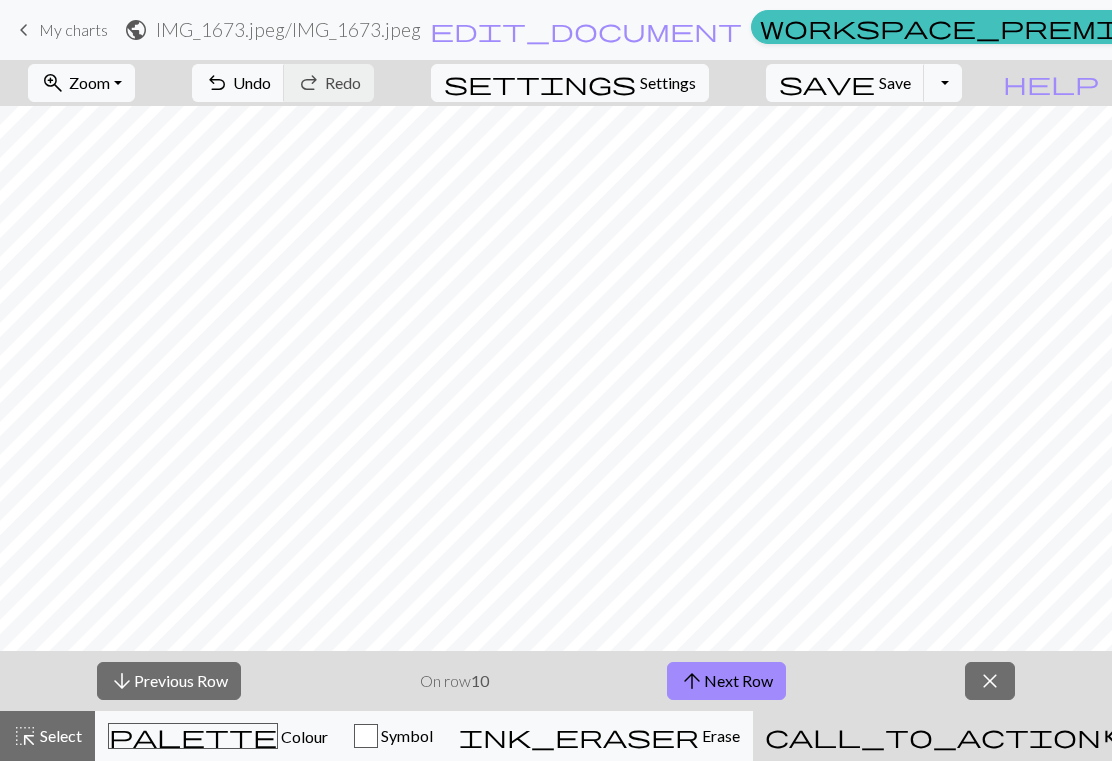 click on "arrow_downward Previous Row" at bounding box center [169, 681] 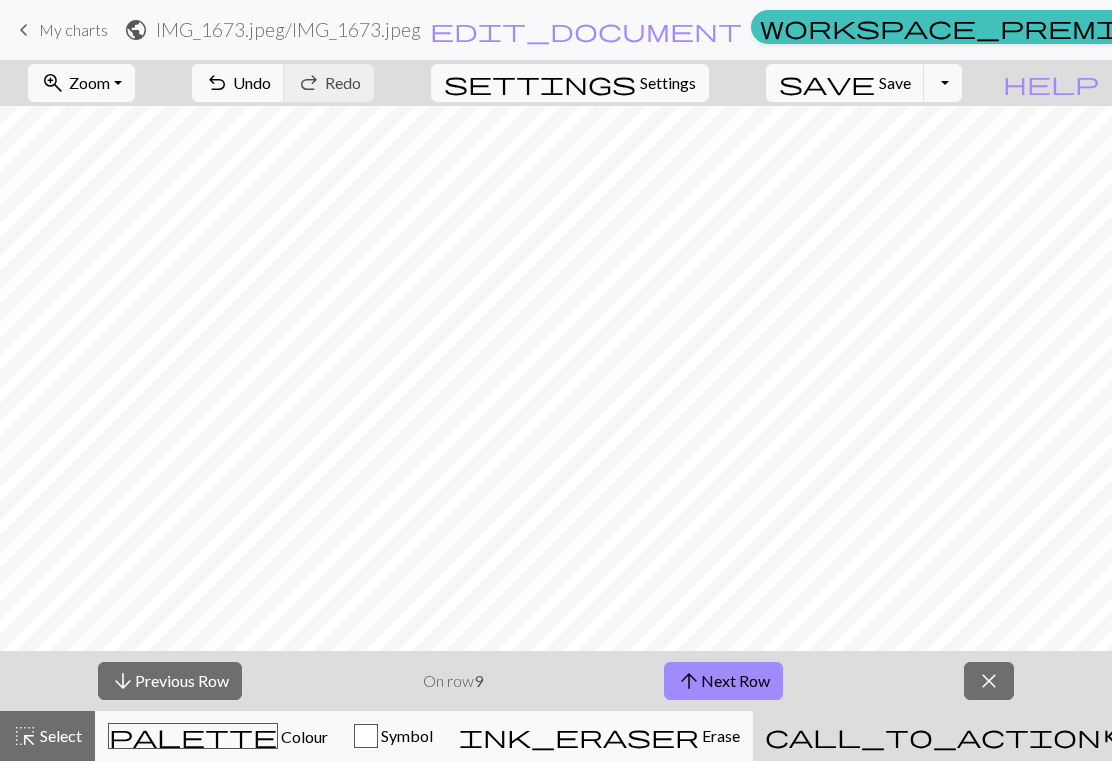 click on "arrow_downward Previous Row" at bounding box center [170, 681] 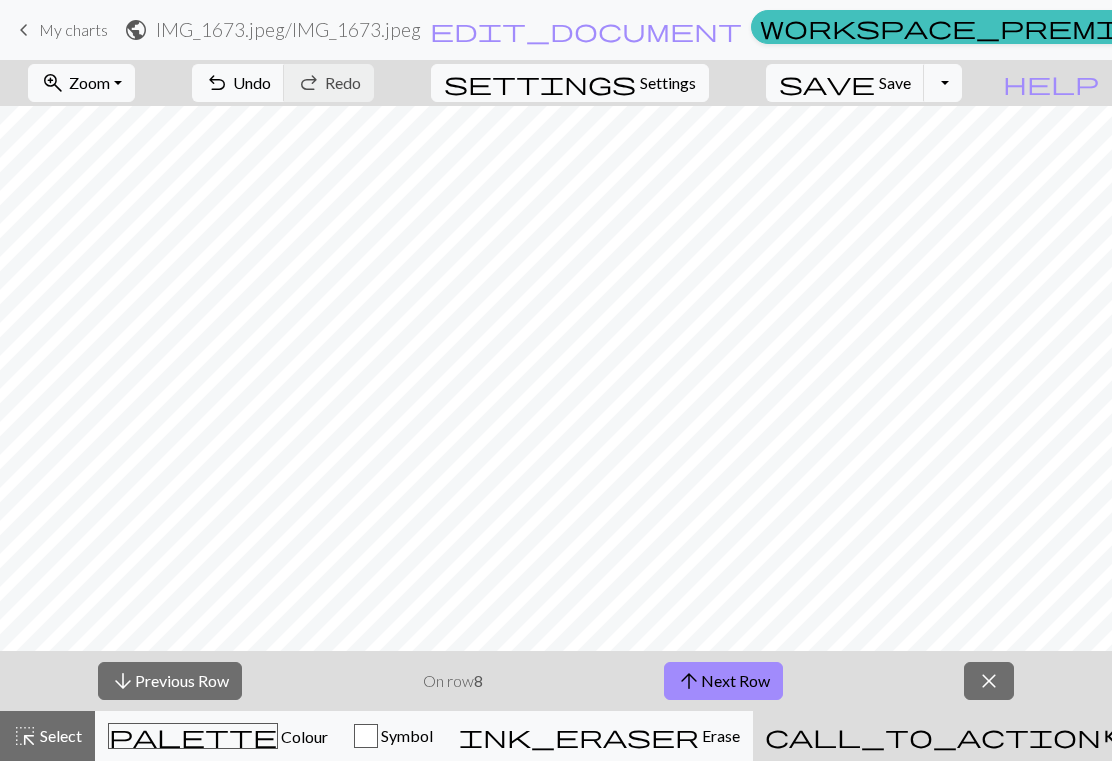 click on "arrow_downward Previous Row" at bounding box center [170, 681] 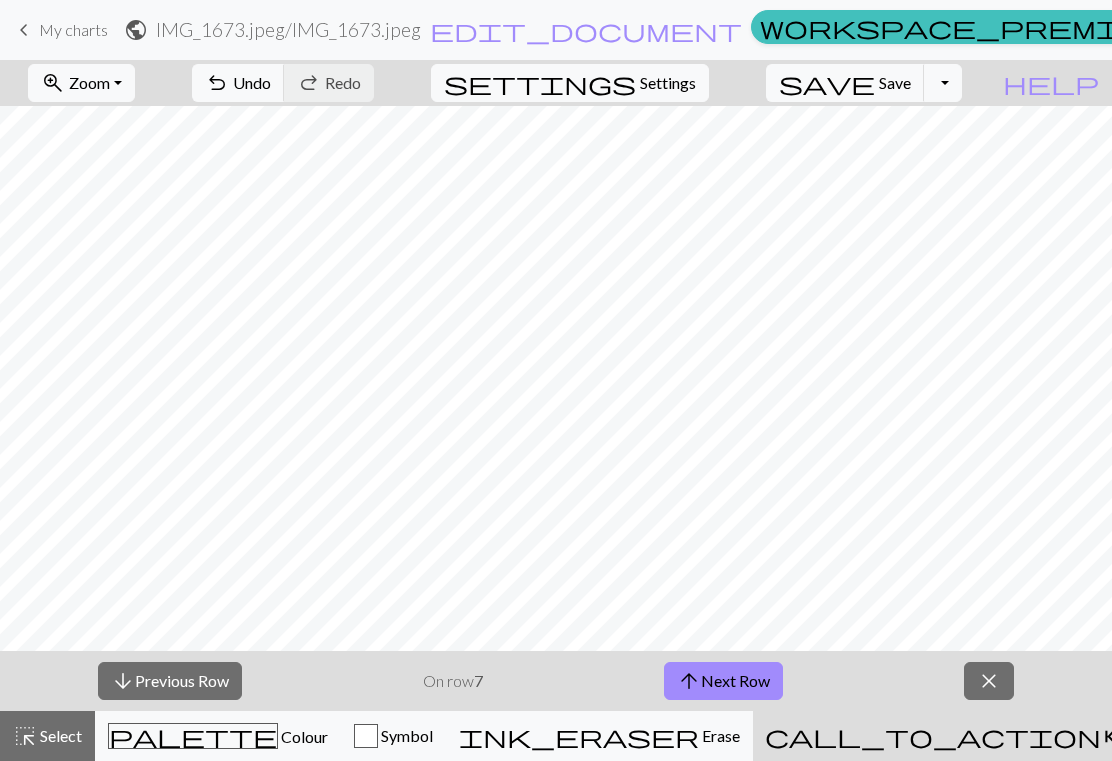click on "arrow_downward Previous Row" at bounding box center (170, 681) 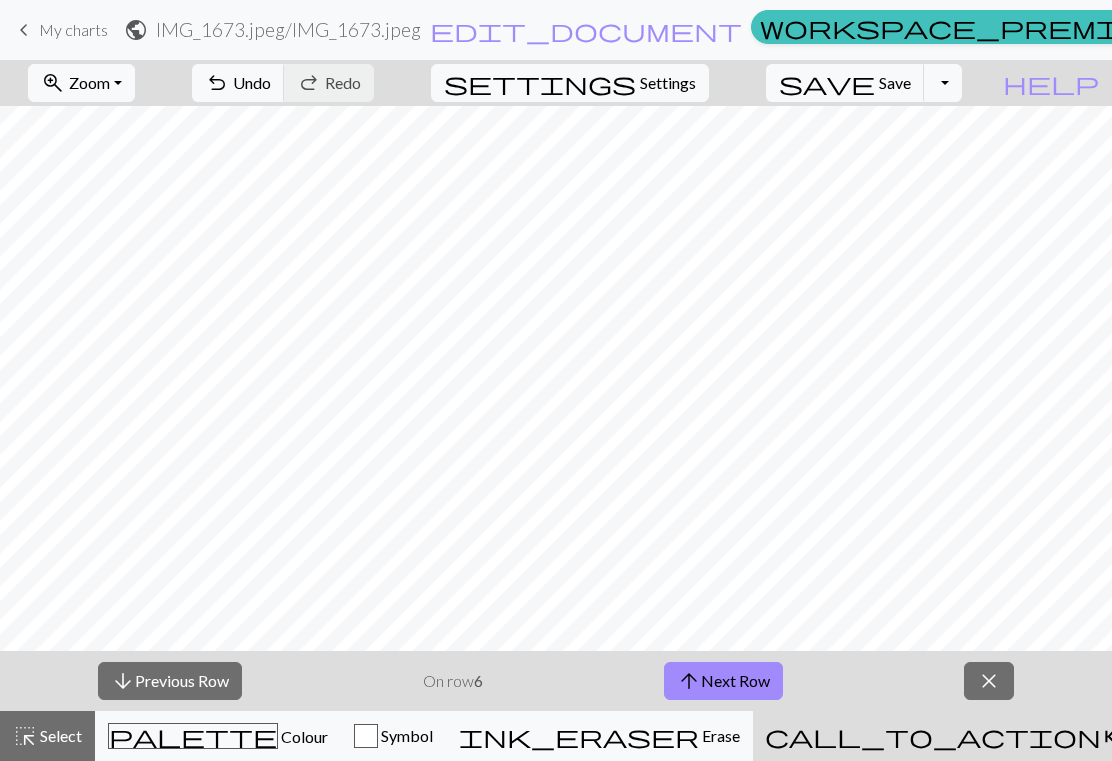 click on "arrow_downward Previous Row" at bounding box center [170, 681] 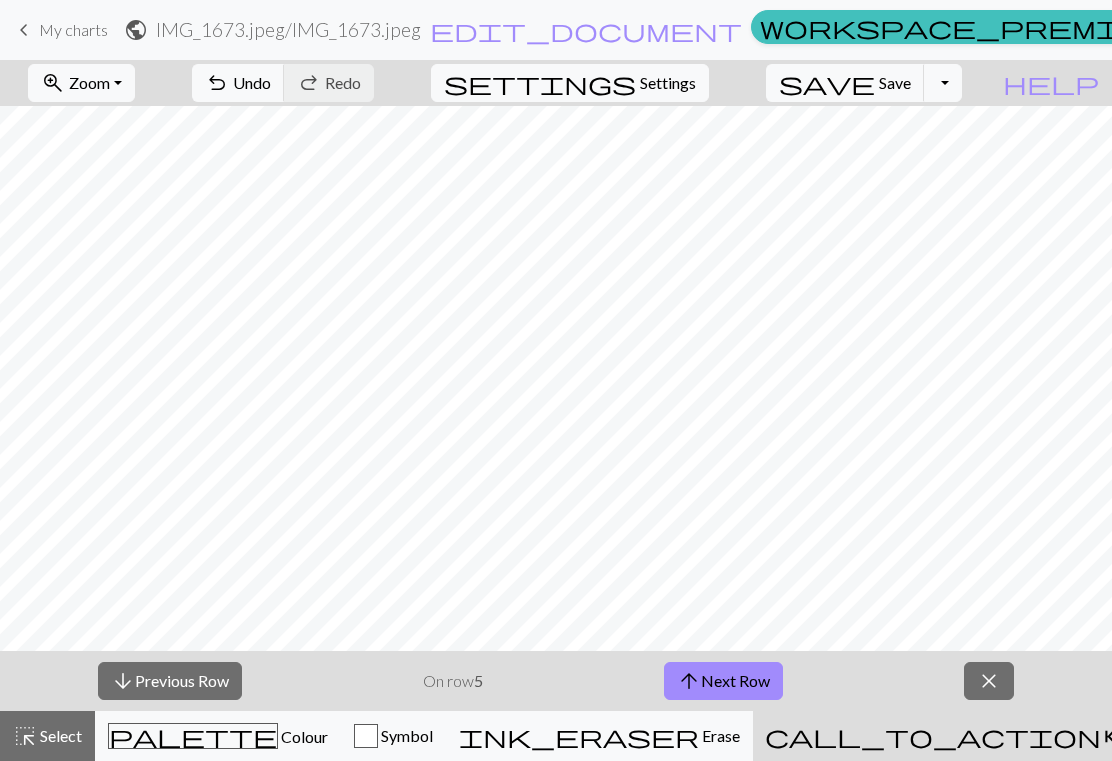 click on "arrow_downward Previous Row" at bounding box center [170, 681] 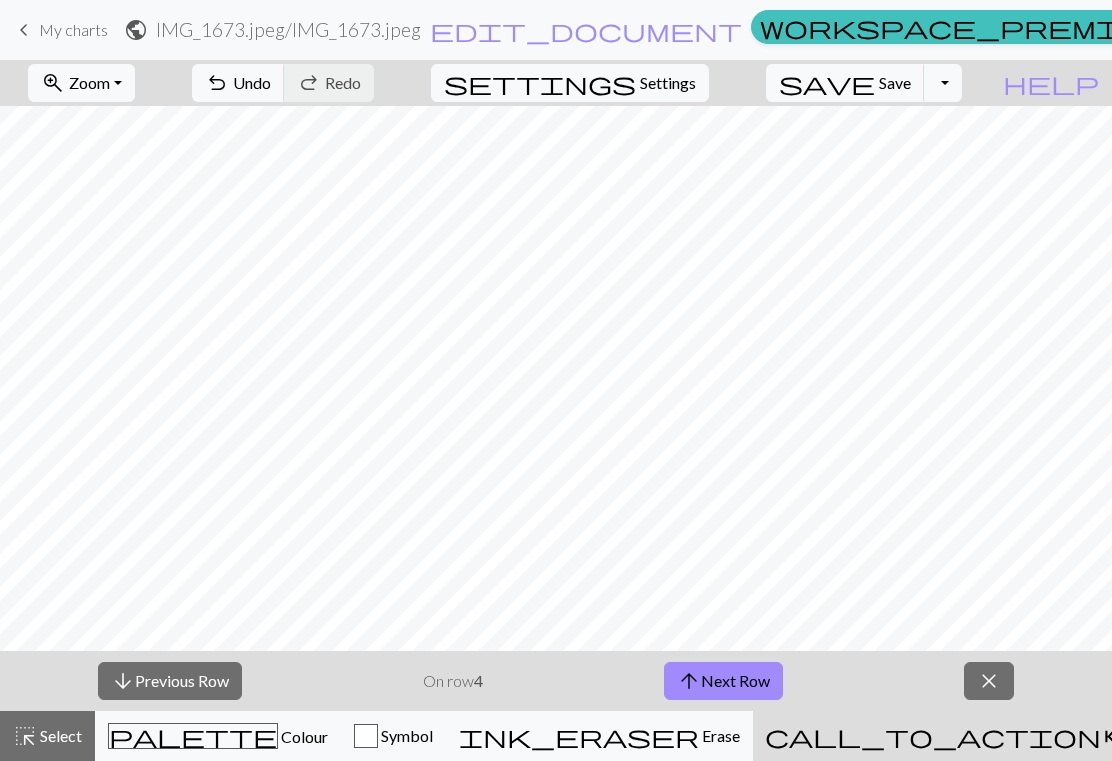 click on "arrow_downward Previous Row" at bounding box center (170, 681) 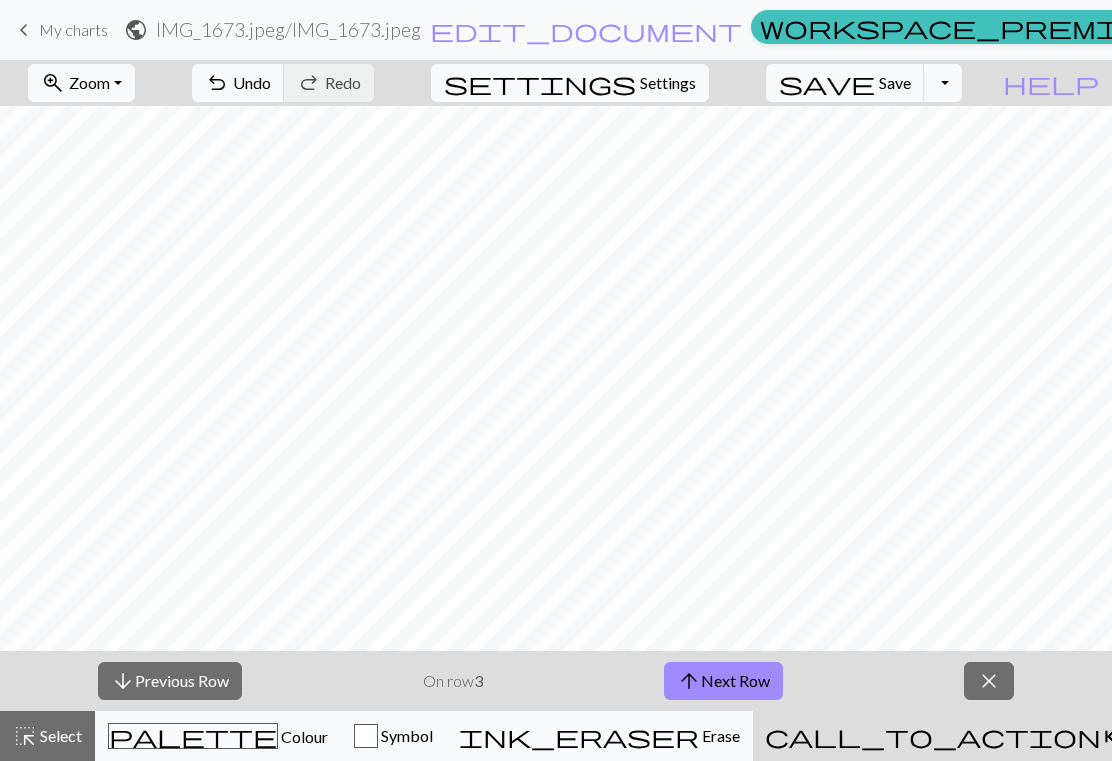click on "arrow_downward Previous Row" at bounding box center (170, 681) 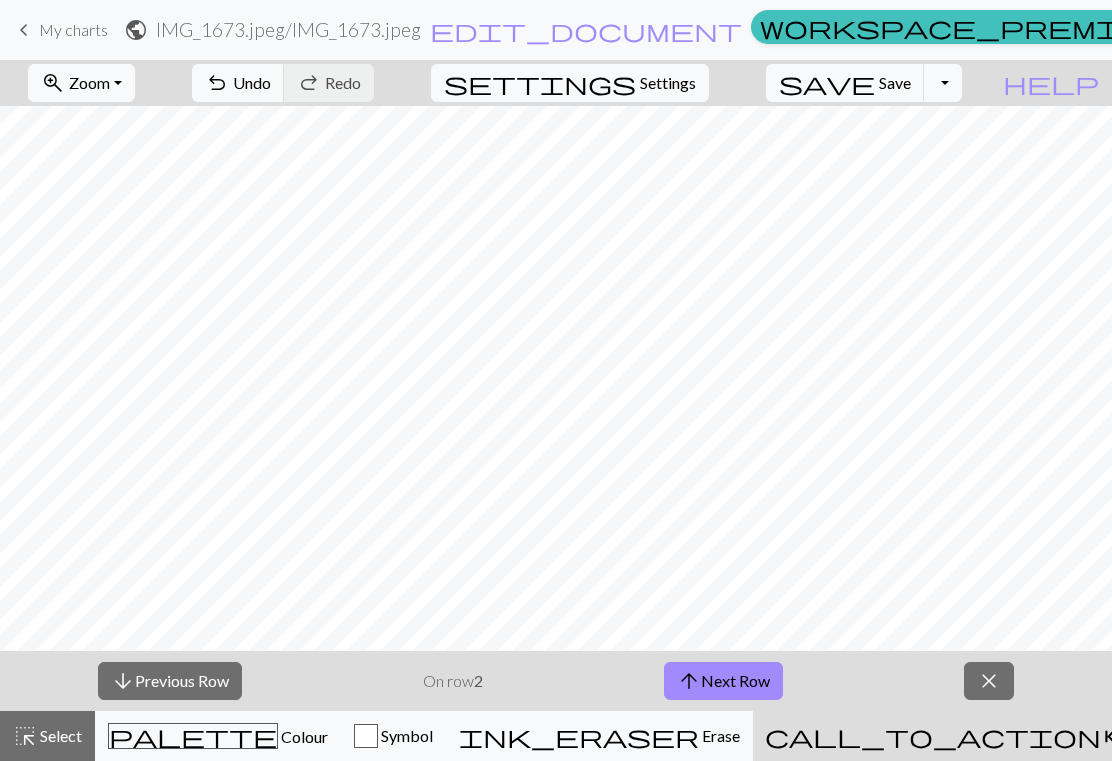 click on "arrow_downward Previous Row" at bounding box center (170, 681) 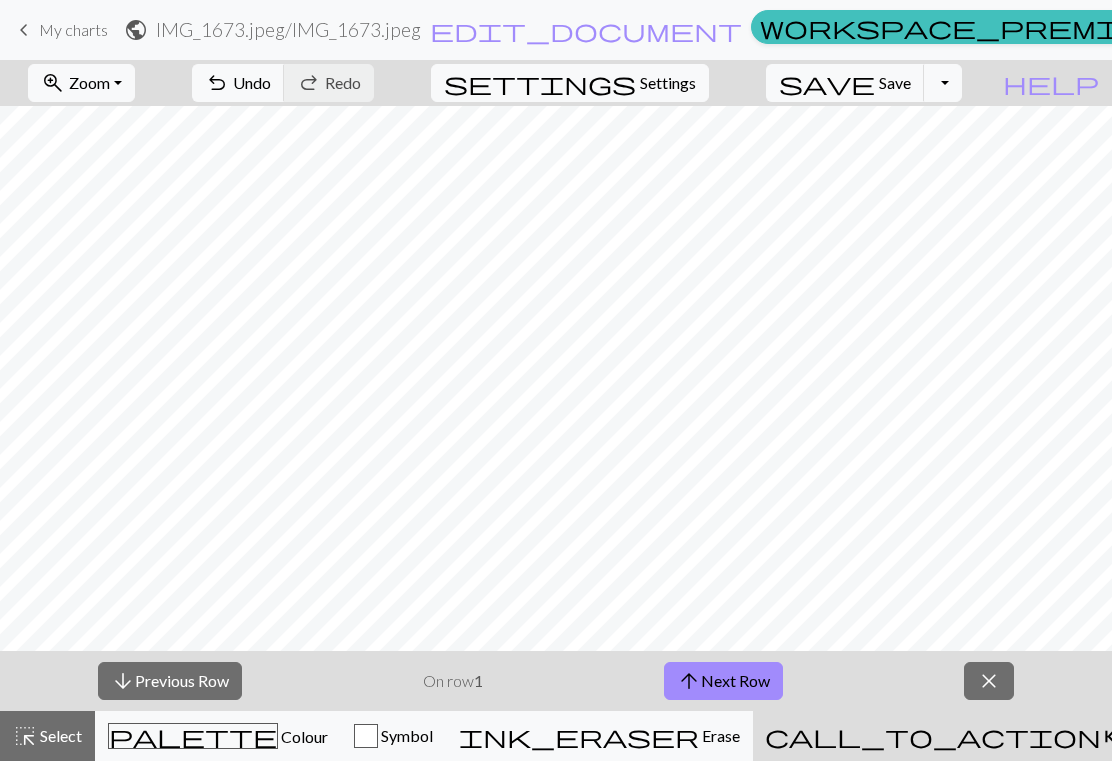 click on "arrow_downward Previous Row" at bounding box center [170, 681] 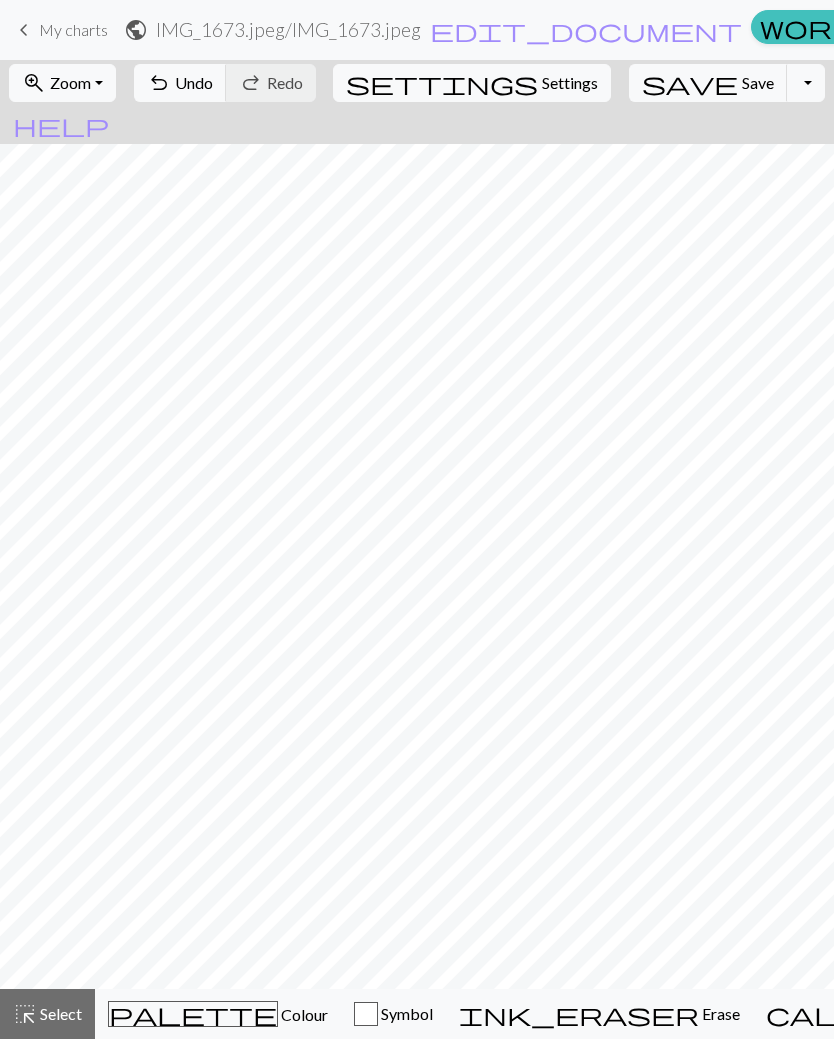 click on "Library" at bounding box center [1328, 30] 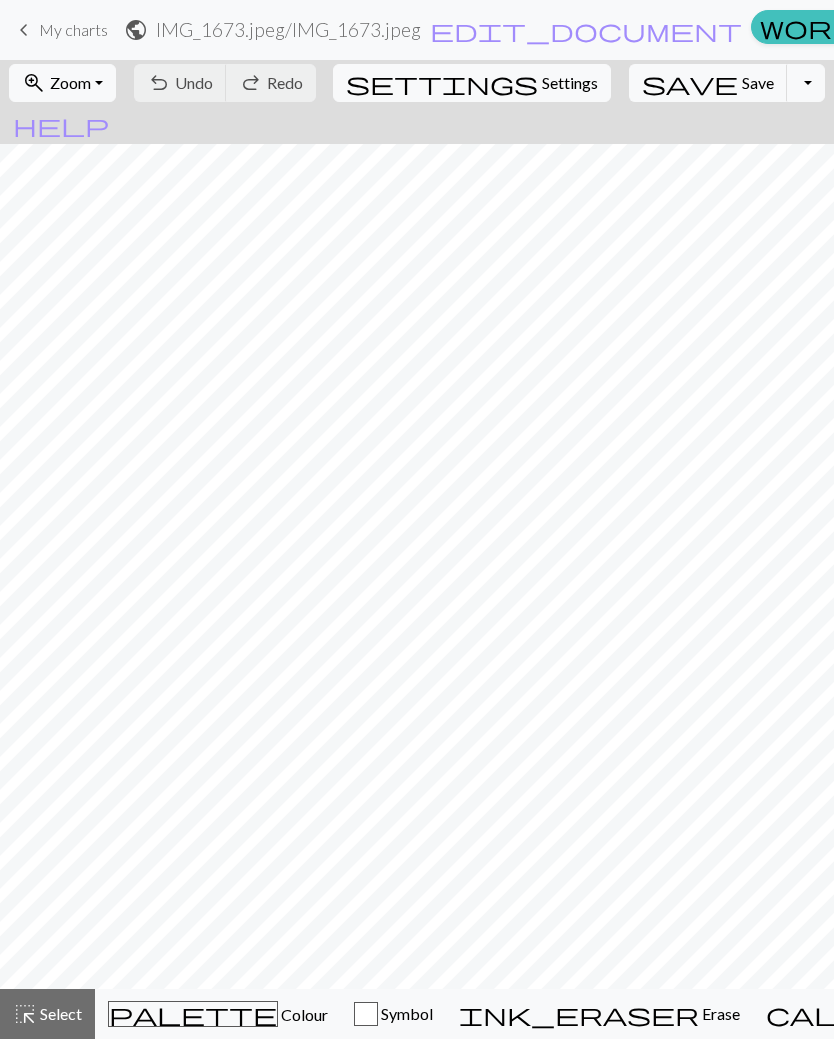 click on "Library" at bounding box center [1328, 30] 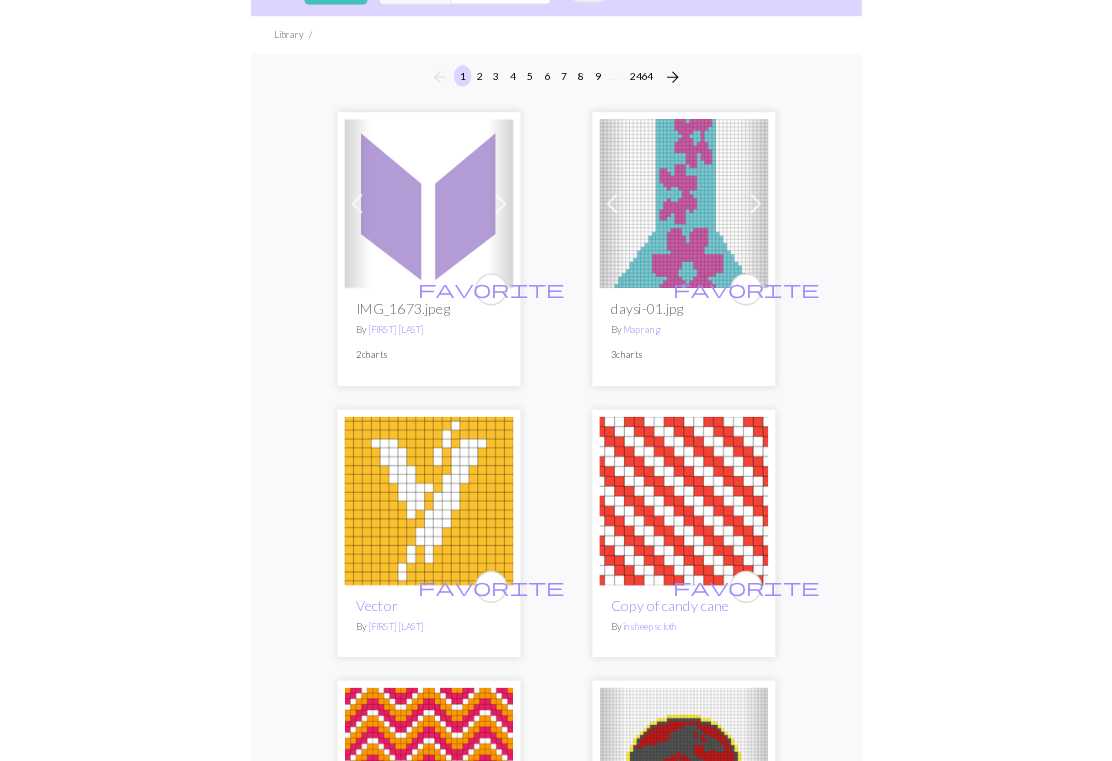 scroll, scrollTop: 0, scrollLeft: 0, axis: both 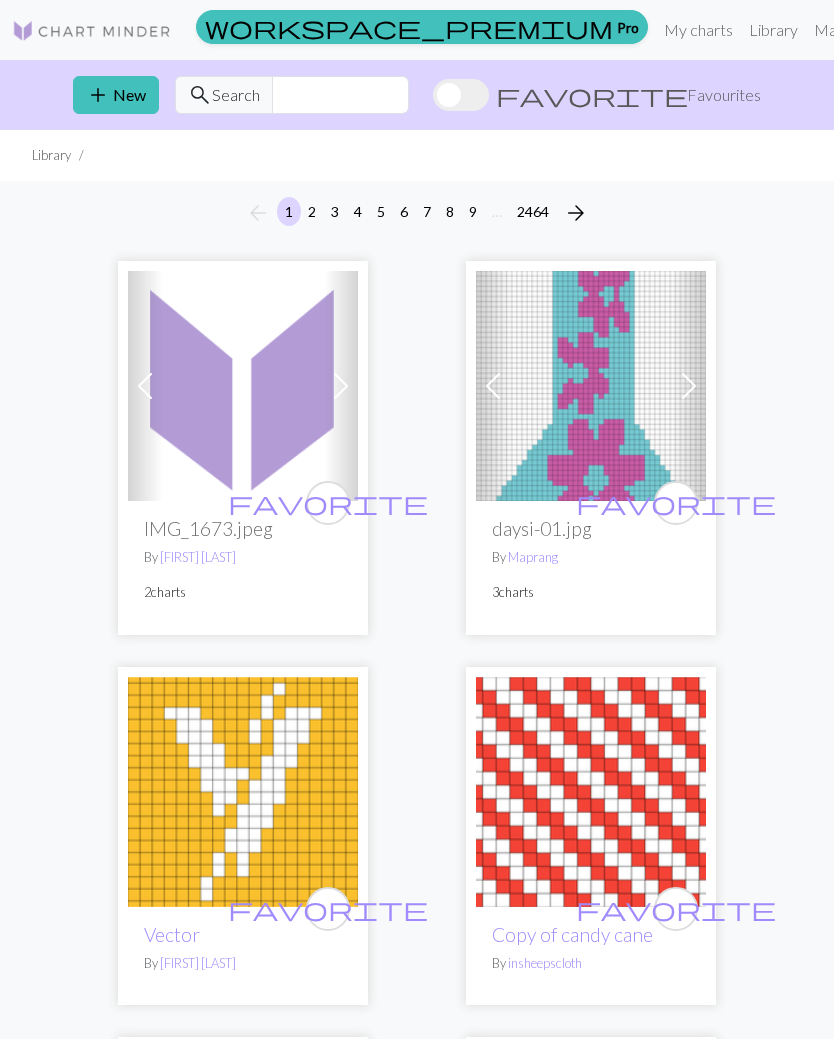 click at bounding box center [243, 386] 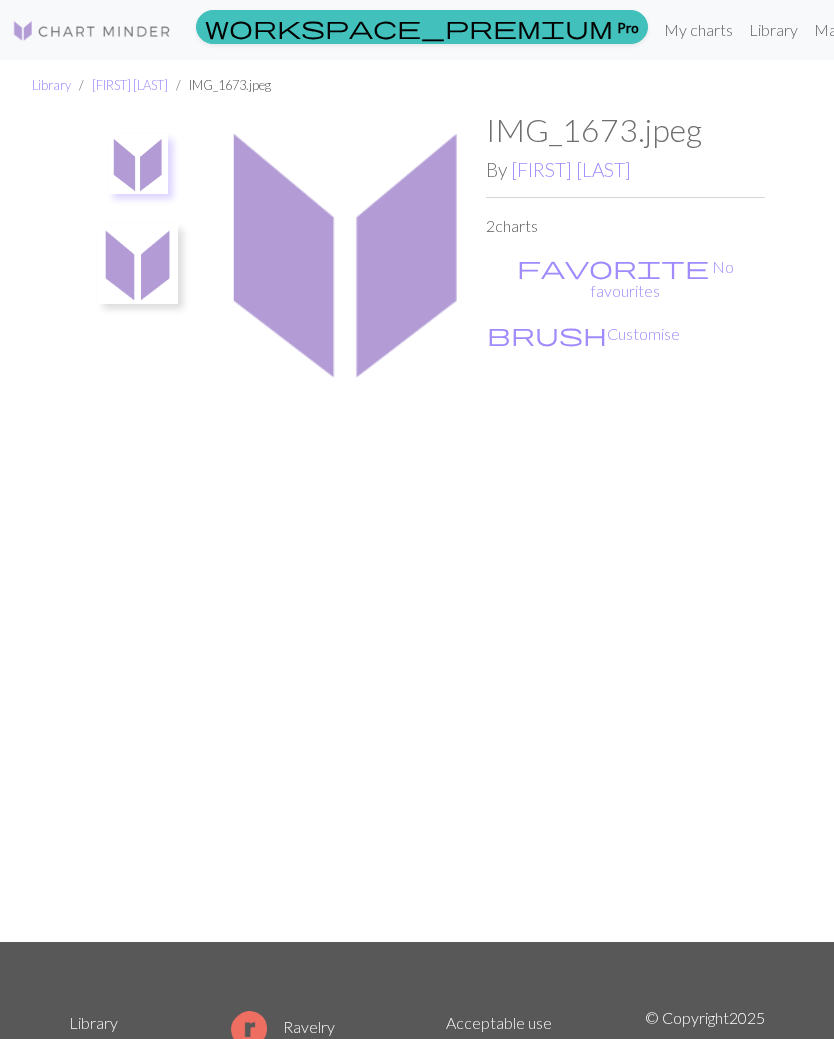 click at bounding box center (138, 164) 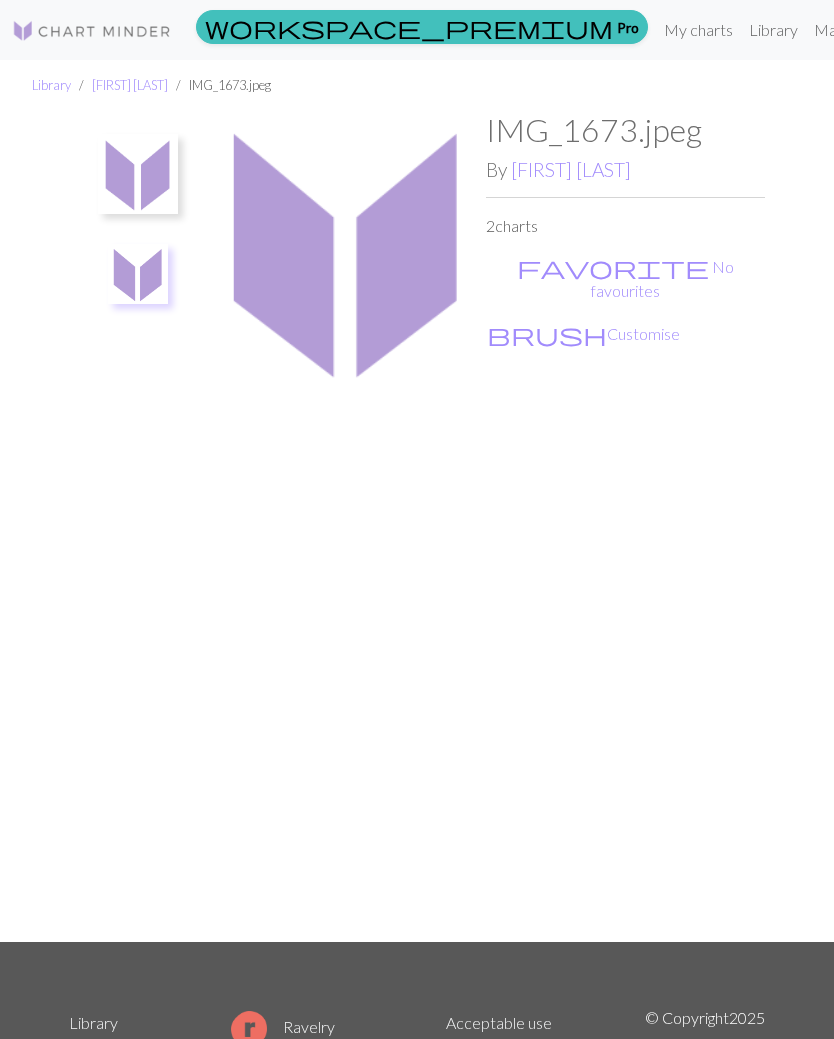 click at bounding box center (346, 526) 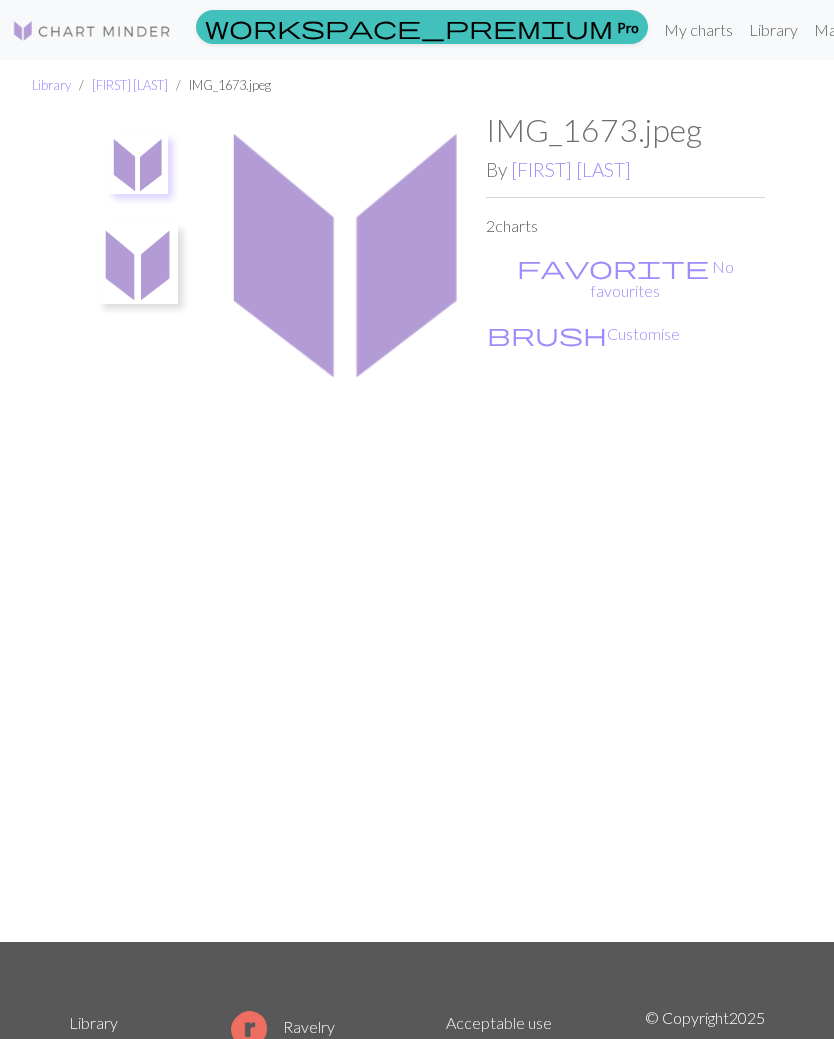click on "IMG_1673.jpeg" at bounding box center (625, 130) 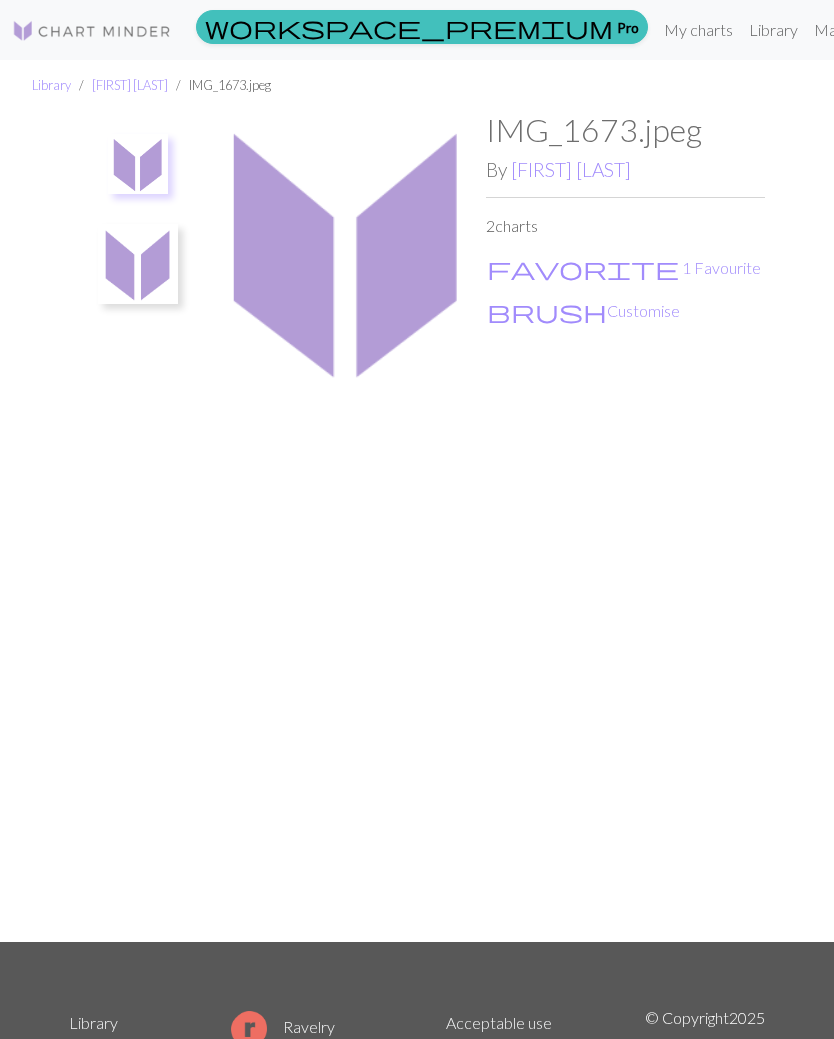click on "brush Customise" at bounding box center (583, 311) 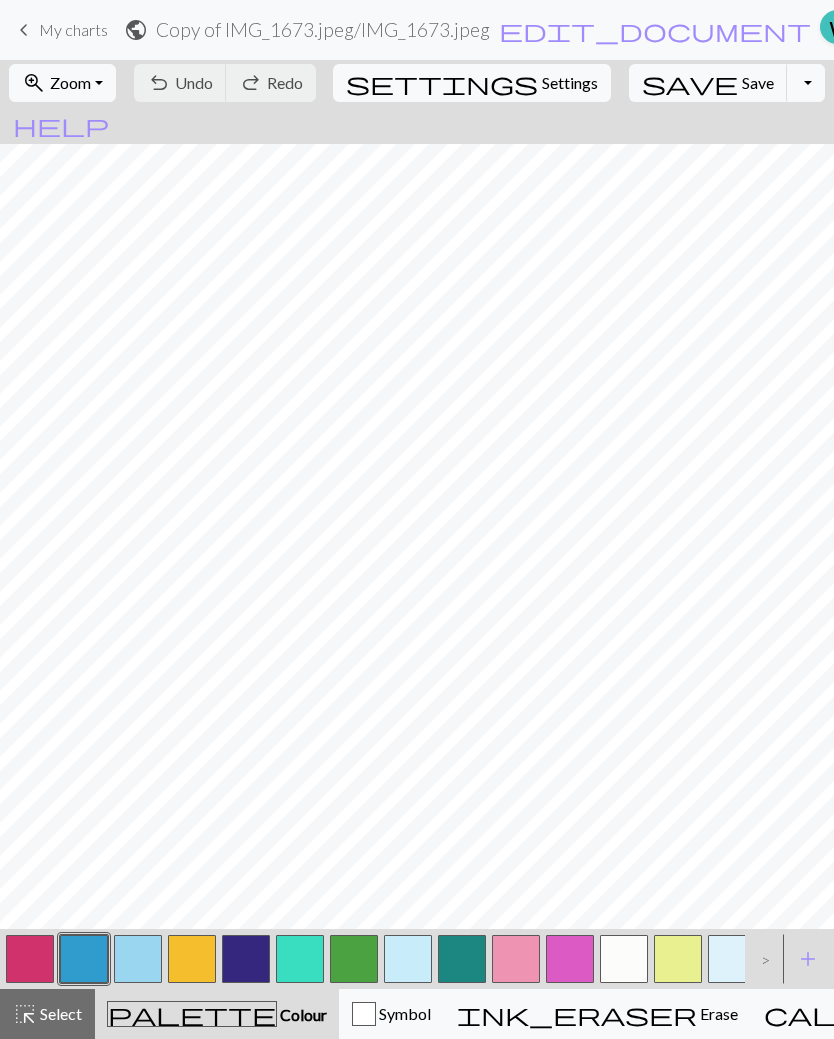 click on "zoom_in Zoom Zoom" at bounding box center [62, 83] 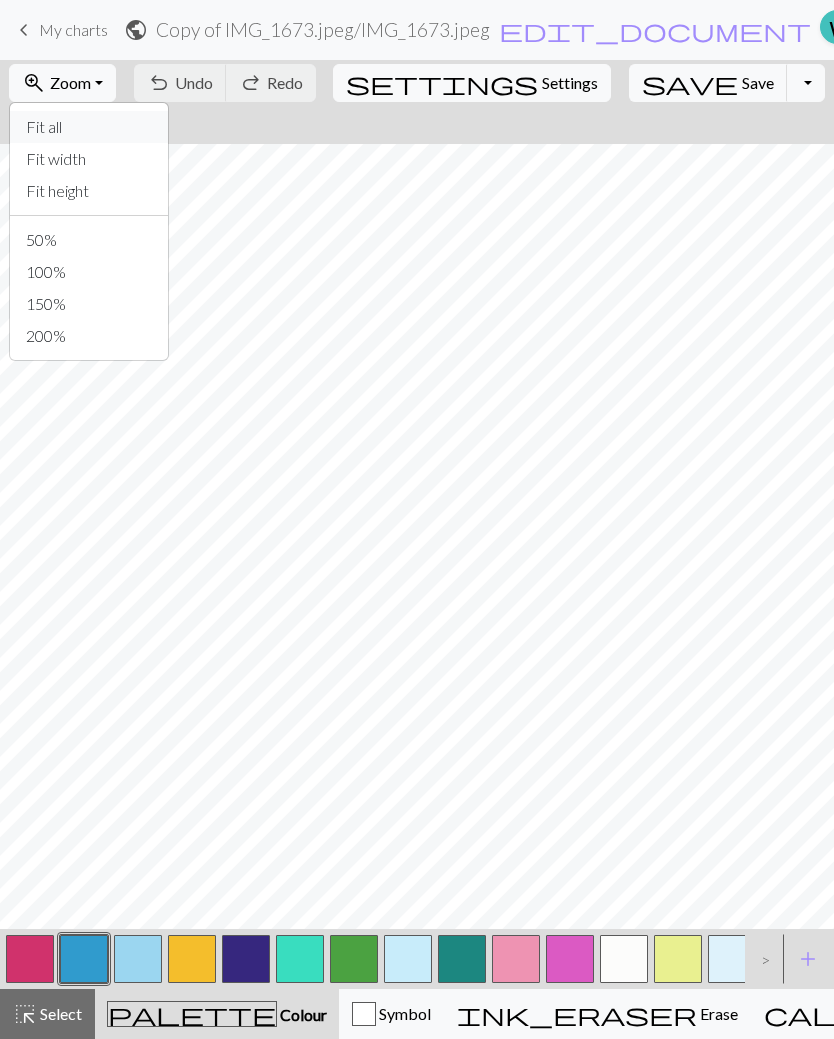 click on "Fit all" at bounding box center (89, 127) 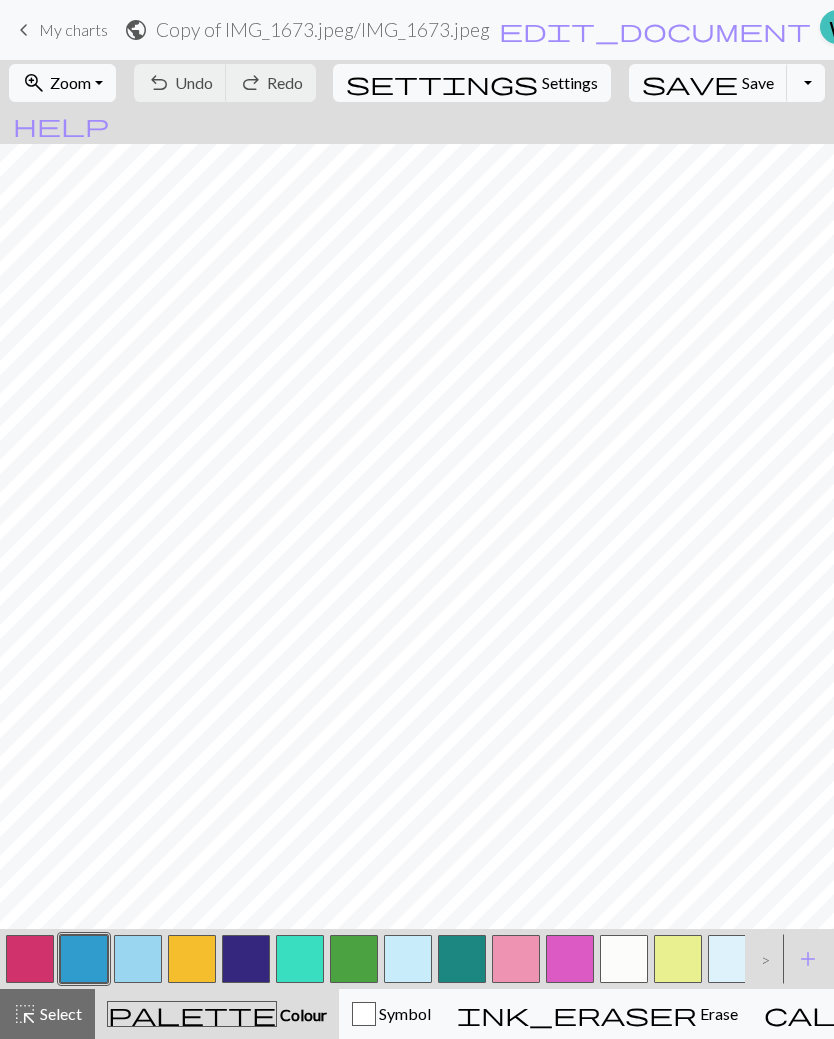 click on "Knitting mode" at bounding box center [1150, 1013] 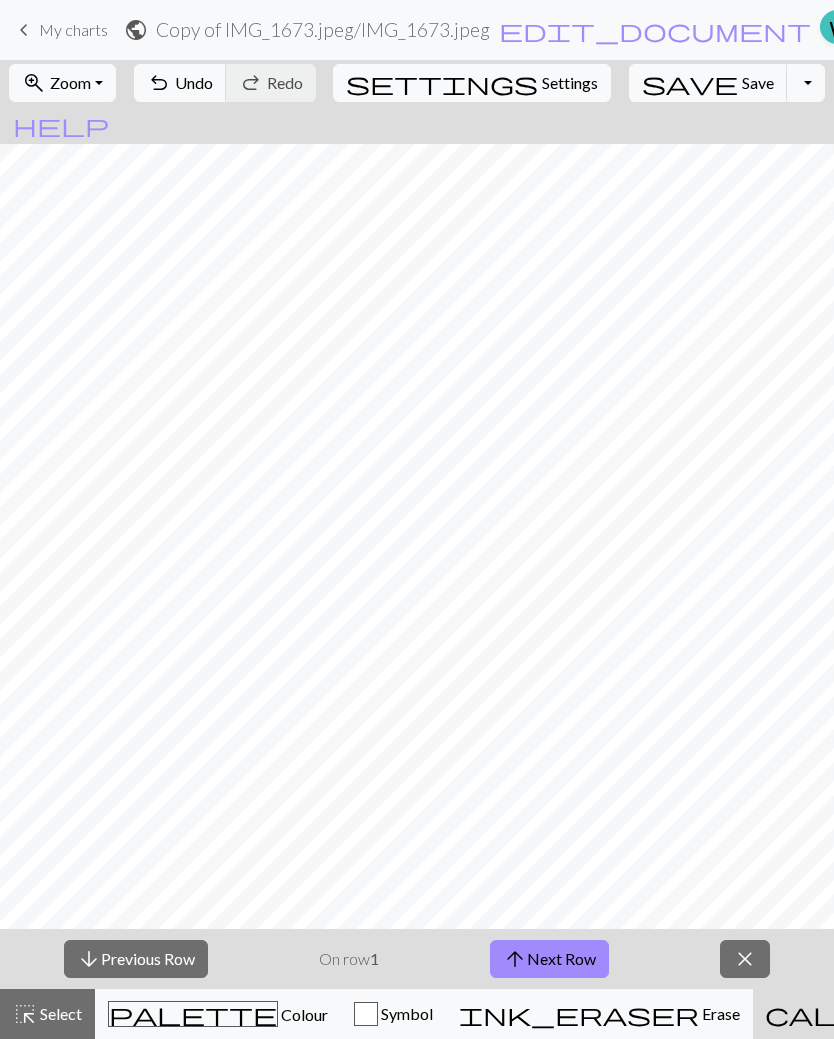 click on "Knitting mode" at bounding box center [1151, 1013] 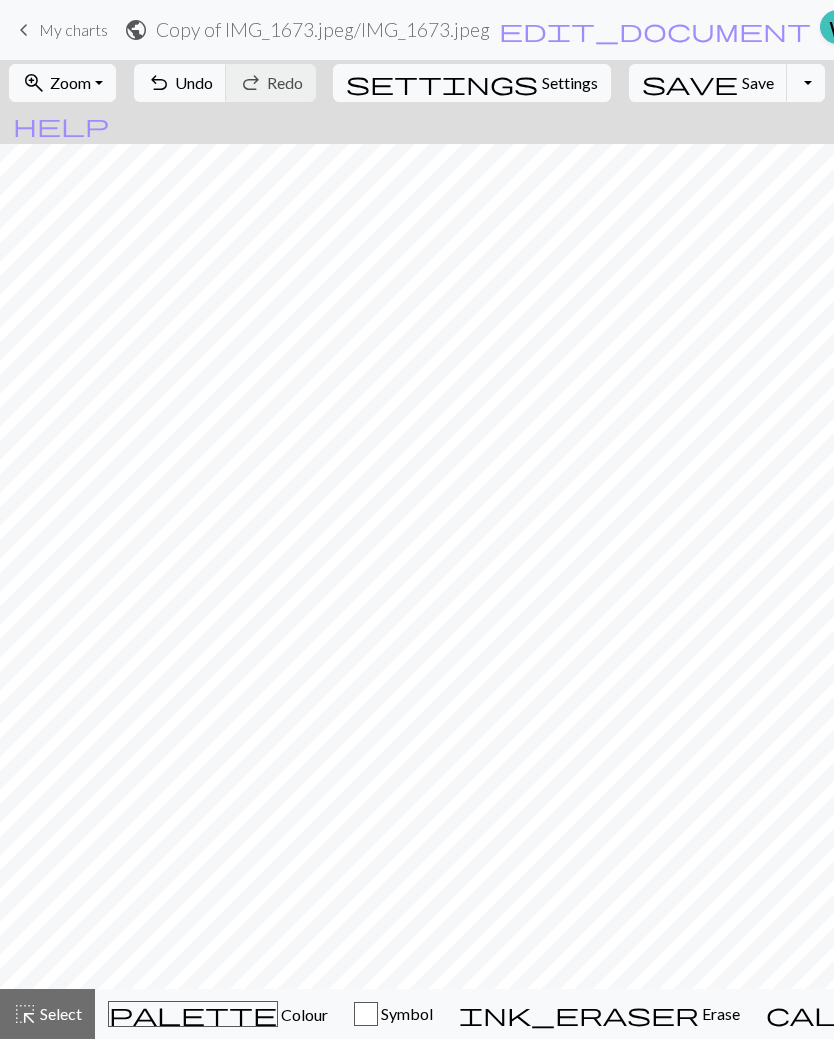click on "Undo" at bounding box center (194, 82) 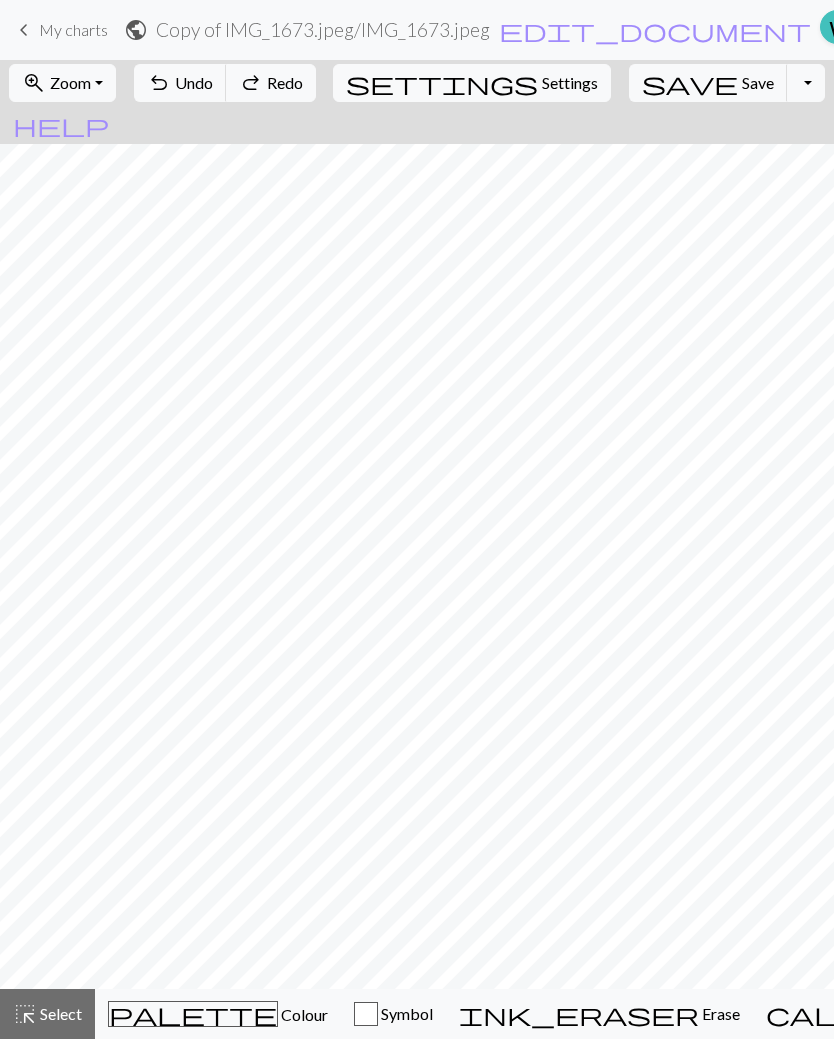 click on "Settings" at bounding box center [570, 83] 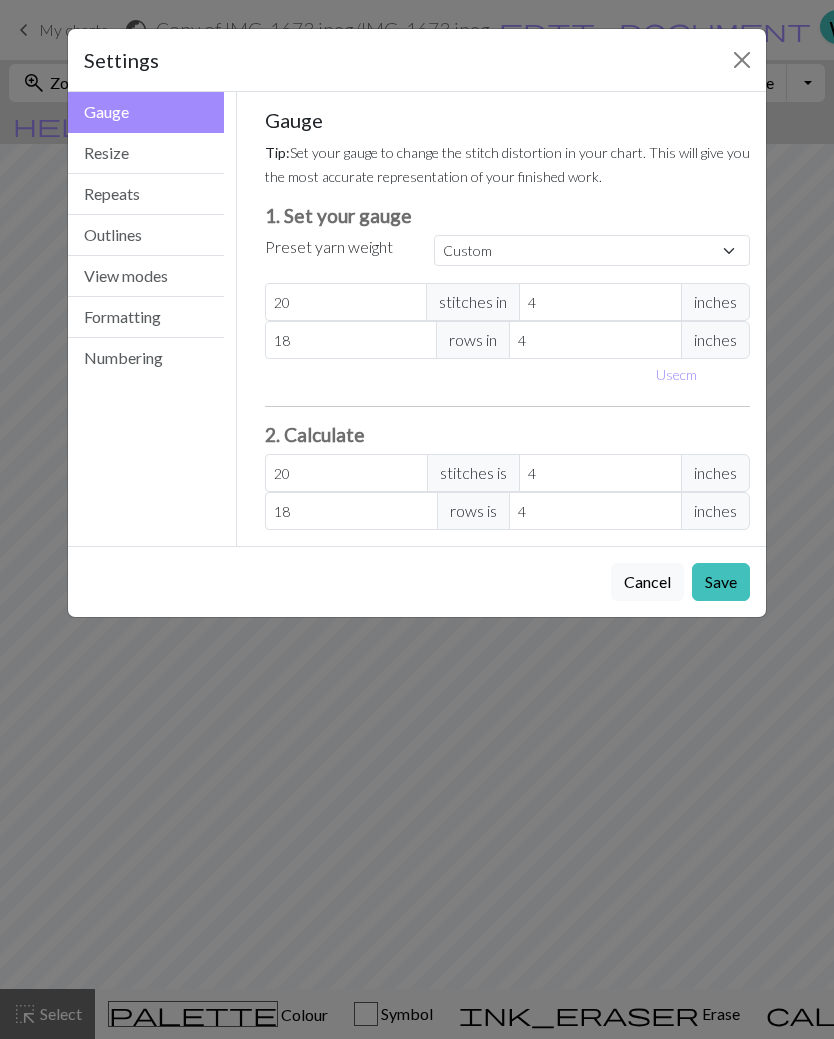 click on "View modes" at bounding box center (146, 276) 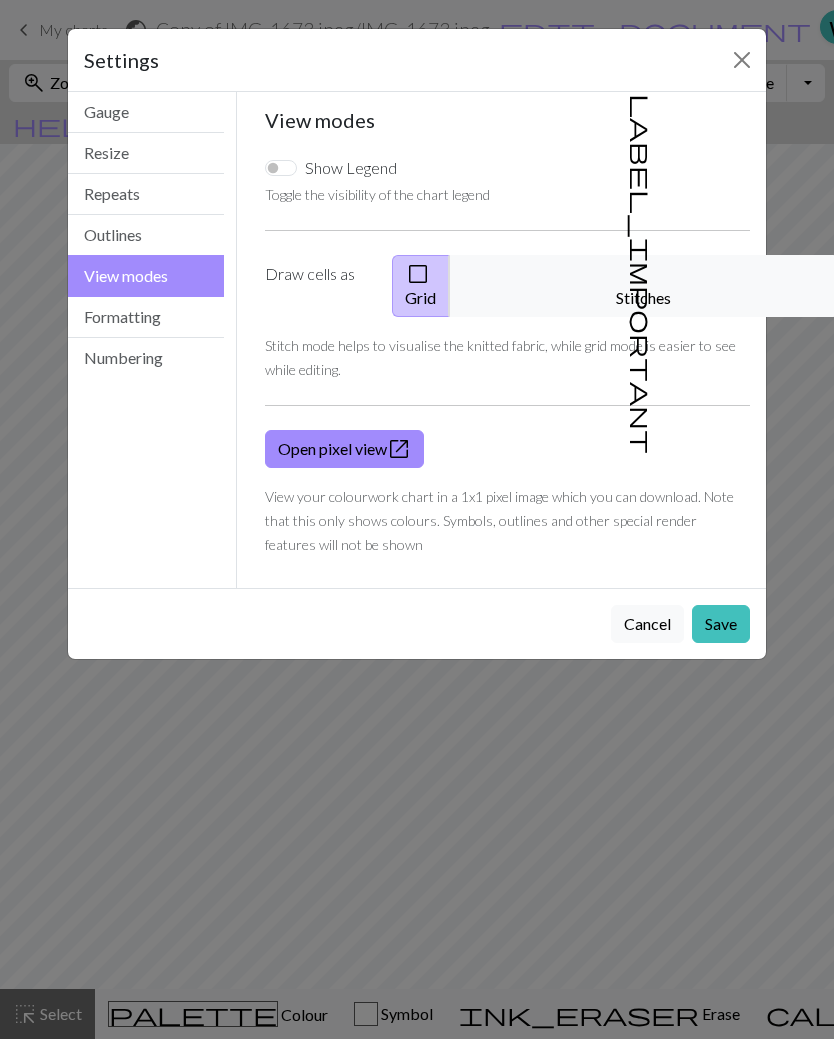 click on "Resize" at bounding box center (146, 153) 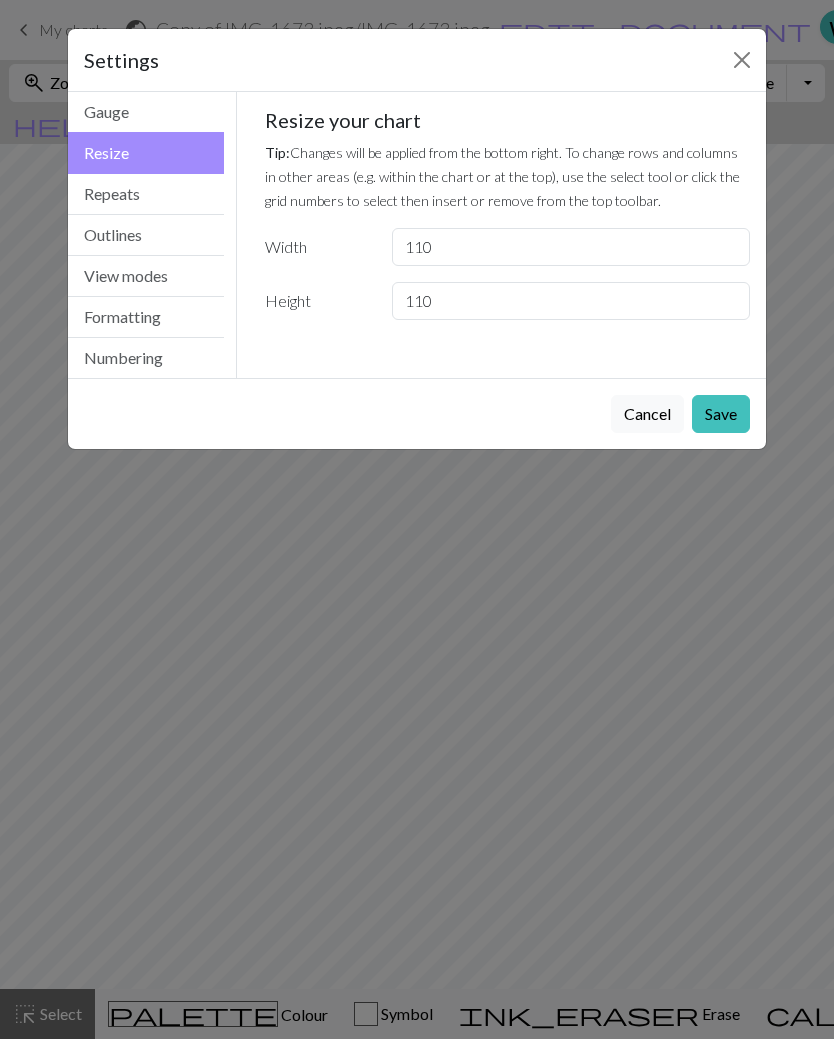 click on "Gauge" at bounding box center (146, 112) 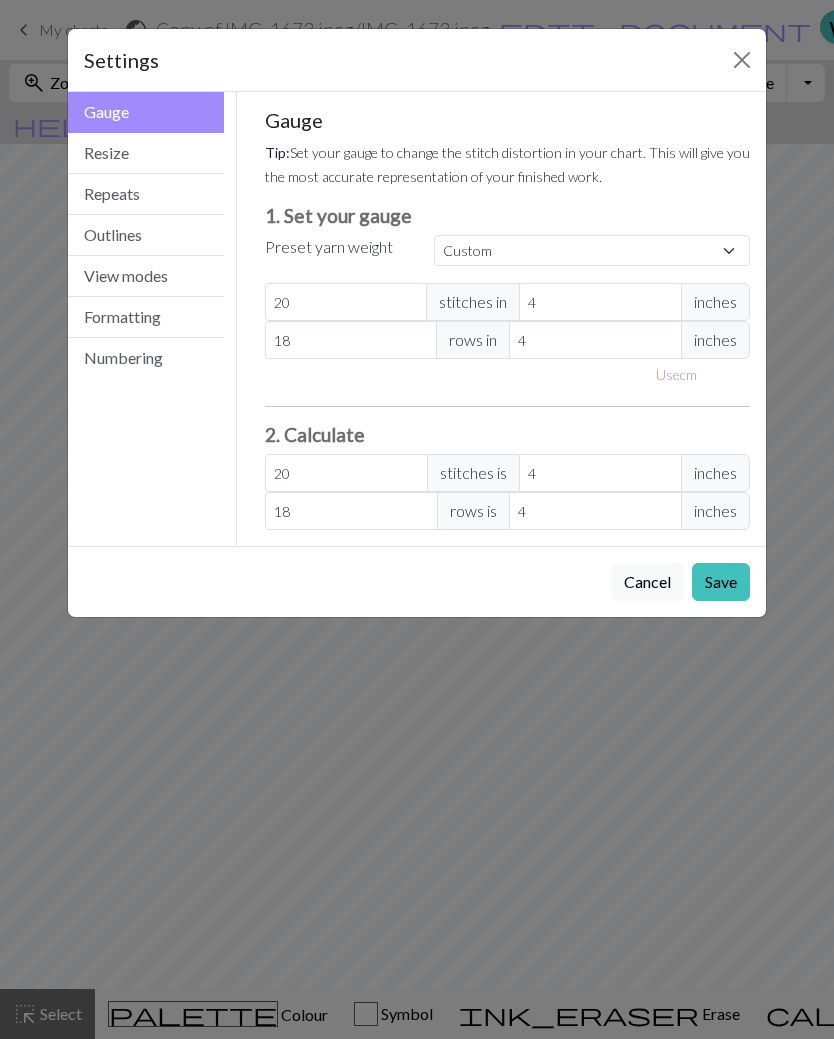 click on "Save" at bounding box center [721, 582] 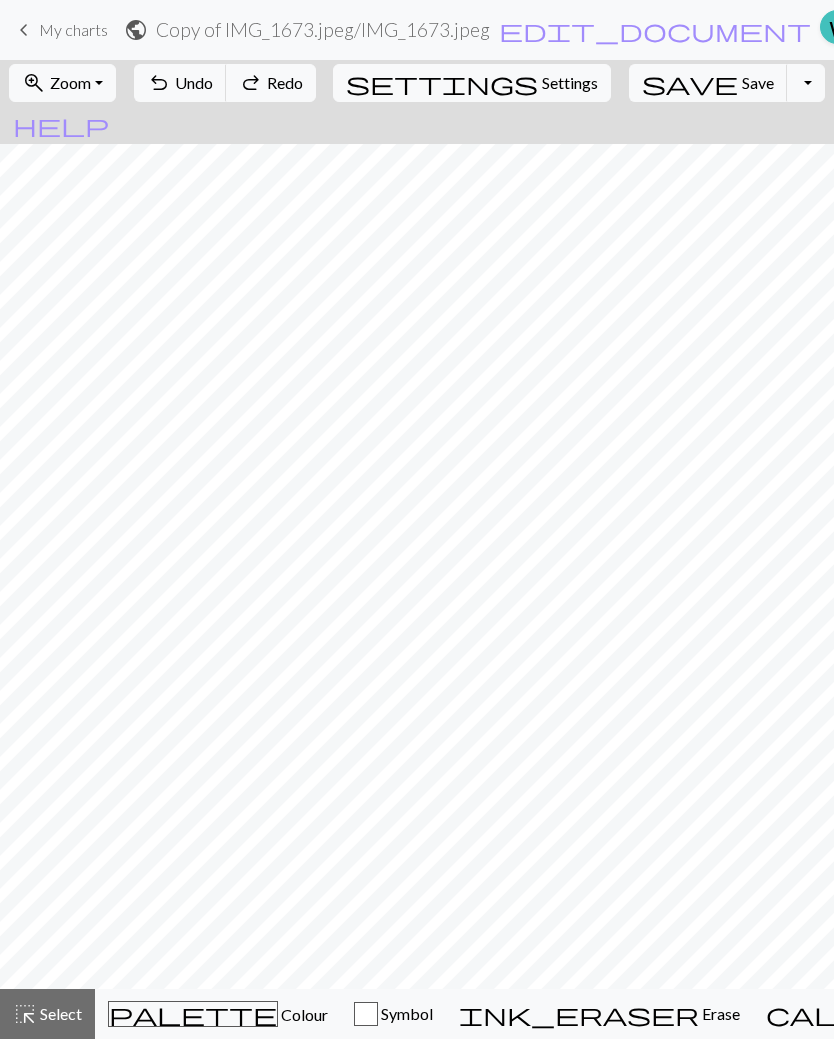 click on "zoom_in Zoom Zoom" at bounding box center (62, 83) 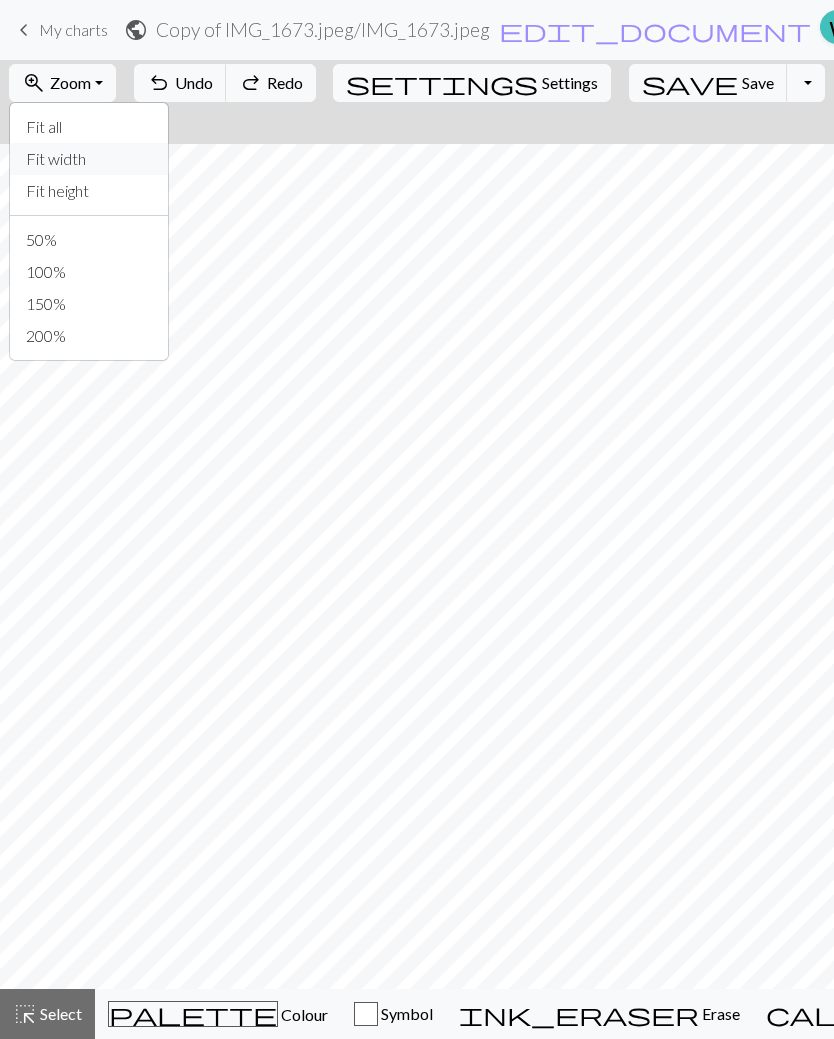 click on "Fit width" at bounding box center (89, 159) 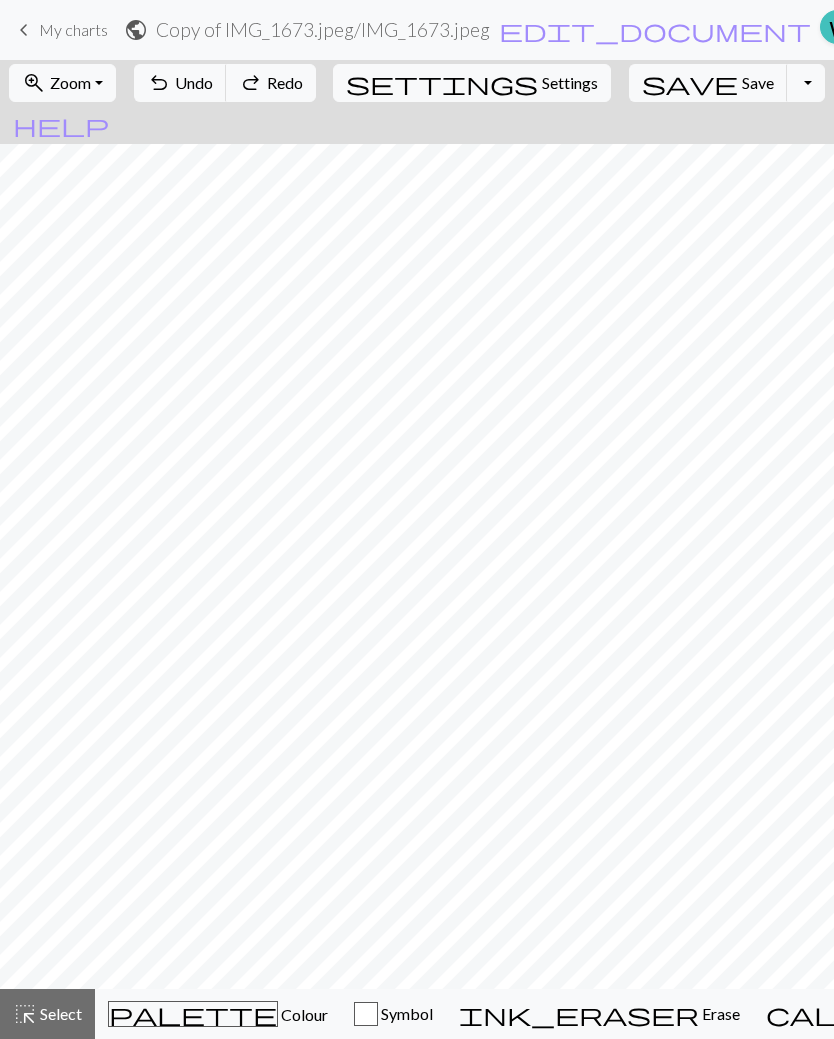 click on "zoom_in Zoom Zoom" at bounding box center (62, 83) 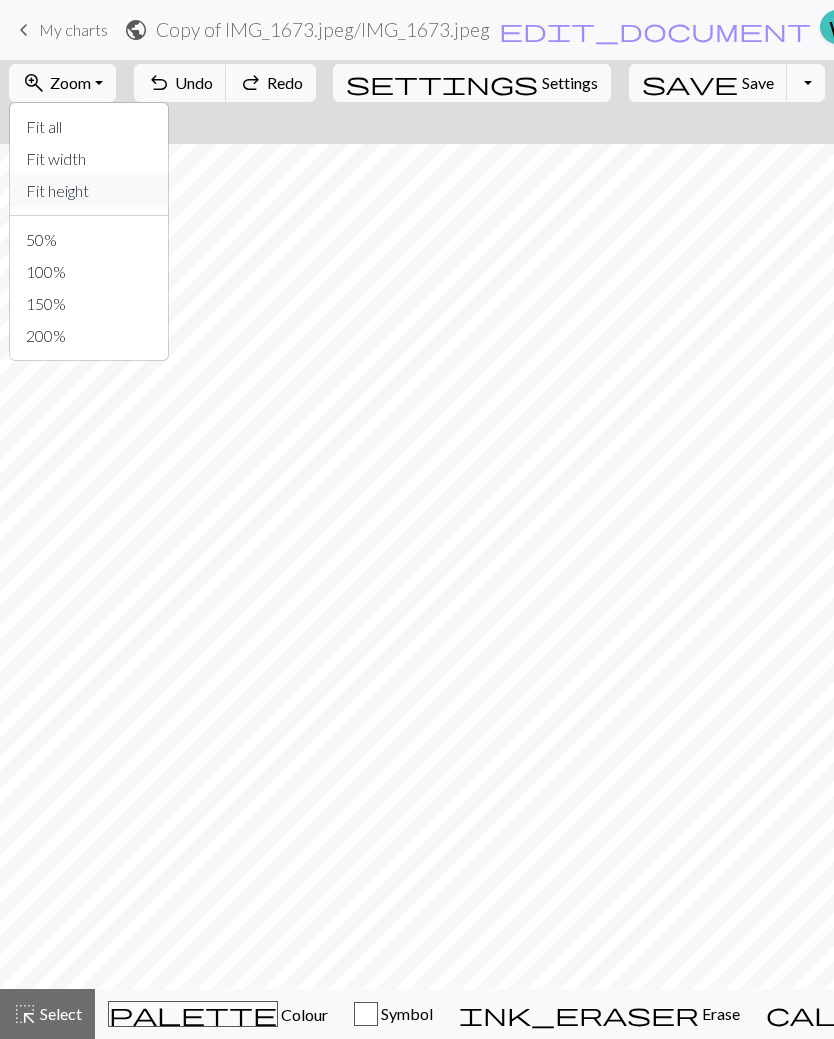 click on "Fit height" at bounding box center [89, 191] 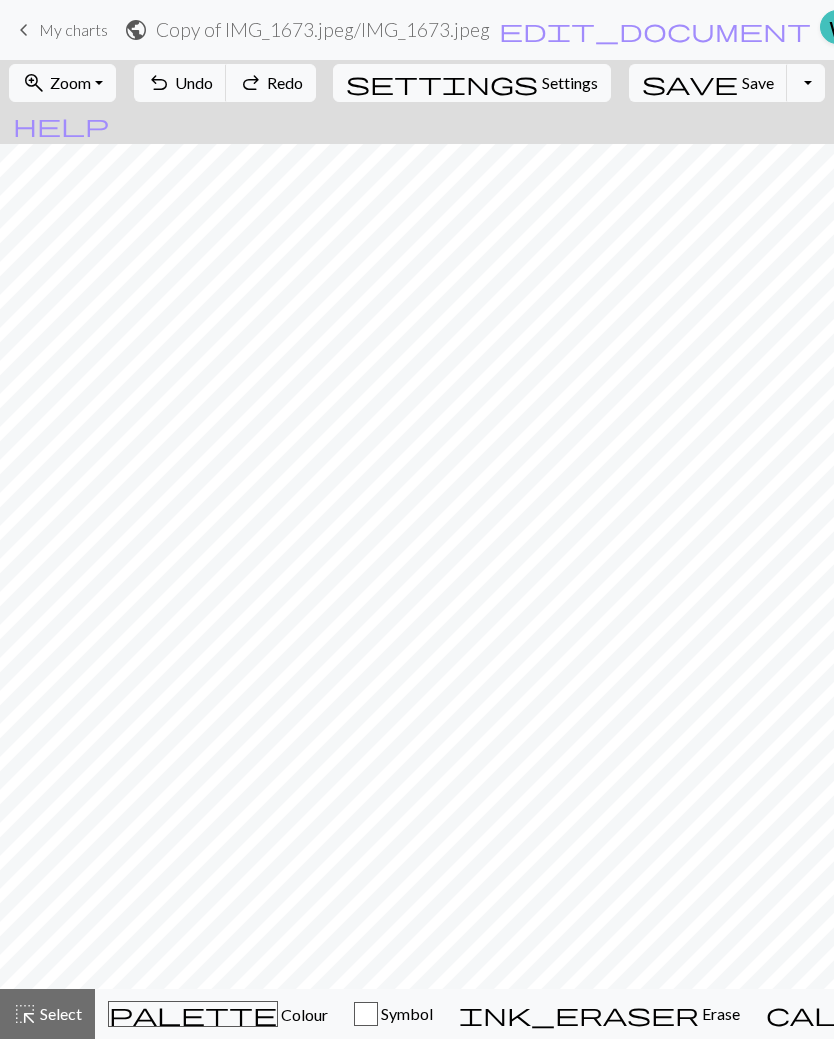 click on "zoom_in Zoom Zoom" at bounding box center (62, 83) 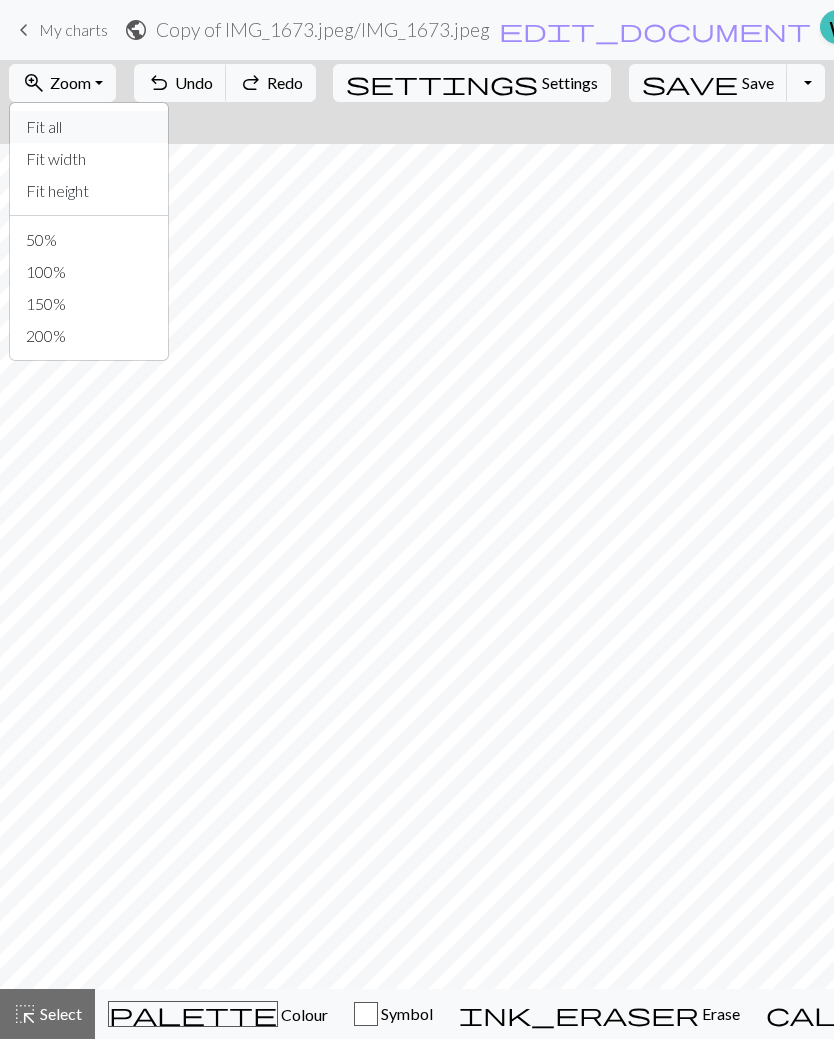 click on "Fit all" at bounding box center (89, 127) 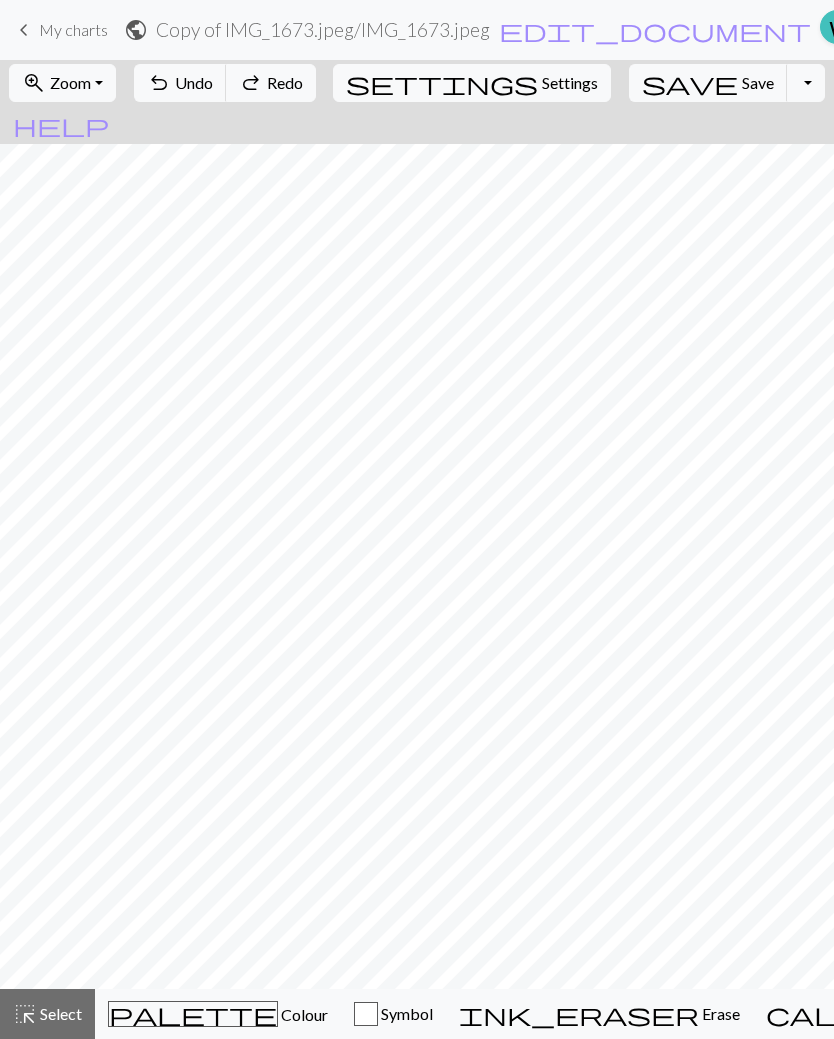 click on "zoom_in Zoom Zoom" at bounding box center (62, 83) 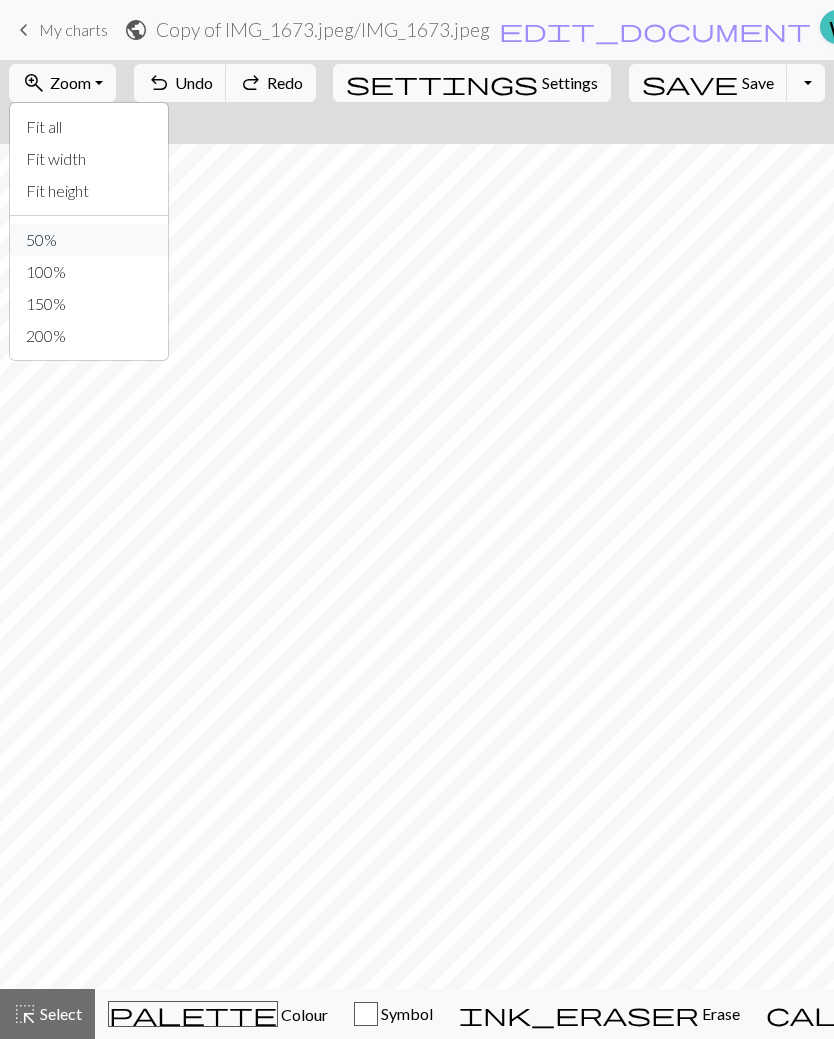 click on "50%" at bounding box center (89, 240) 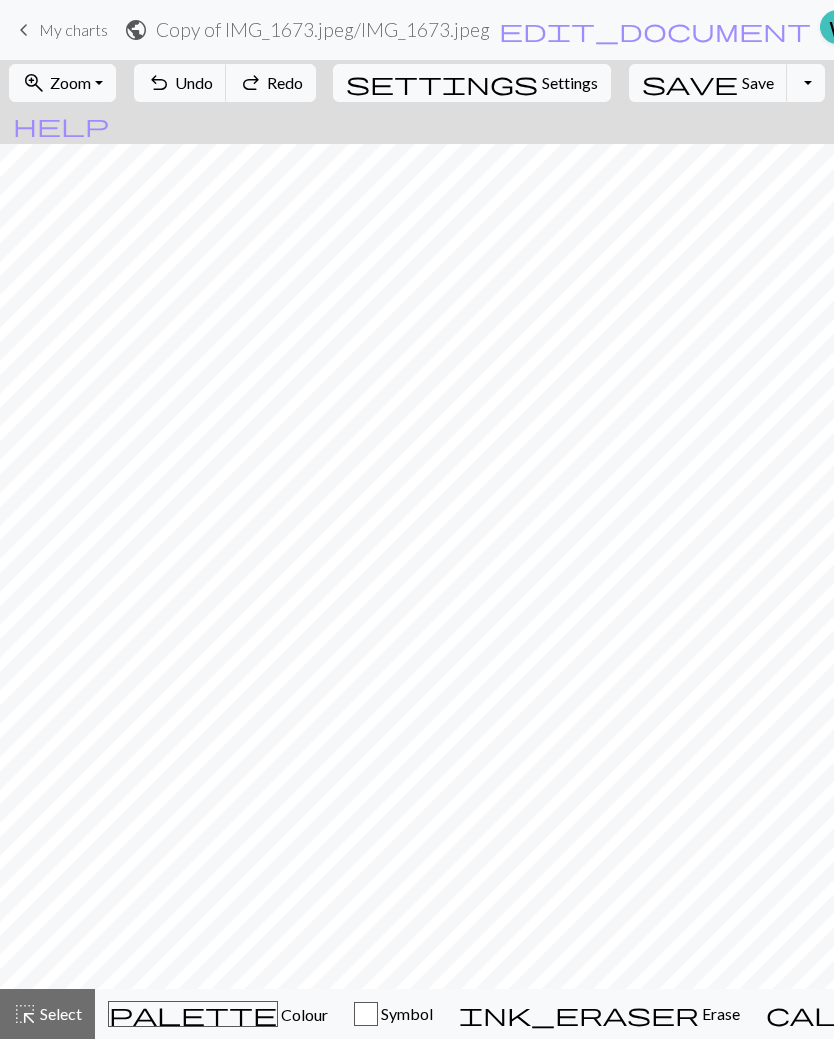 click on "zoom_in Zoom Zoom" at bounding box center (62, 83) 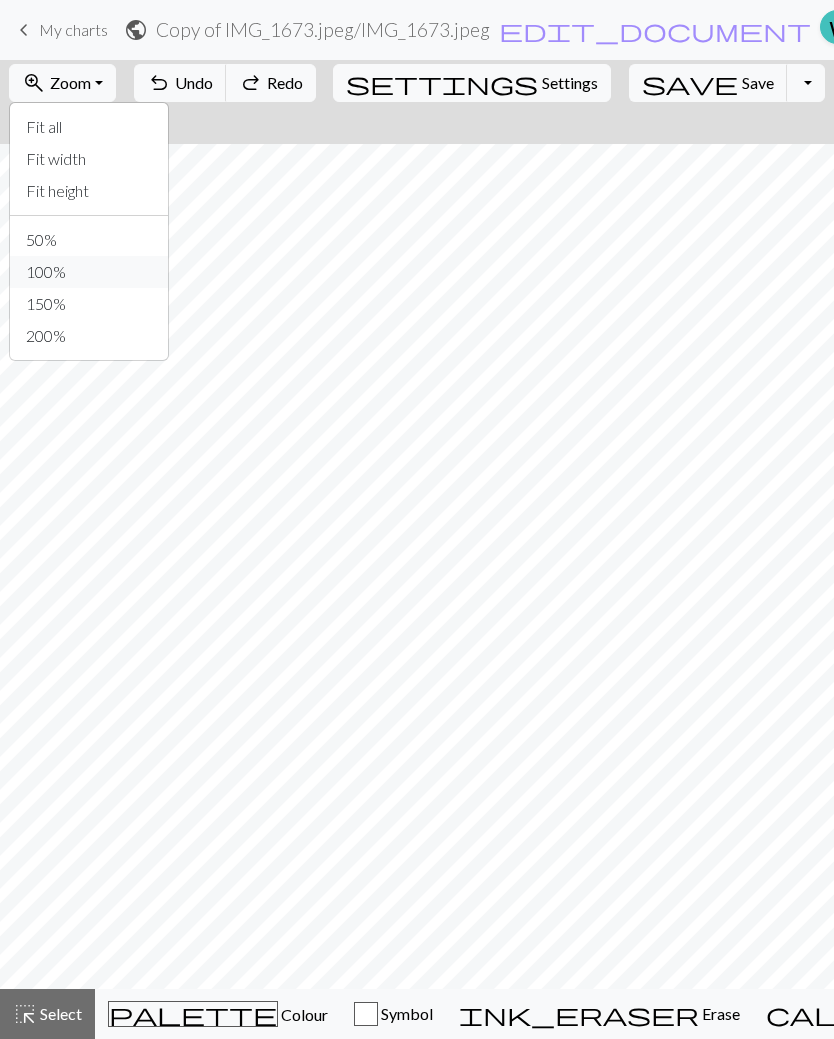 click on "100%" at bounding box center (89, 272) 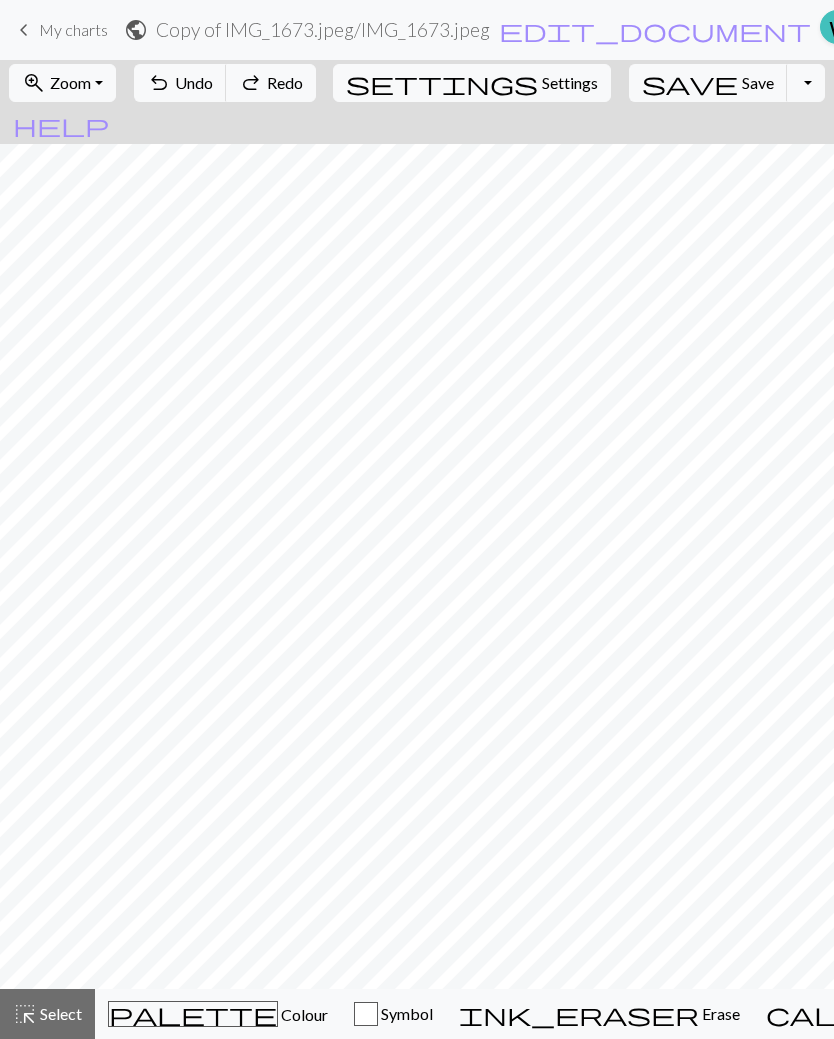 click on "zoom_in Zoom Zoom" at bounding box center [62, 83] 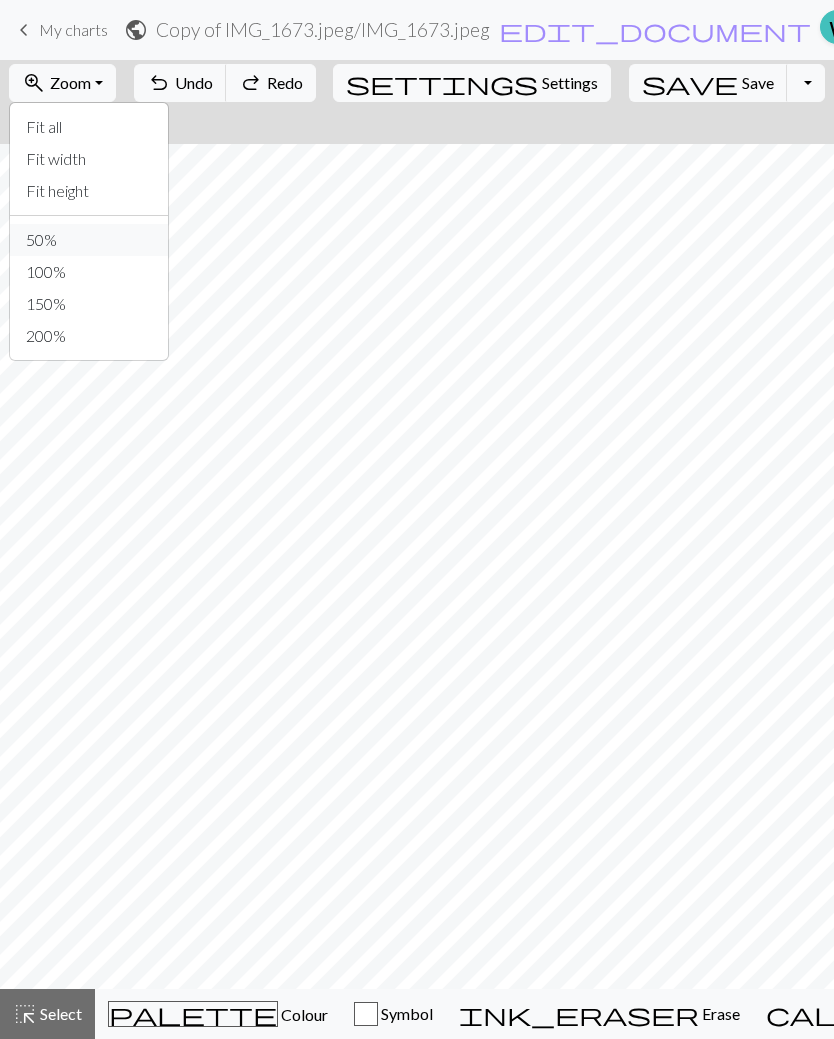 click on "50%" at bounding box center (89, 240) 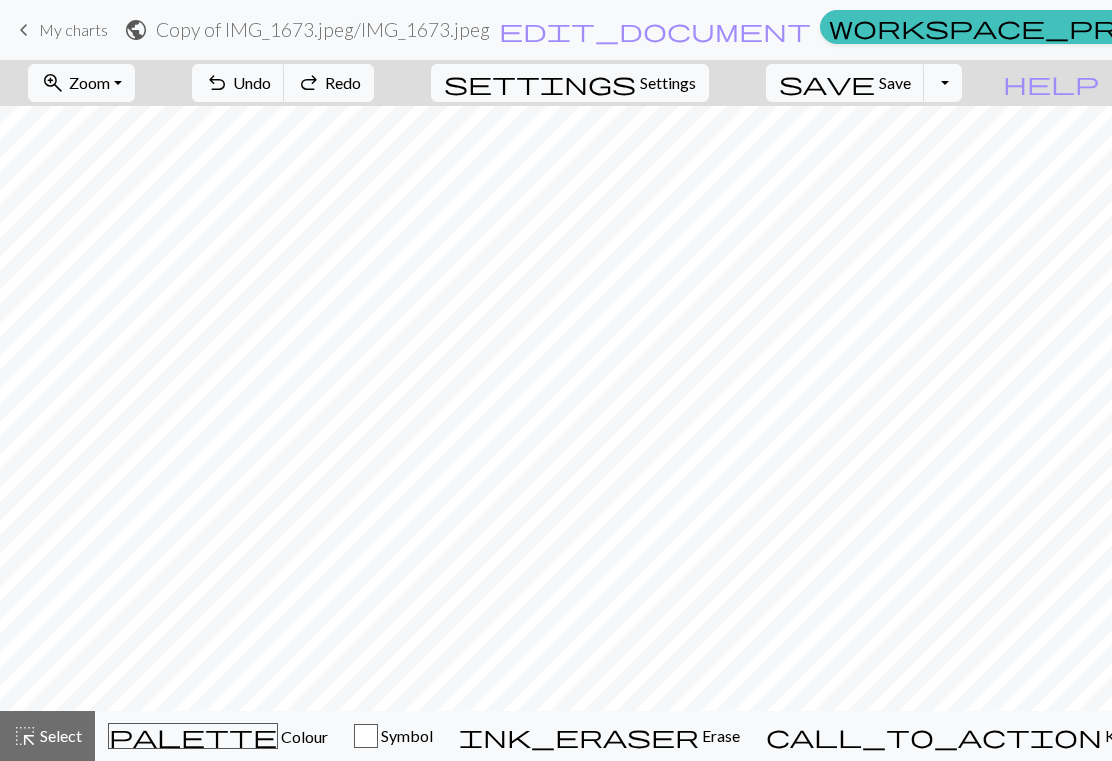 click on "Manual" at bounding box center (1463, 30) 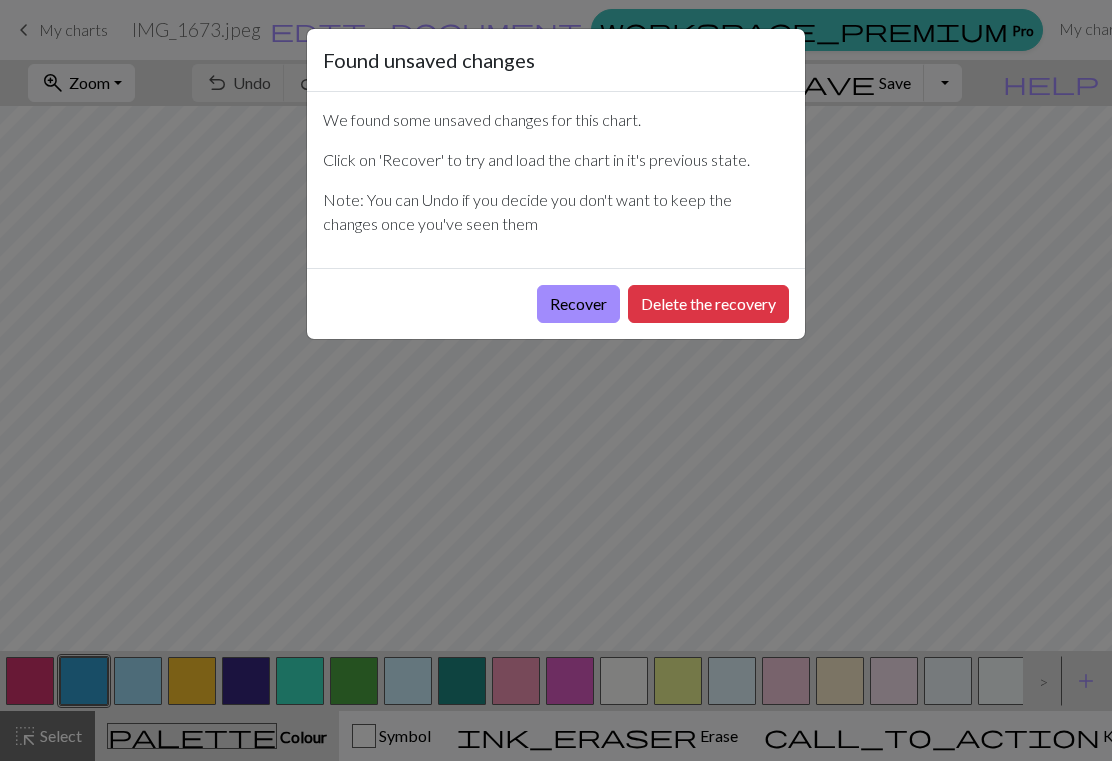 scroll, scrollTop: 0, scrollLeft: 0, axis: both 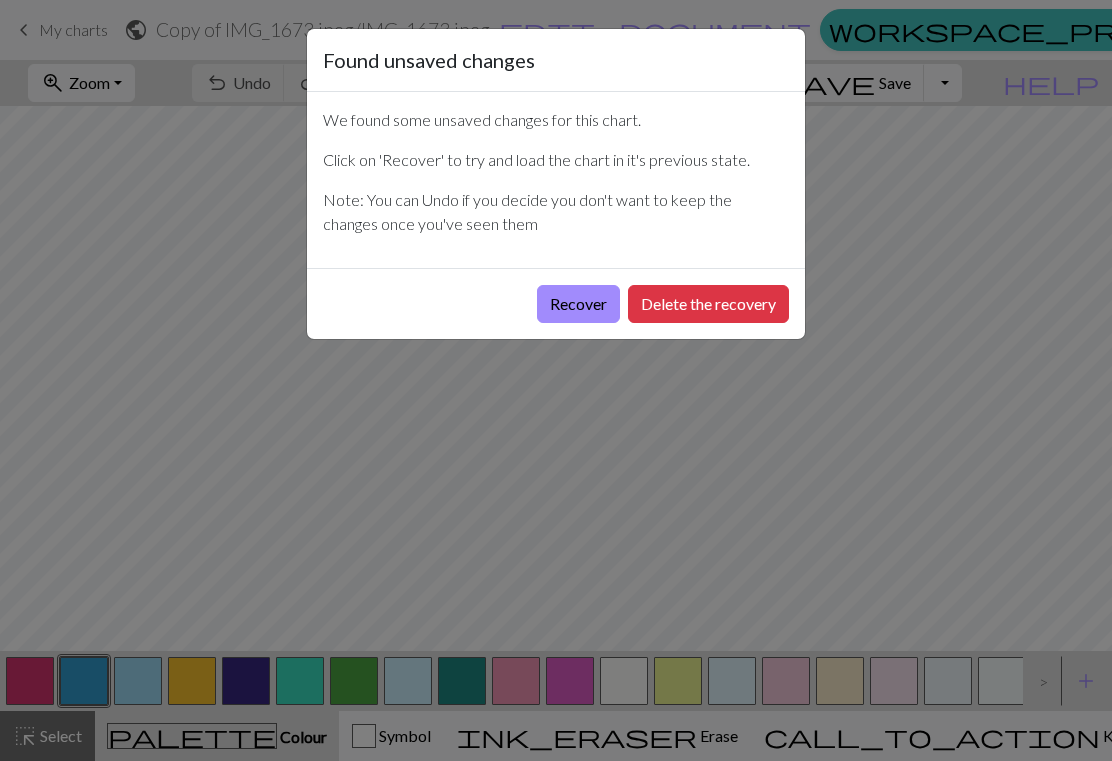 click on "Delete the recovery" at bounding box center (708, 304) 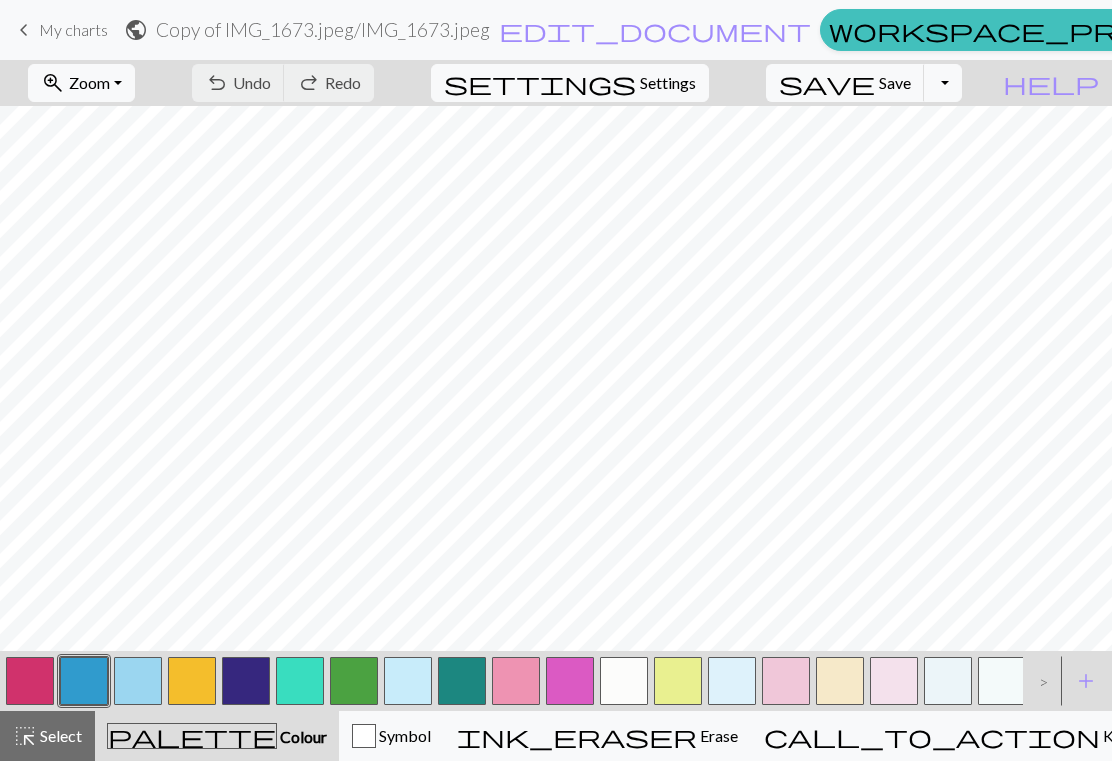 click on "Zoom" at bounding box center [89, 82] 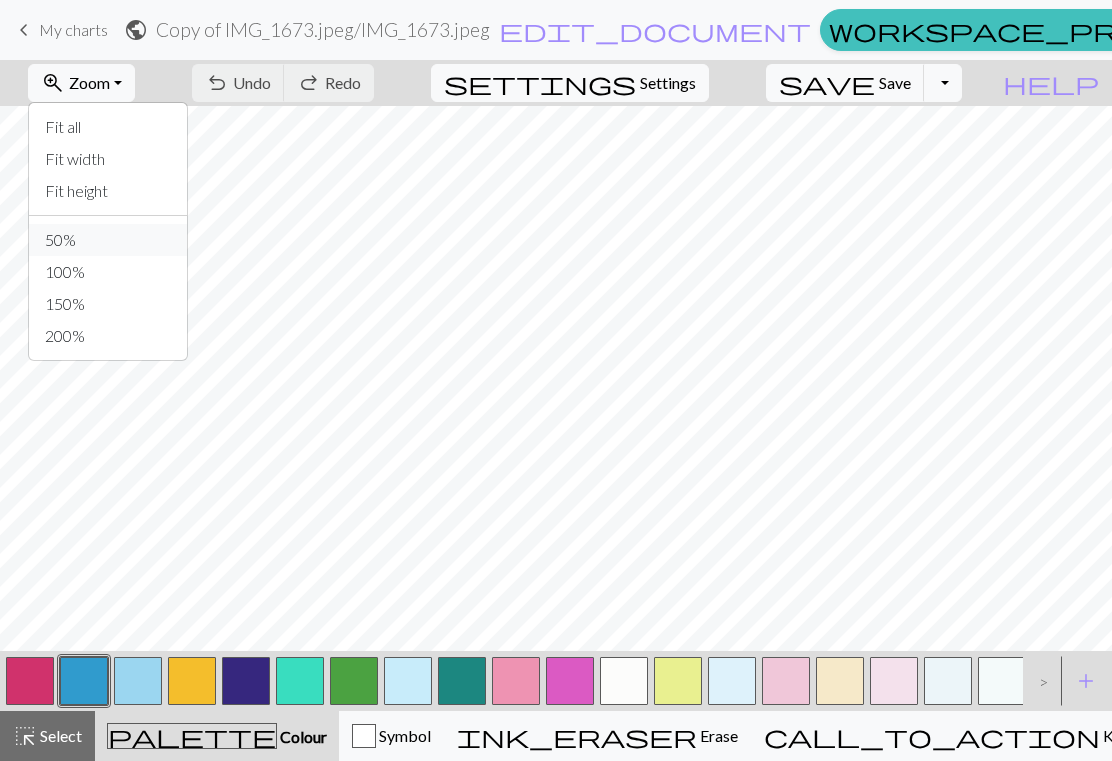 click on "50%" at bounding box center (108, 240) 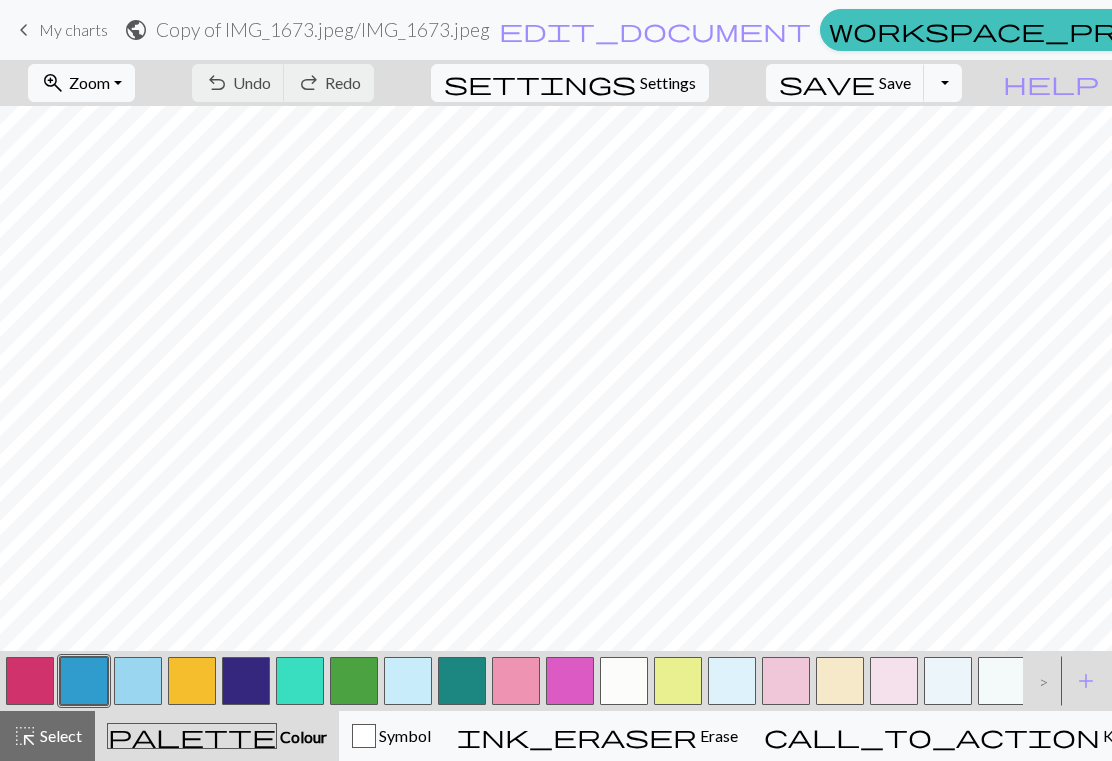 click on "palette   Colour   Colour" at bounding box center (217, 736) 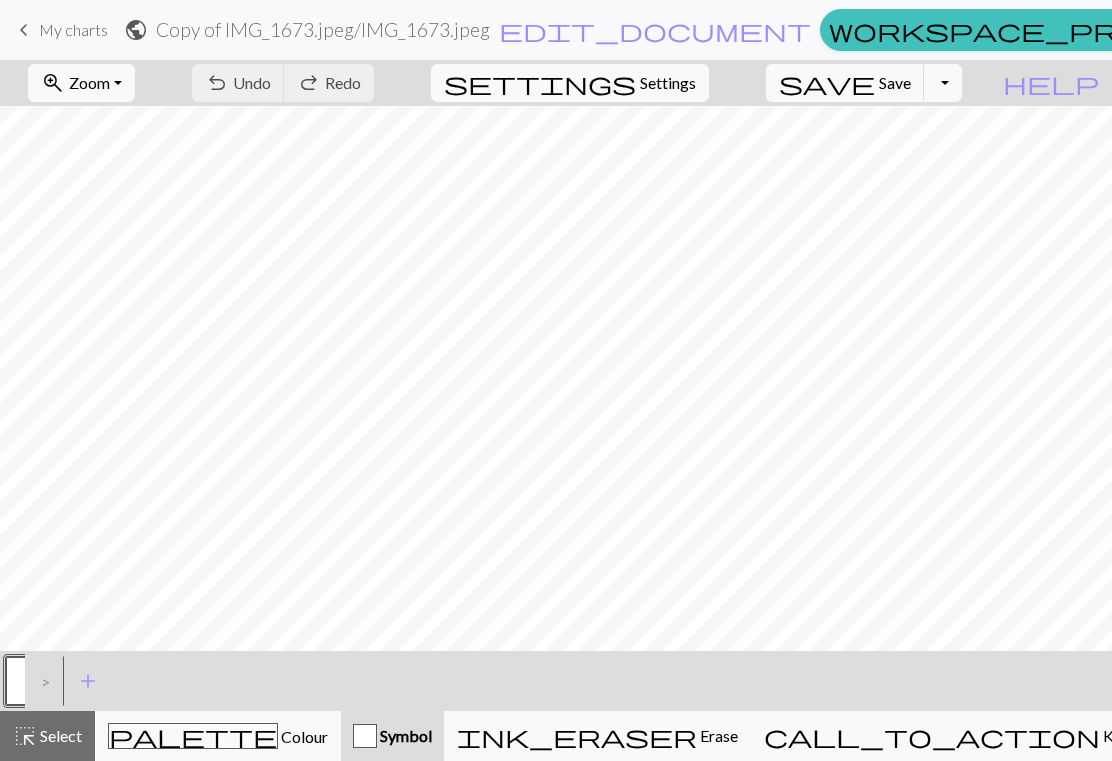 click on "palette   Colour   Colour" at bounding box center [218, 736] 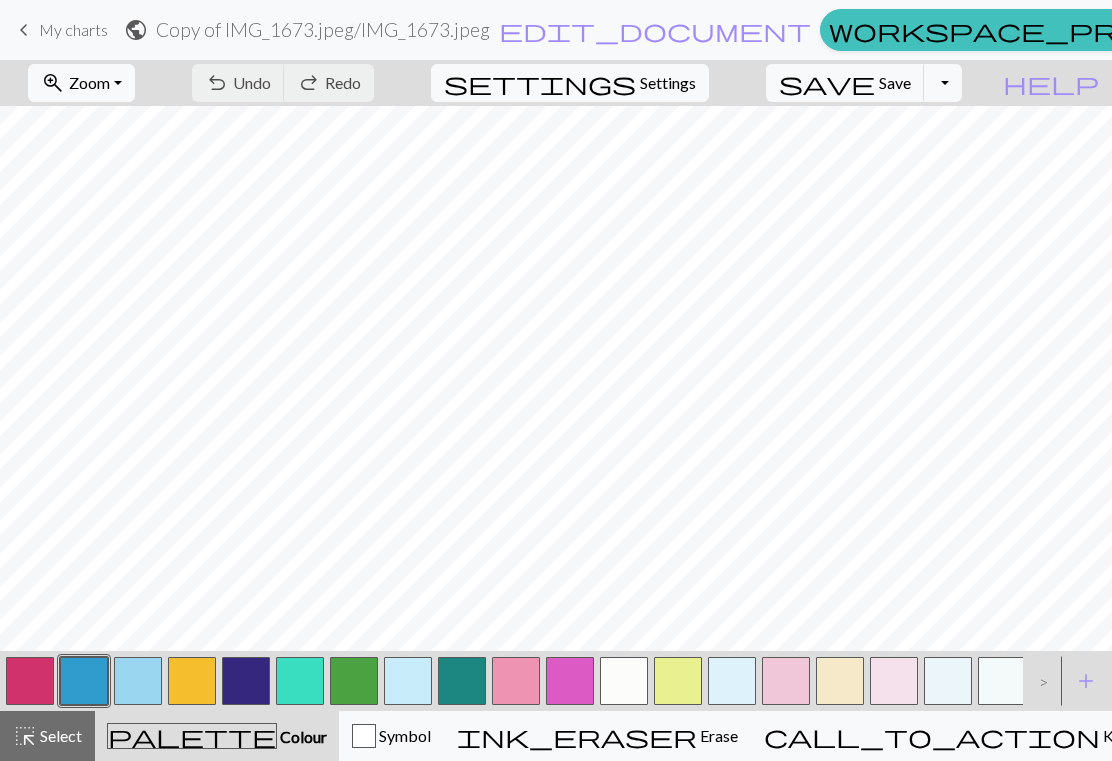 click on "help" at bounding box center [1051, 83] 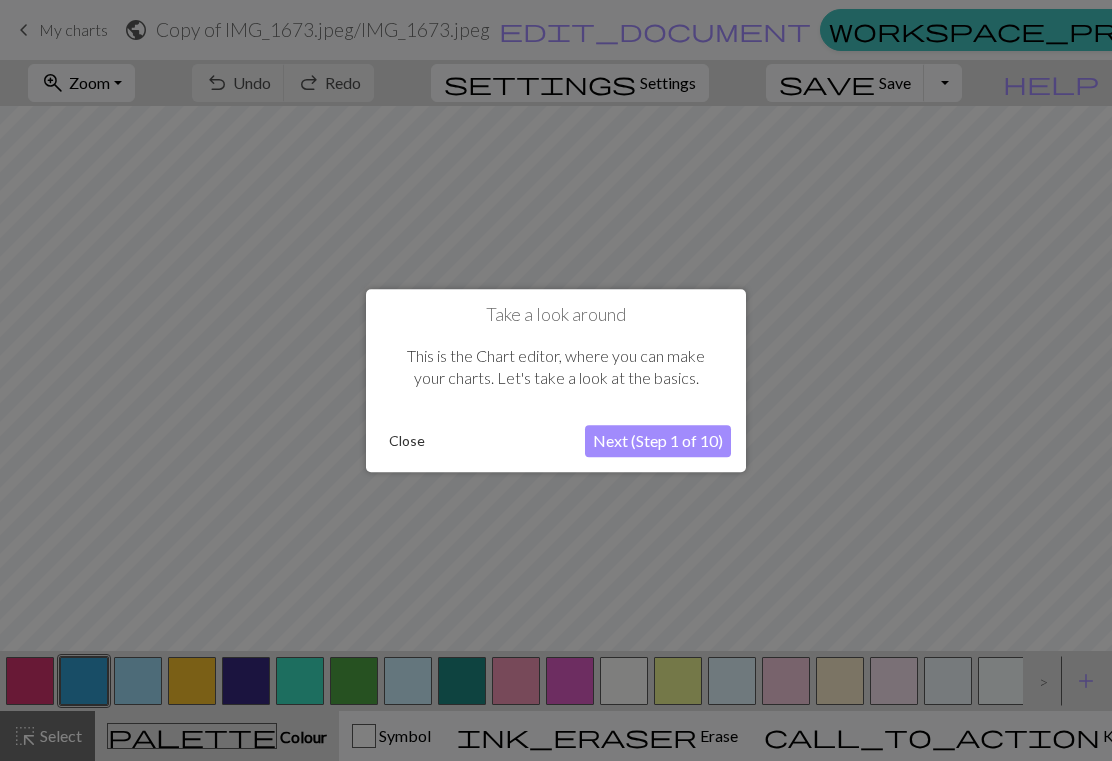 click on "Next (Step 1 of 10)" at bounding box center [658, 441] 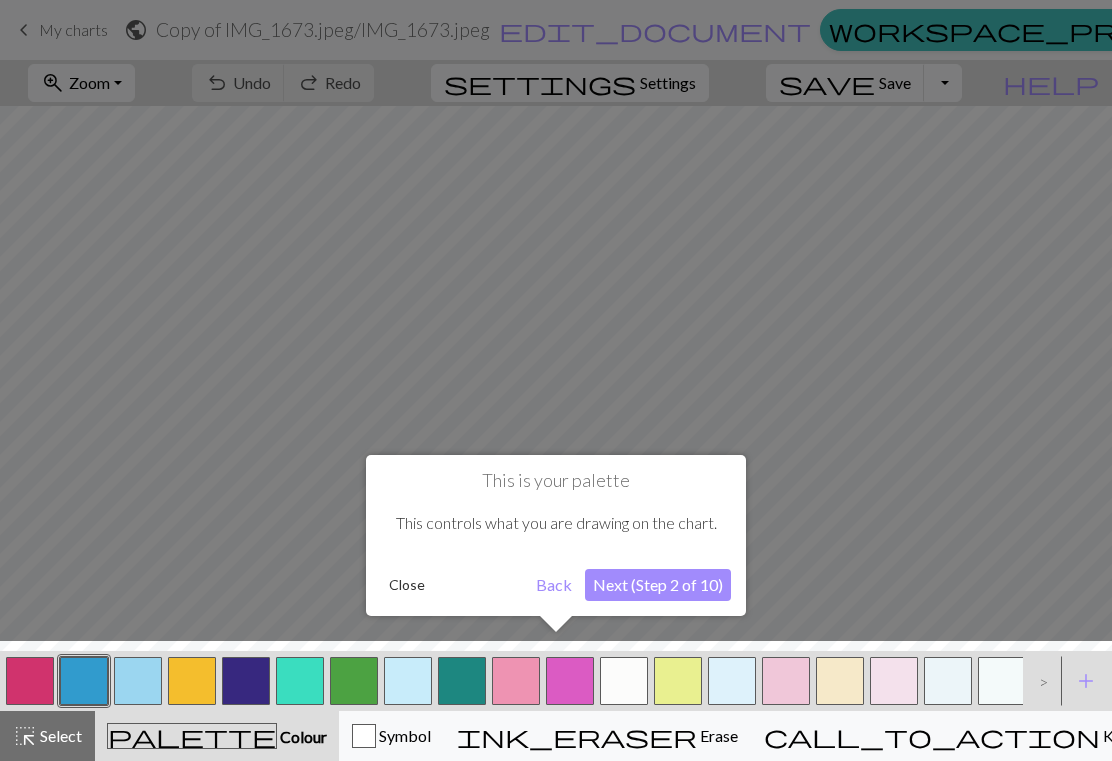 click on "Next (Step 2 of 10)" at bounding box center [658, 585] 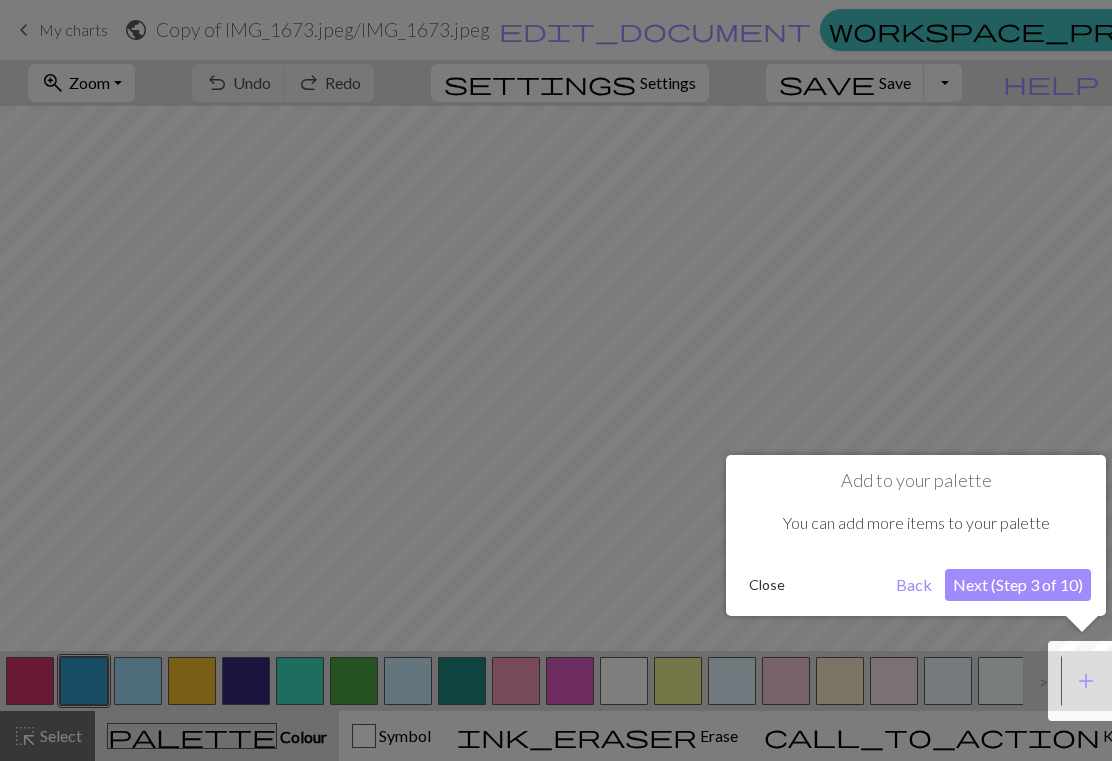 click on "Next (Step 3 of 10)" at bounding box center [1018, 585] 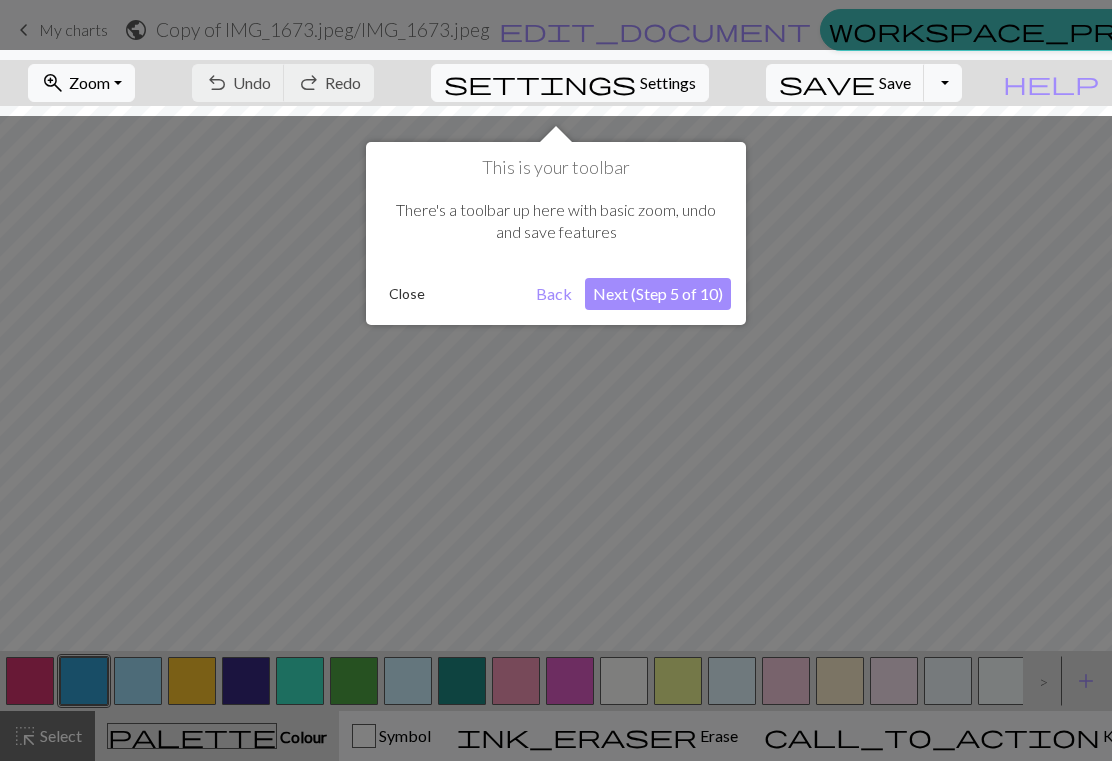click on "Next (Step 5 of 10)" at bounding box center (658, 294) 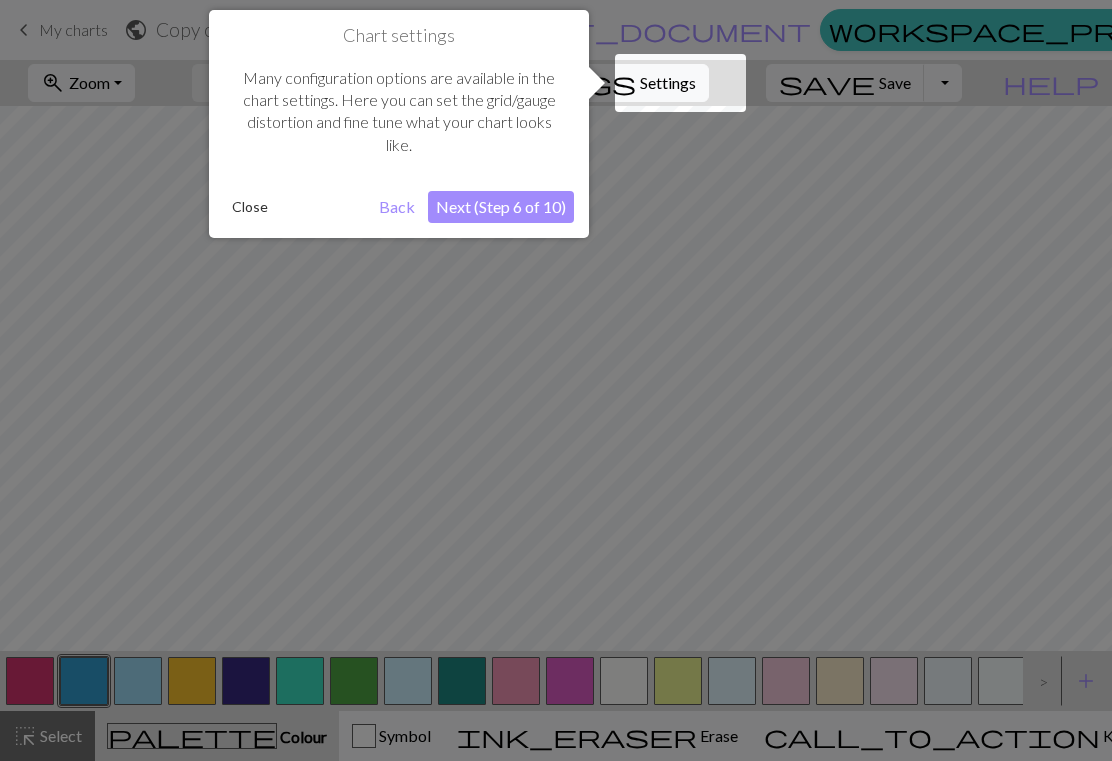 click at bounding box center [680, 83] 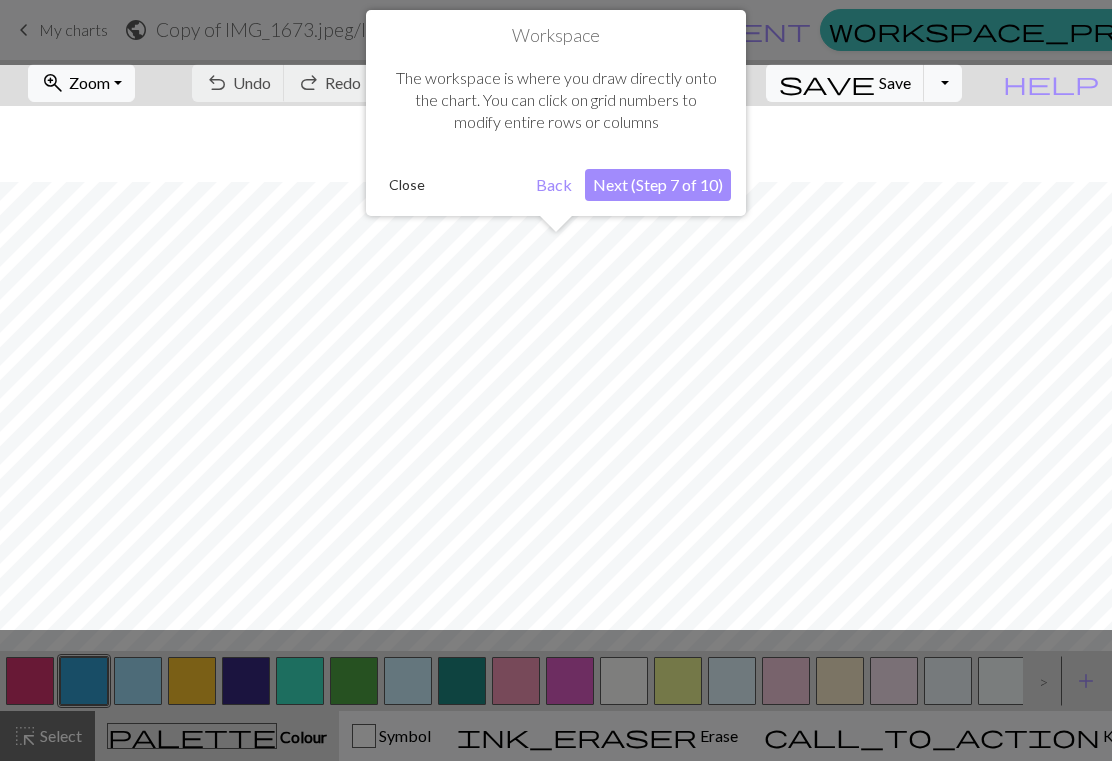 scroll, scrollTop: 76, scrollLeft: 0, axis: vertical 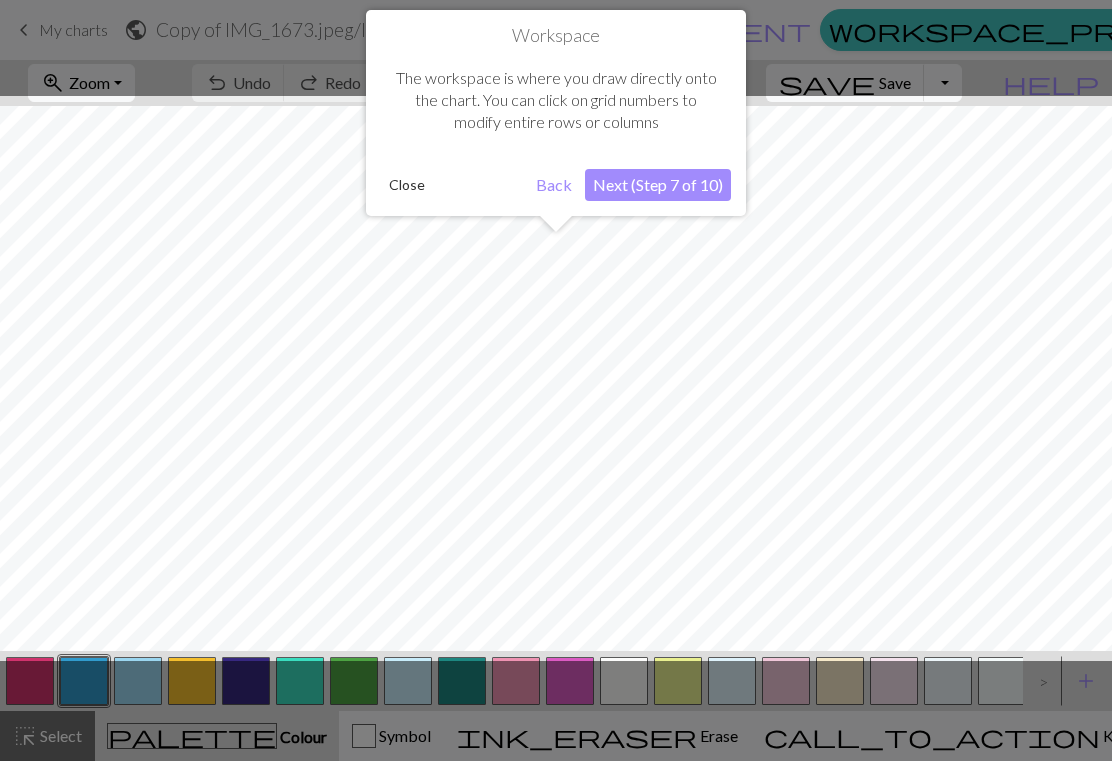 click on "Next (Step 7 of 10)" at bounding box center (658, 185) 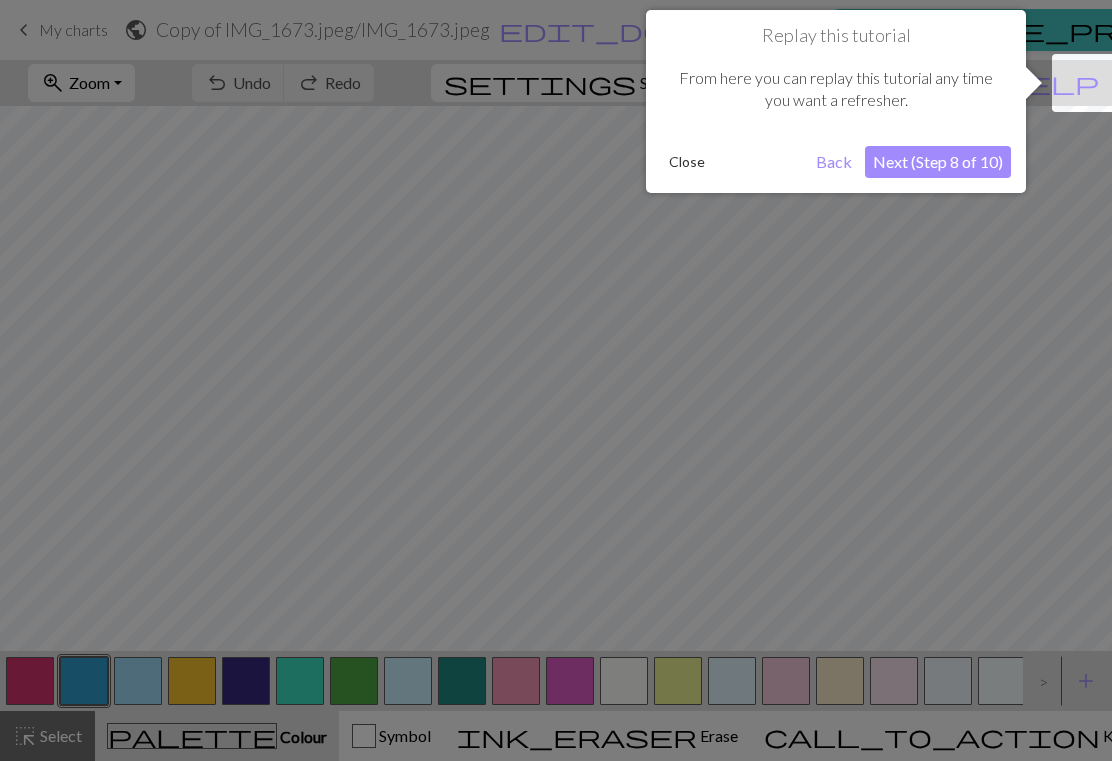 click on "Next (Step 8 of 10)" at bounding box center (938, 162) 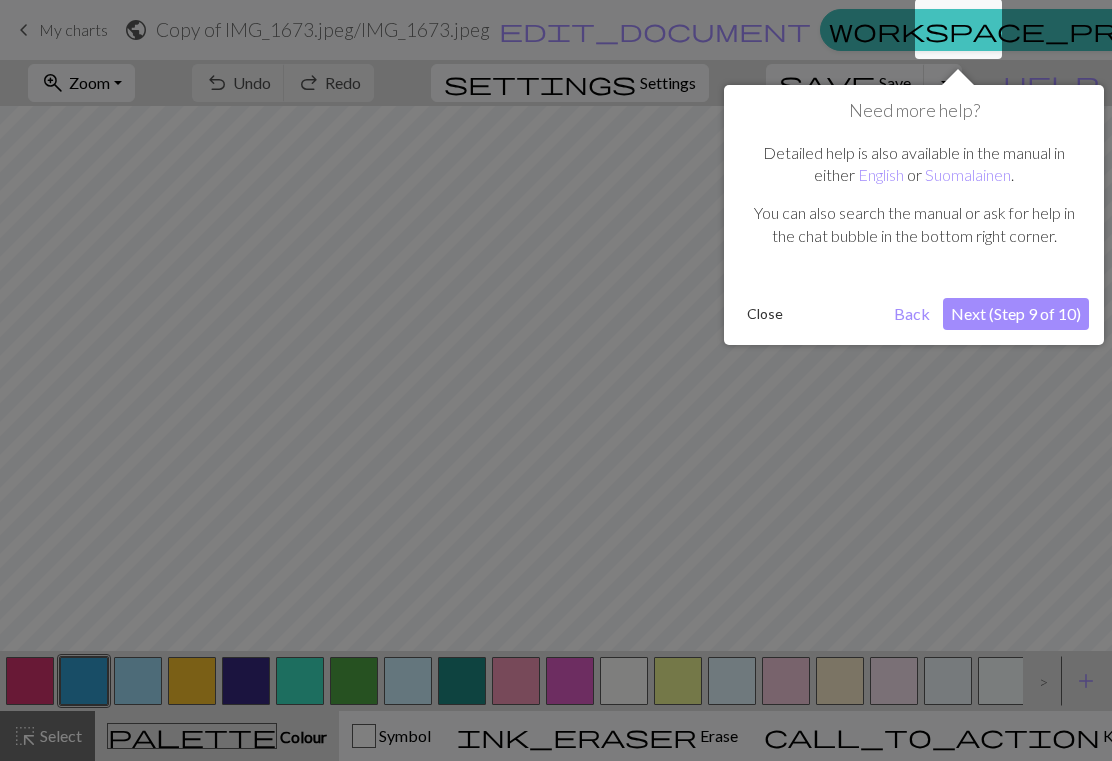 click on "Next (Step 9 of 10)" at bounding box center [1016, 314] 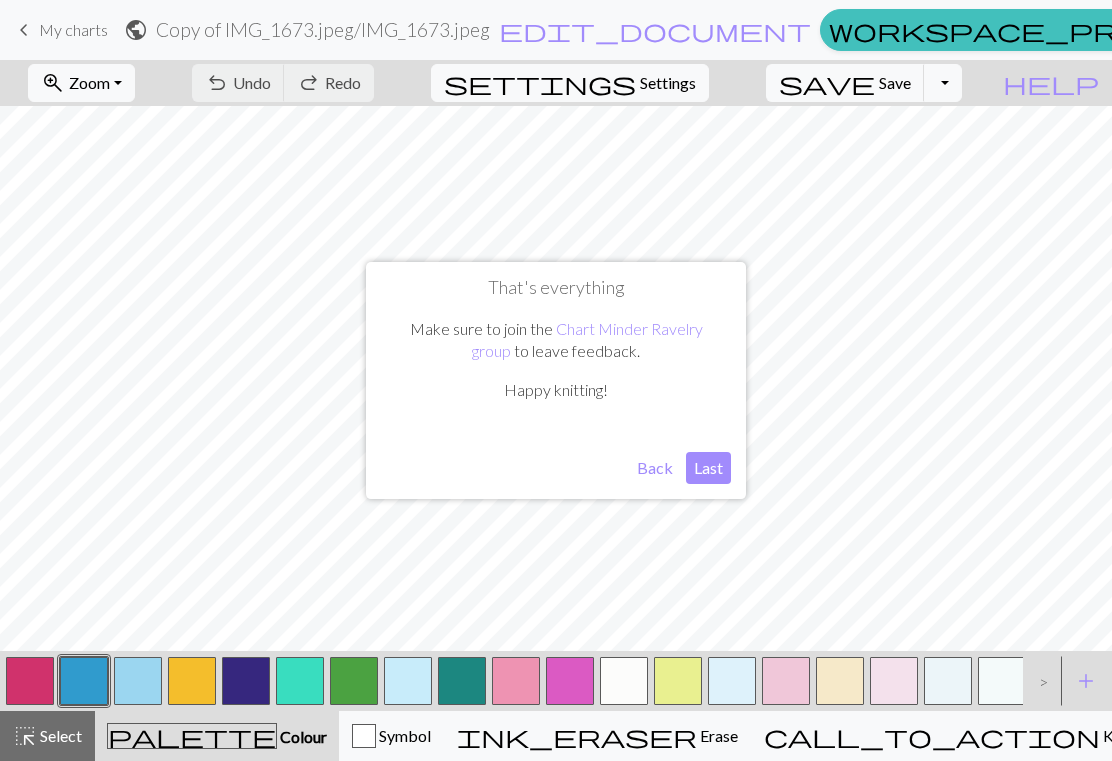 click on "Last" at bounding box center [708, 468] 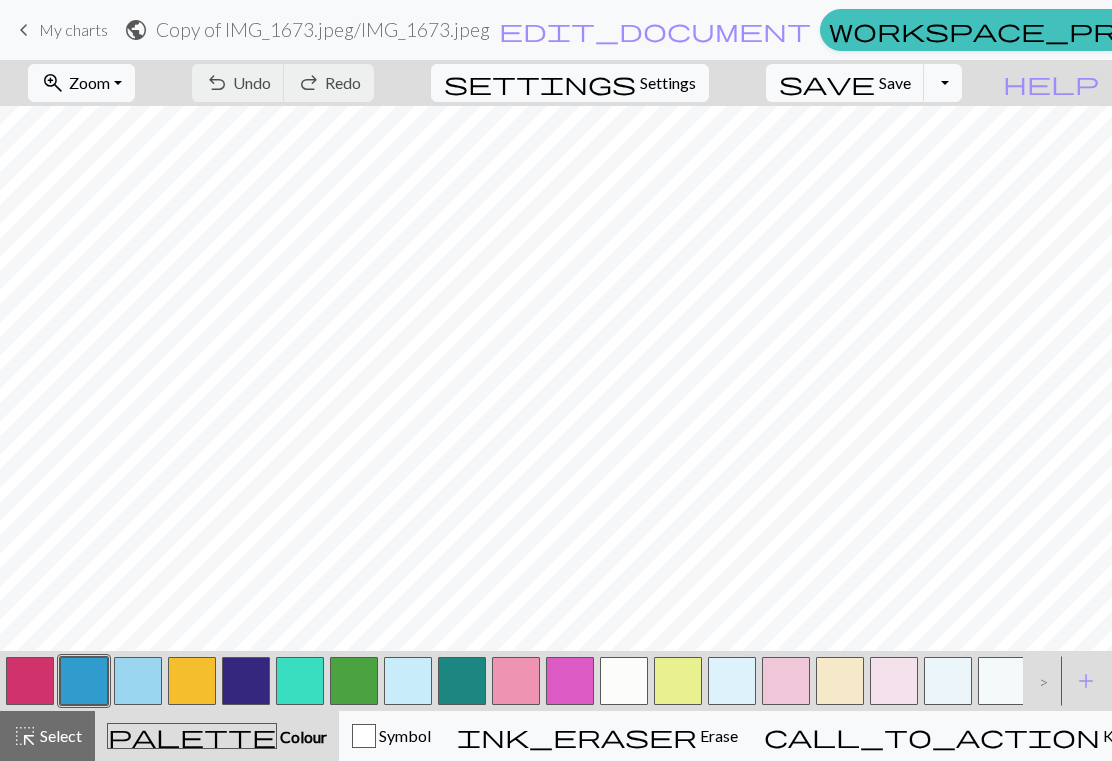 click on "Settings" at bounding box center [668, 83] 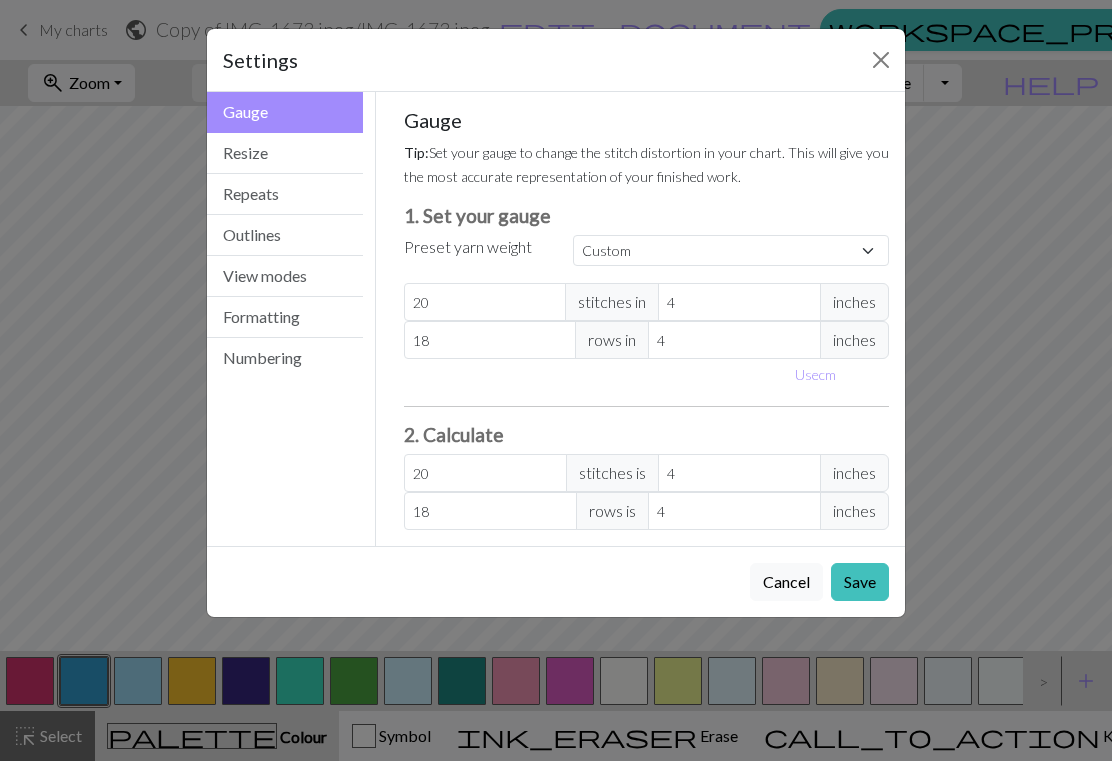 click on "Outlines" at bounding box center (285, 235) 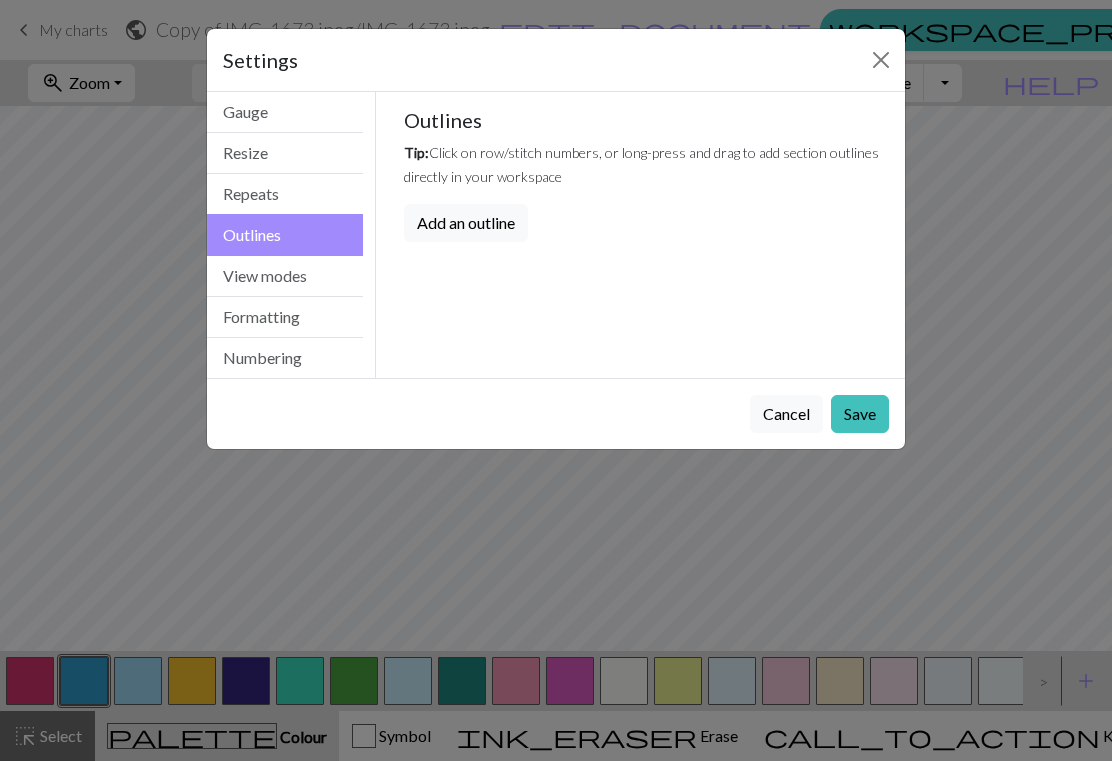 click on "View modes" at bounding box center [285, 276] 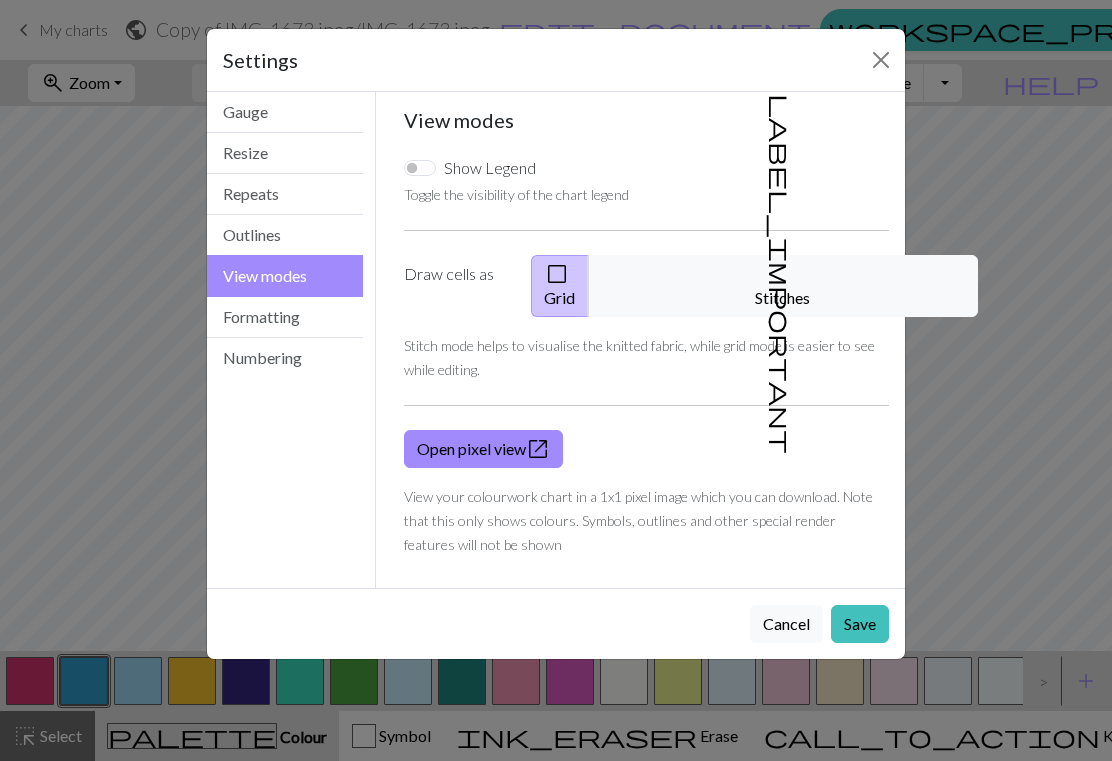 click on "Open pixel view  open_in_new" at bounding box center (483, 449) 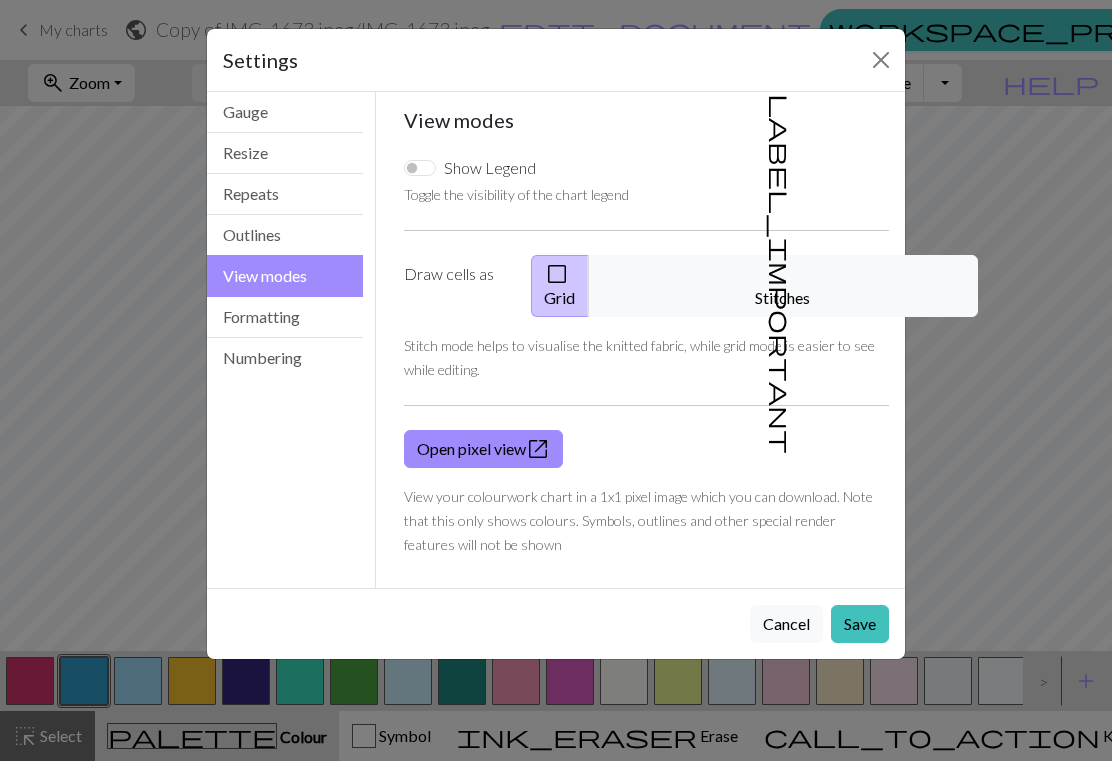 click on "Formatting" at bounding box center (285, 317) 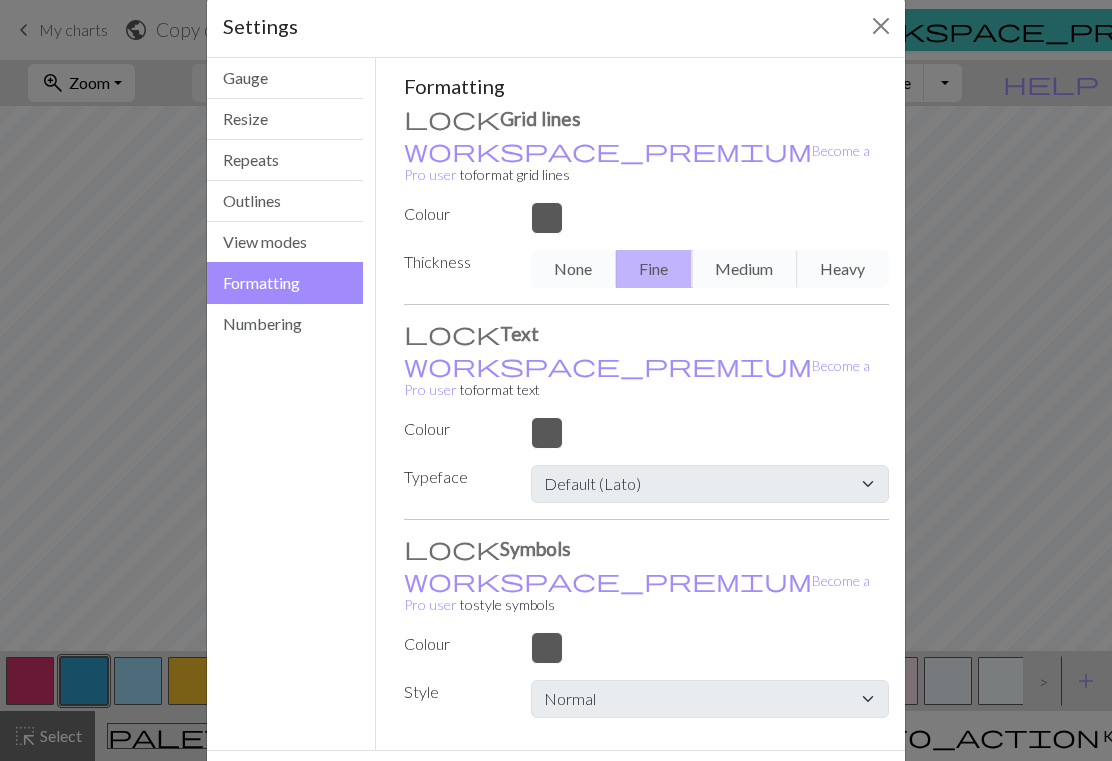 scroll, scrollTop: 25, scrollLeft: 0, axis: vertical 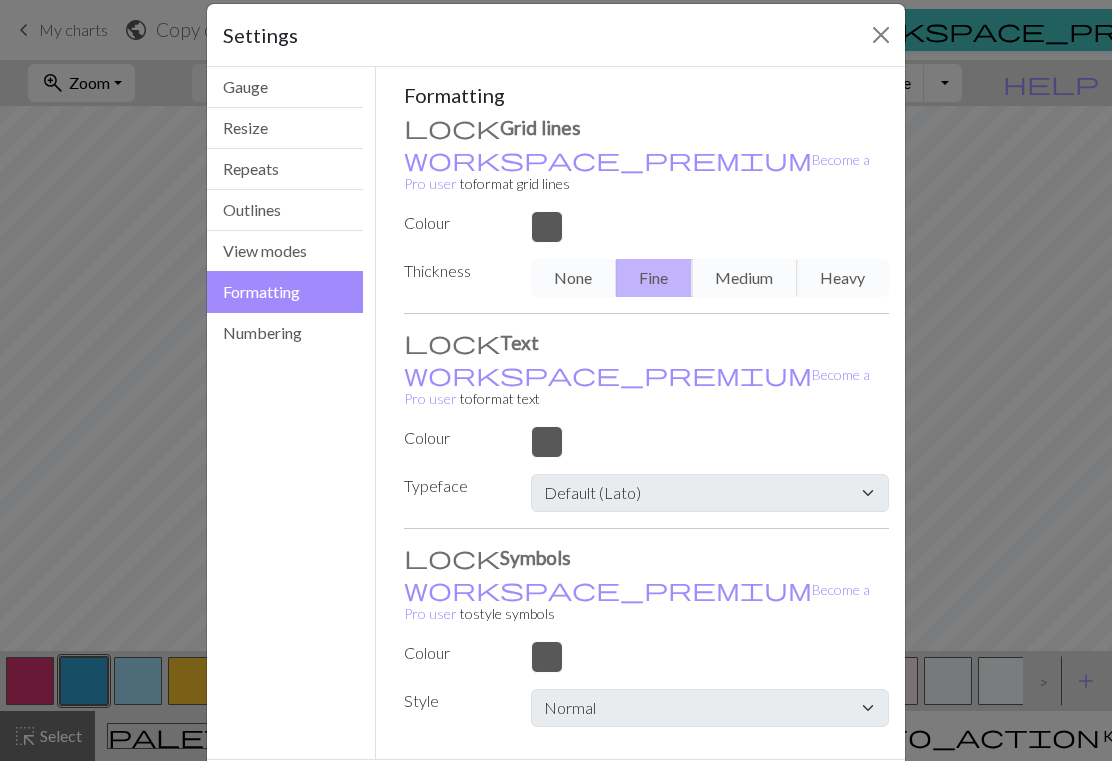 click on "Numbering" at bounding box center (285, 333) 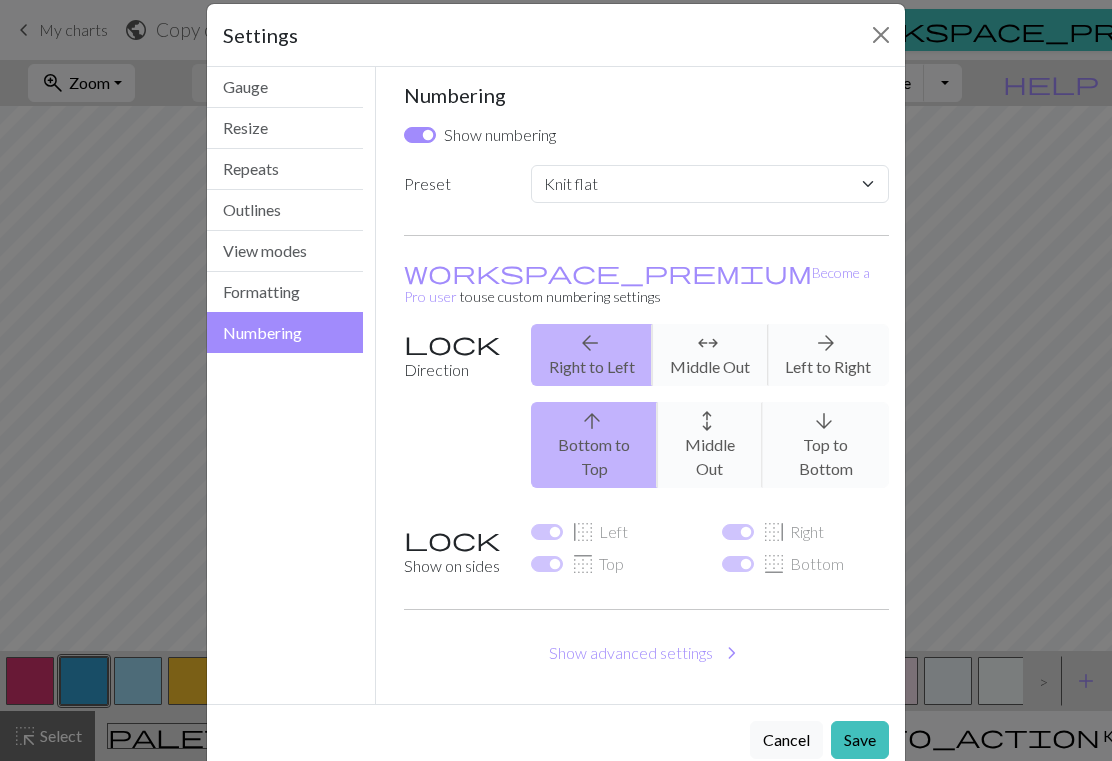 scroll, scrollTop: 19, scrollLeft: 0, axis: vertical 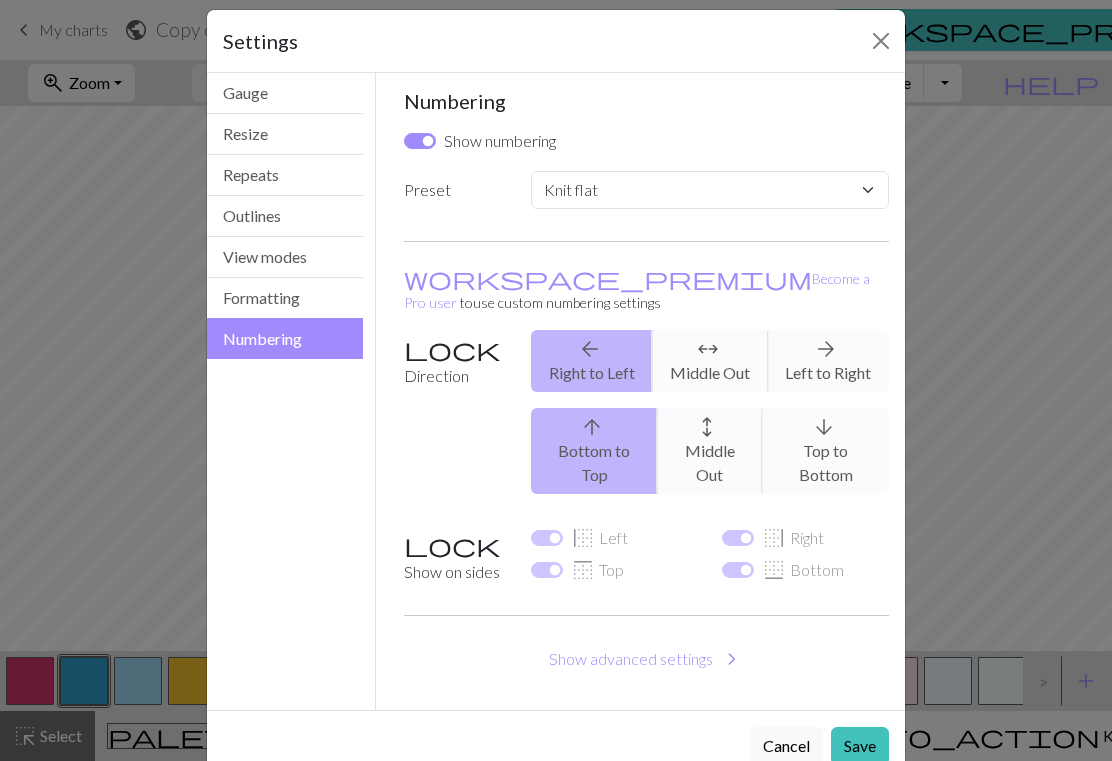 click on "Outlines" at bounding box center (285, 216) 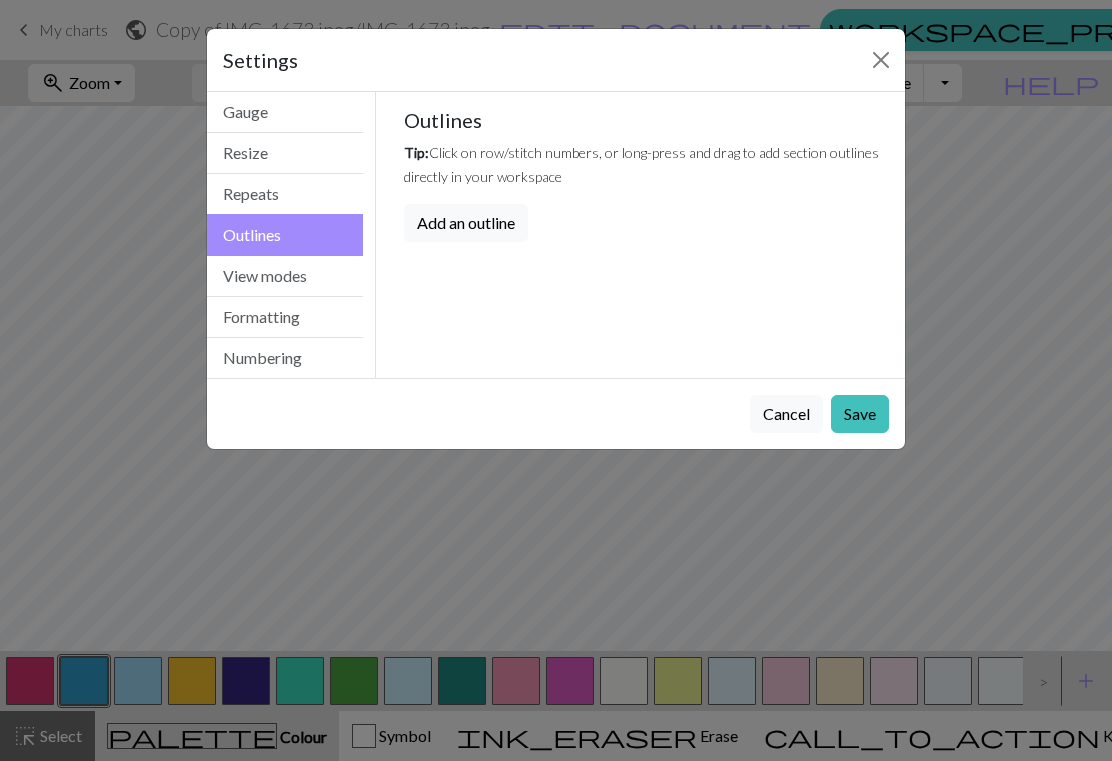 click on "Repeats" at bounding box center [285, 194] 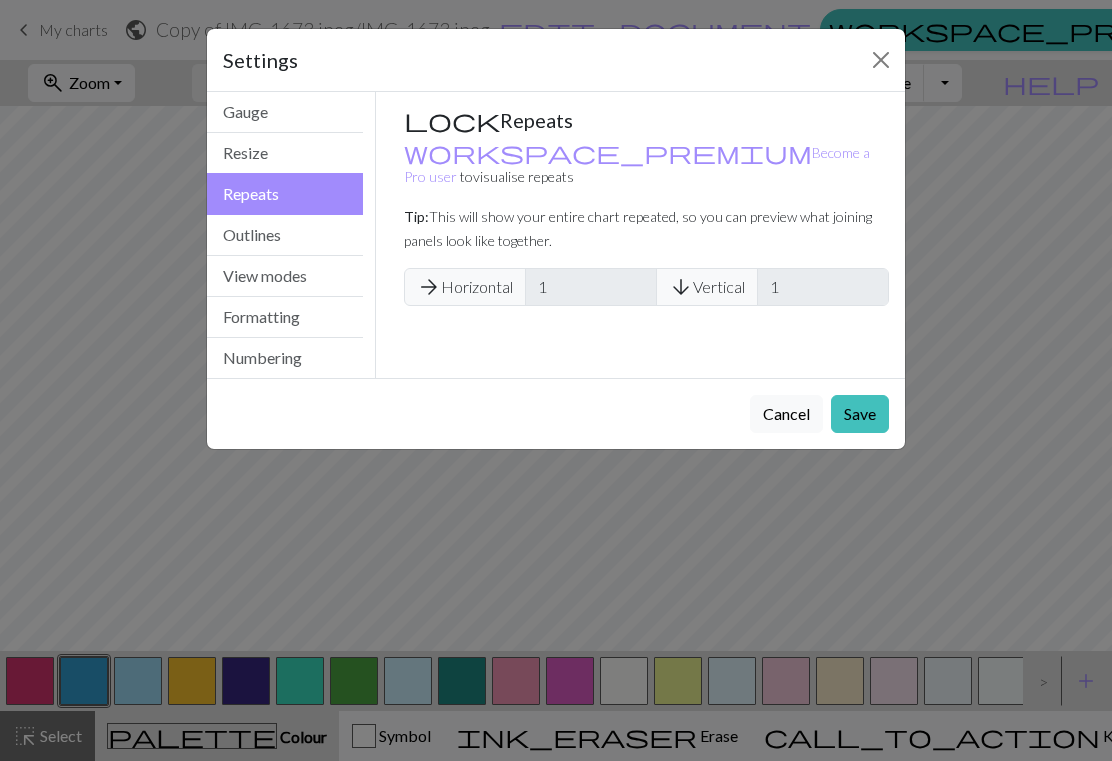 click on "Resize" at bounding box center (285, 153) 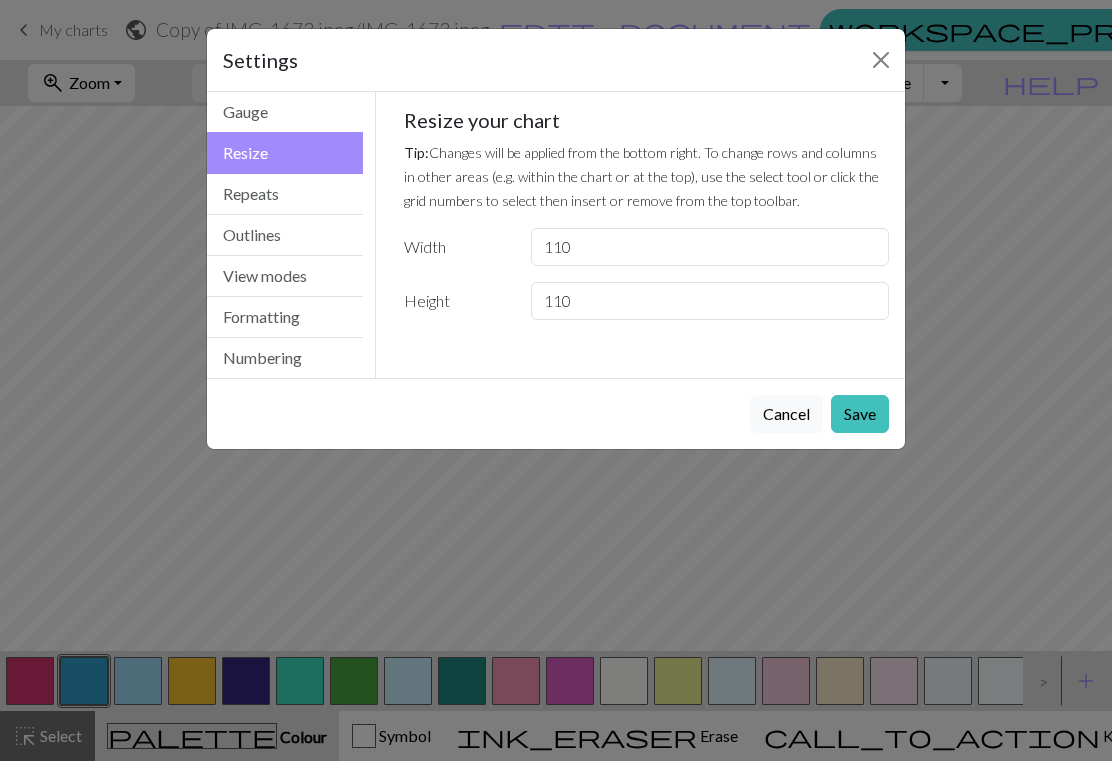 click on "Resize" at bounding box center [285, 153] 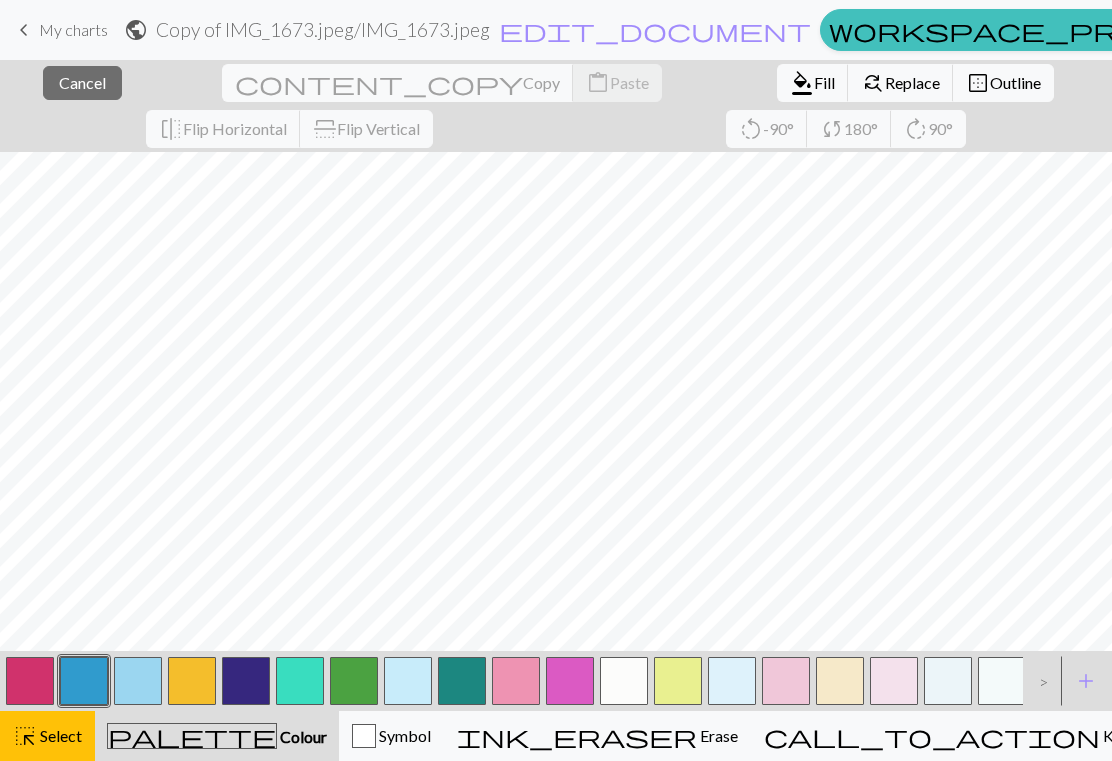 click on "Flip Horizontal" at bounding box center [235, 128] 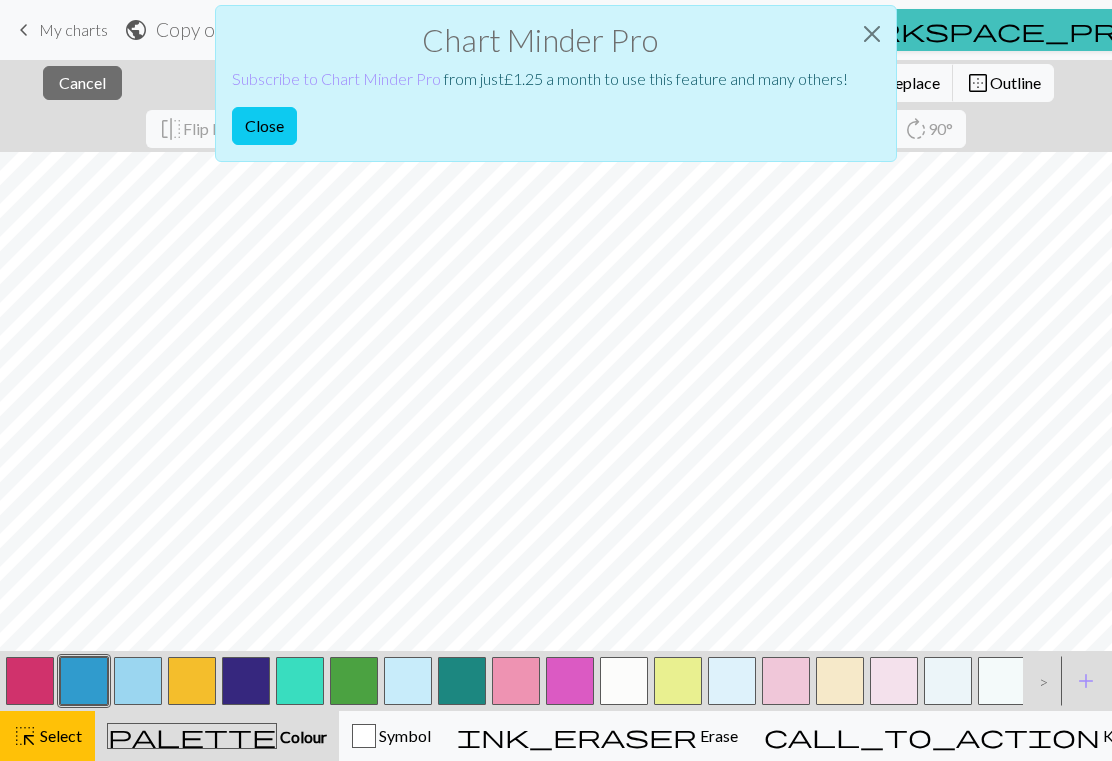 click at bounding box center (872, 34) 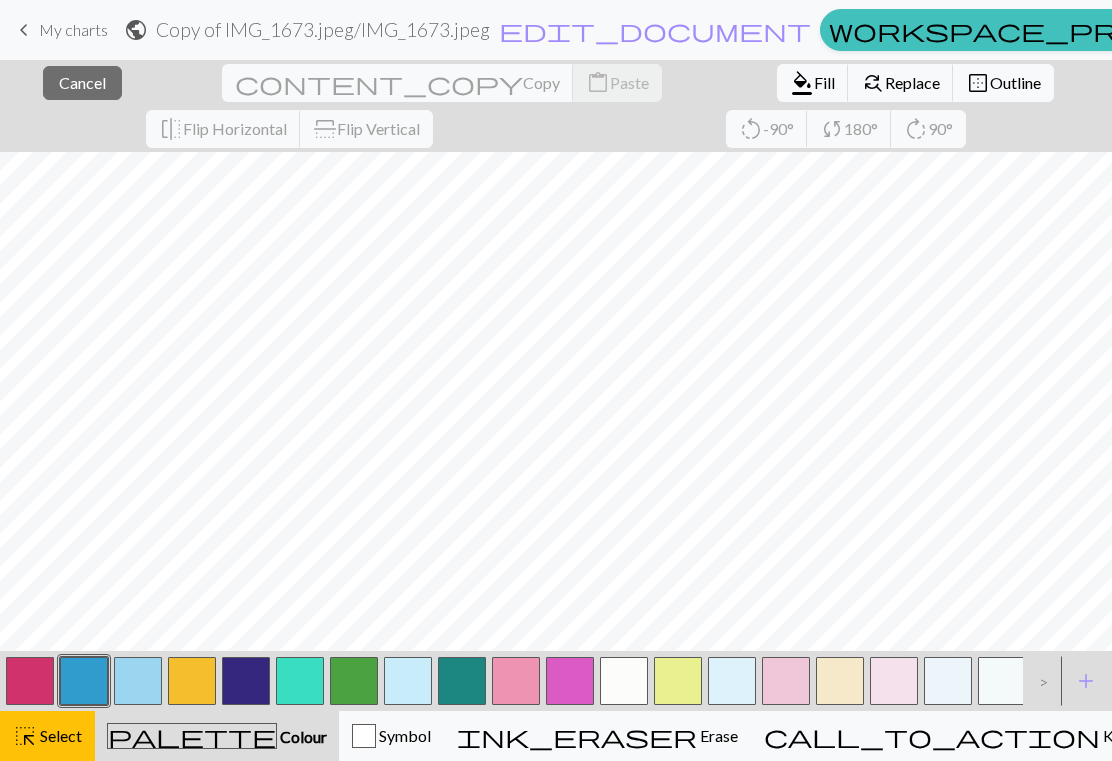 click on "Cancel" at bounding box center [82, 82] 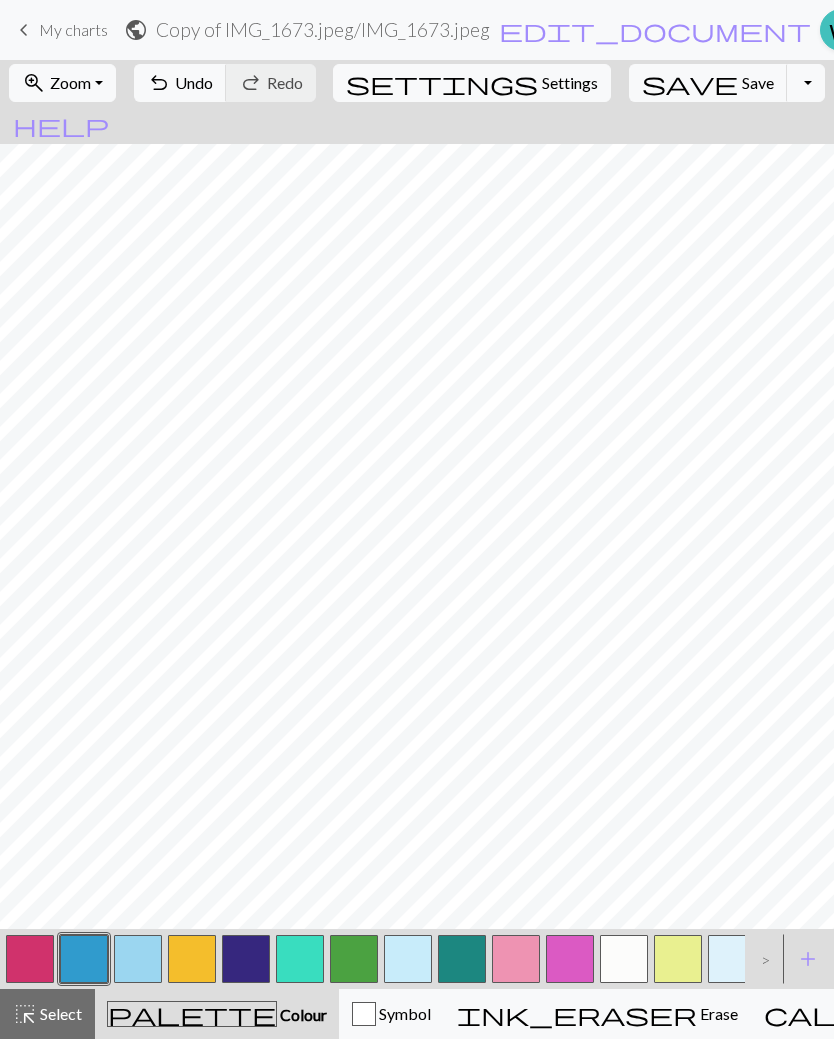 click on "zoom_in Zoom Zoom" at bounding box center (62, 83) 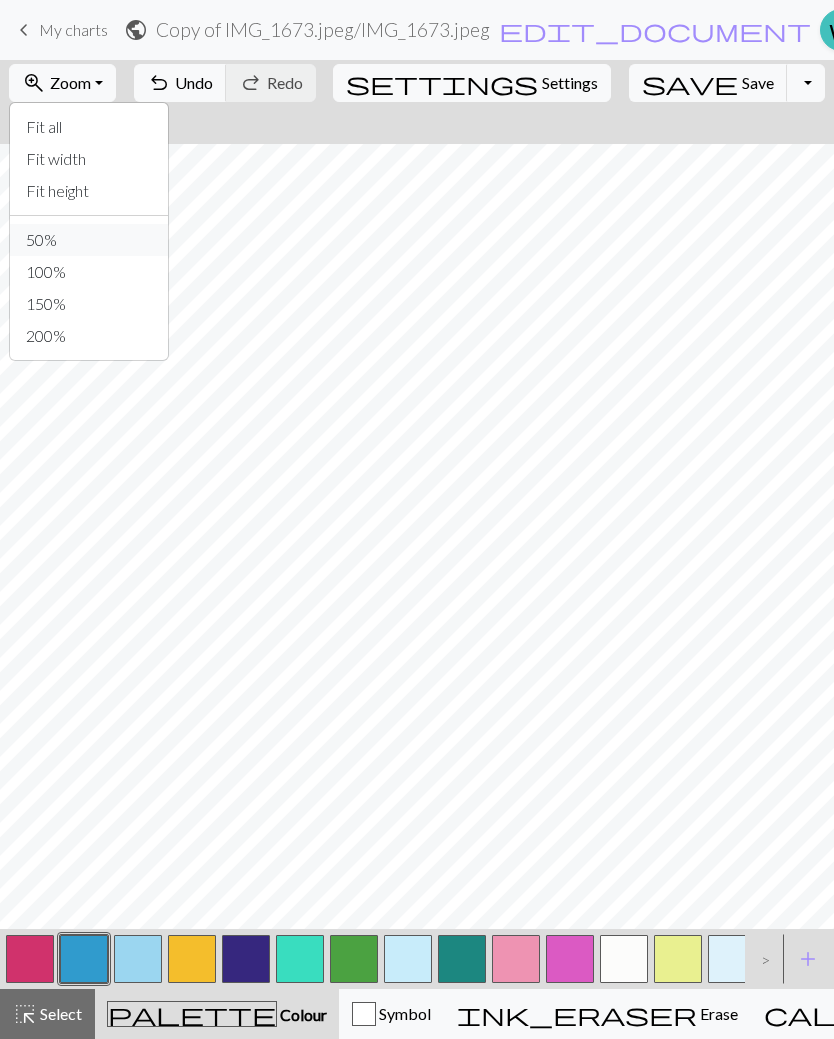 click on "50%" at bounding box center (89, 240) 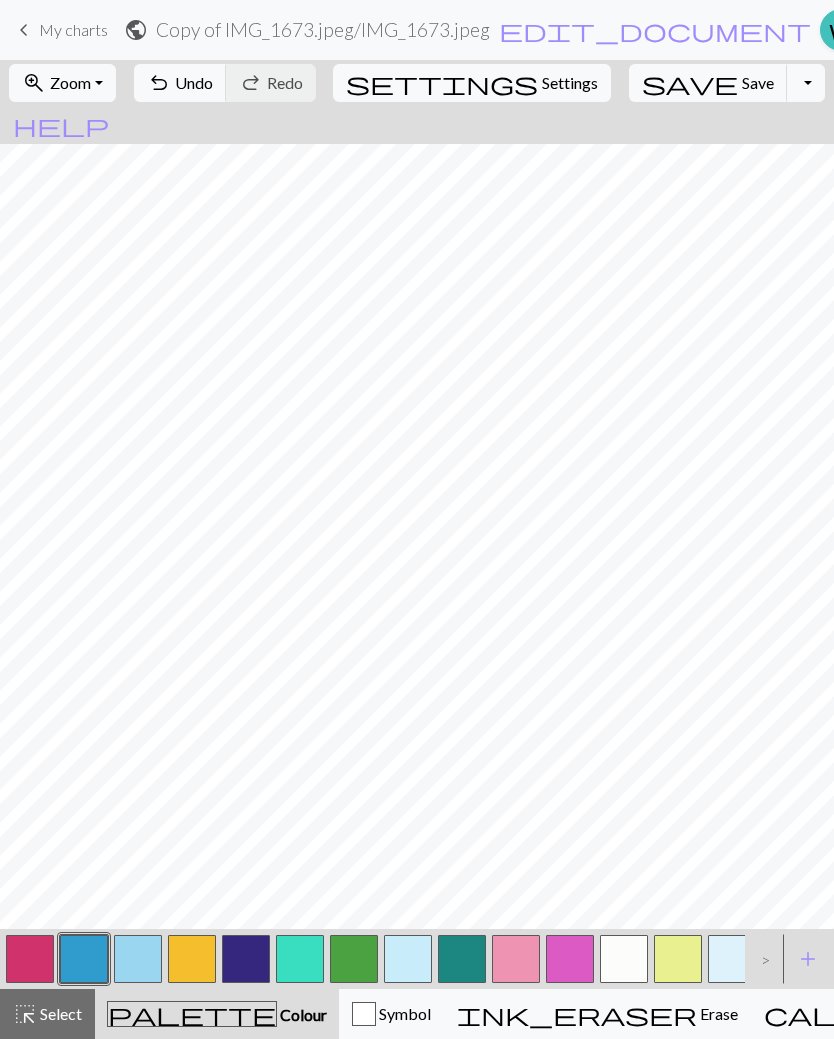 click on "zoom_in Zoom Zoom" at bounding box center [62, 83] 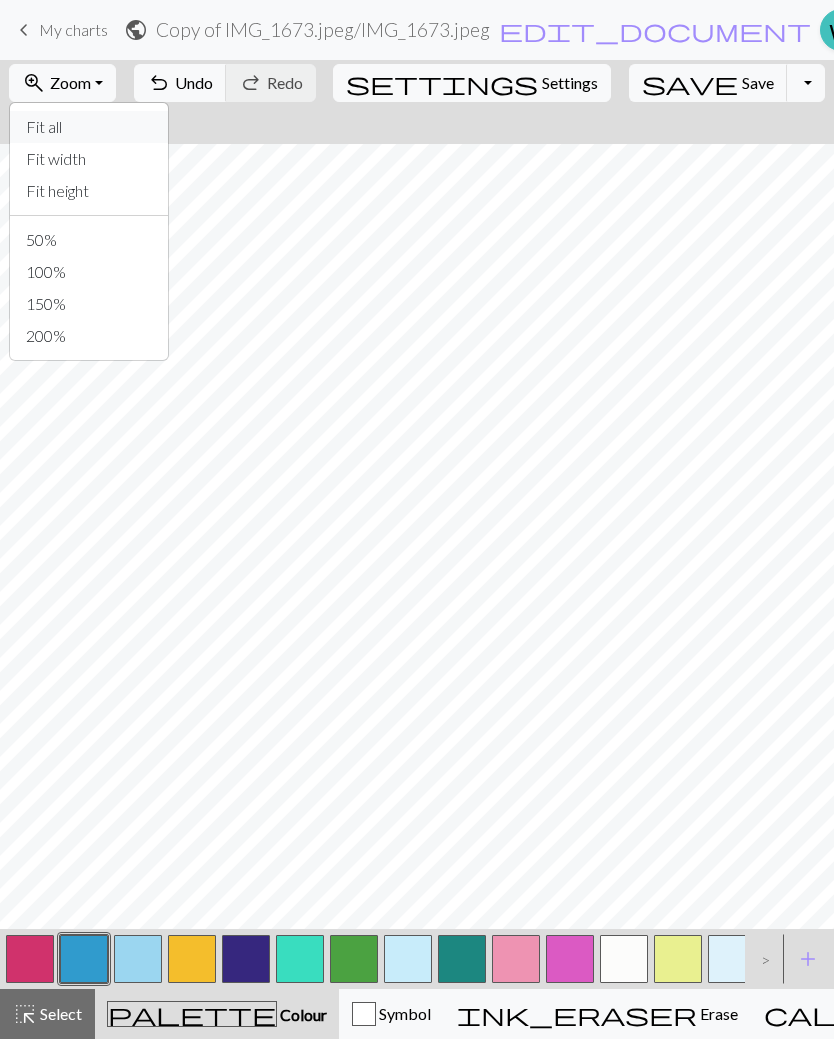 click on "Fit all" at bounding box center (89, 127) 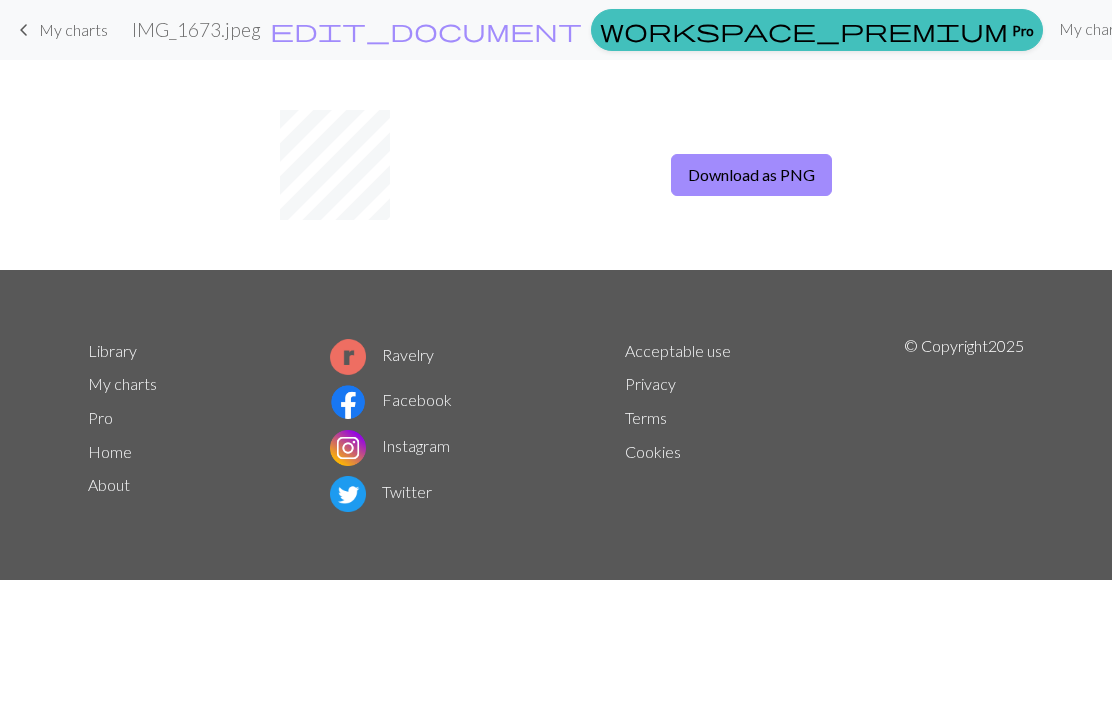scroll, scrollTop: 0, scrollLeft: 0, axis: both 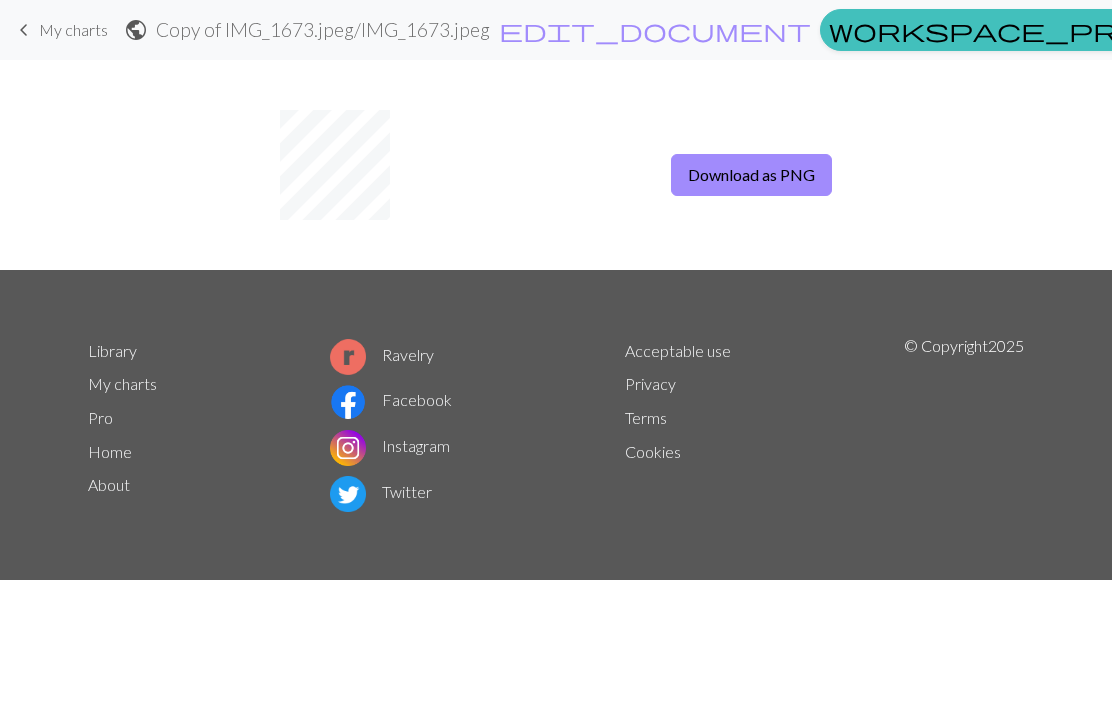 click on "Download as PNG" at bounding box center [751, 175] 